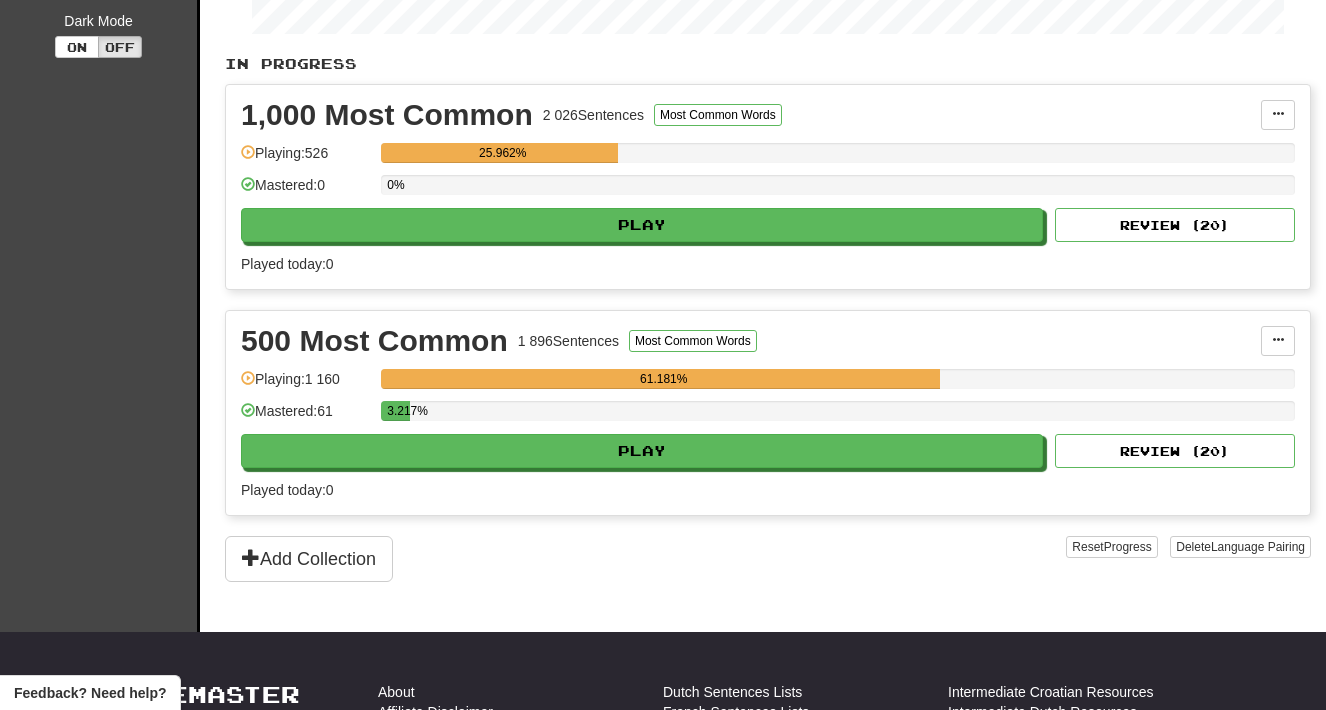 scroll, scrollTop: 394, scrollLeft: 0, axis: vertical 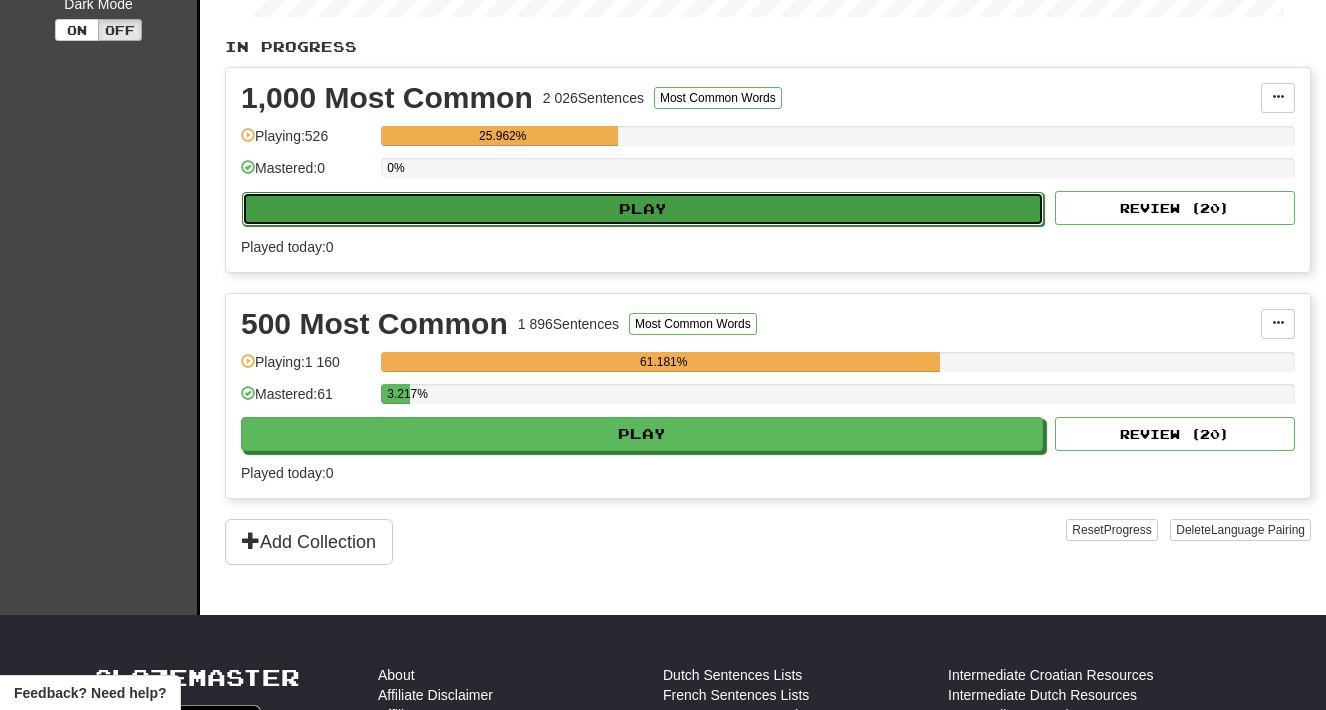 click on "Play" at bounding box center [643, 209] 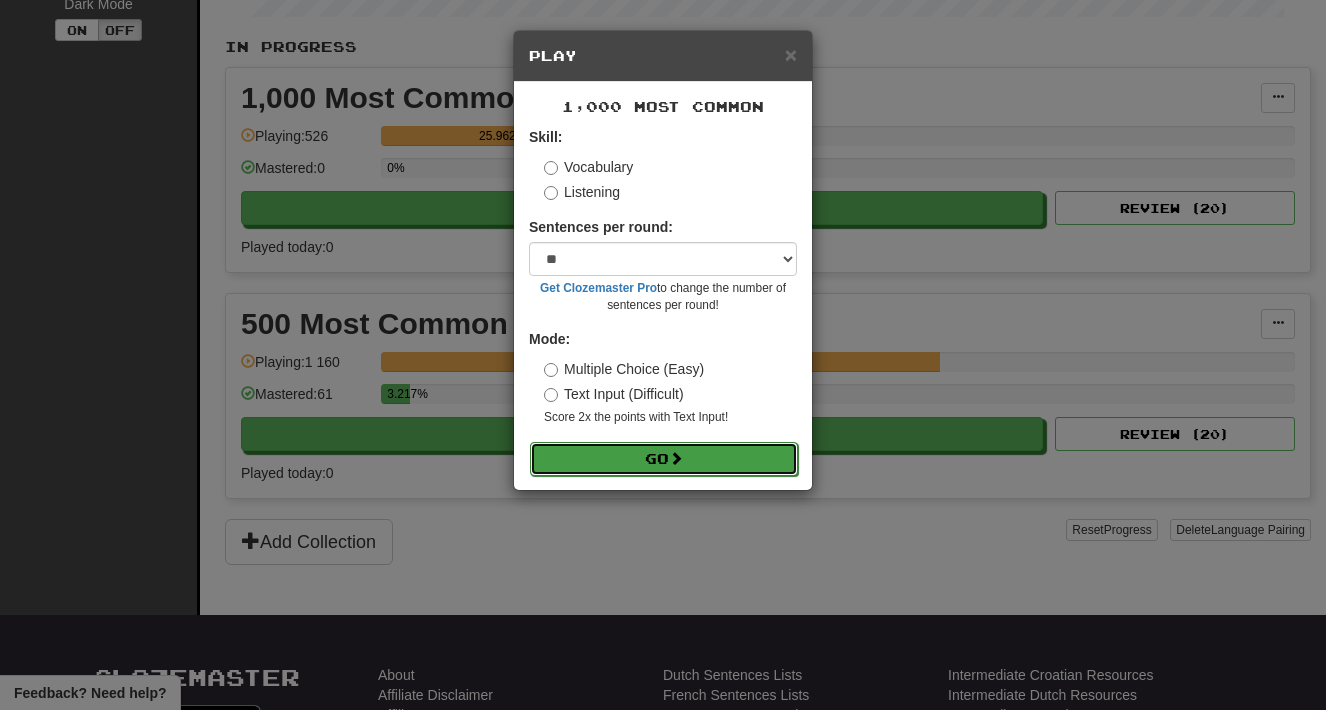 click on "Go" at bounding box center [664, 459] 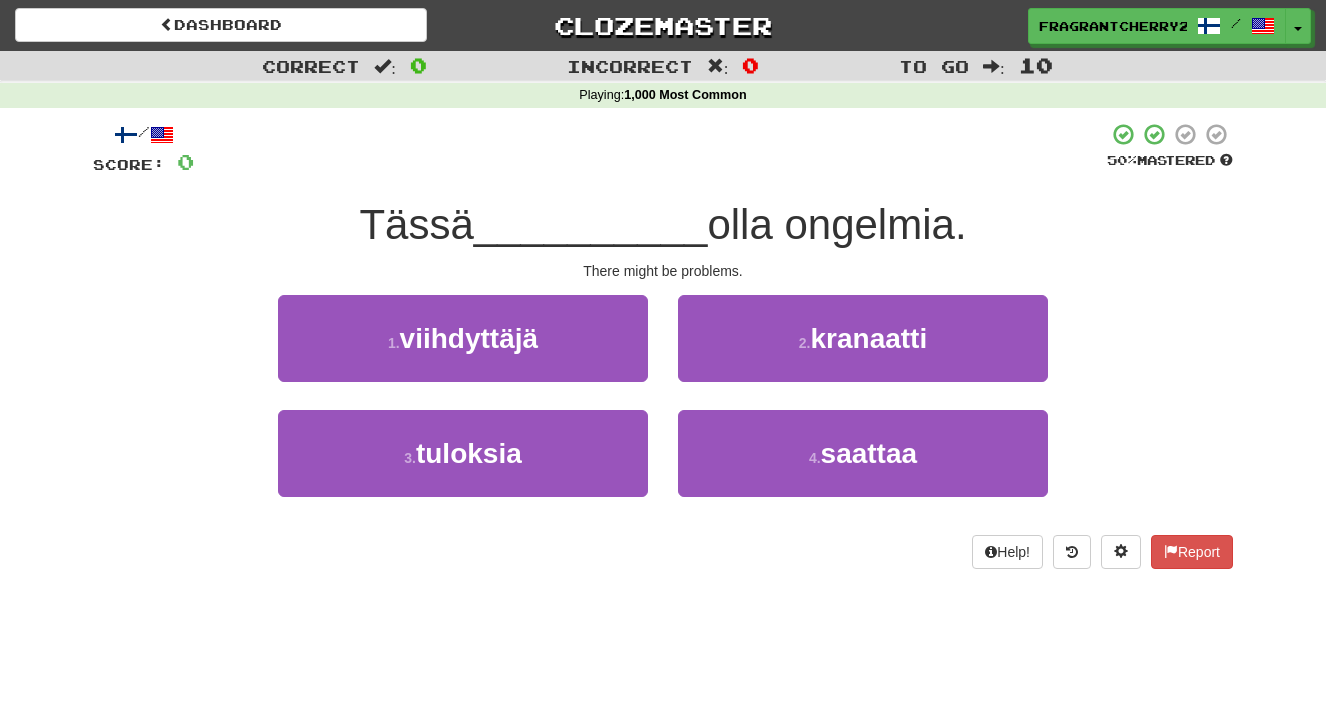 scroll, scrollTop: 0, scrollLeft: 0, axis: both 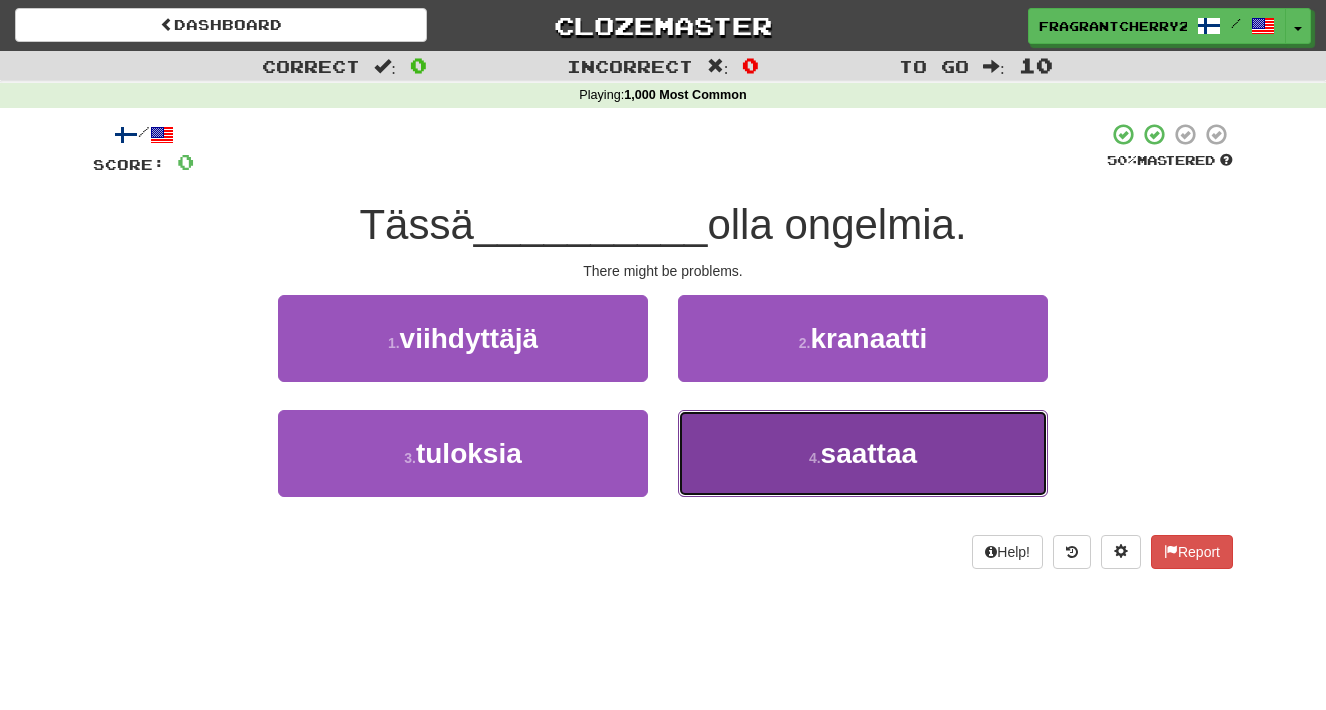 click on "4 .  saattaa" at bounding box center [863, 453] 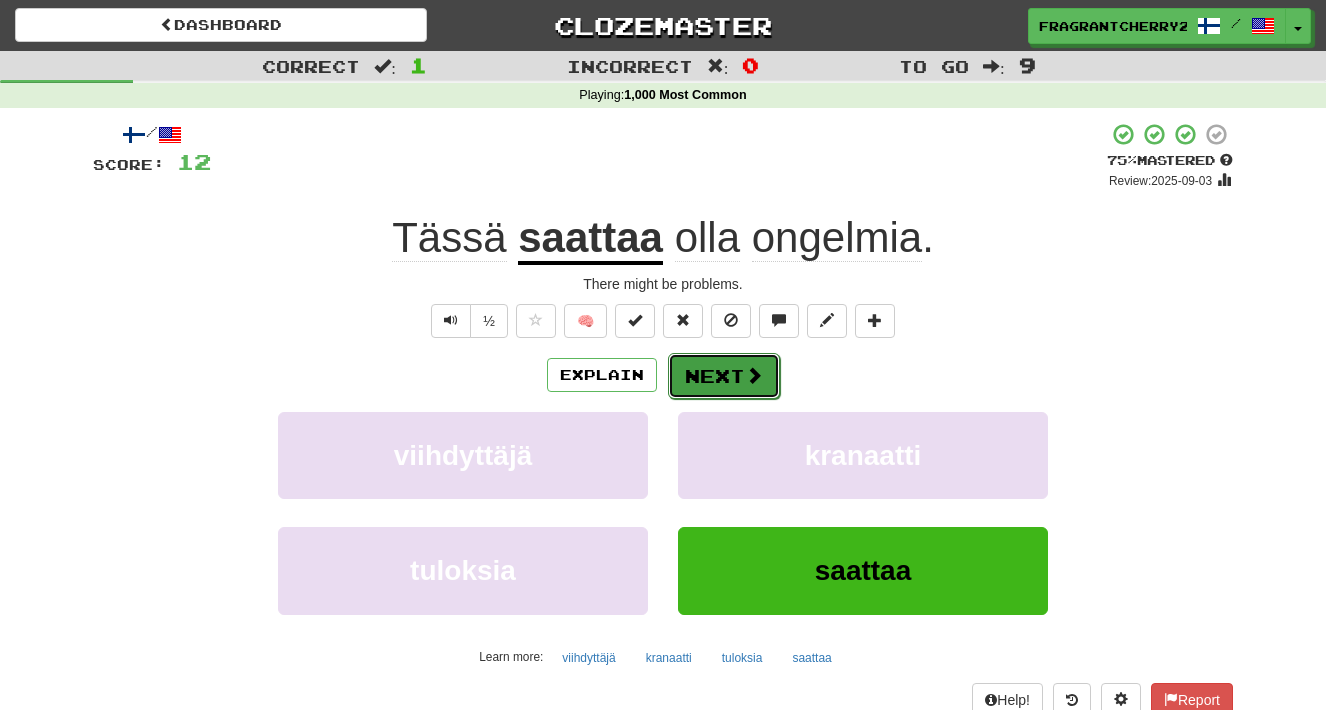 click on "Next" at bounding box center [724, 376] 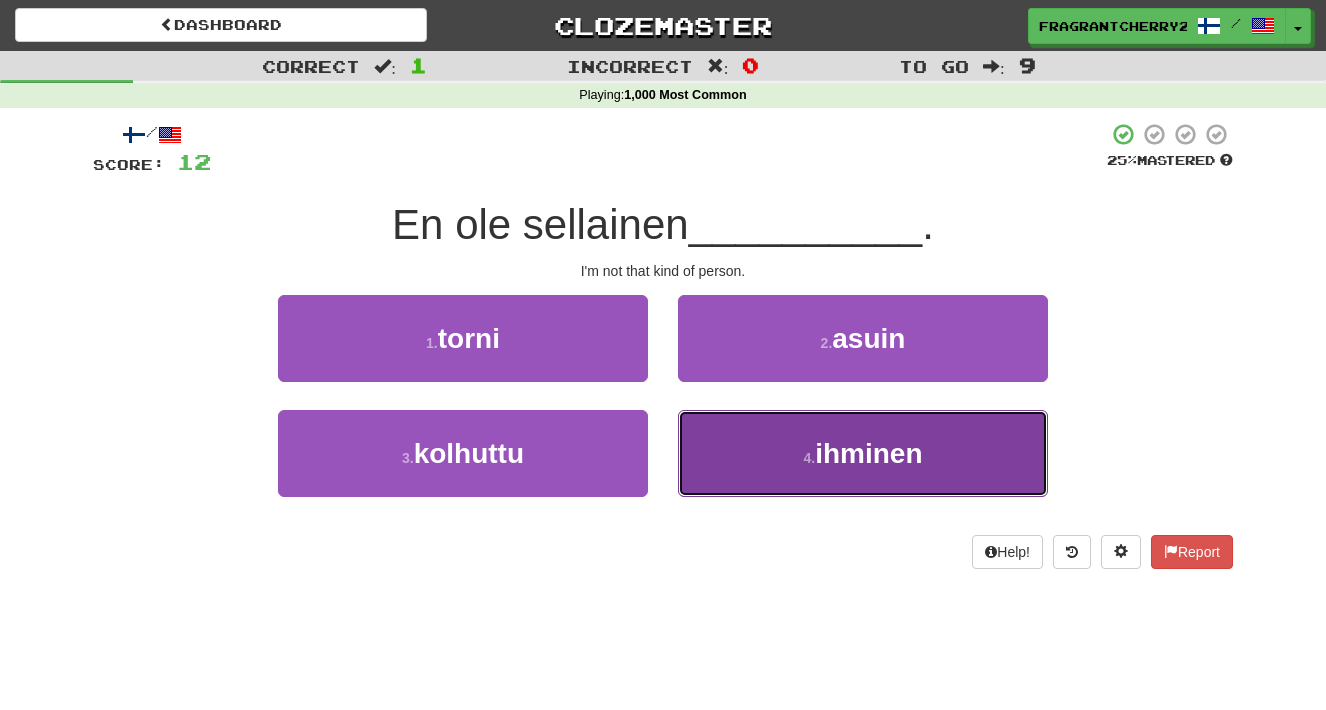click on "4 .  ihminen" at bounding box center (863, 453) 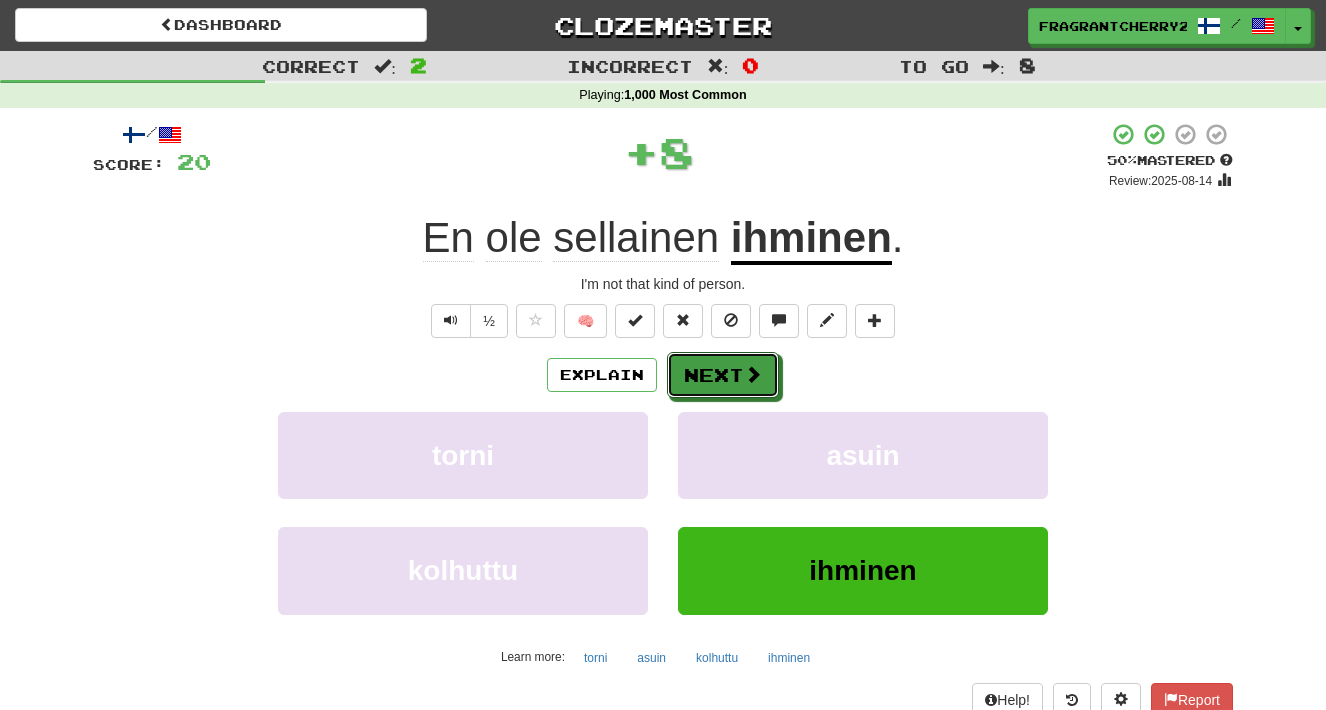 click on "Next" at bounding box center [723, 375] 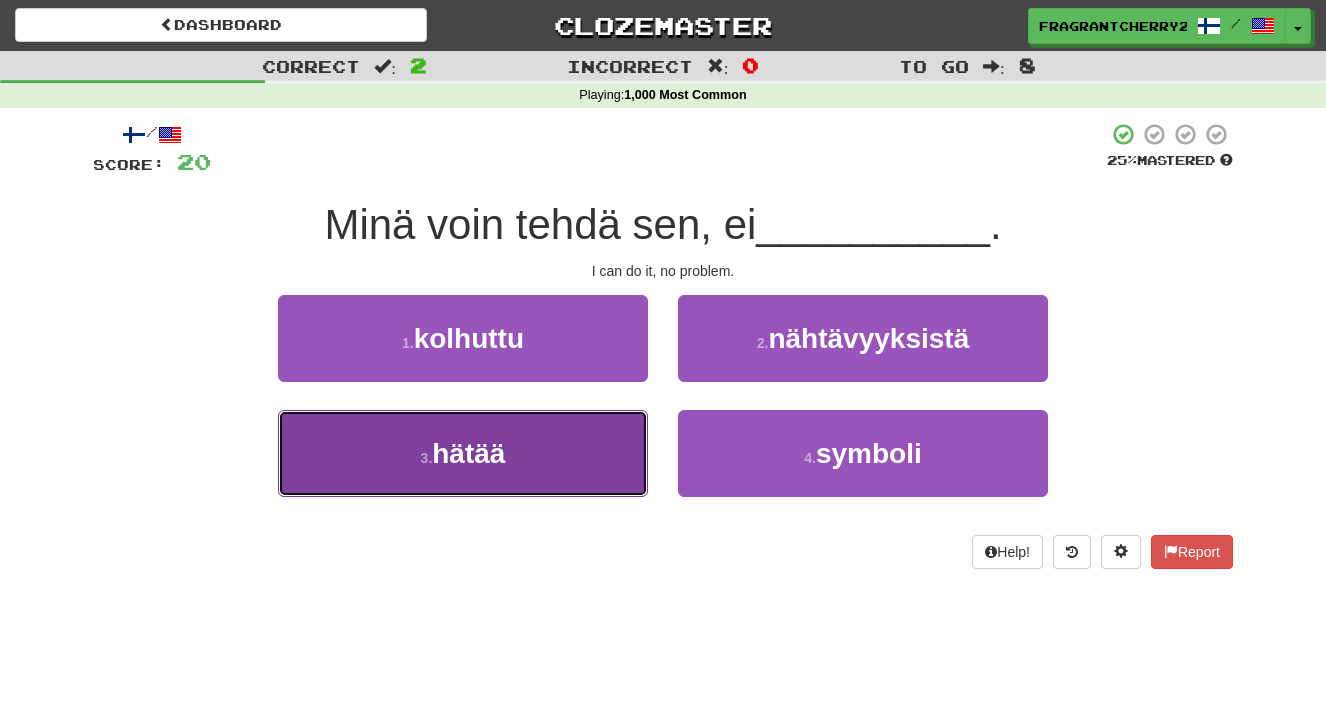 click on "3 .  hätää" at bounding box center (463, 453) 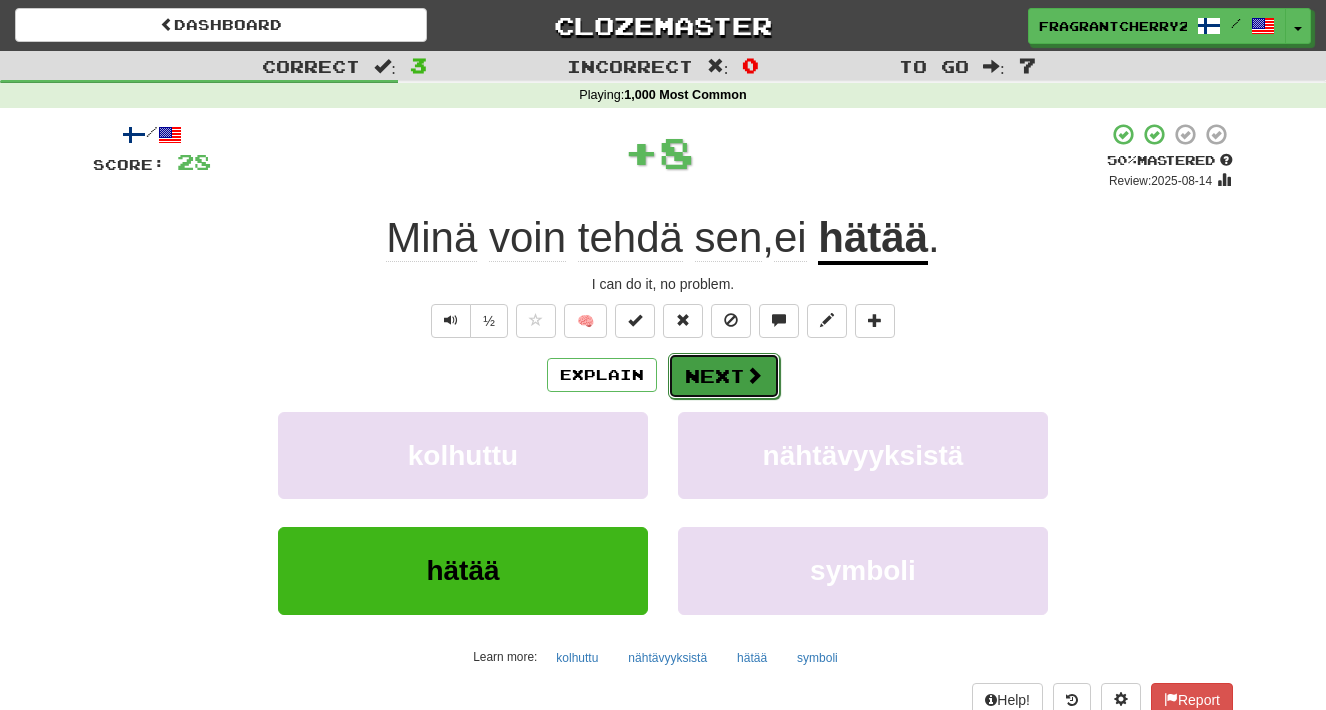 click on "Next" at bounding box center [724, 376] 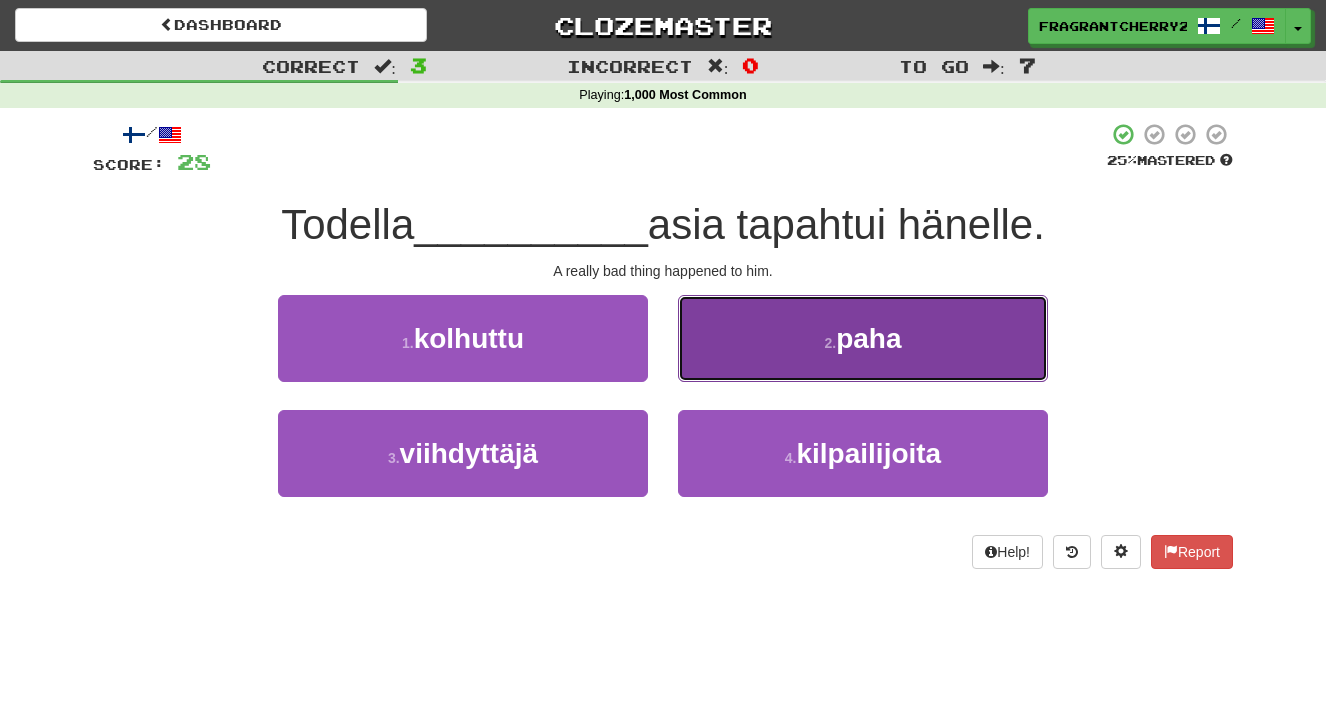 click on "2 .  paha" at bounding box center [863, 338] 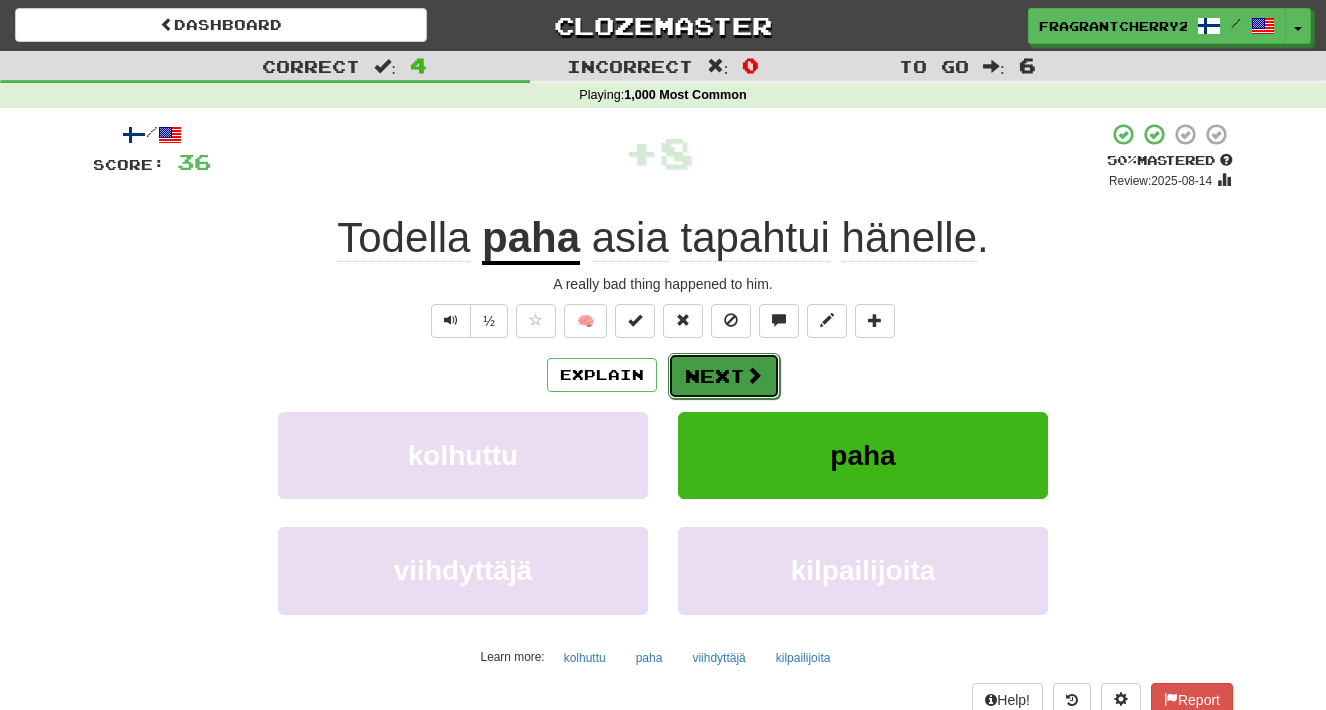 click on "Next" at bounding box center (724, 376) 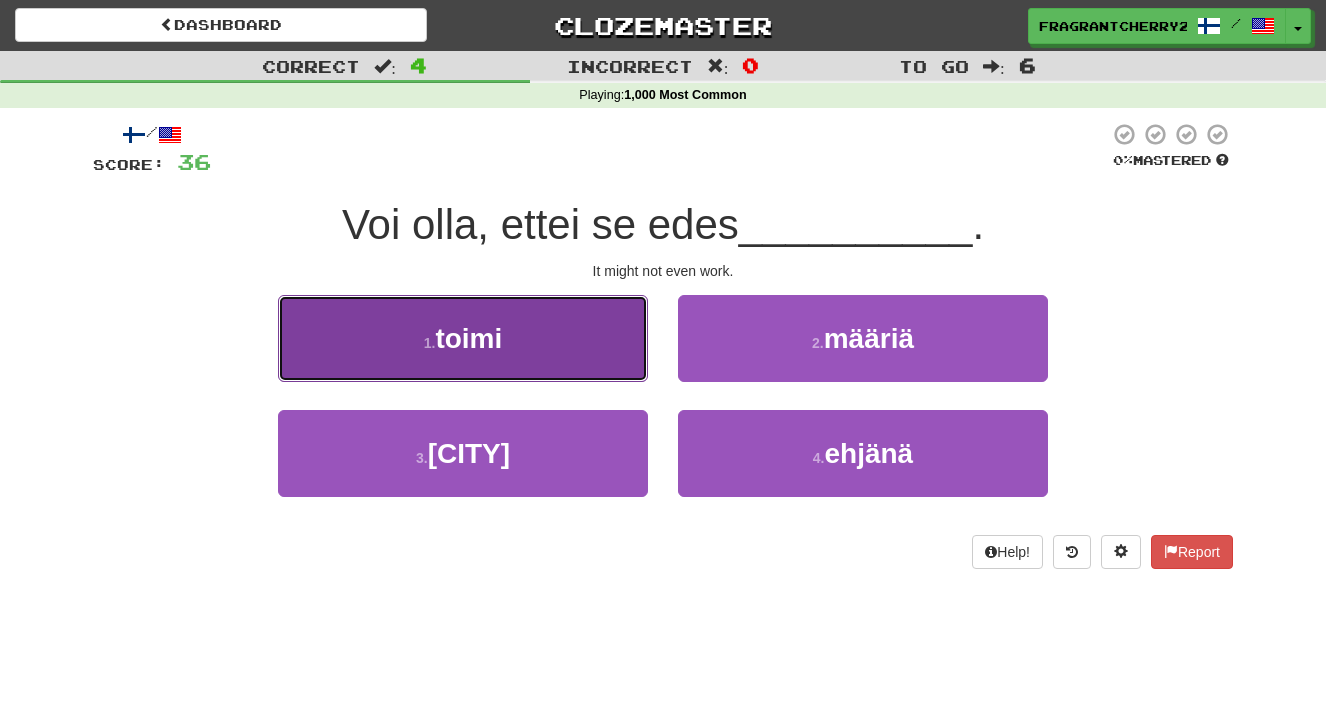 click on "1 .  toimi" at bounding box center [463, 338] 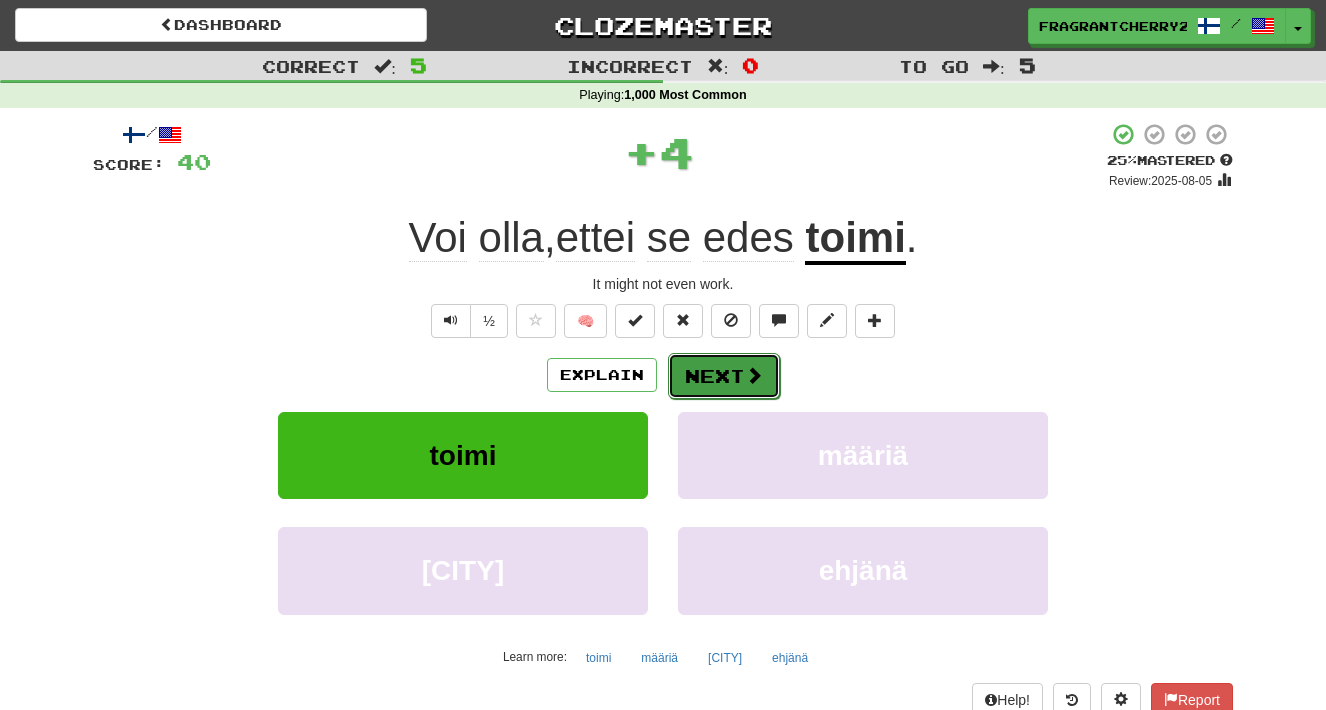 click on "Next" at bounding box center (724, 376) 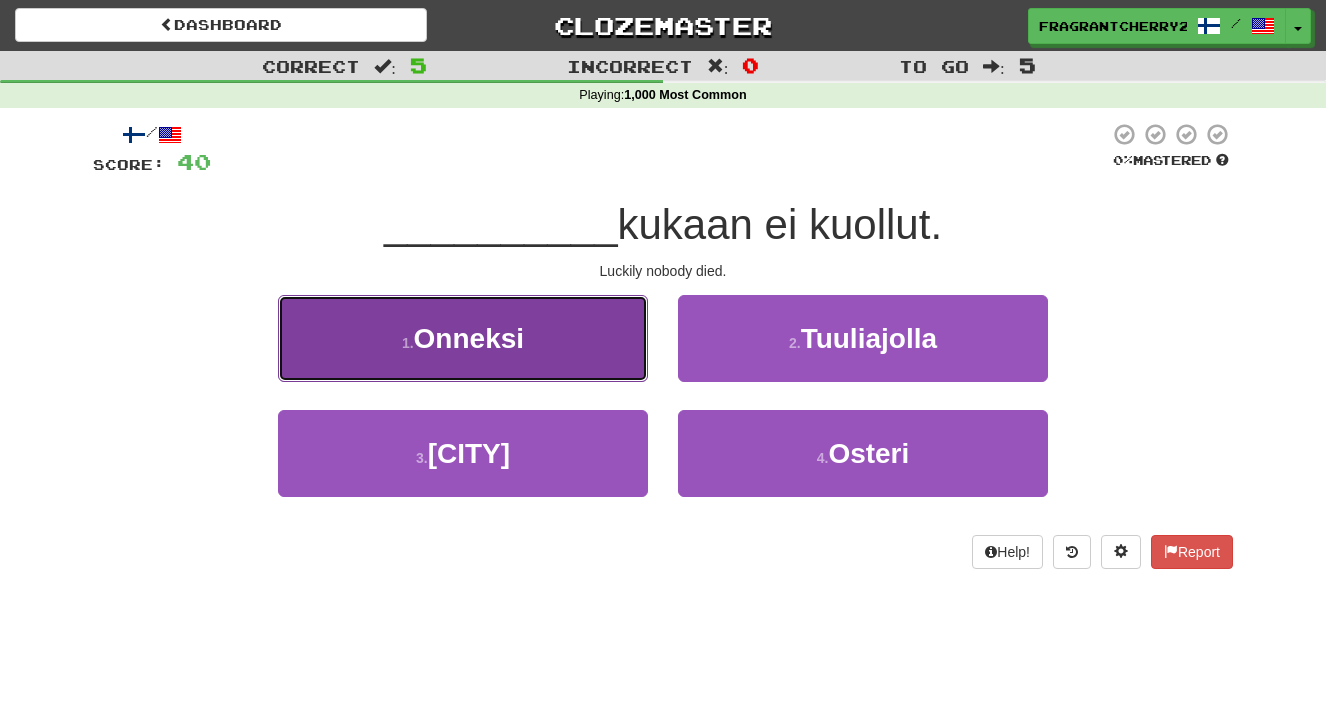 click on "1 .  Onneksi" at bounding box center [463, 338] 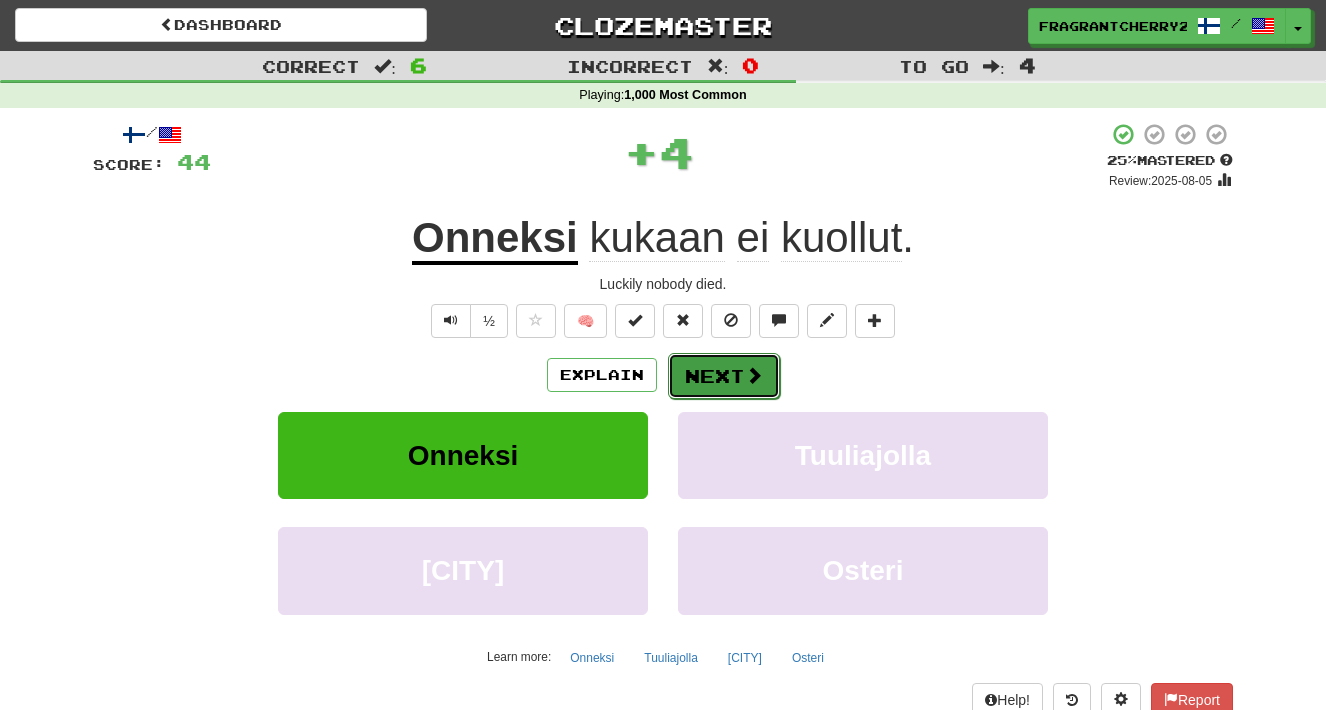 click on "Next" at bounding box center [724, 376] 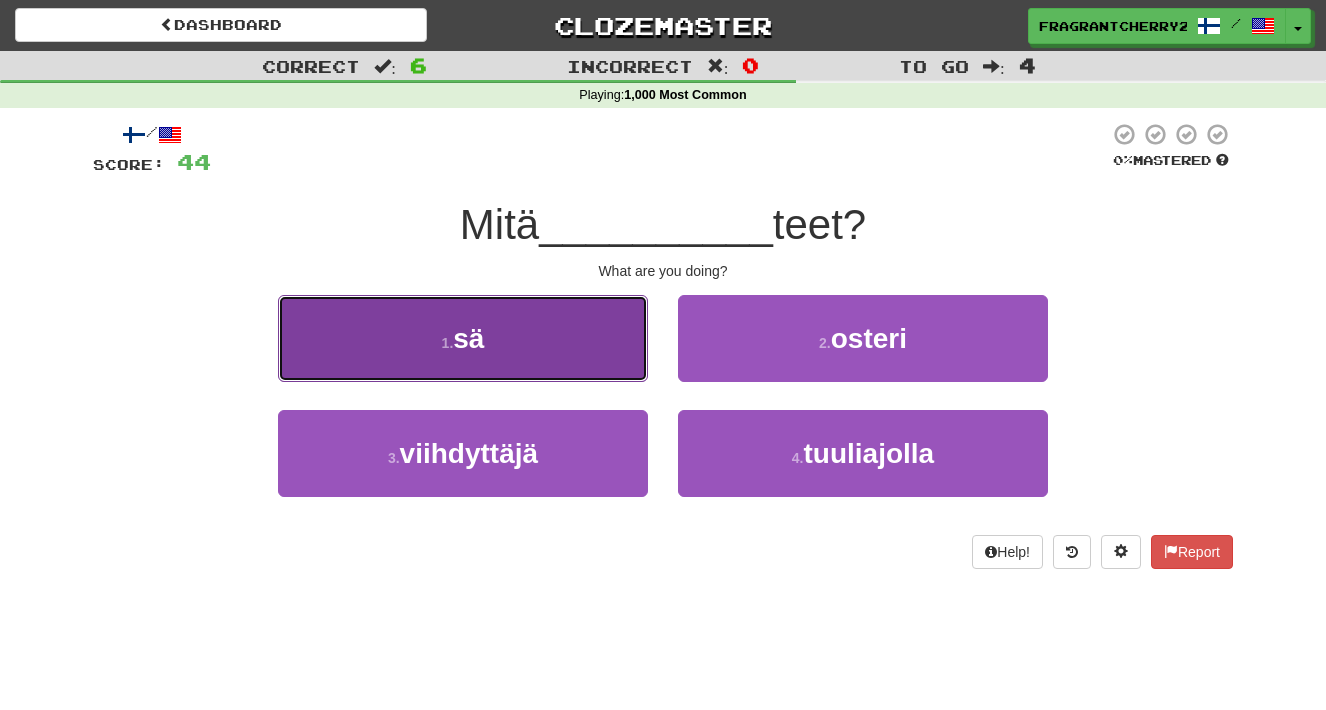 click on "1 .  sä" at bounding box center [463, 338] 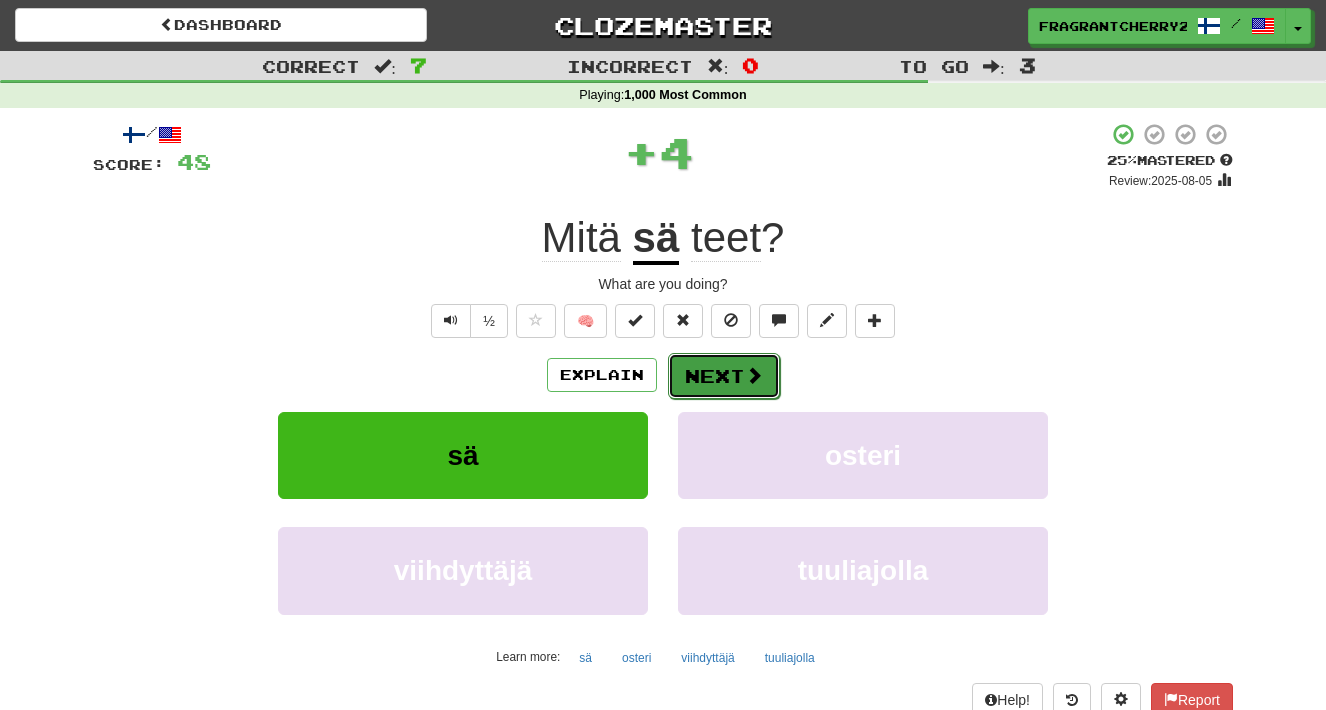 click on "Next" at bounding box center (724, 376) 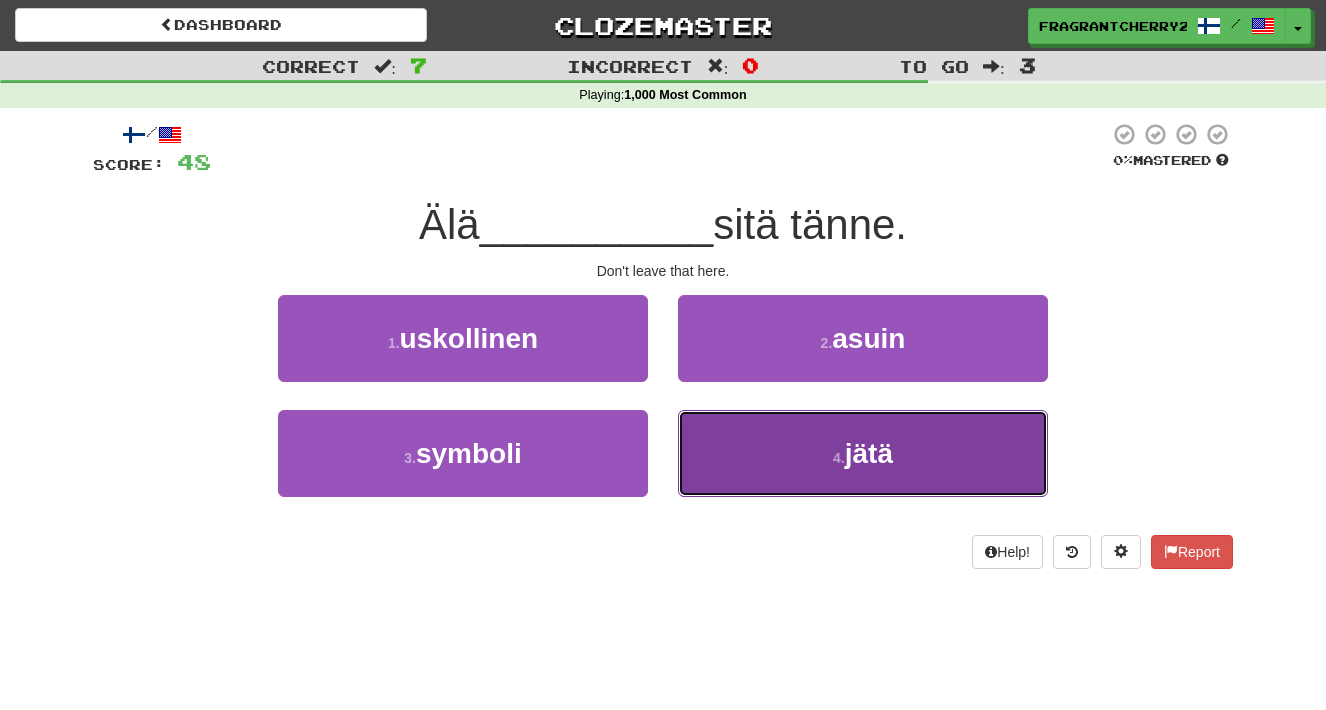 click on "4 .  jätä" at bounding box center (863, 453) 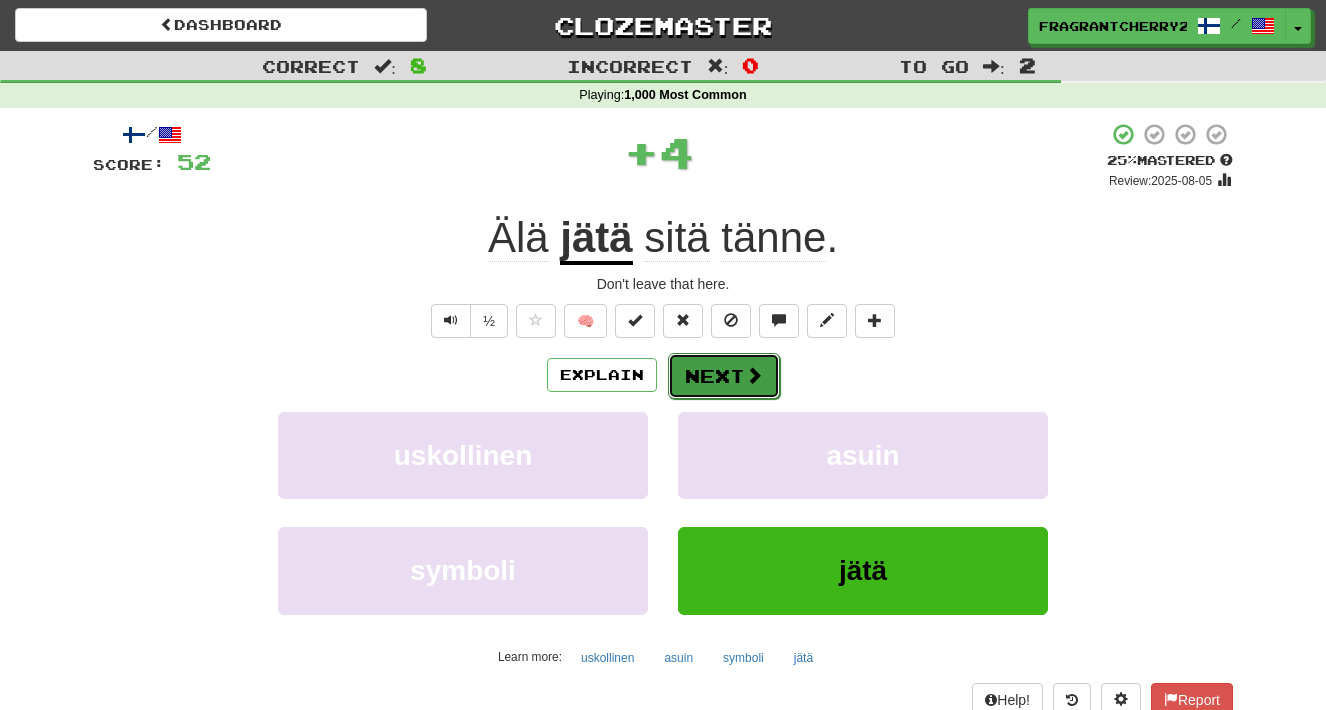 click on "Next" at bounding box center [724, 376] 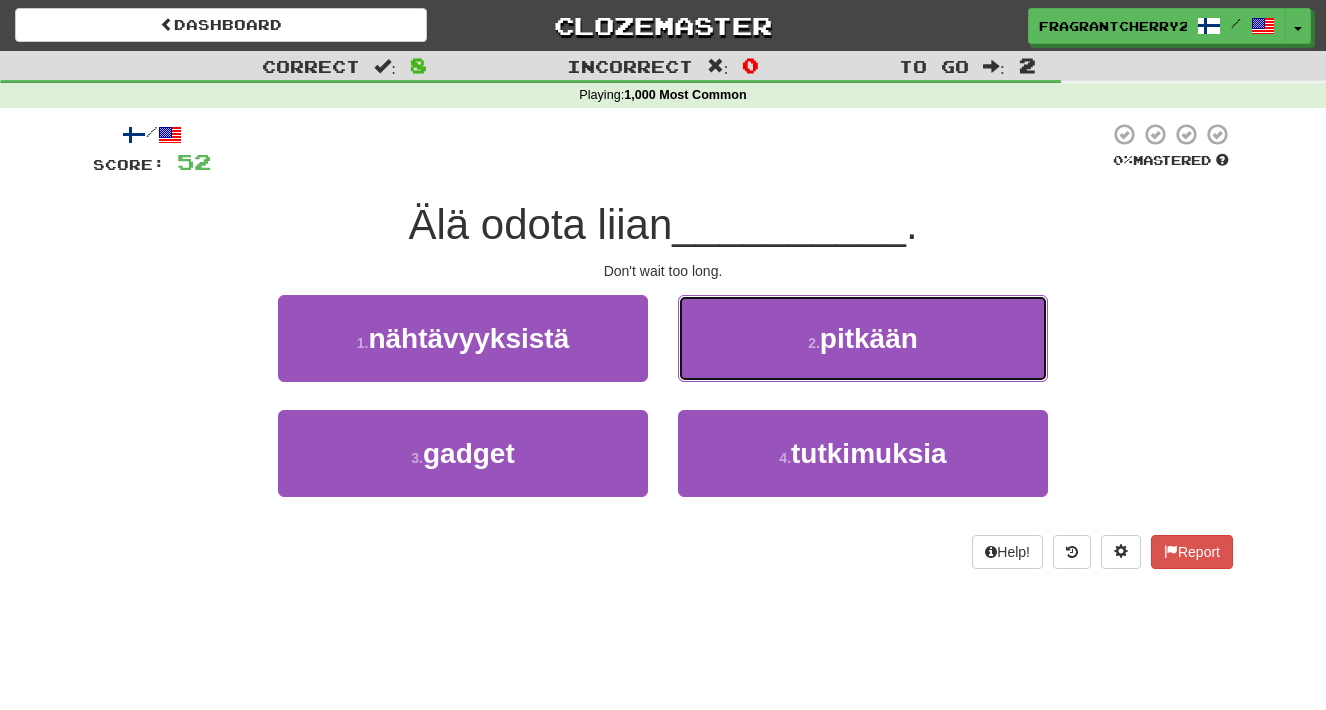 click on "2 .  pitkään" at bounding box center [863, 338] 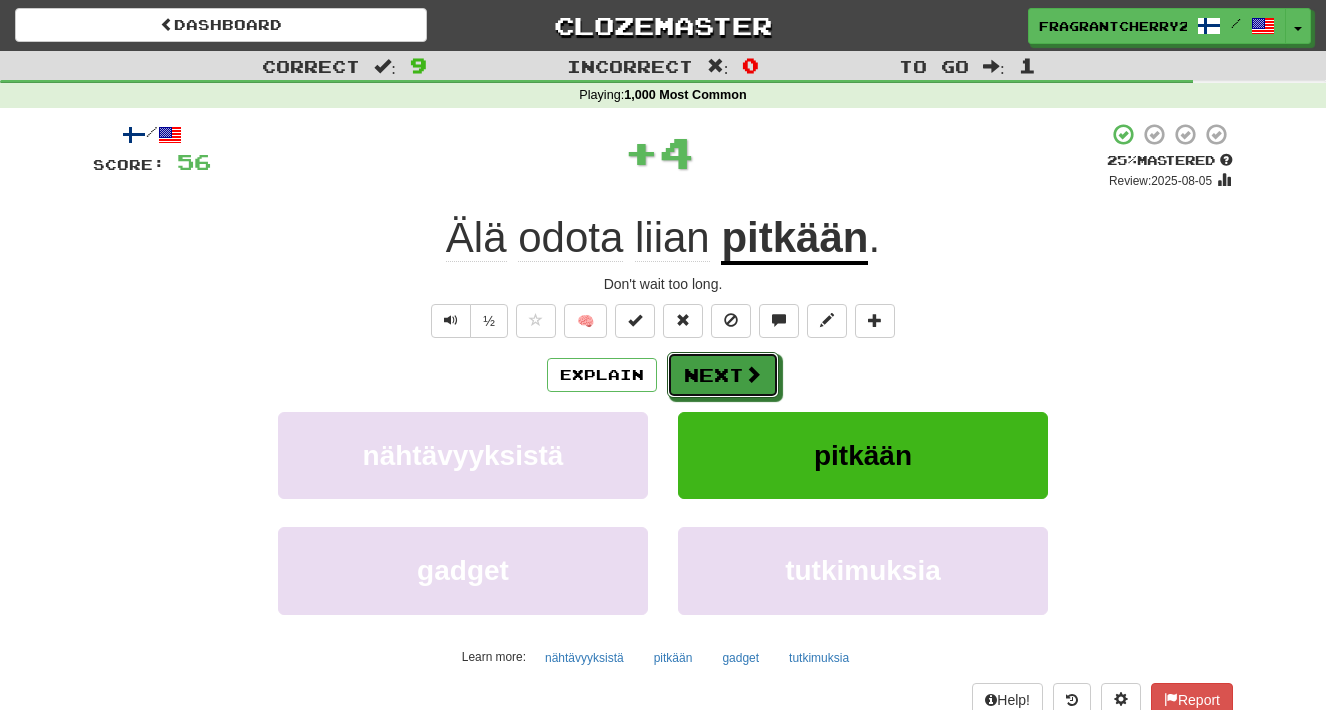 click on "Next" at bounding box center [723, 375] 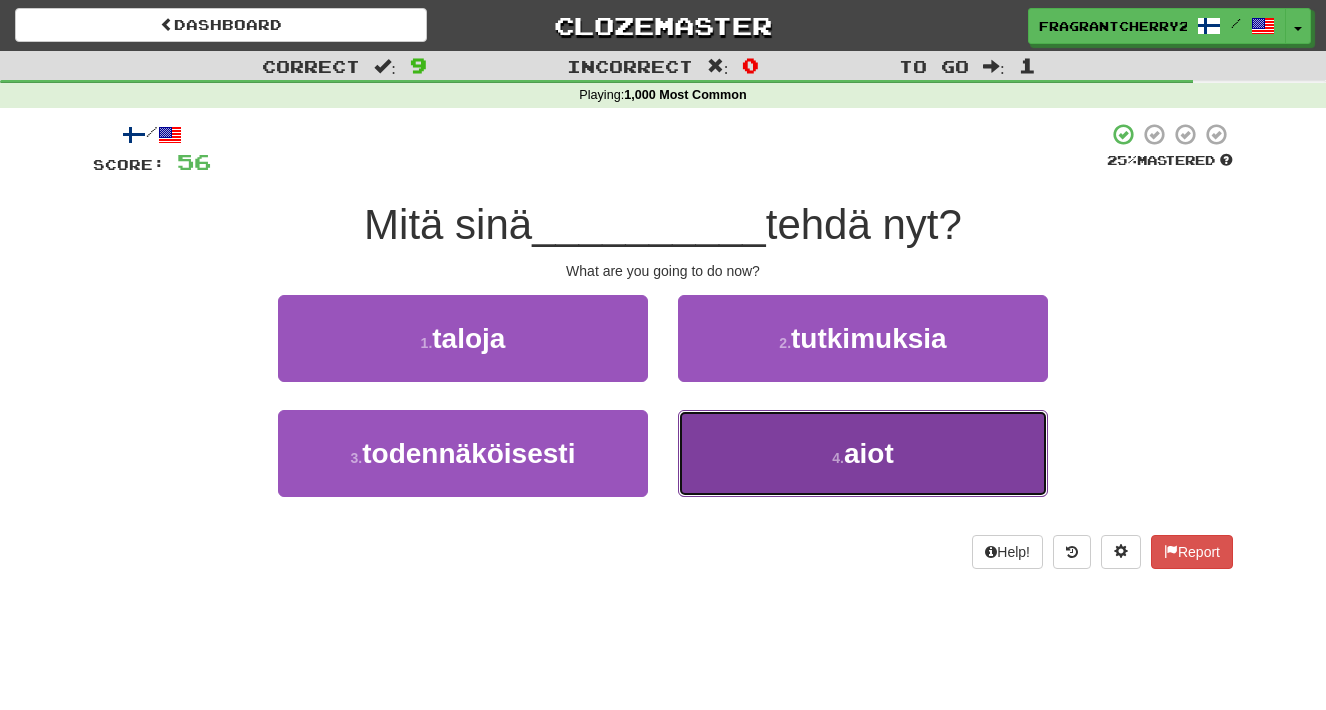click on "4 .  aiot" at bounding box center (863, 453) 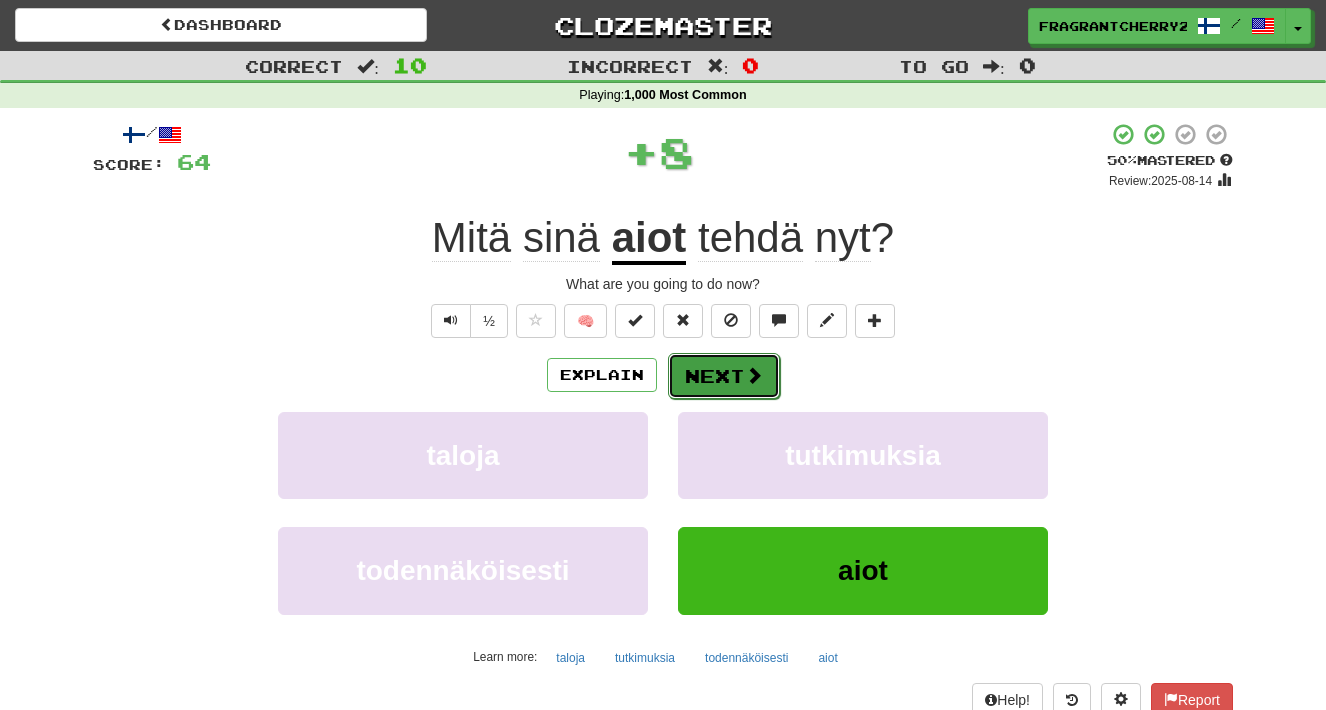 click on "Next" at bounding box center (724, 376) 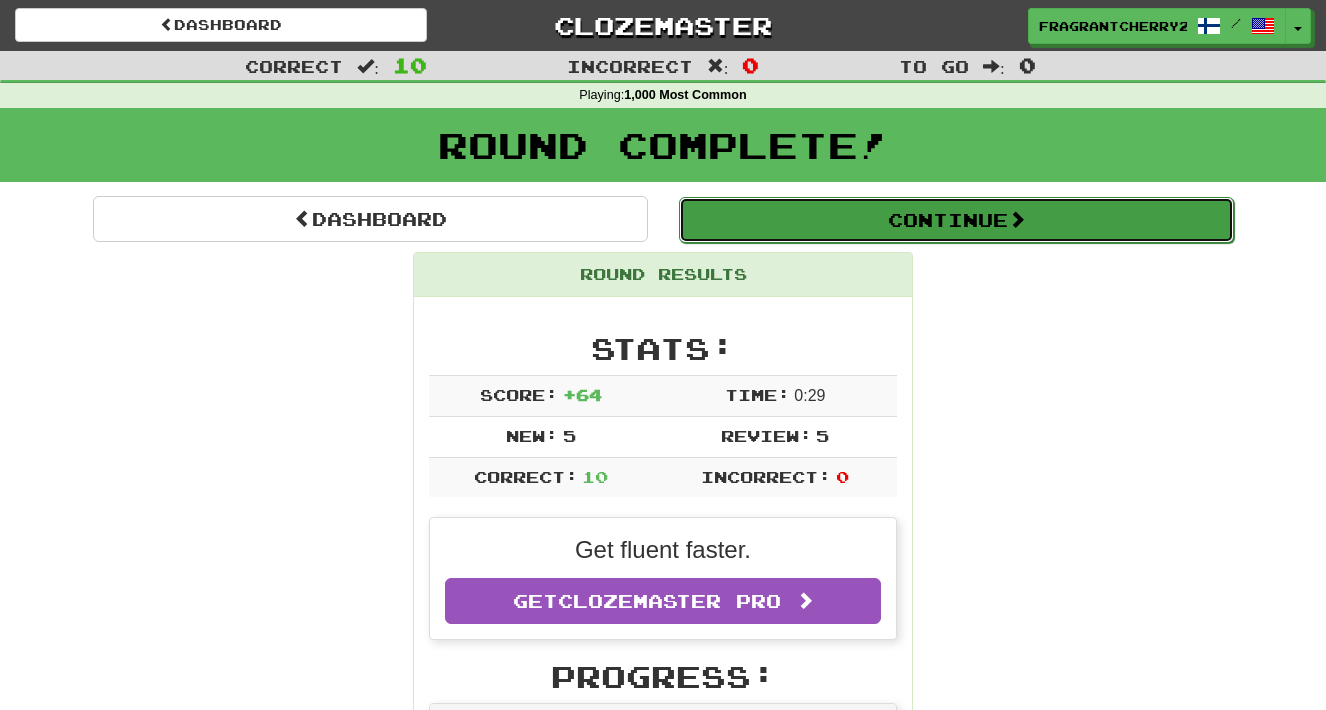 click on "Continue" at bounding box center [956, 220] 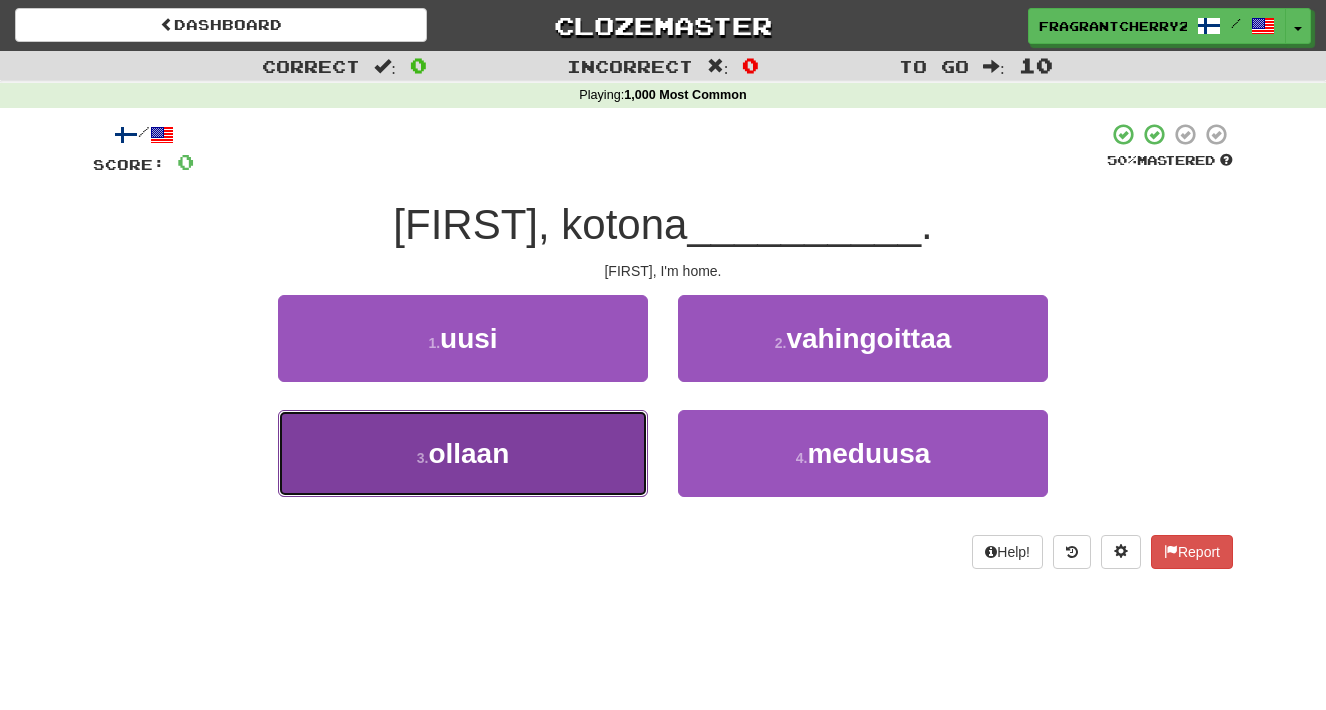 click on "3 .  ollaan" at bounding box center [463, 453] 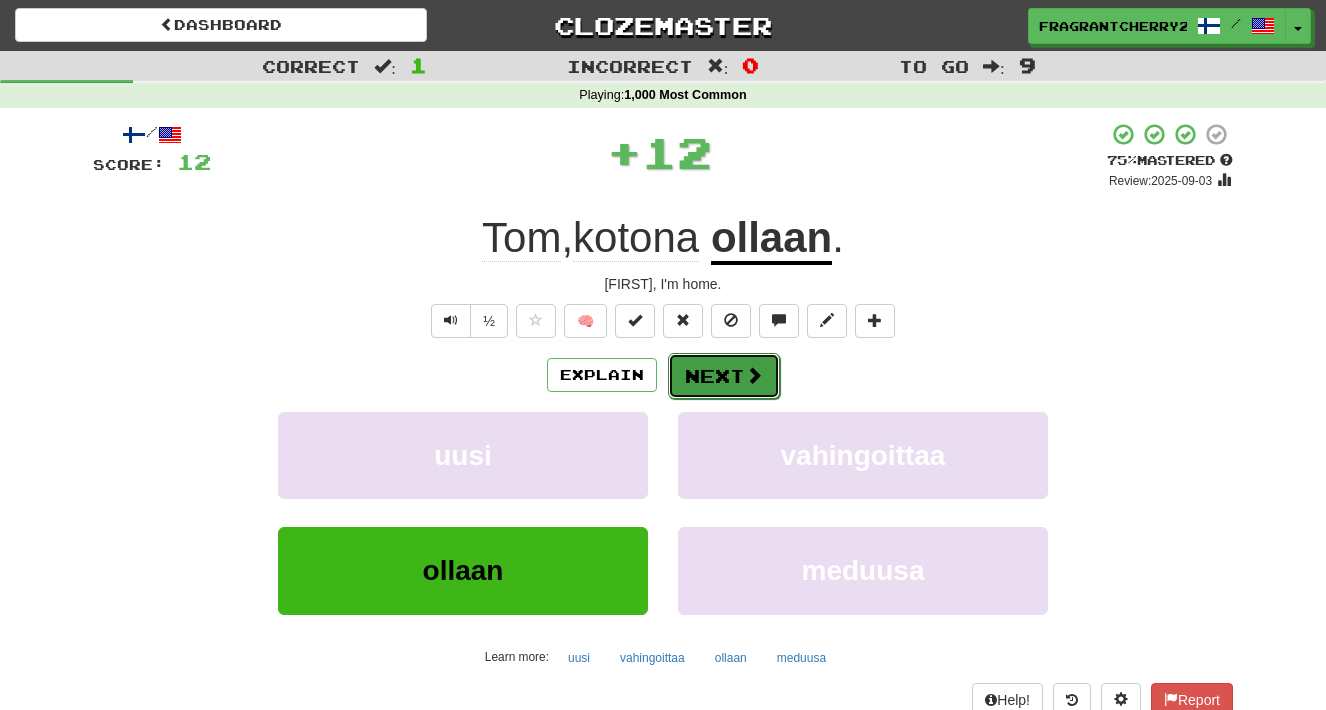click on "Next" at bounding box center [724, 376] 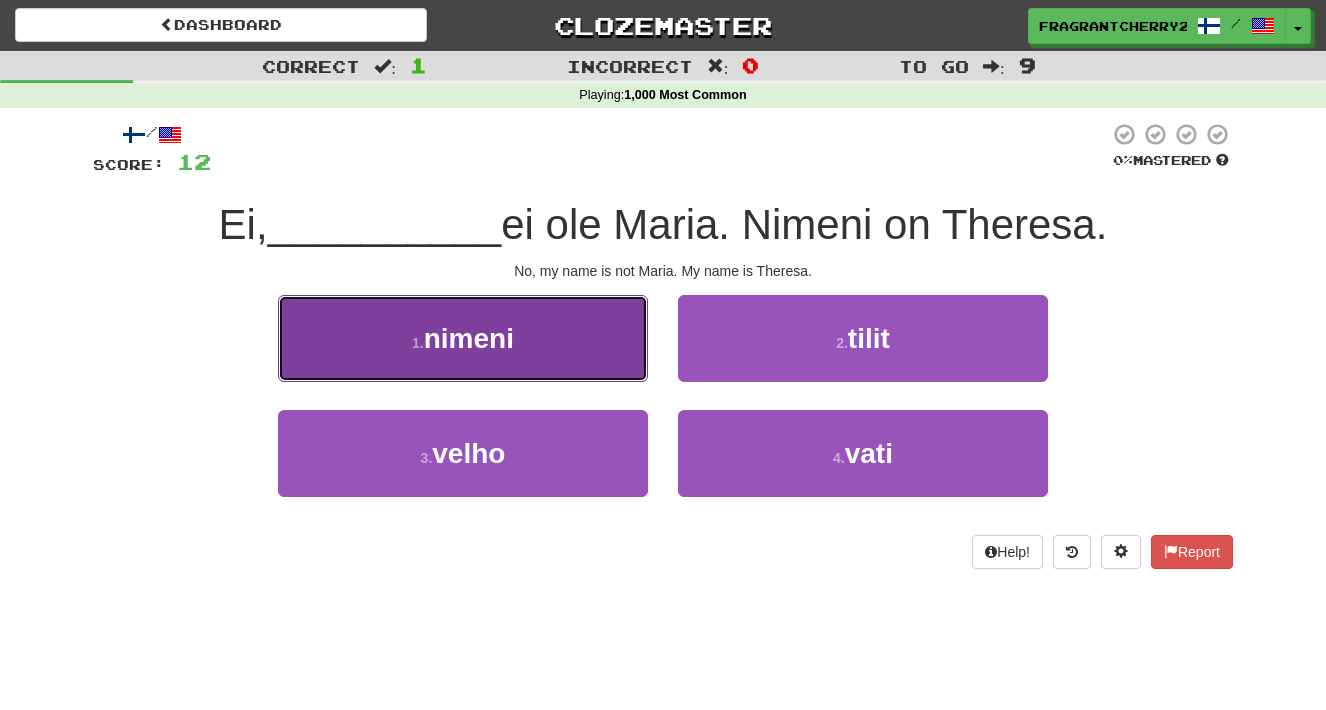 click on "1 .  nimeni" at bounding box center [463, 338] 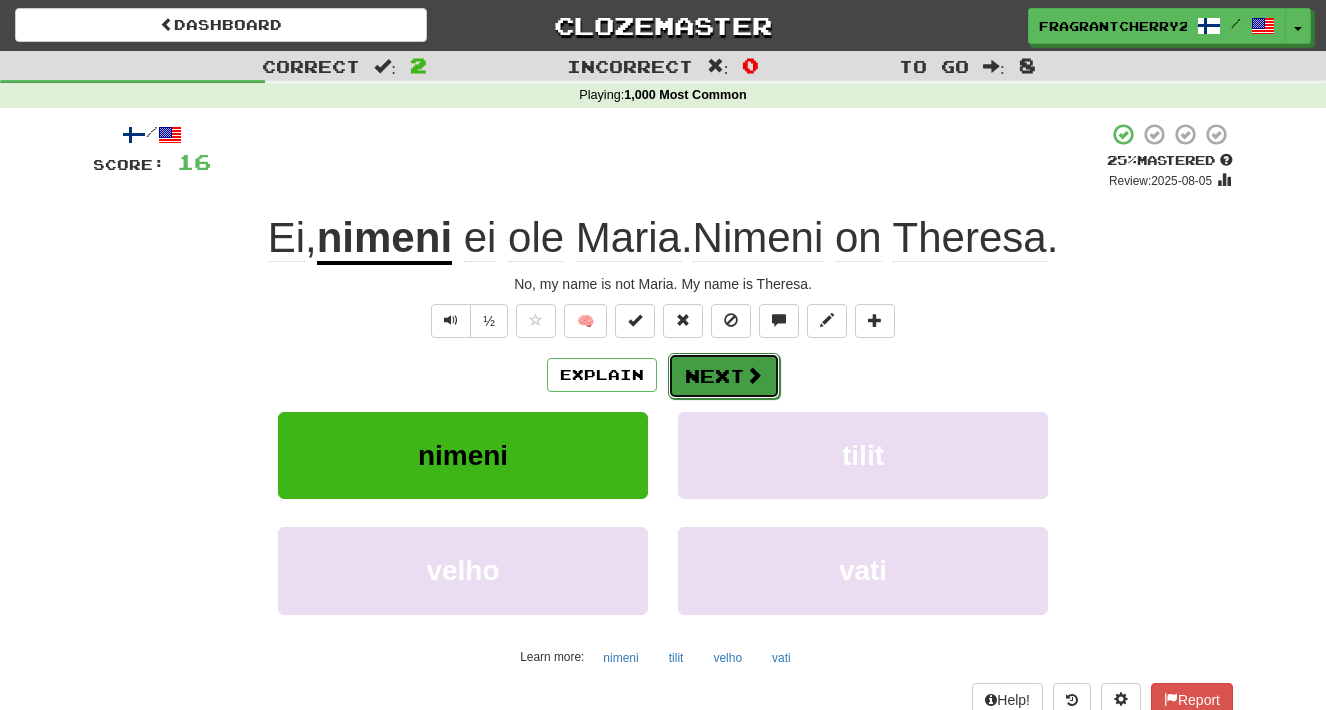 click on "Next" at bounding box center (724, 376) 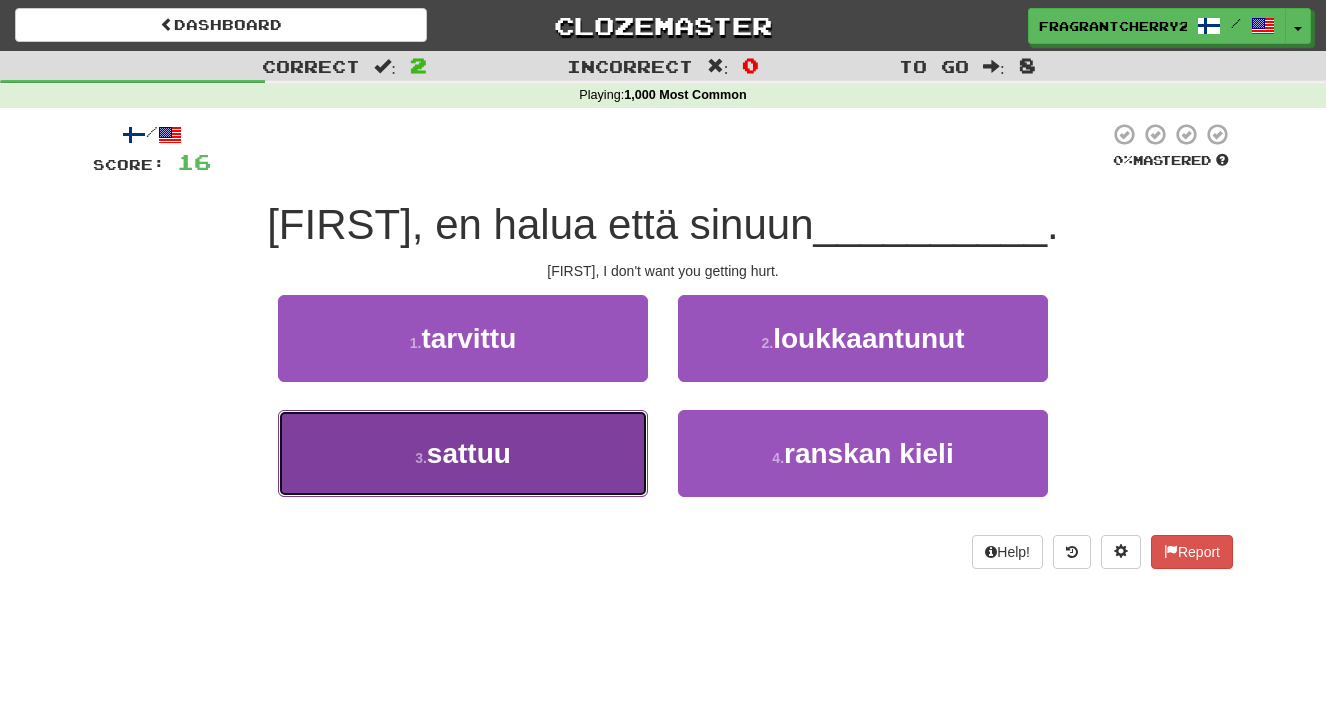 click on "3 .  sattuu" at bounding box center (463, 453) 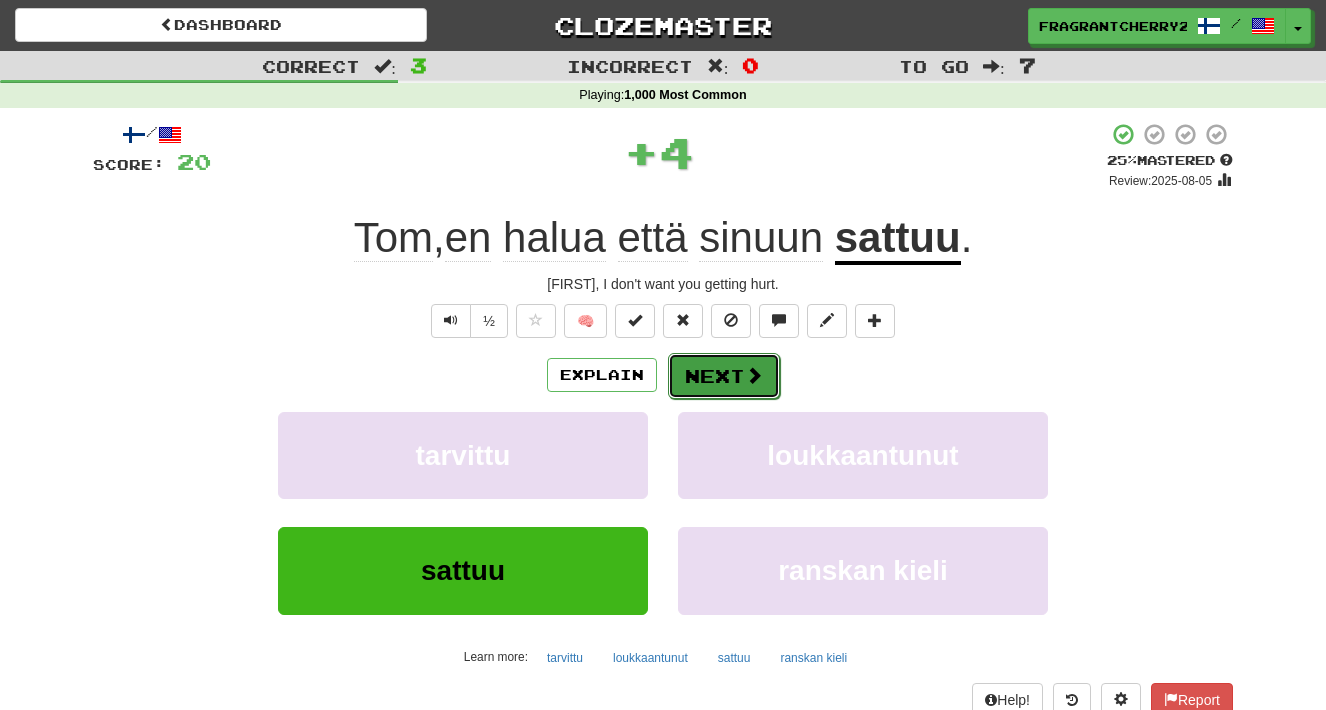 click on "Next" at bounding box center (724, 376) 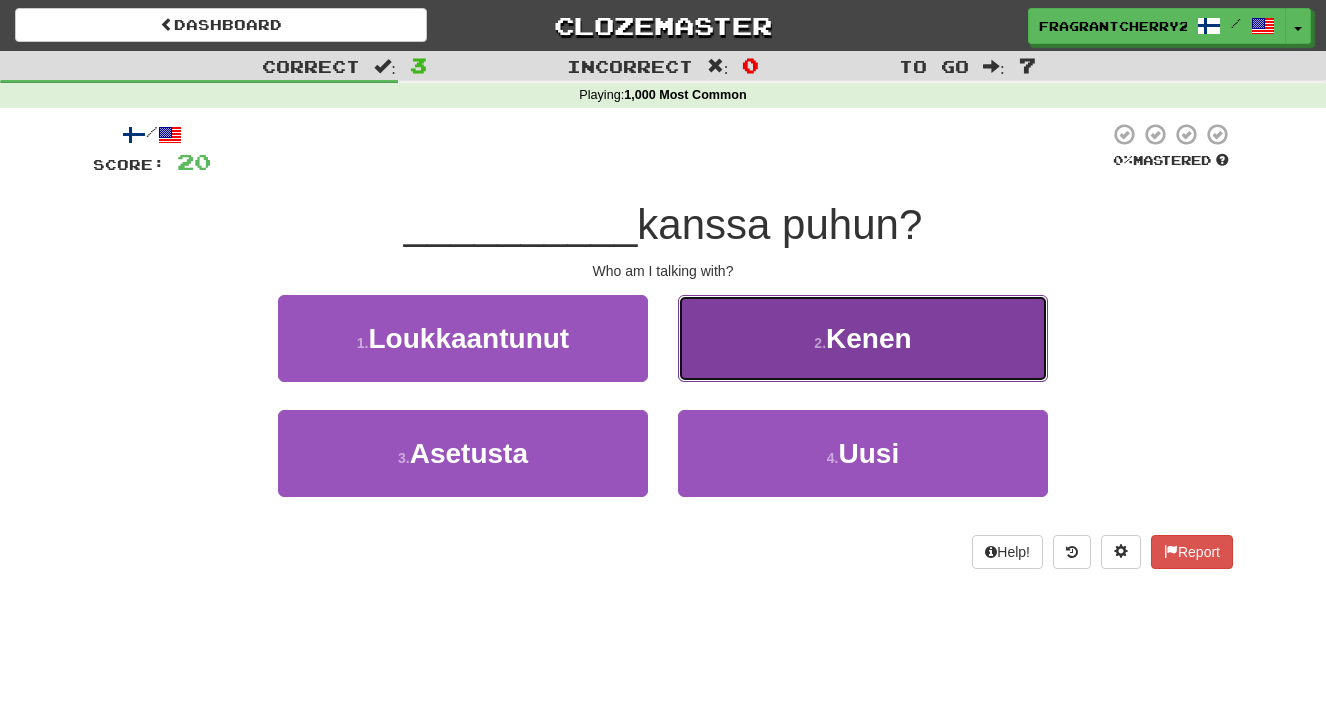 click on "2 .  Kenen" at bounding box center [863, 338] 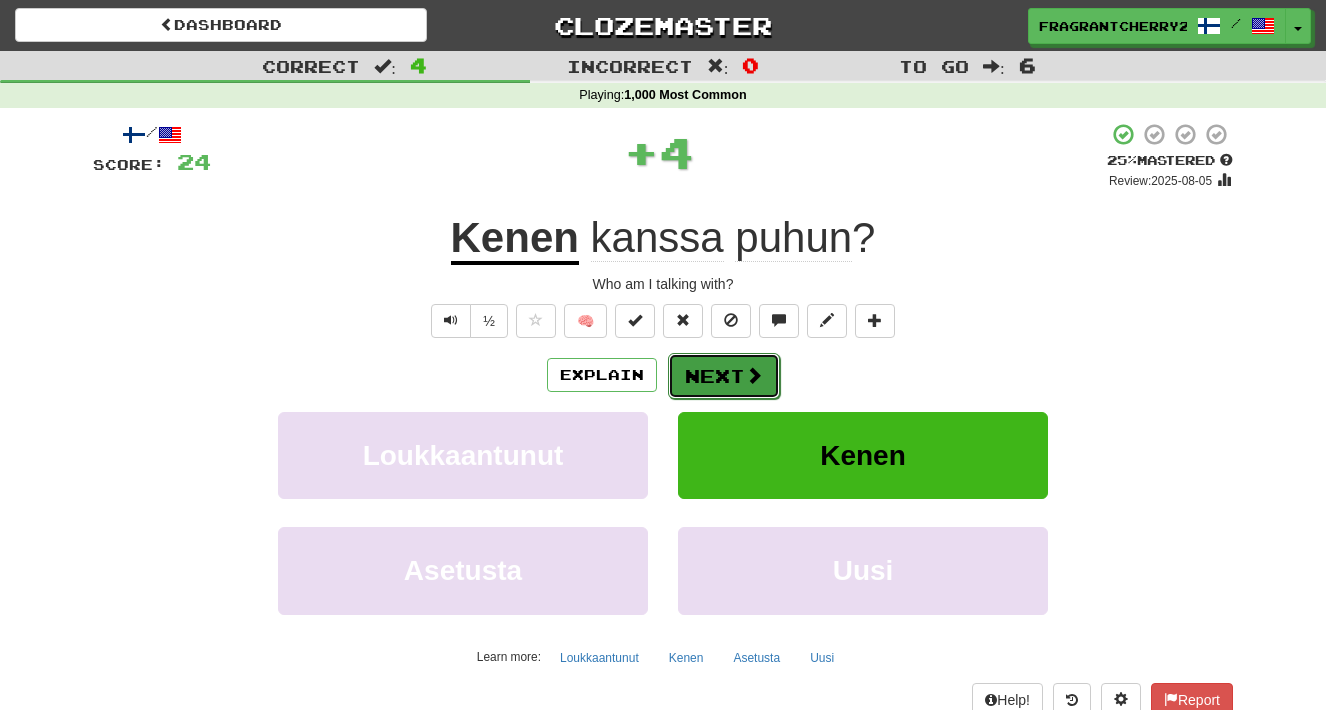 click on "Next" at bounding box center [724, 376] 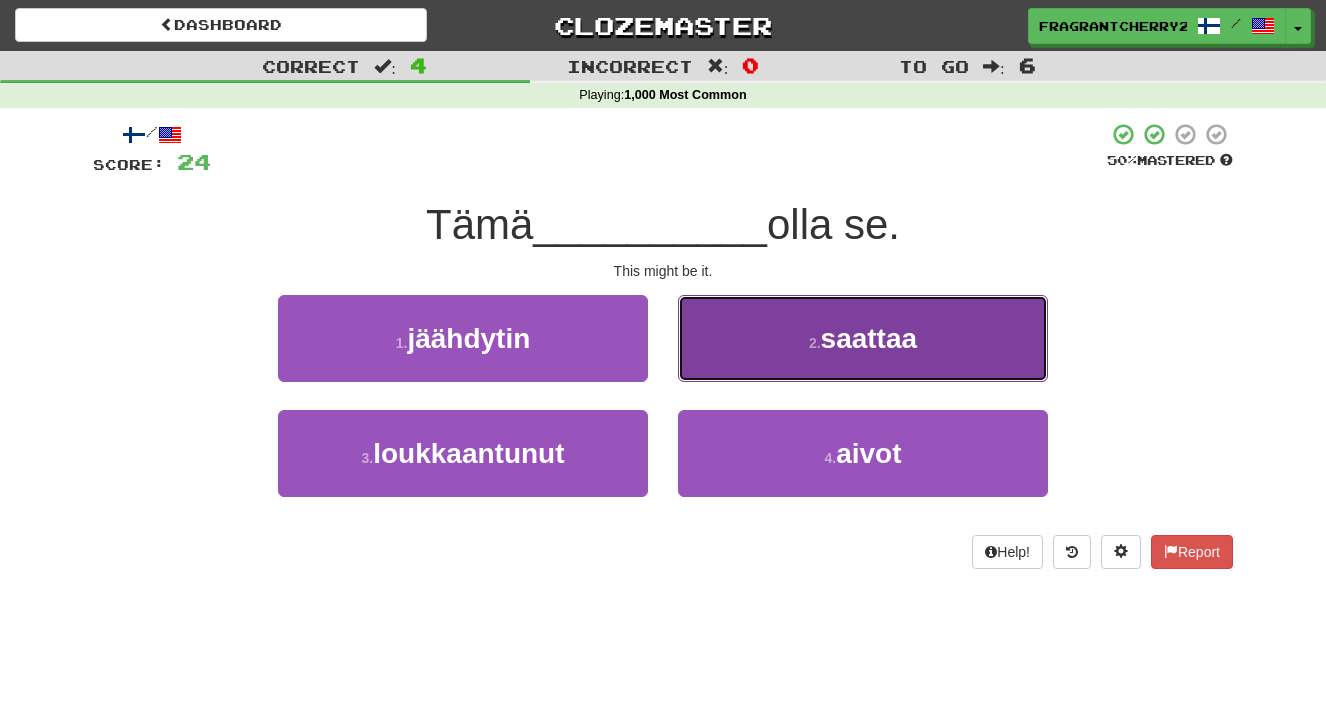 click on "2 .  saattaa" at bounding box center (863, 338) 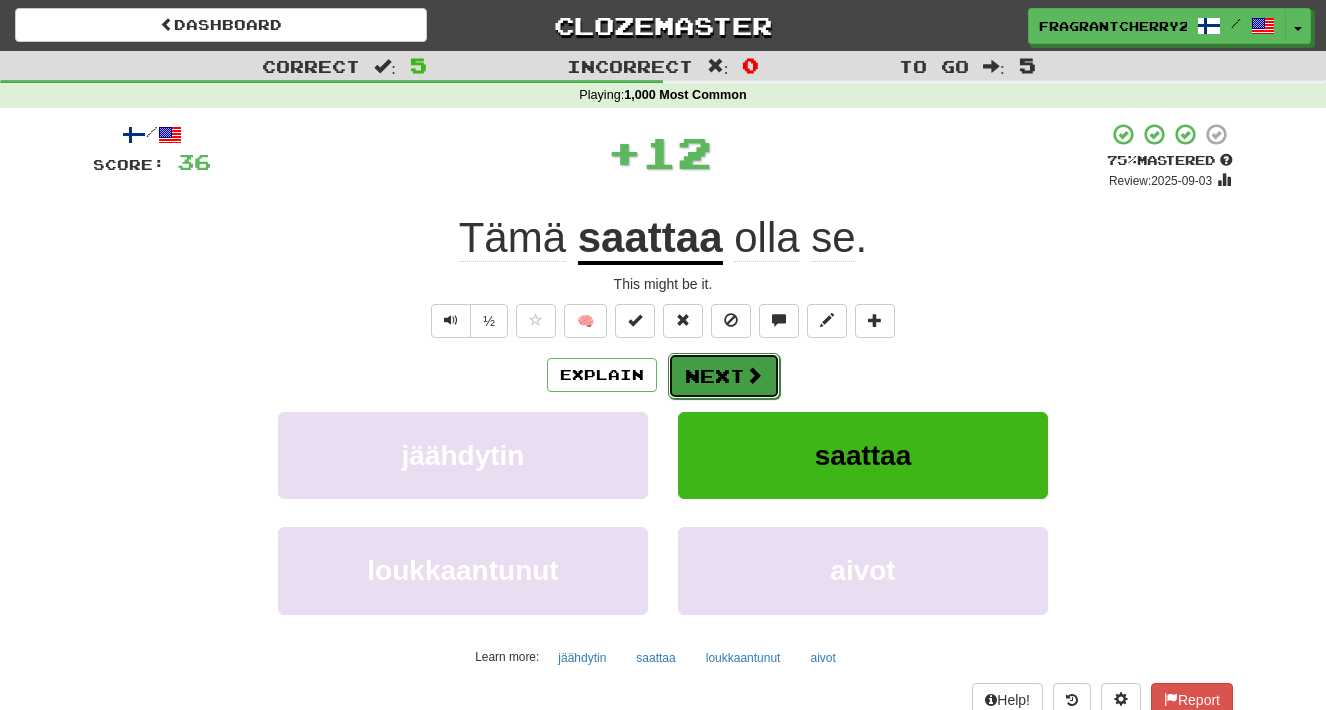 click on "Next" at bounding box center (724, 376) 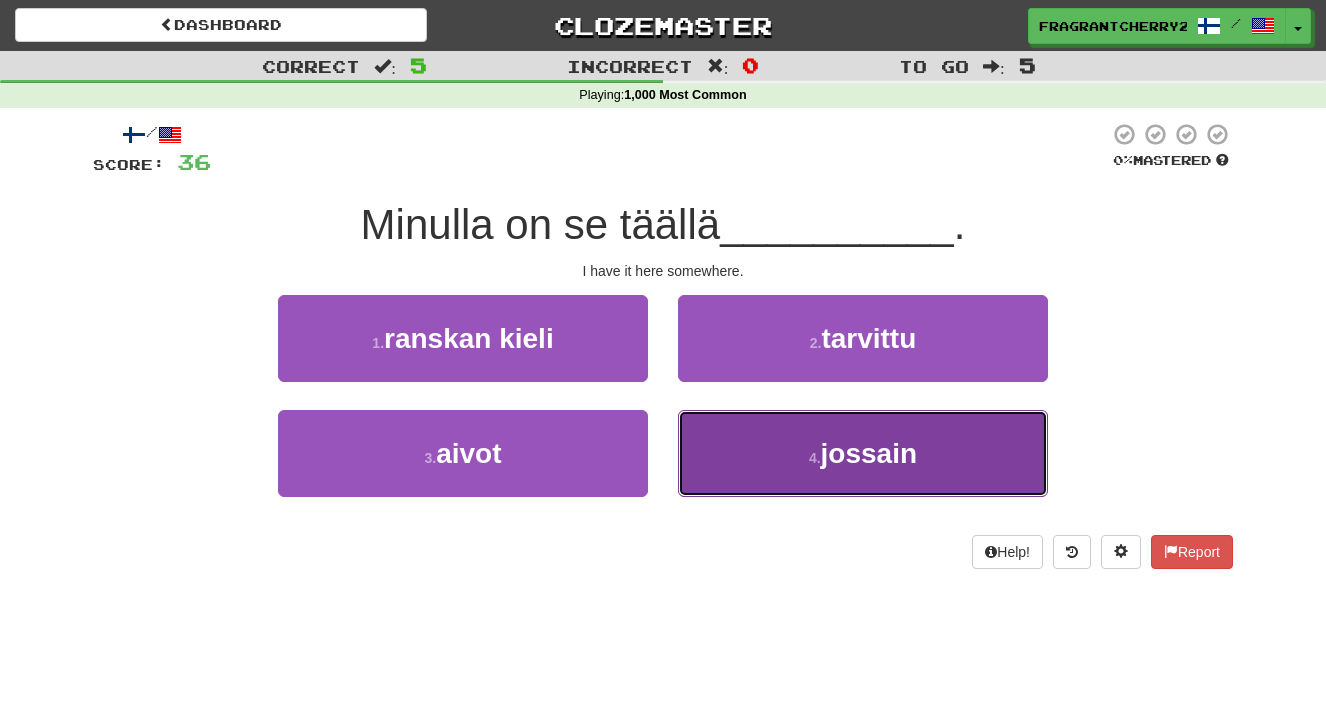 click on "4 .  jossain" at bounding box center [863, 453] 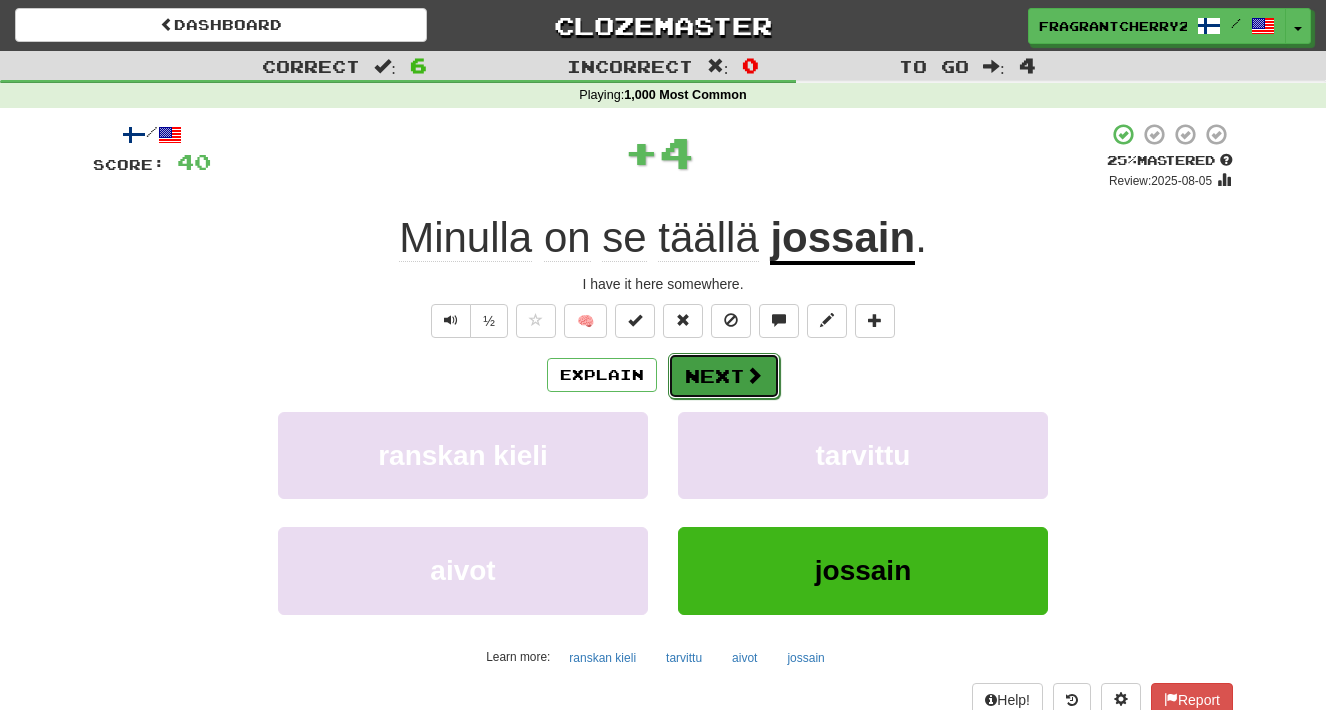 click on "Next" at bounding box center [724, 376] 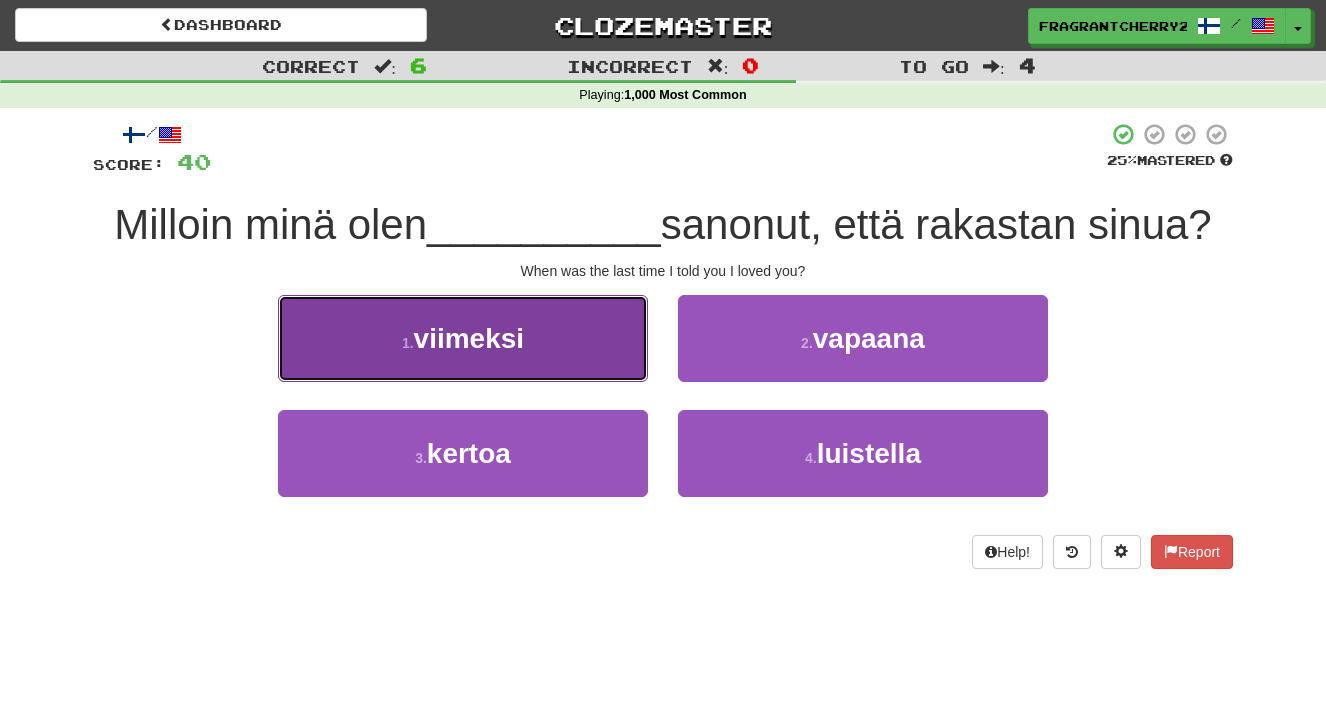 click on "1 .  viimeksi" at bounding box center (463, 338) 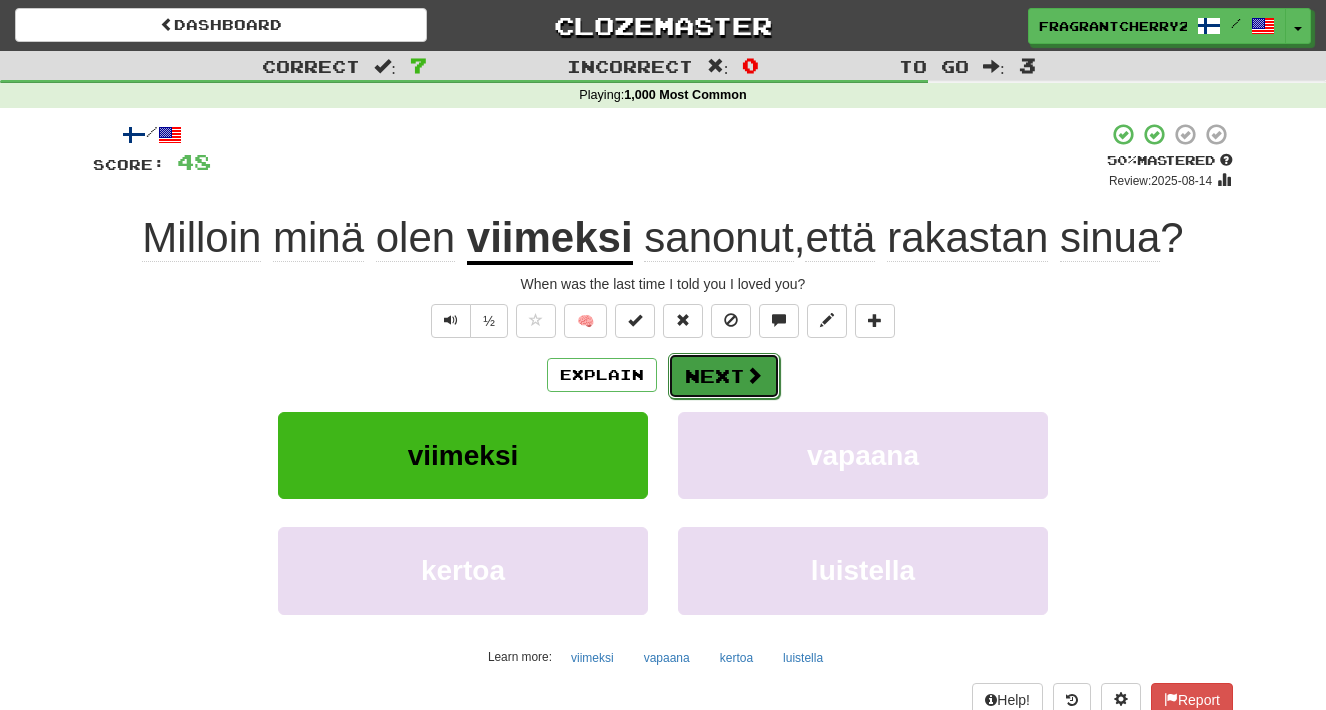 click on "Next" at bounding box center (724, 376) 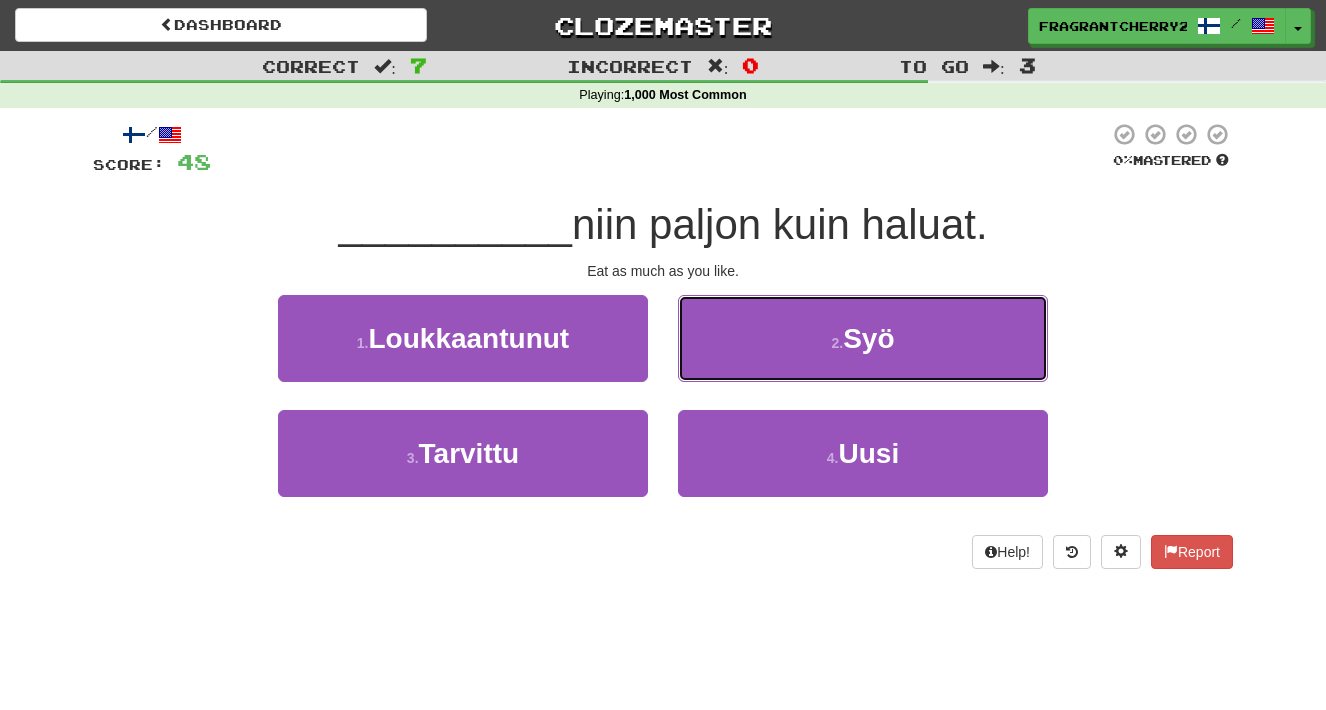 click on "2 .  Syö" at bounding box center (863, 338) 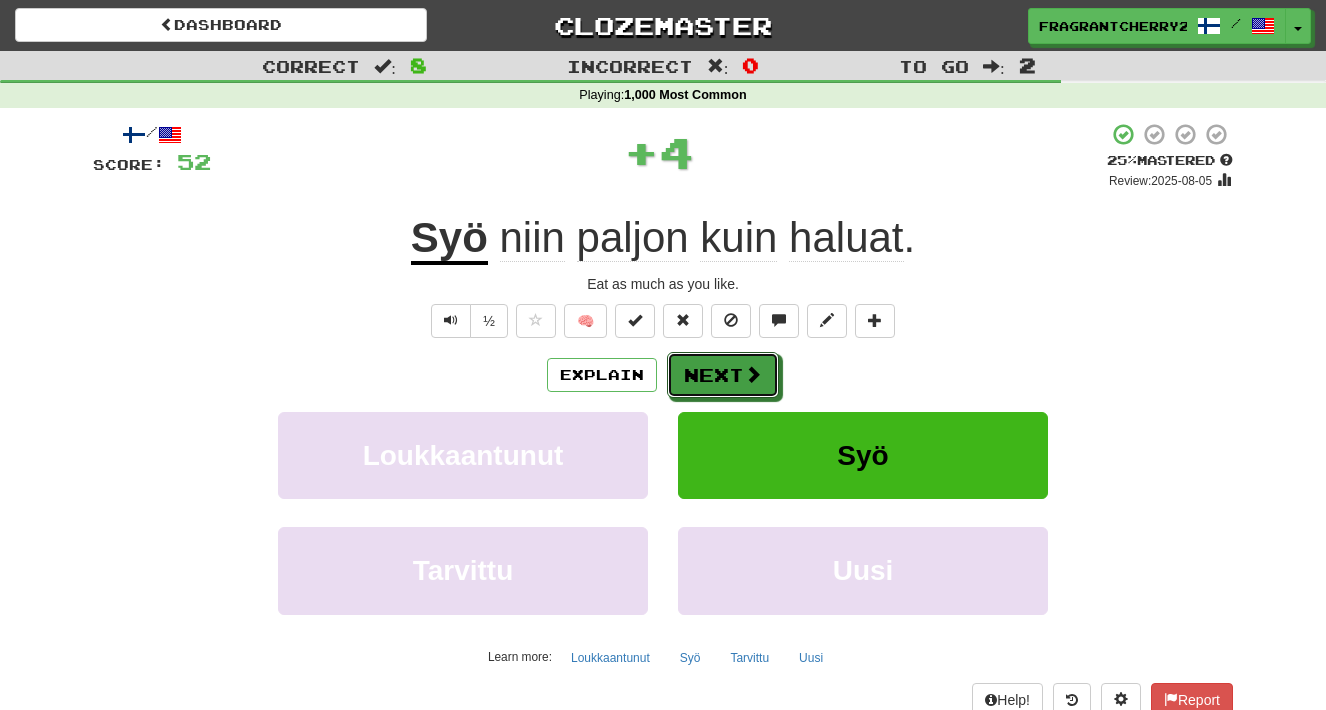 click on "Next" at bounding box center (723, 375) 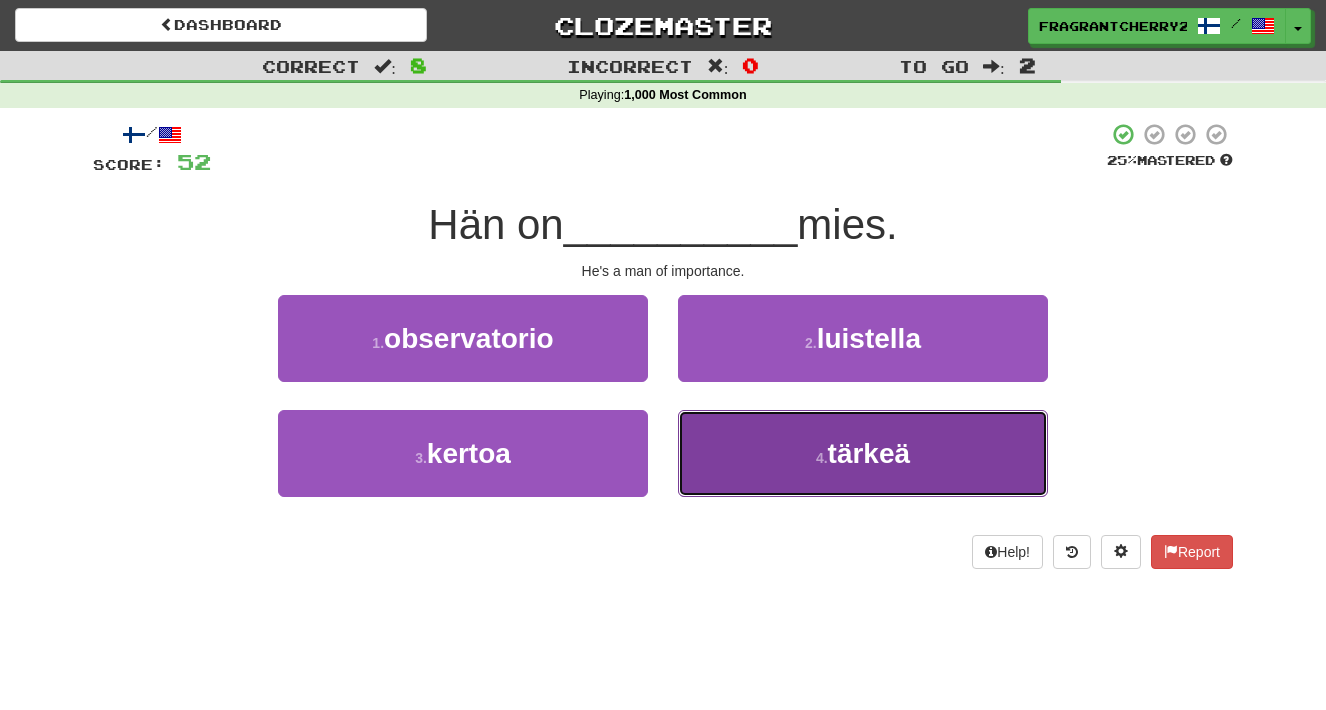 click on "4 .  tärkeä" at bounding box center [863, 453] 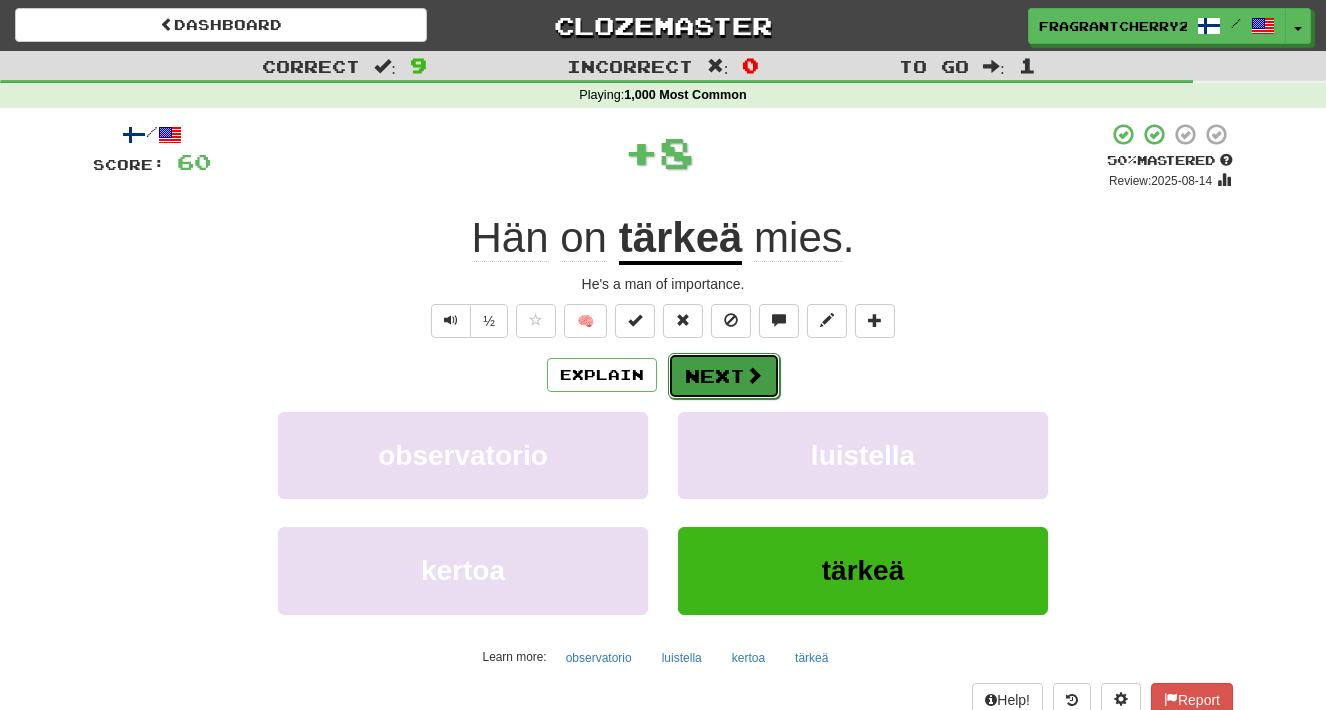click on "Next" at bounding box center (724, 376) 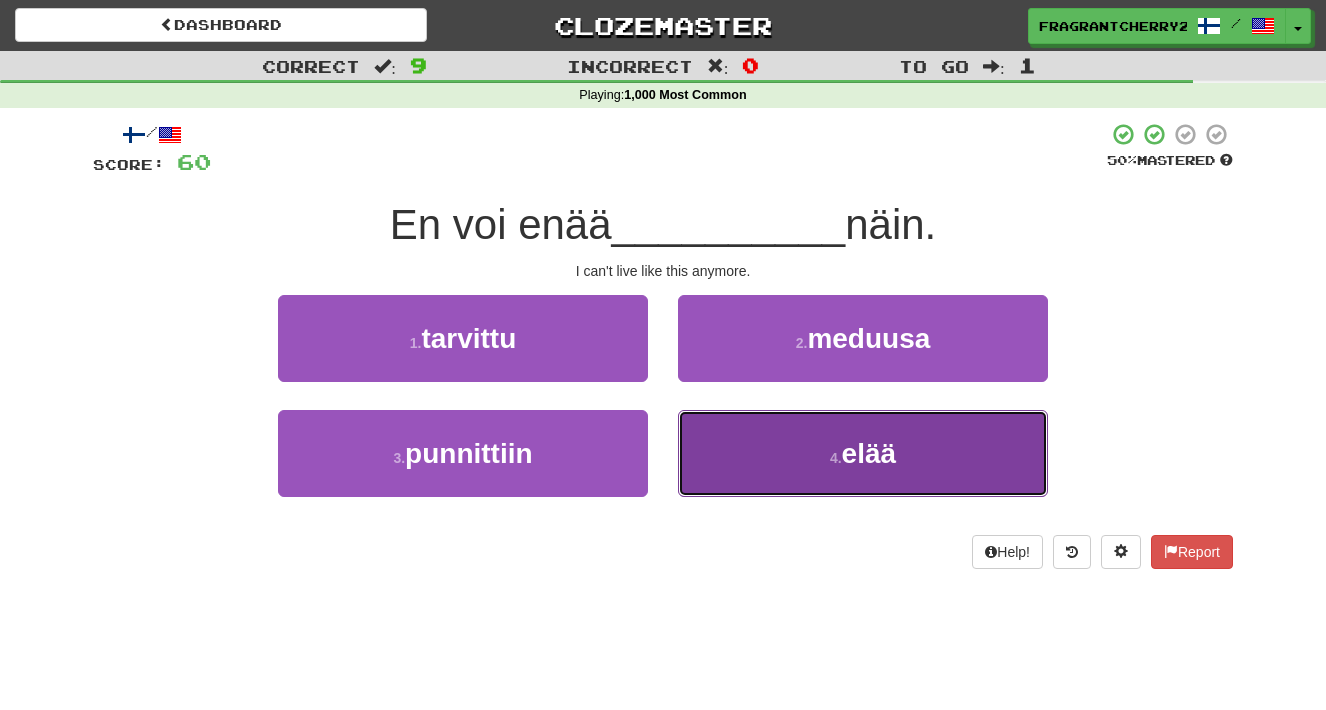 click on "4 .  elää" at bounding box center (863, 453) 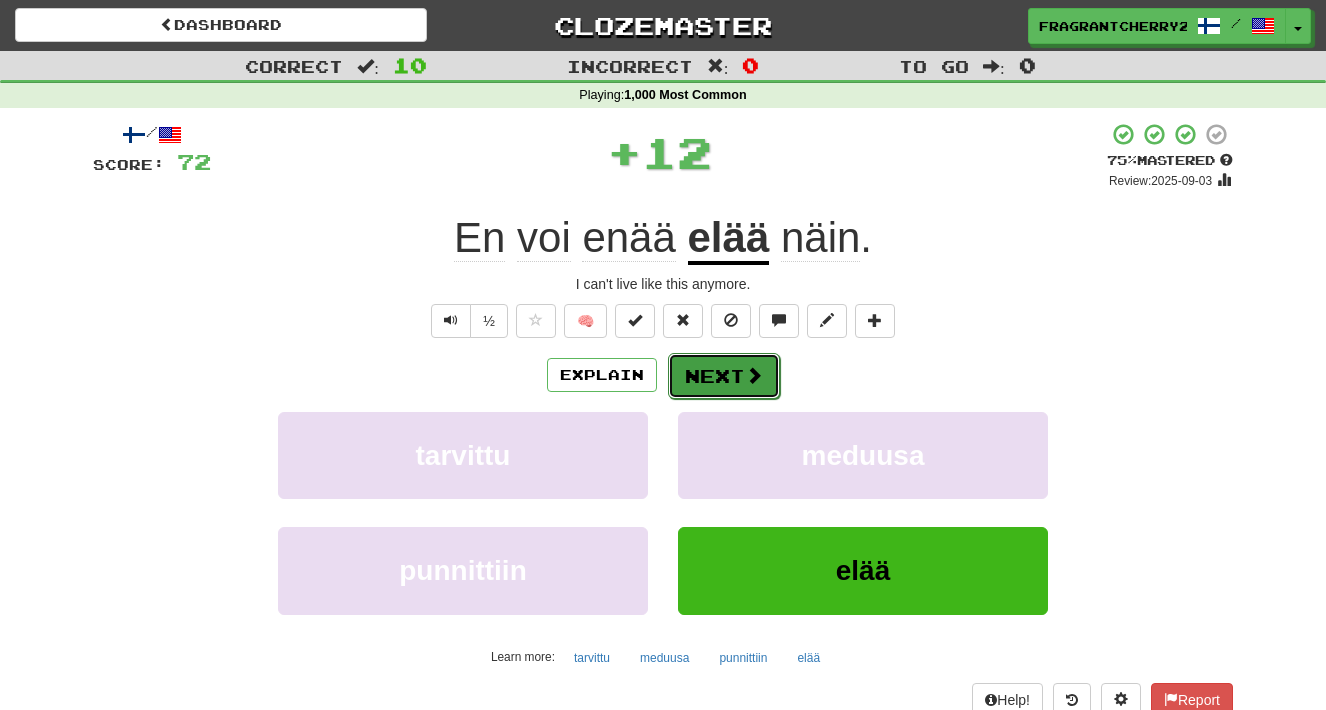 click on "Next" at bounding box center [724, 376] 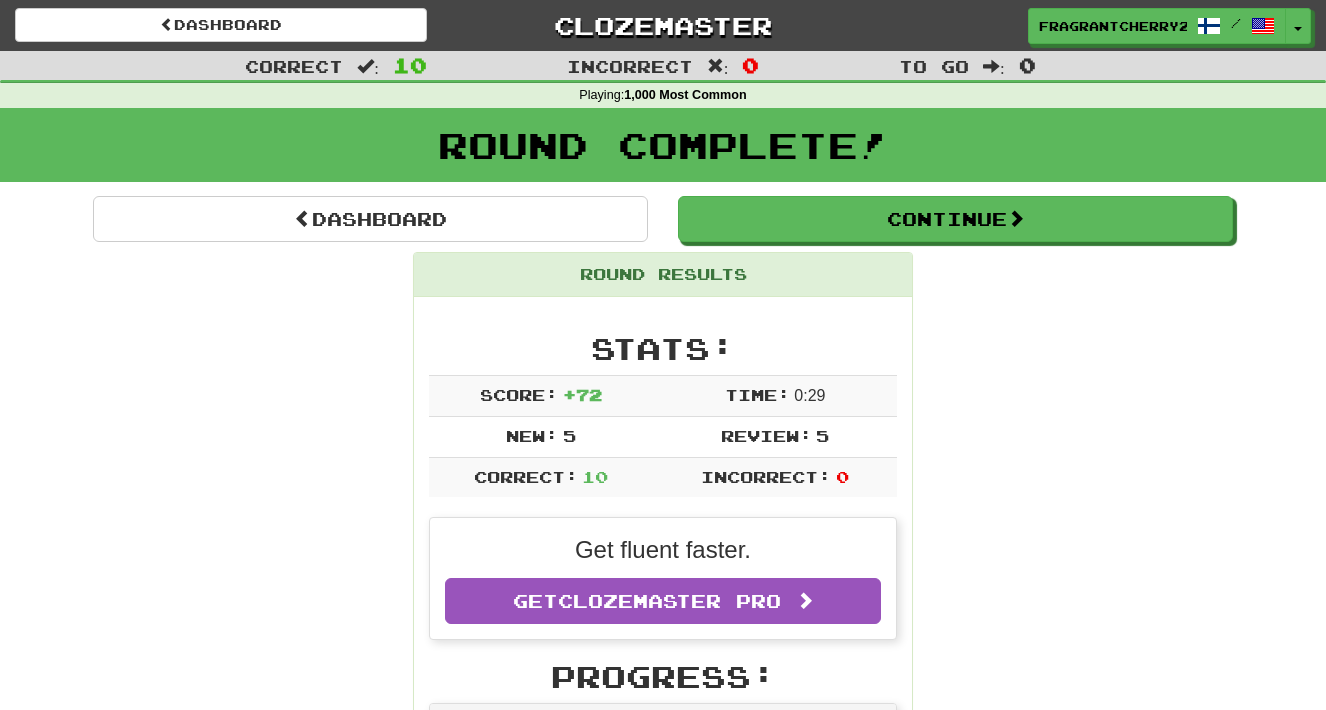 click on "Dashboard Continue  Round Results Stats: Score:   + 72 Time:   0 : 29 New:   5 Review:   5 Correct:   10 Incorrect:   0 Get fluent faster. Get  Clozemaster Pro   Progress: 1,000 Most Common Playing:  536  /  2 026 + 5 26.209% 26.456% Mastered:  0  /  2 026 0% Ready for Review:  10  /  Level:  44 228  points to level  45  - keep going! Ranked:  99 th  this week ( 4  points to  98 th ) Sentences:  Report Tom, kotona  ollaan . Tom, I'm home.  Report Ei,  nimeni  ei ole Maria. Nimeni on Theresa. No, my name is not Maria. My name is Theresa.  Report Tom, en halua että sinuun  sattuu . Tom, I don't want you getting hurt.  Report Kenen  kanssa puhun? Who am I talking with?  Report Tämä  saattaa  olla se. This might be it.  Report Minulla on se täällä  jossain . I have it here somewhere.  Report Milloin minä olen  viimeksi  sanonut, että rakastan sinua? When was the last time I told you I loved you?  Report Syö  niin paljon kuin haluat. Eat as much as you like.  Report Hän on  tärkeä  mies.  Report" at bounding box center [663, 1195] 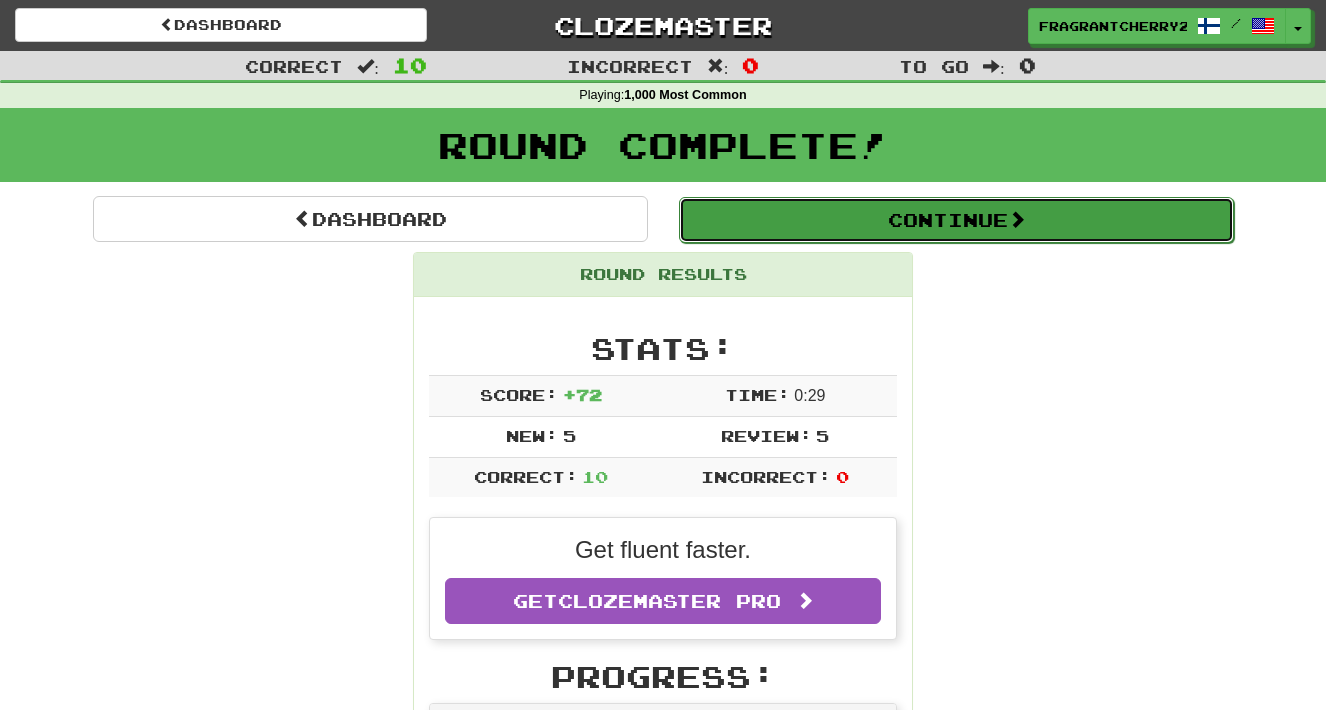 click on "Continue" at bounding box center [956, 220] 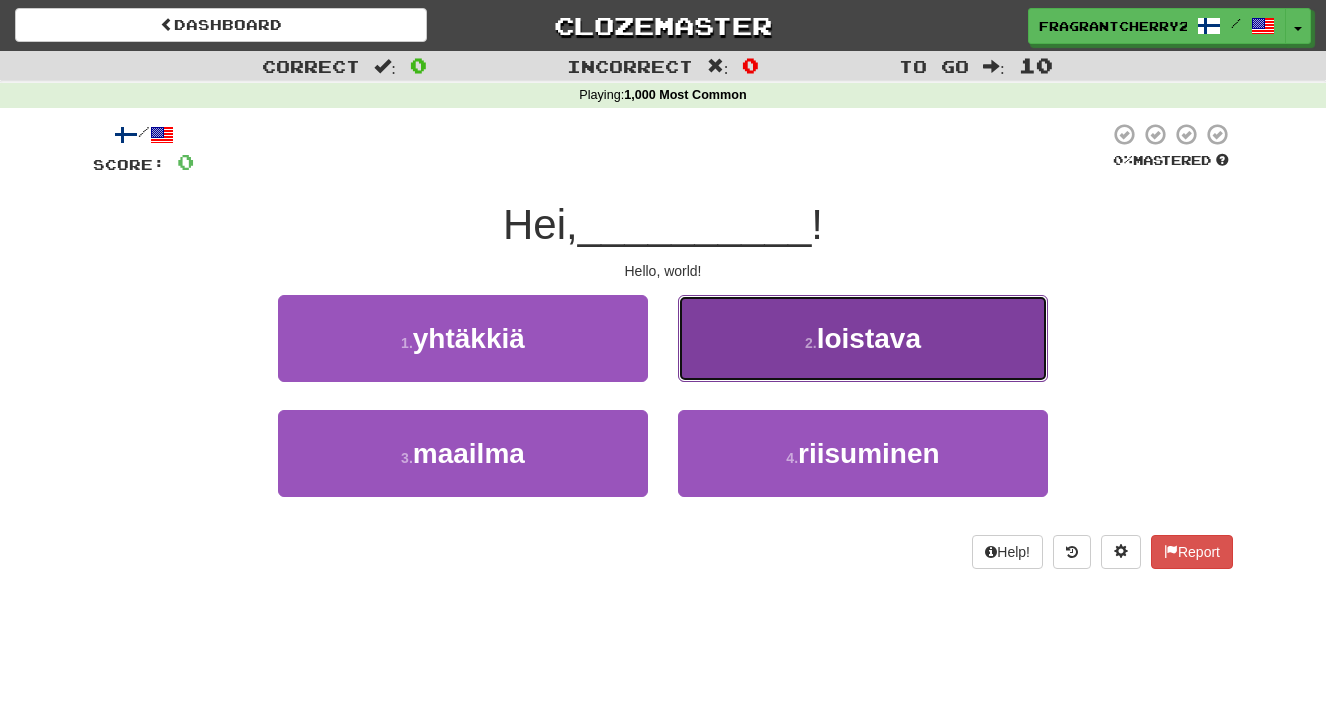 click on "2 .  loistava" at bounding box center [863, 338] 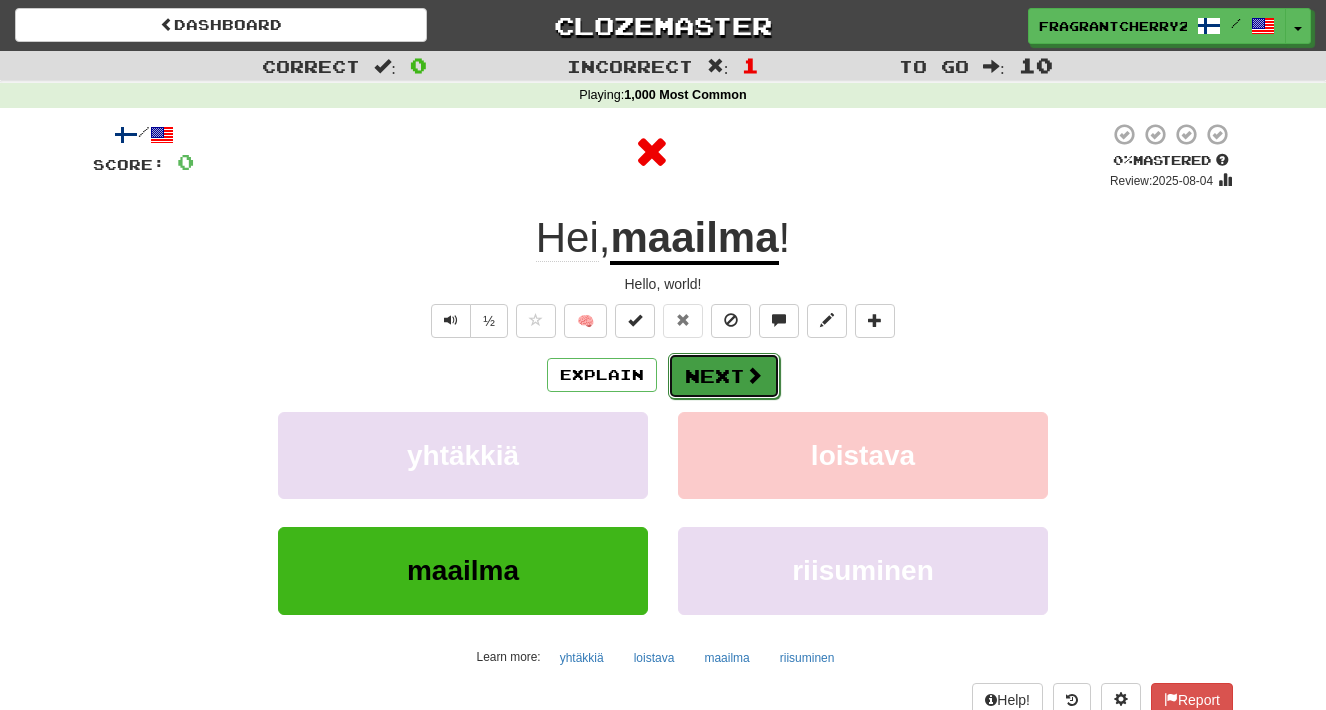 click on "Next" at bounding box center (724, 376) 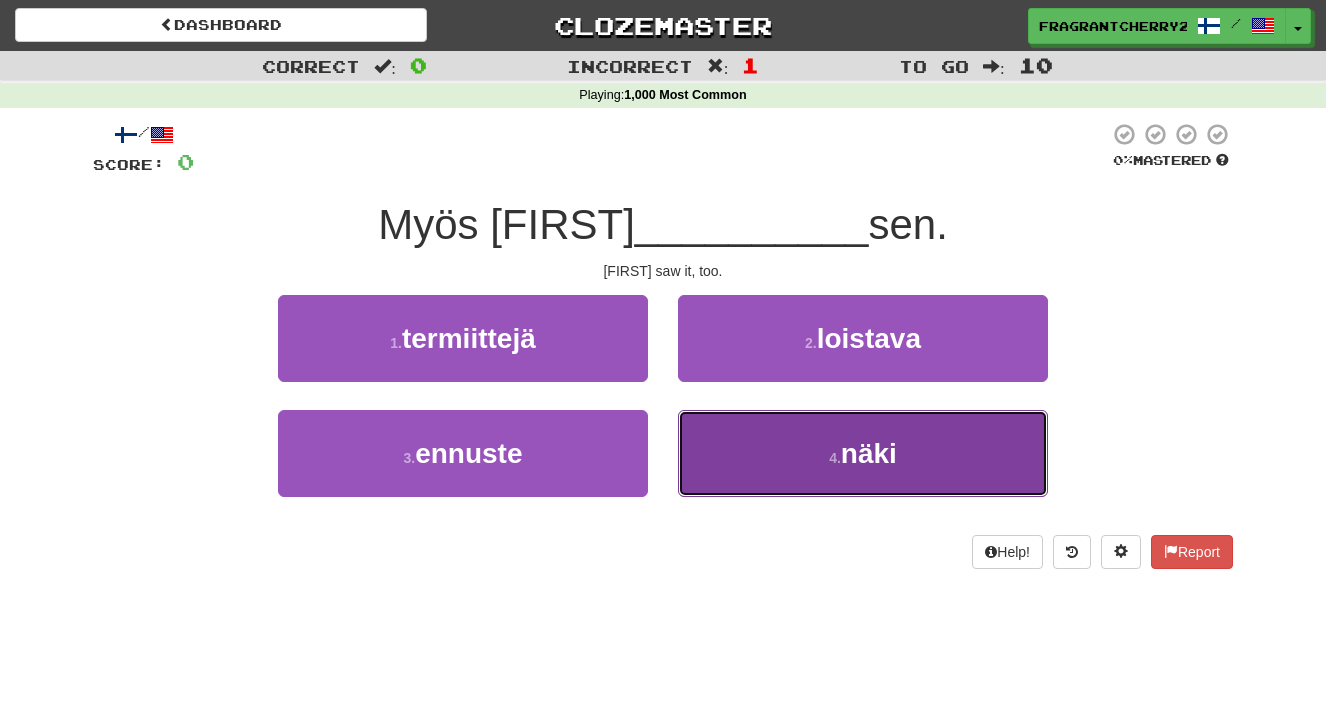 click on "4 .  näki" at bounding box center (863, 453) 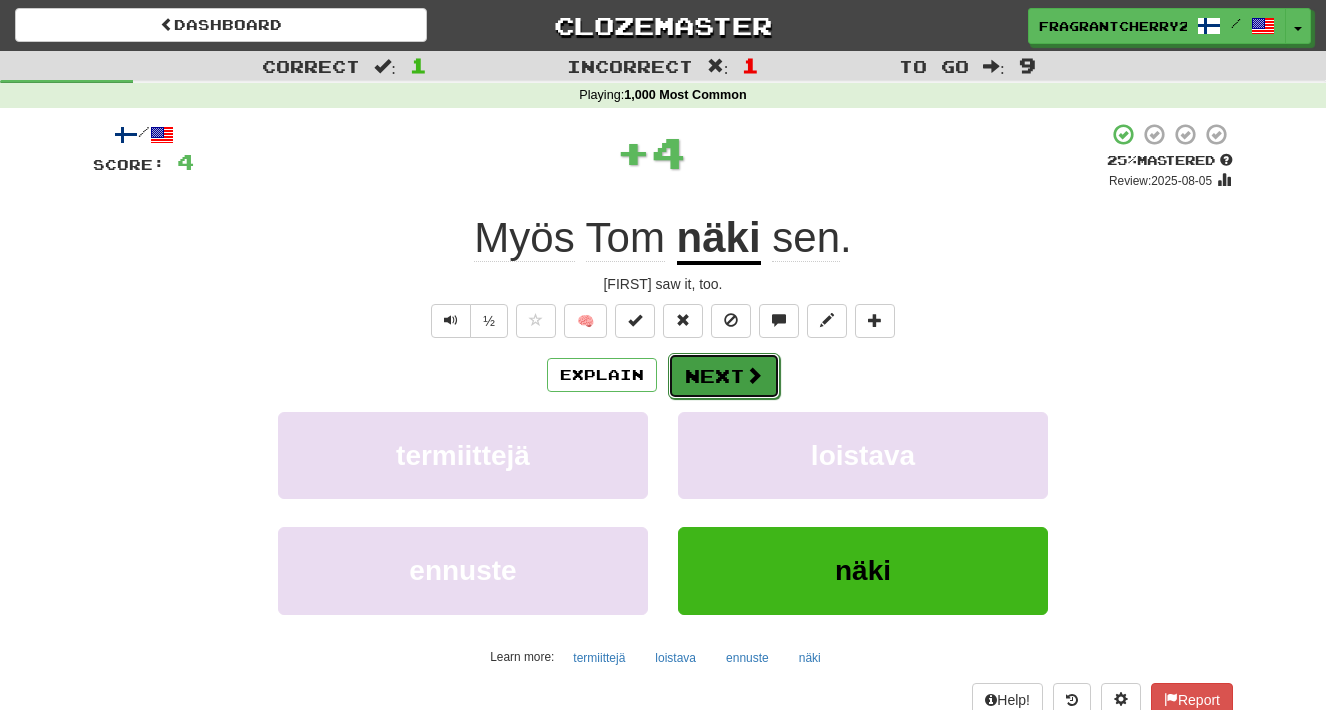 click on "Next" at bounding box center [724, 376] 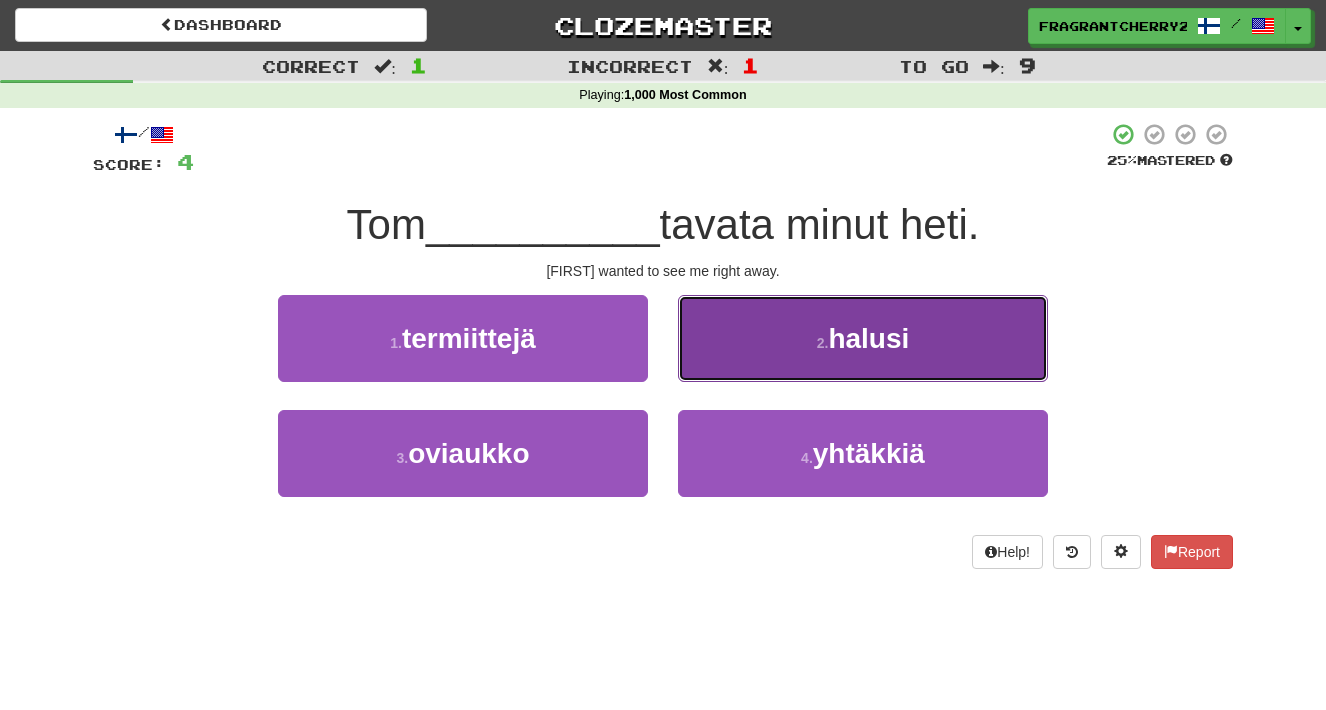 click on "2 .  halusi" at bounding box center (863, 338) 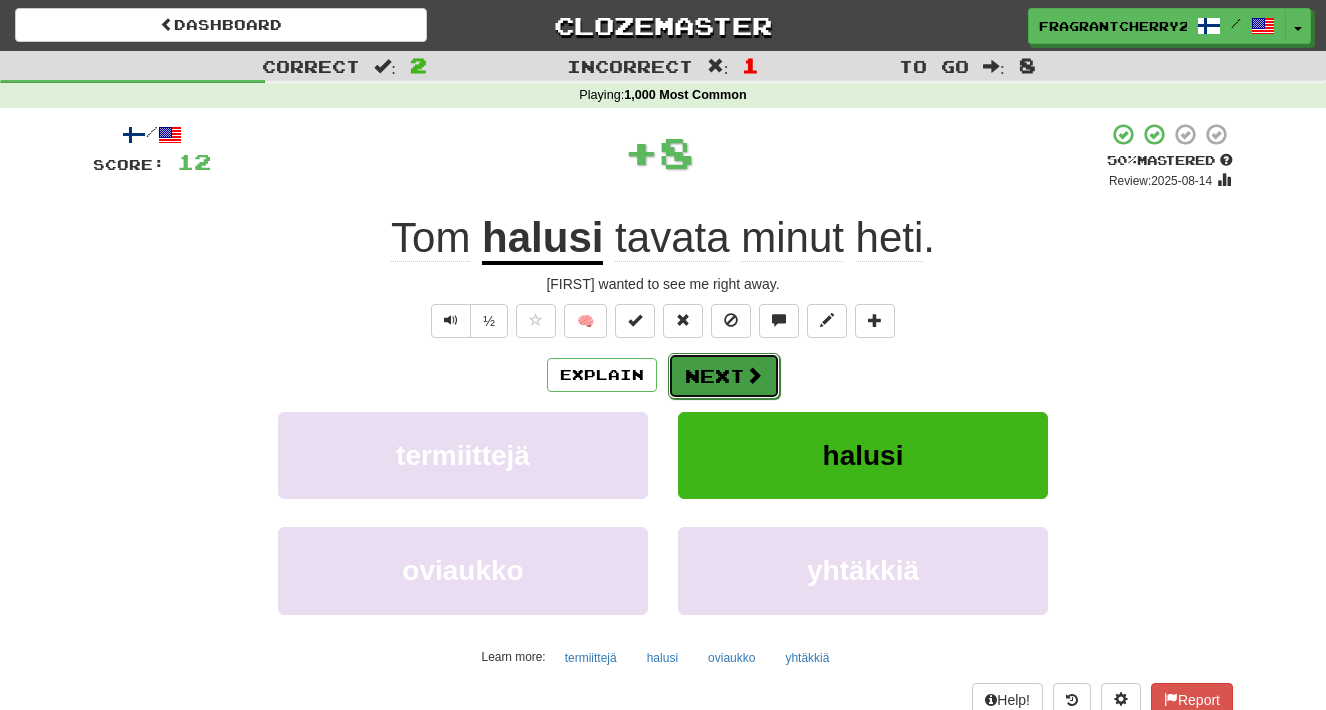 click on "Next" at bounding box center [724, 376] 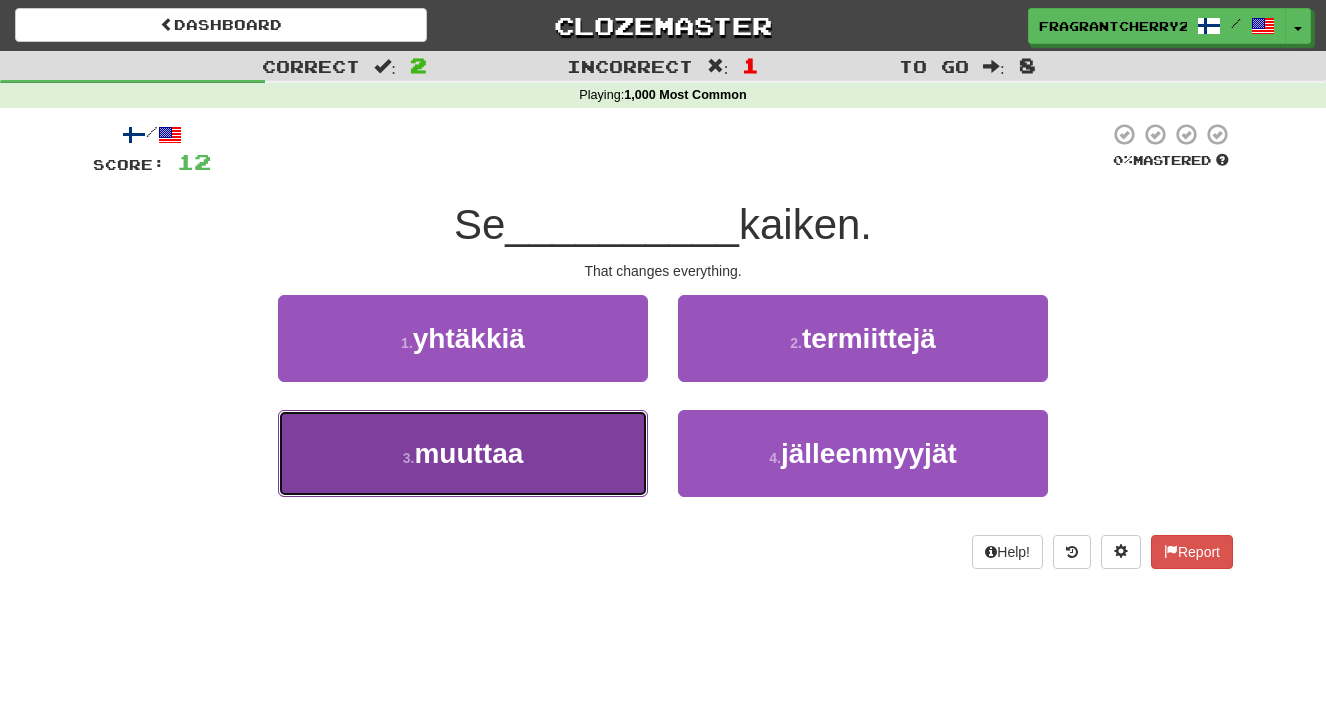 click on "3 .  muuttaa" at bounding box center (463, 453) 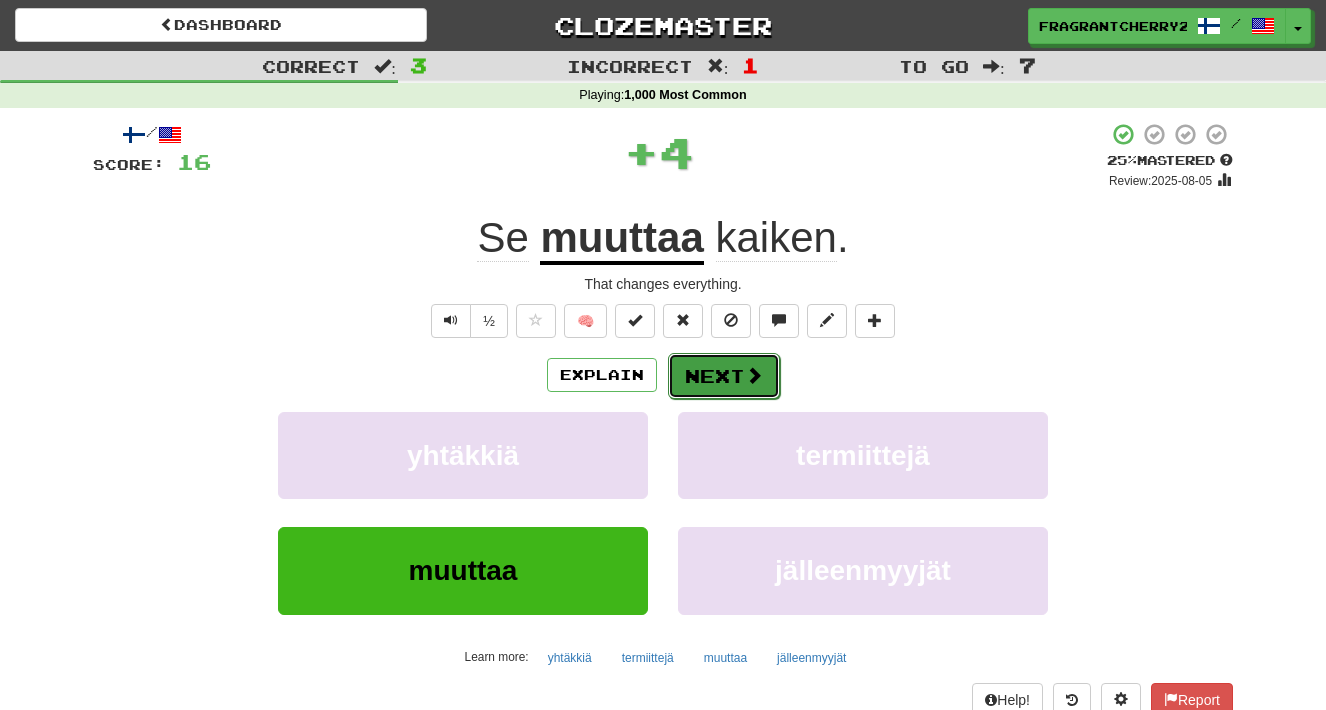 click on "Next" at bounding box center [724, 376] 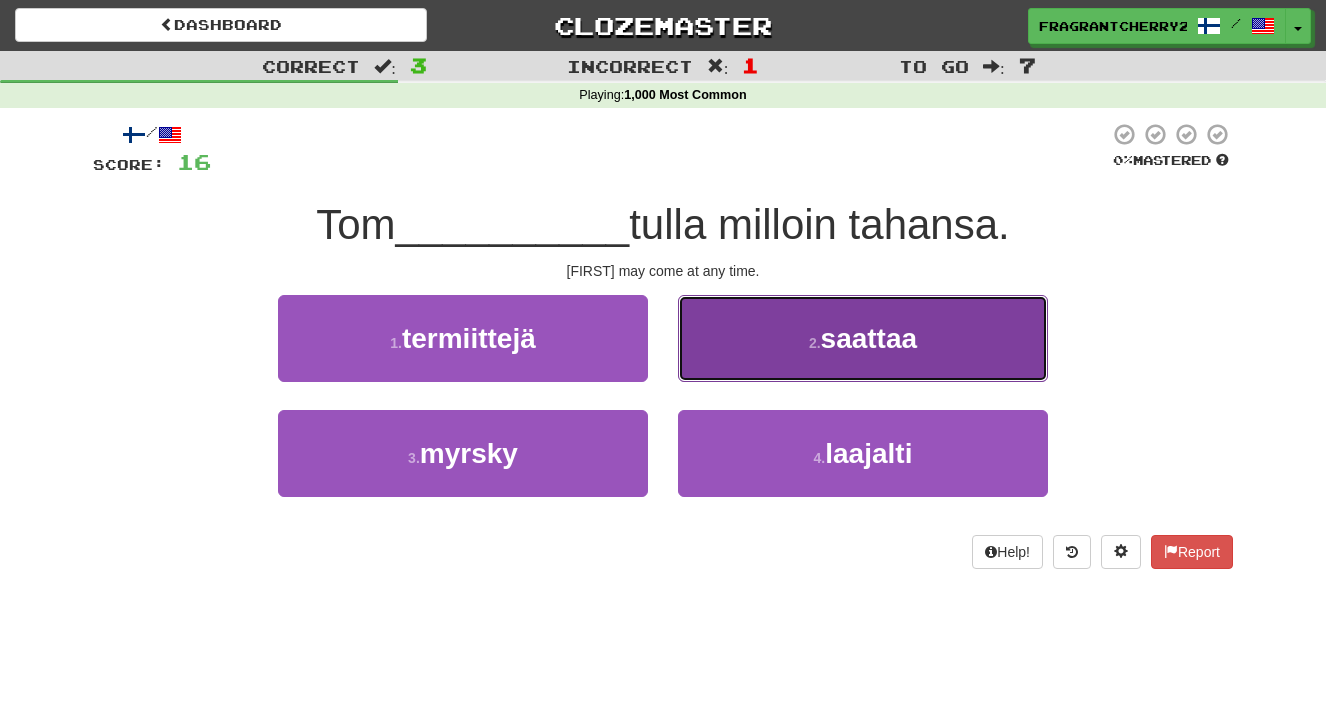 click on "2 .  saattaa" at bounding box center (863, 338) 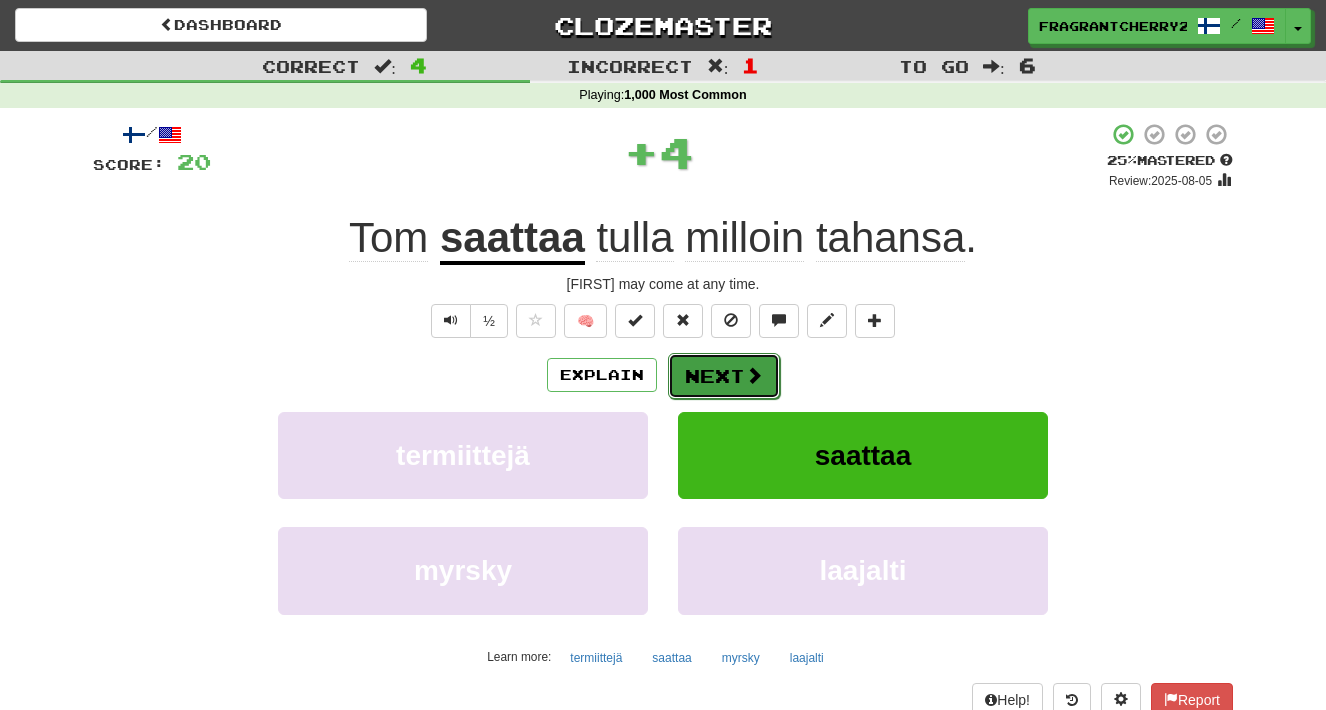 click on "Next" at bounding box center [724, 376] 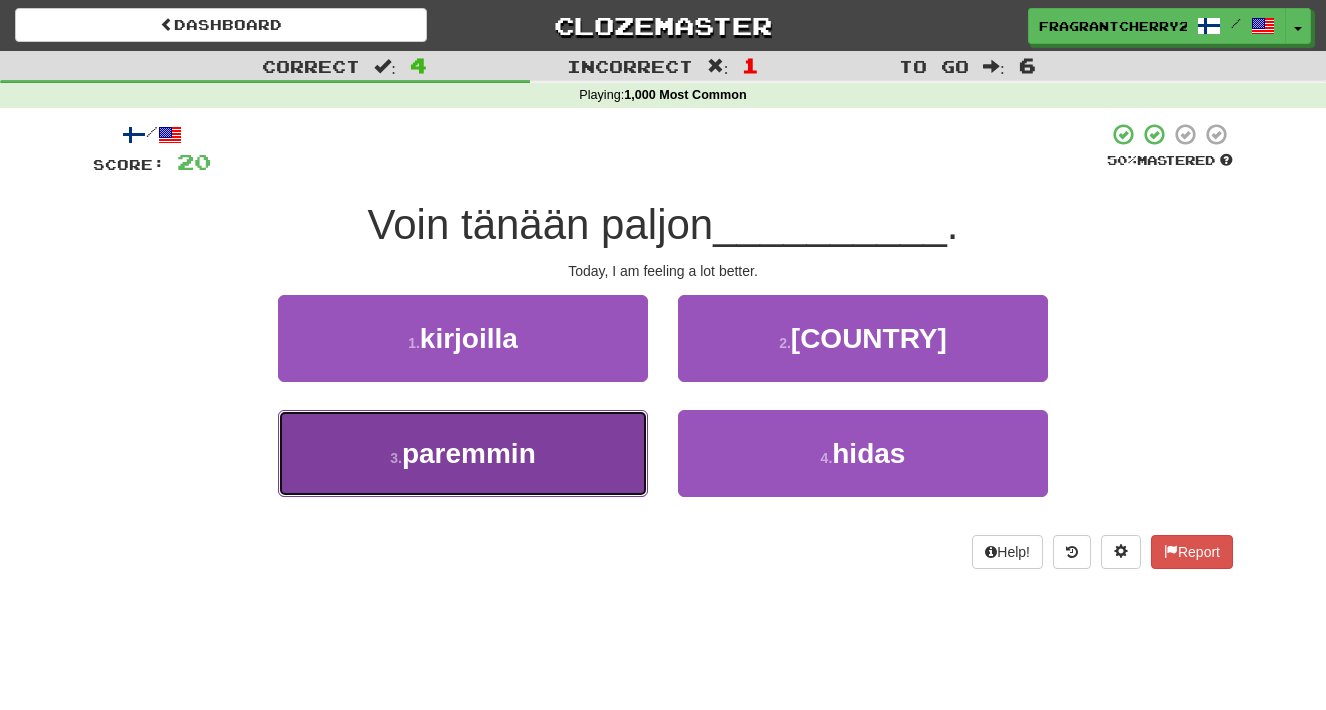 click on "3 .  paremmin" at bounding box center (463, 453) 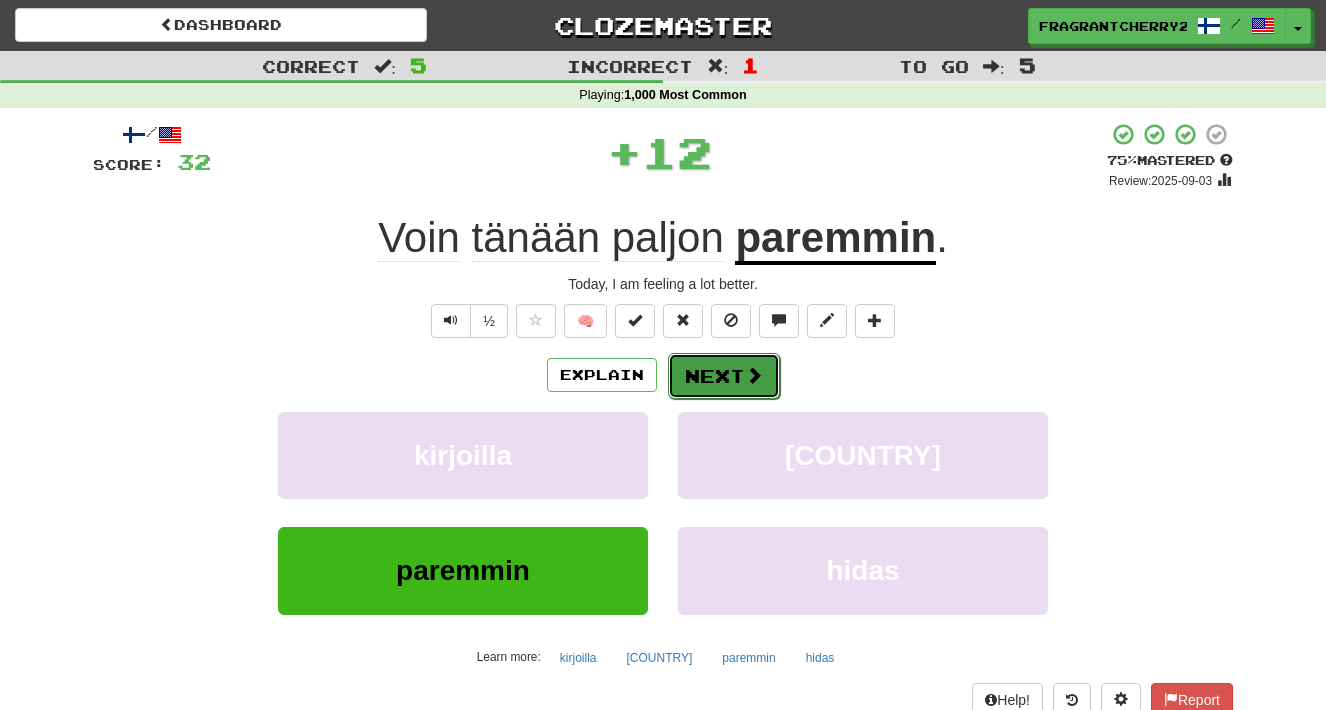 click on "Next" at bounding box center [724, 376] 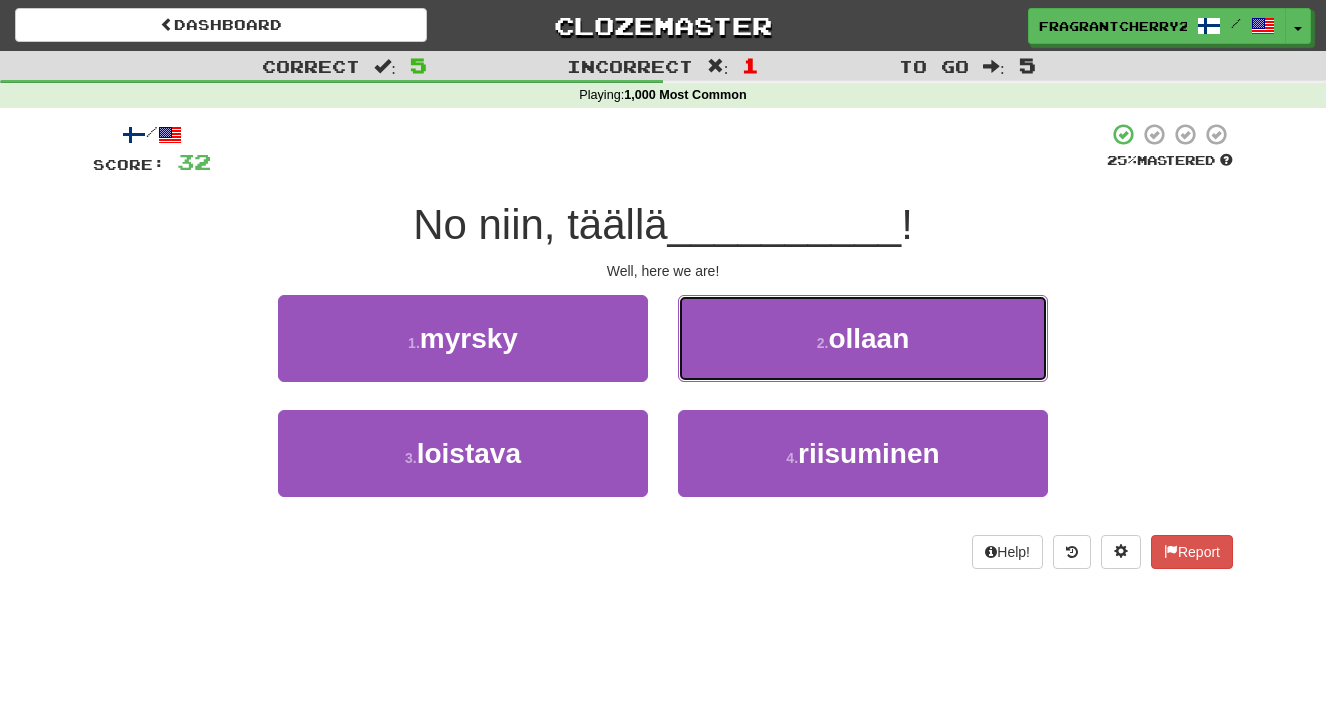 click on "2 .  ollaan" at bounding box center (863, 338) 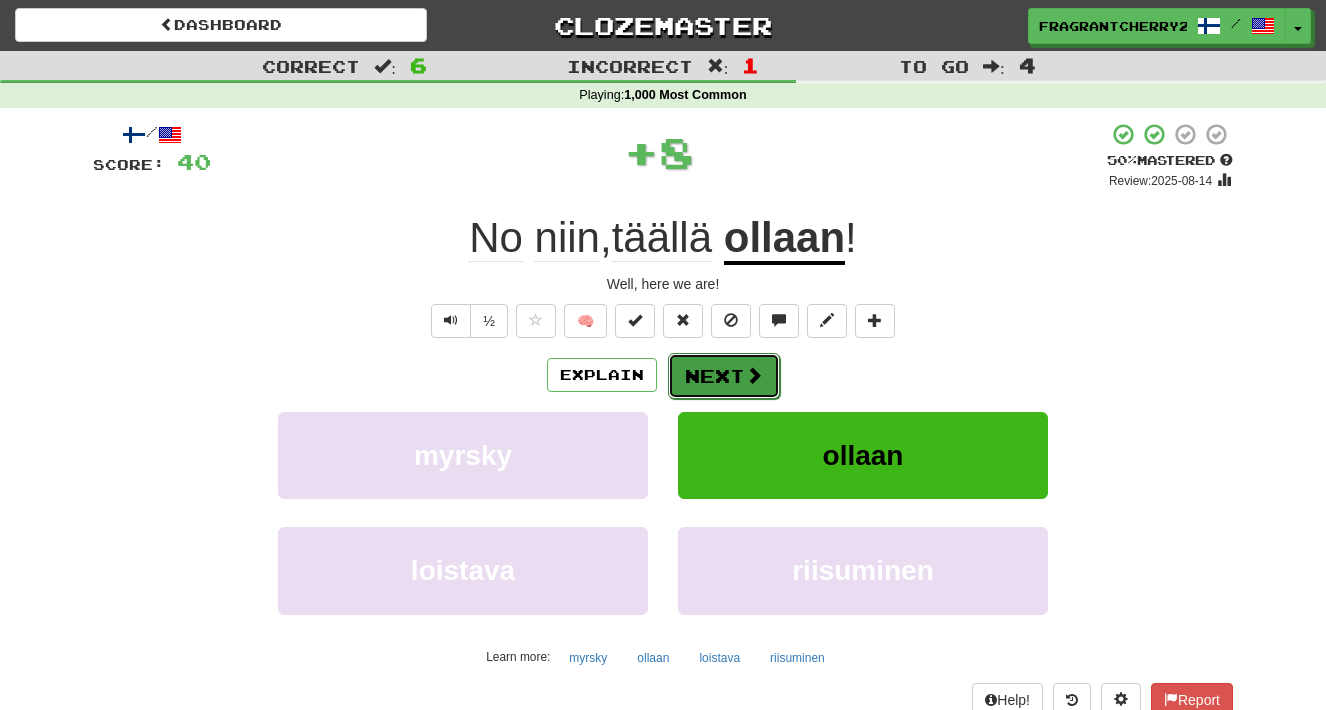 click on "Next" at bounding box center [724, 376] 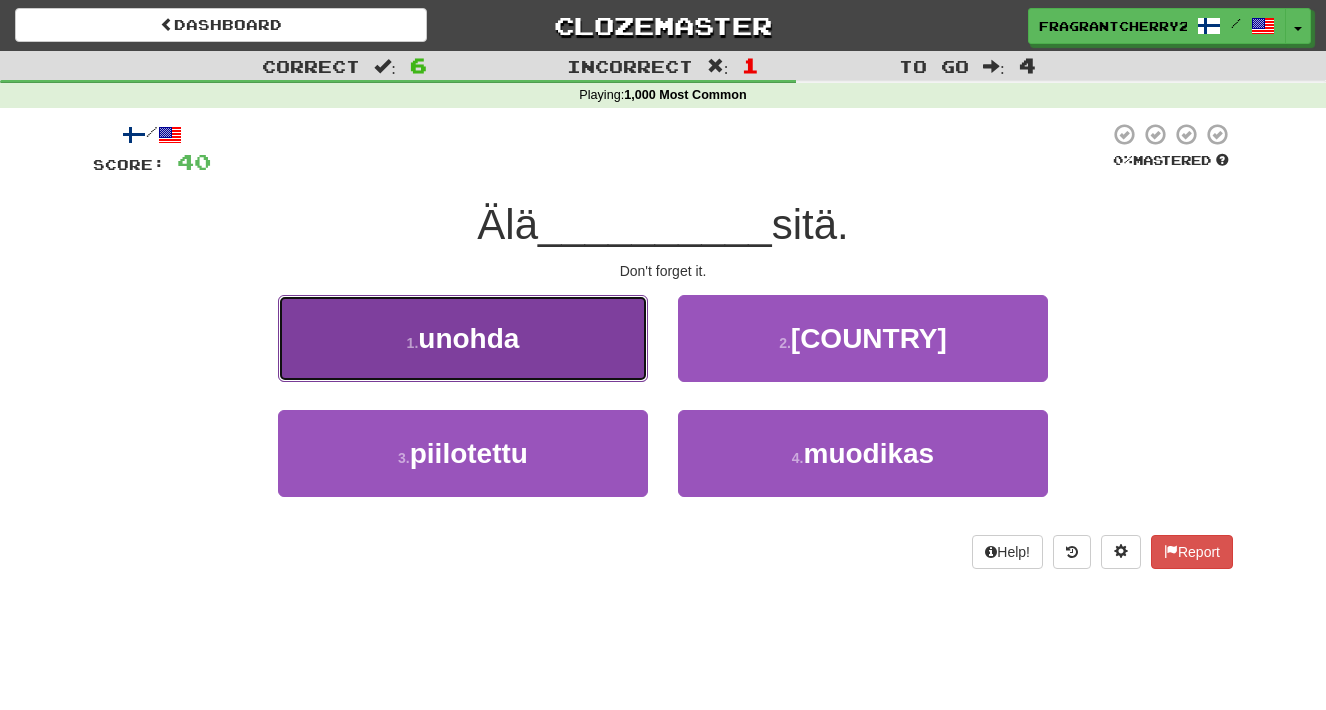 click on "1 .  unohda" at bounding box center [463, 338] 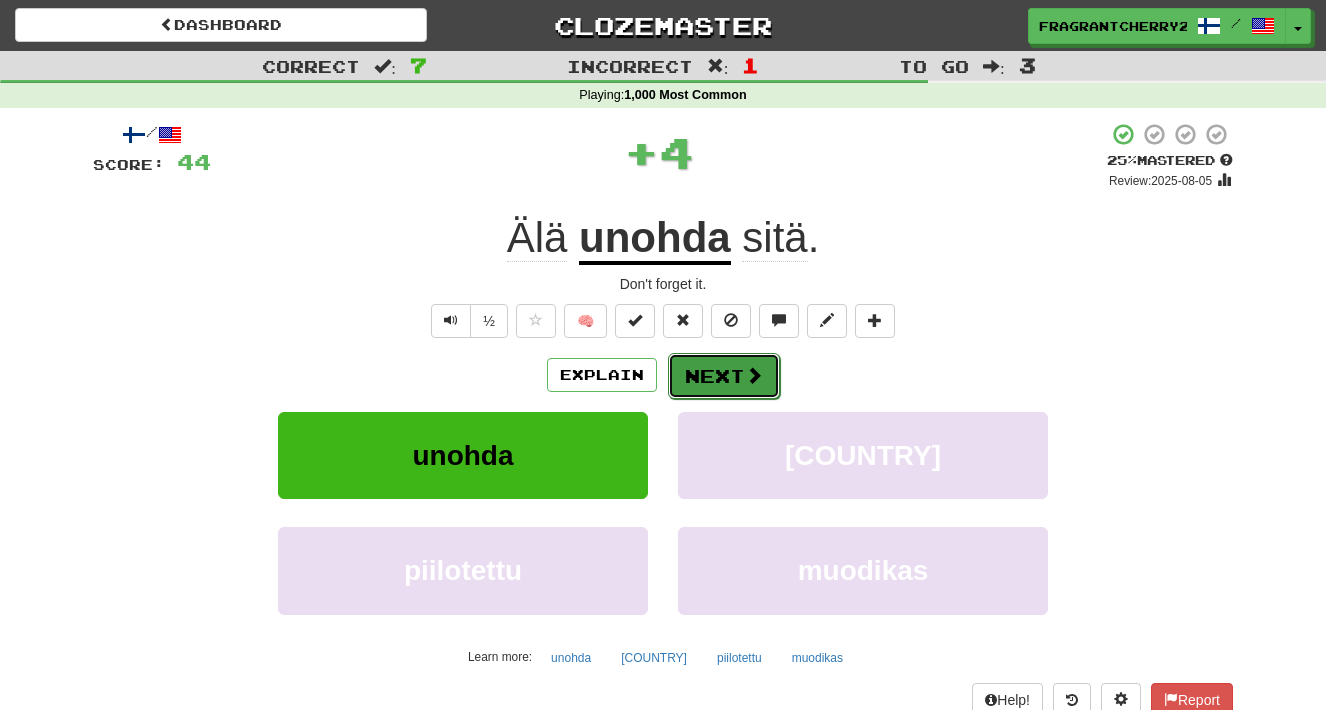 click on "Next" at bounding box center (724, 376) 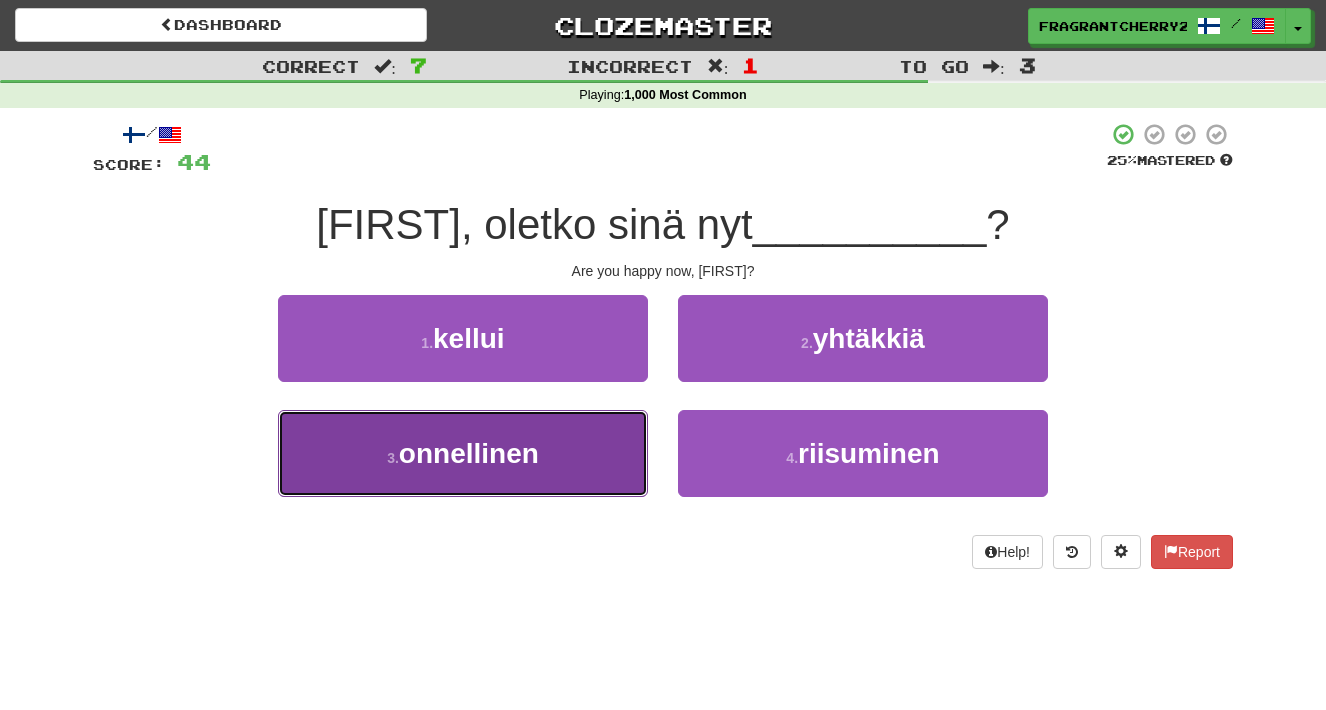 click on "3 .  onnellinen" at bounding box center (463, 453) 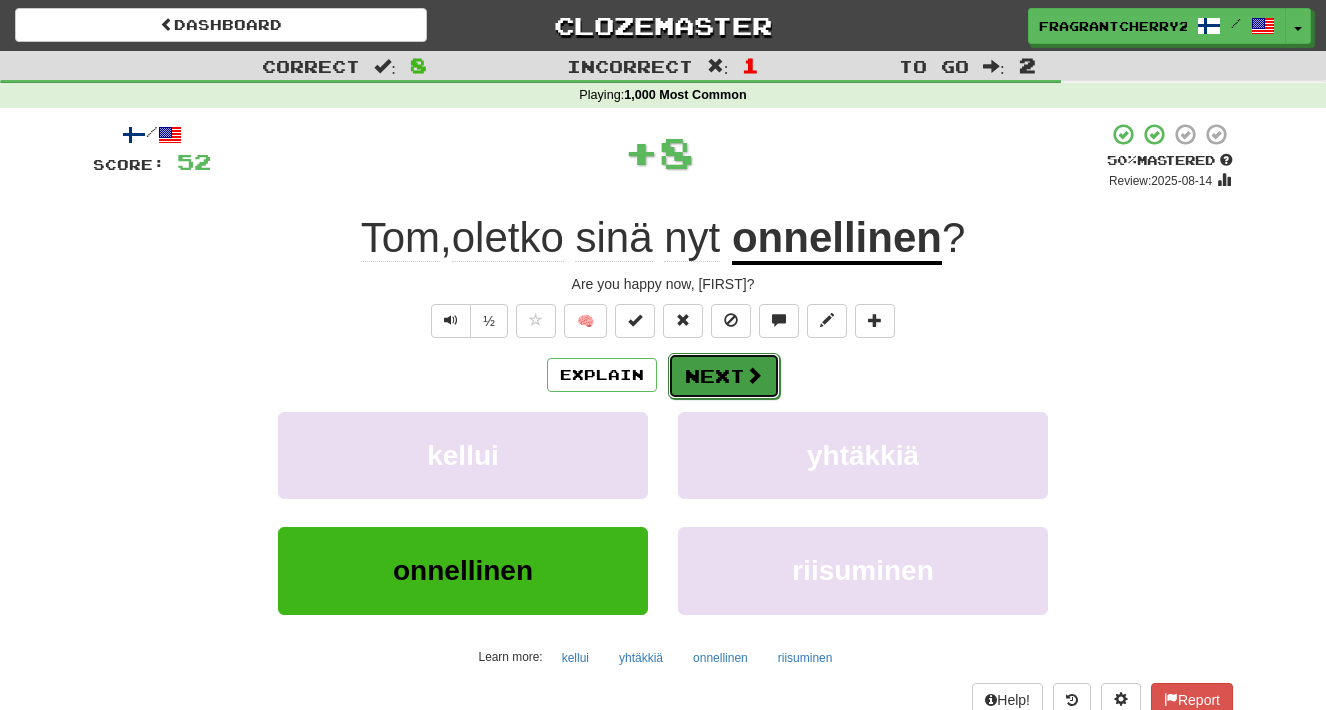 click on "Next" at bounding box center [724, 376] 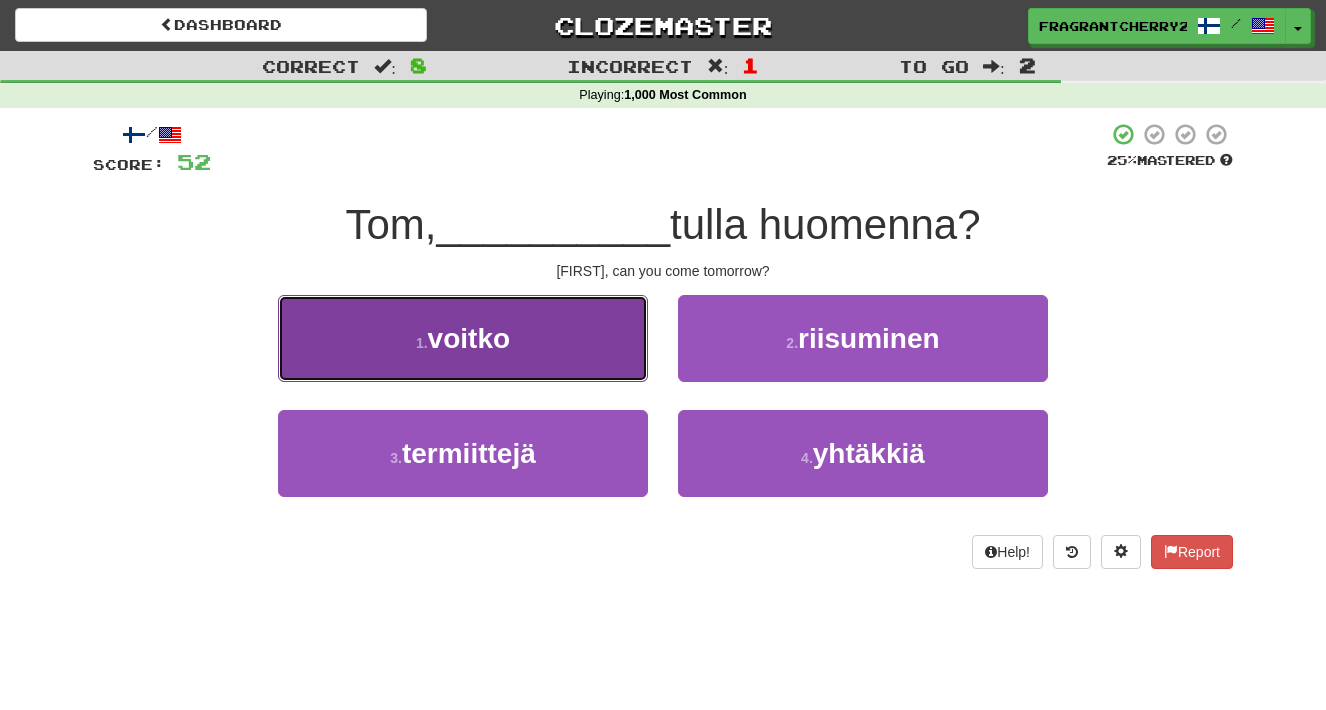 click on "1 .  voitko" at bounding box center (463, 338) 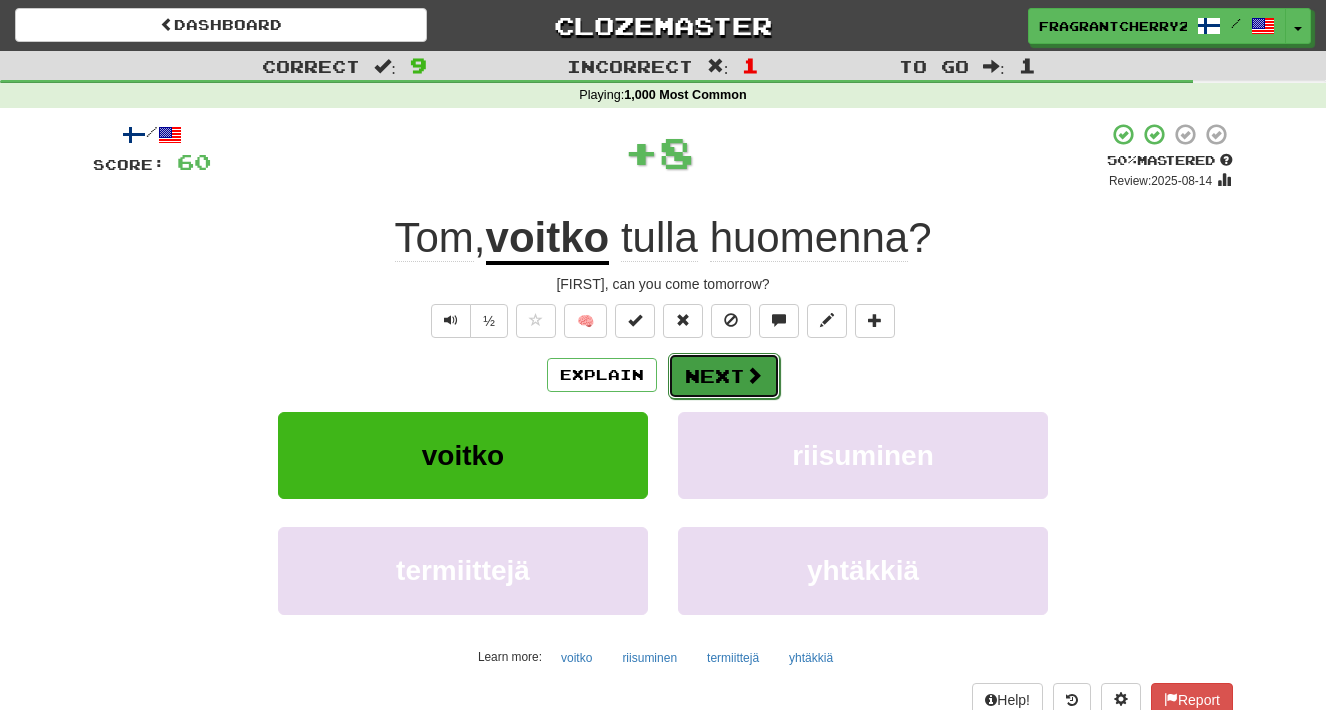 click on "Next" at bounding box center (724, 376) 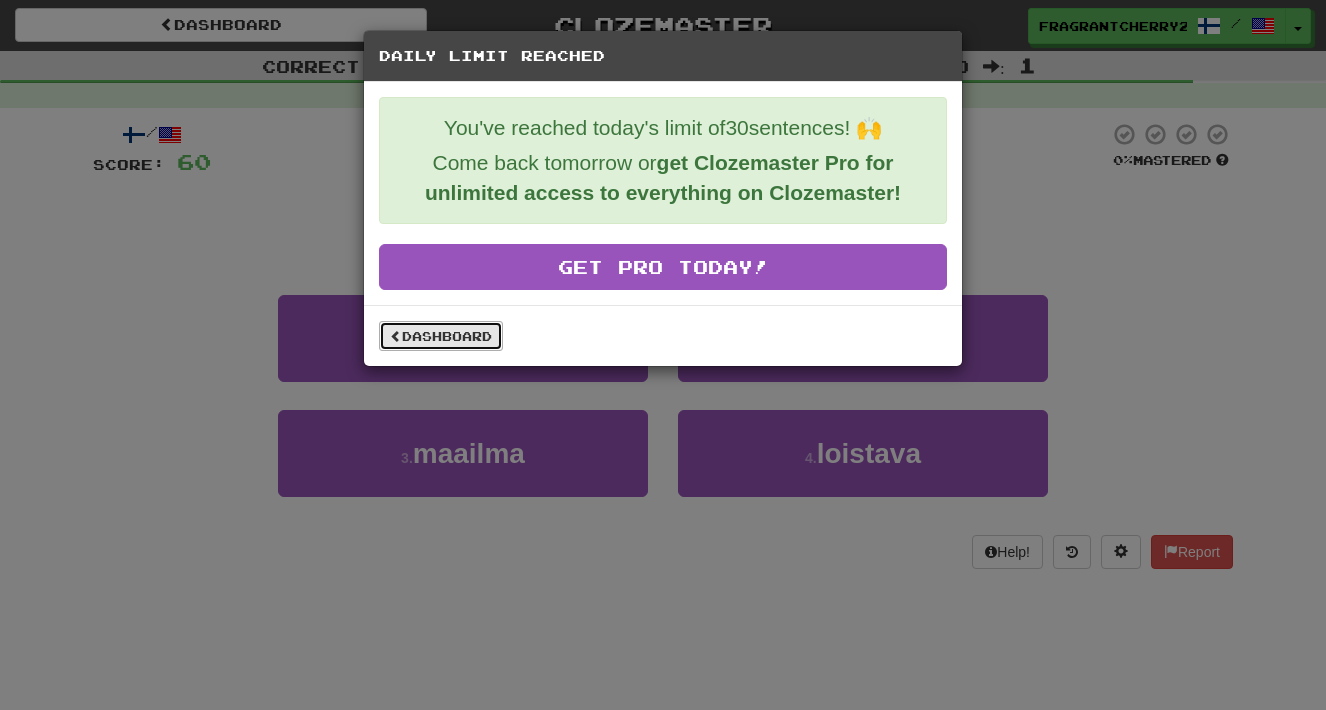 click on "Dashboard" at bounding box center [441, 336] 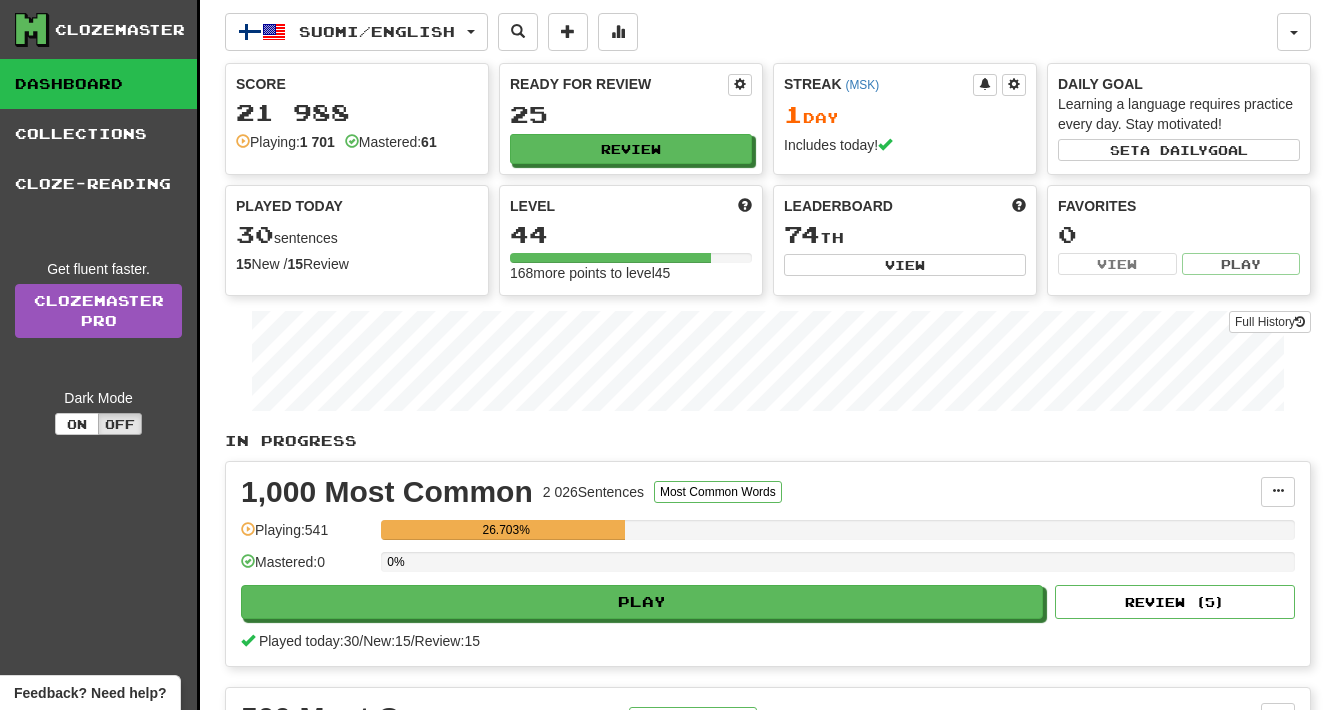 scroll, scrollTop: 0, scrollLeft: 0, axis: both 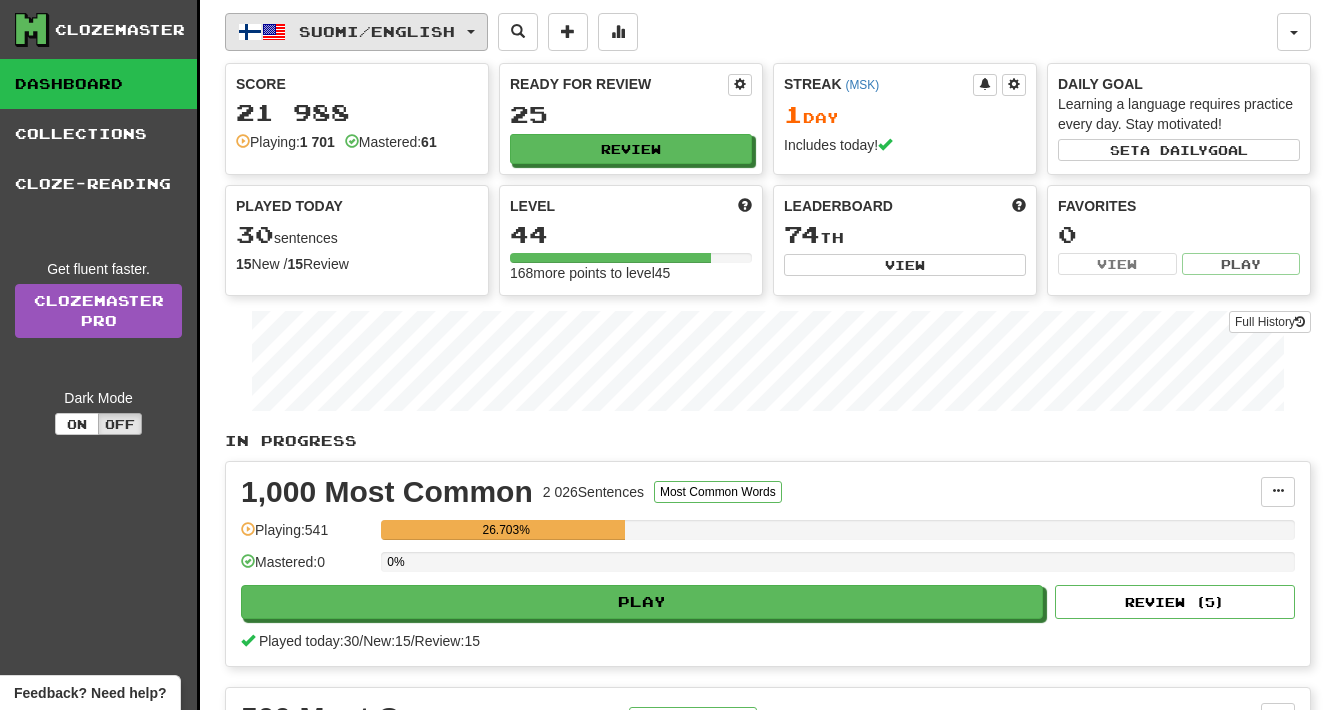 click on "Suomi  /  English" at bounding box center [356, 32] 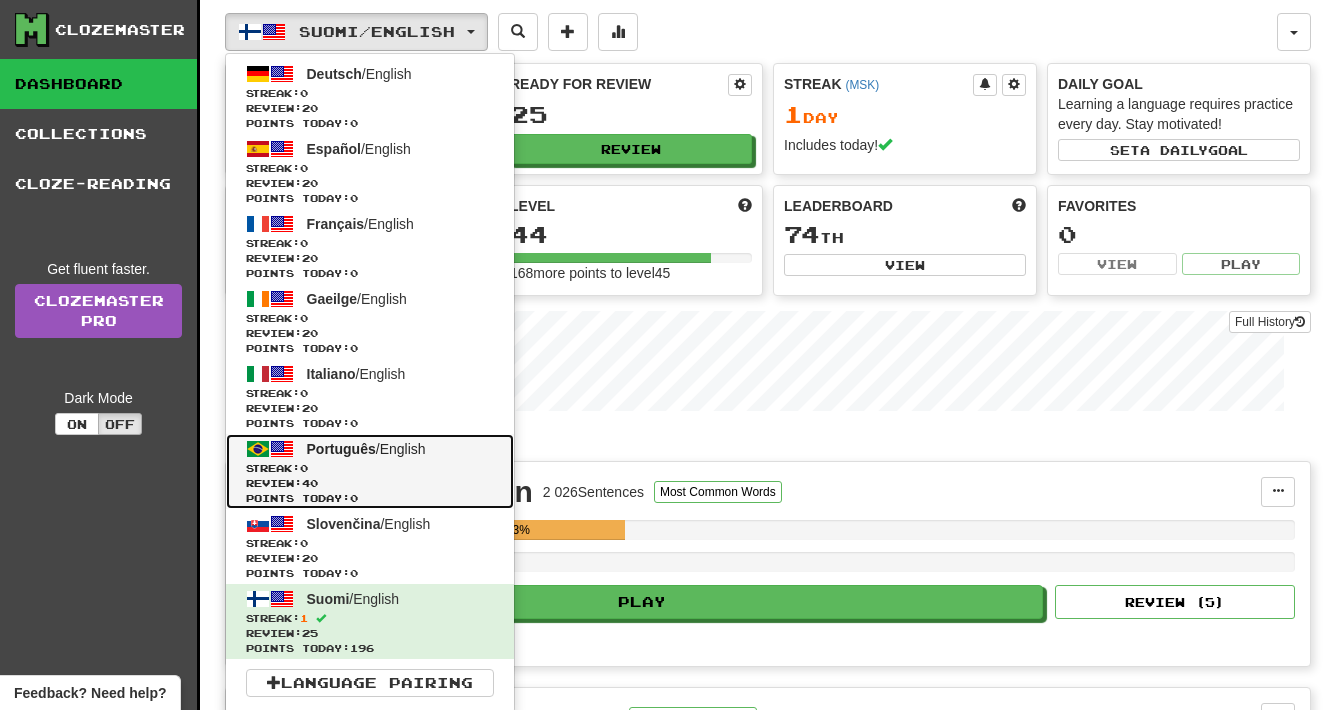 click on "Português  /  English" at bounding box center (366, 449) 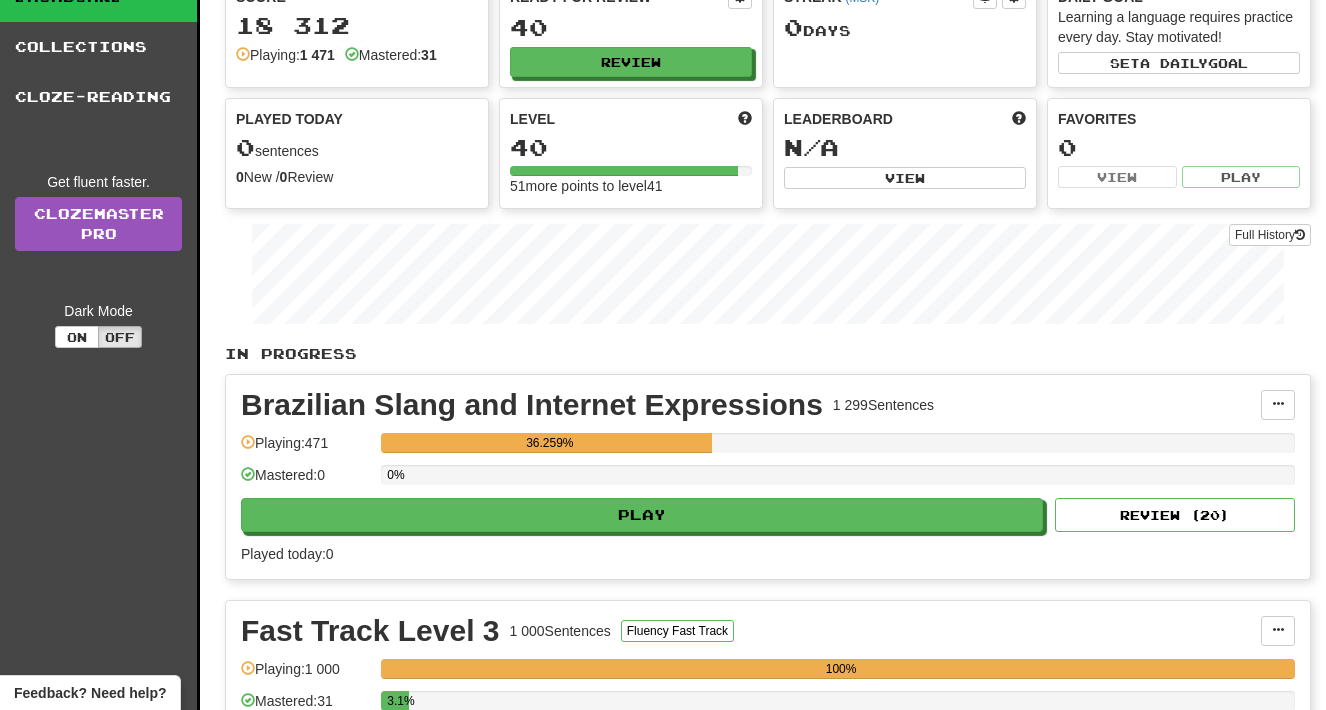 scroll, scrollTop: 112, scrollLeft: 0, axis: vertical 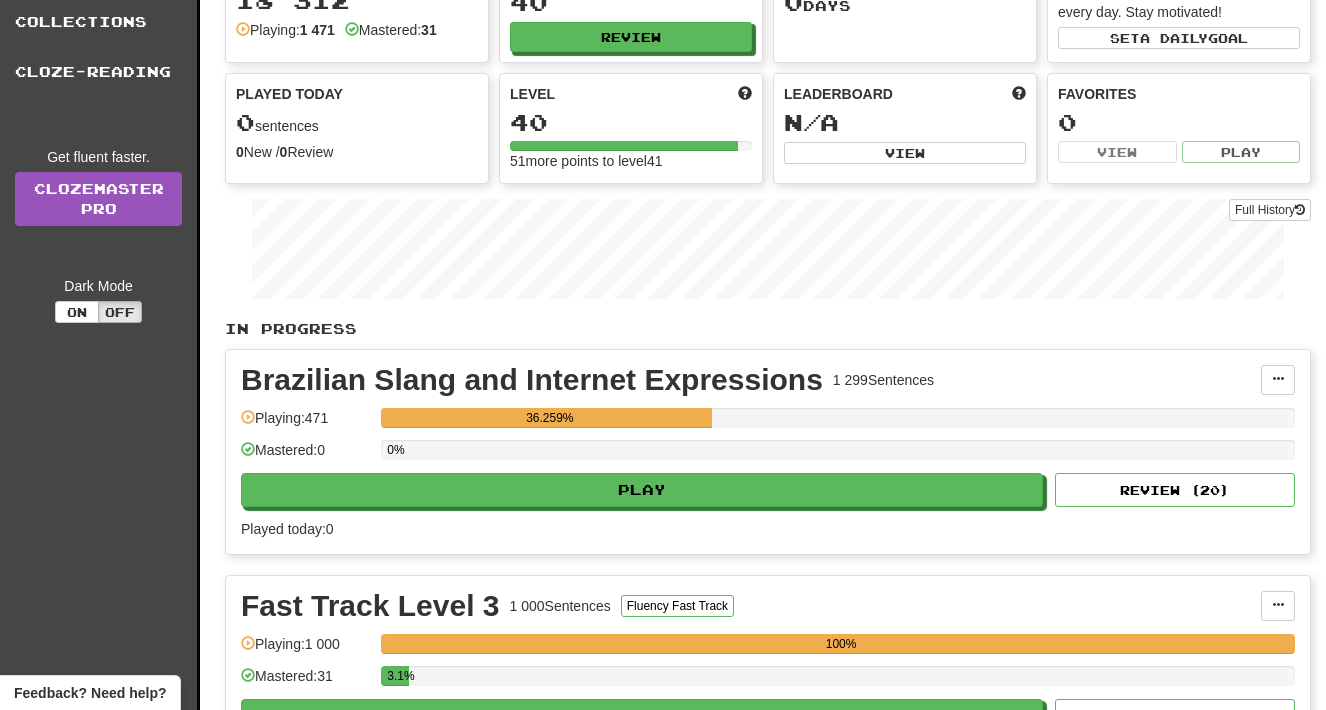 click on "Brazilian Slang and Internet Expressions 1 299  Sentences Manage Sentences Unpin from Dashboard  Playing:  471 36.259%  Mastered:  0 0% Play Review ( 20 ) Played today:  0" at bounding box center (768, 452) 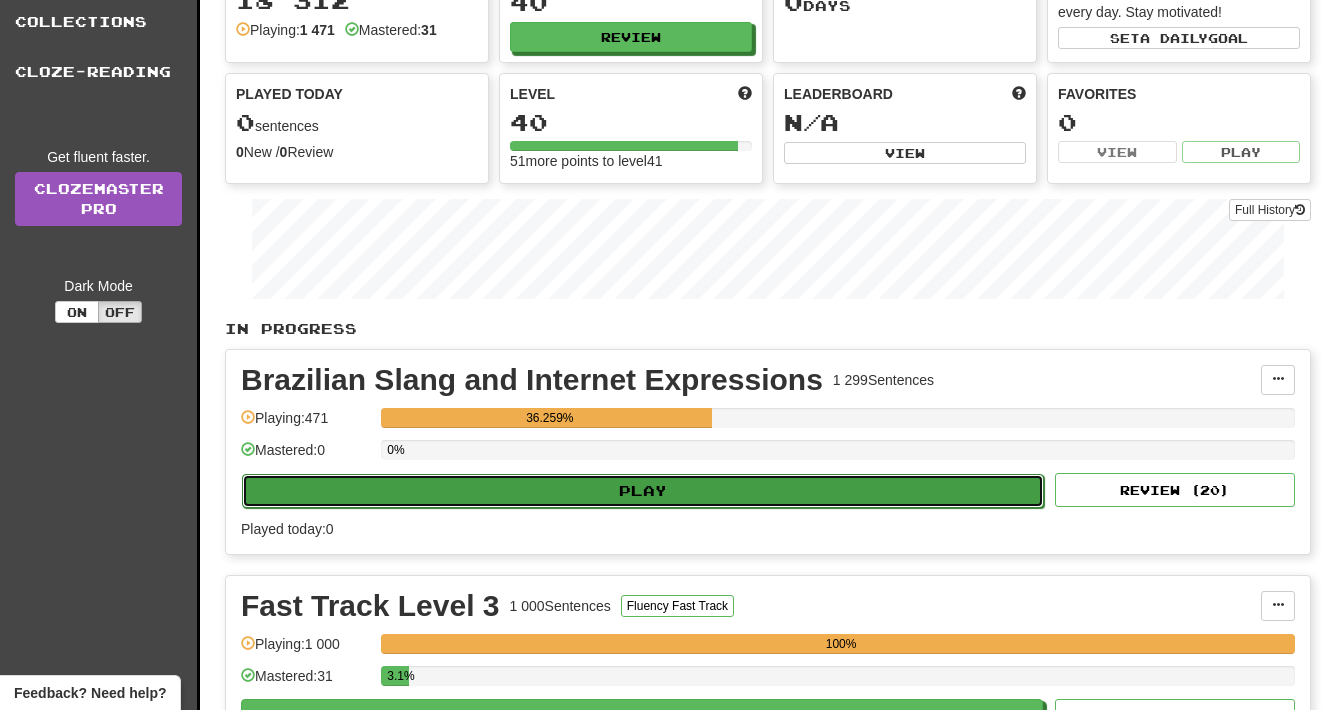 click on "Play" at bounding box center [643, 491] 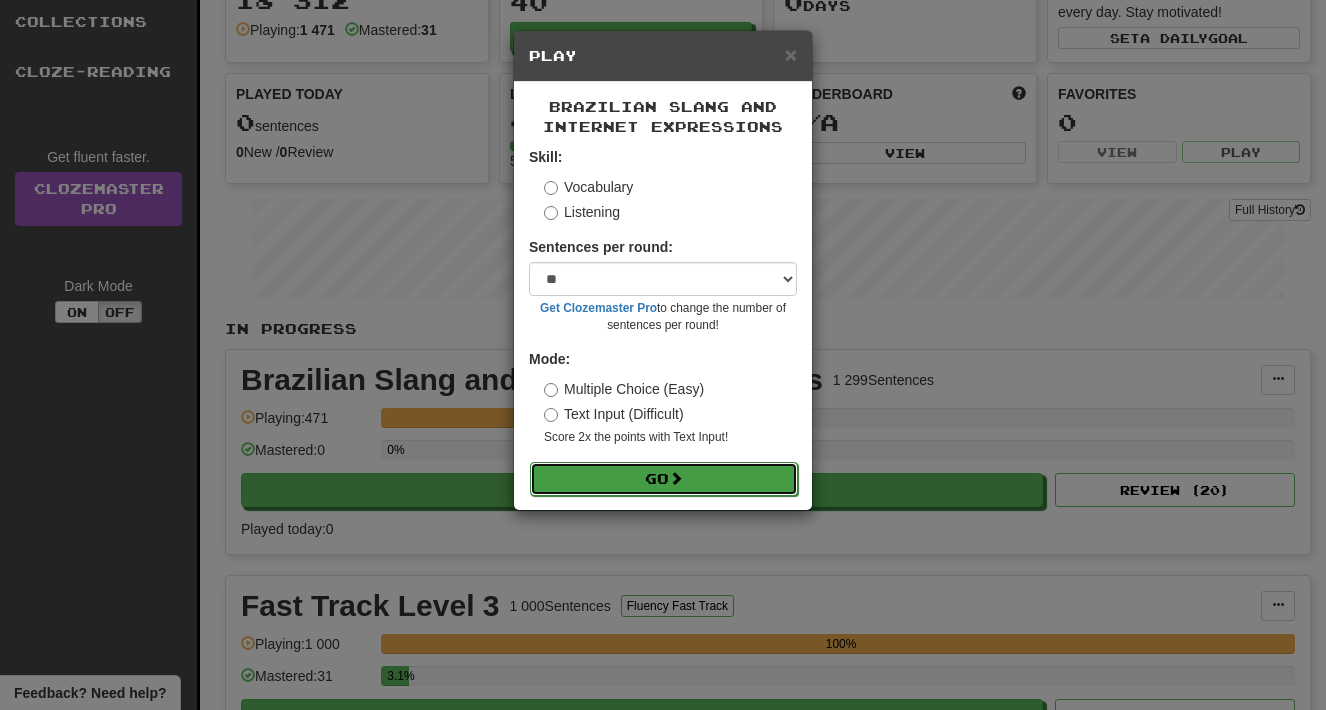 click on "Go" at bounding box center [664, 479] 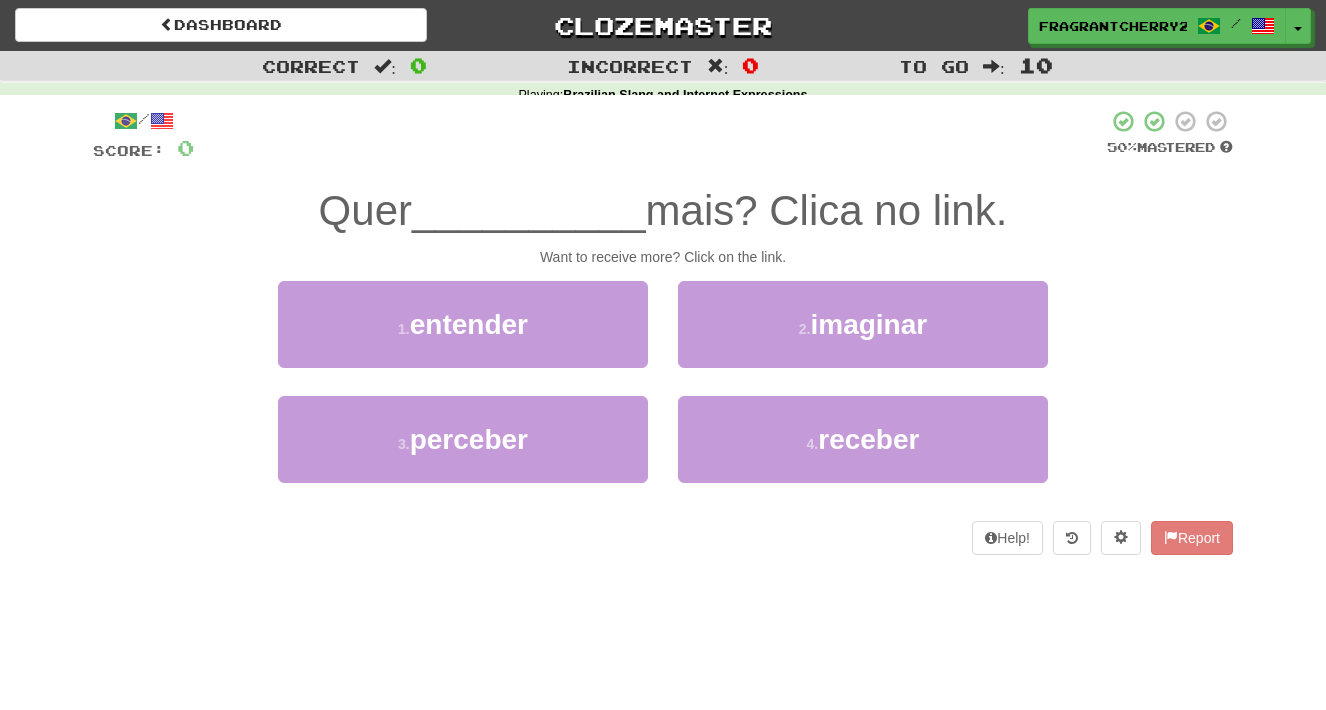 scroll, scrollTop: 0, scrollLeft: 0, axis: both 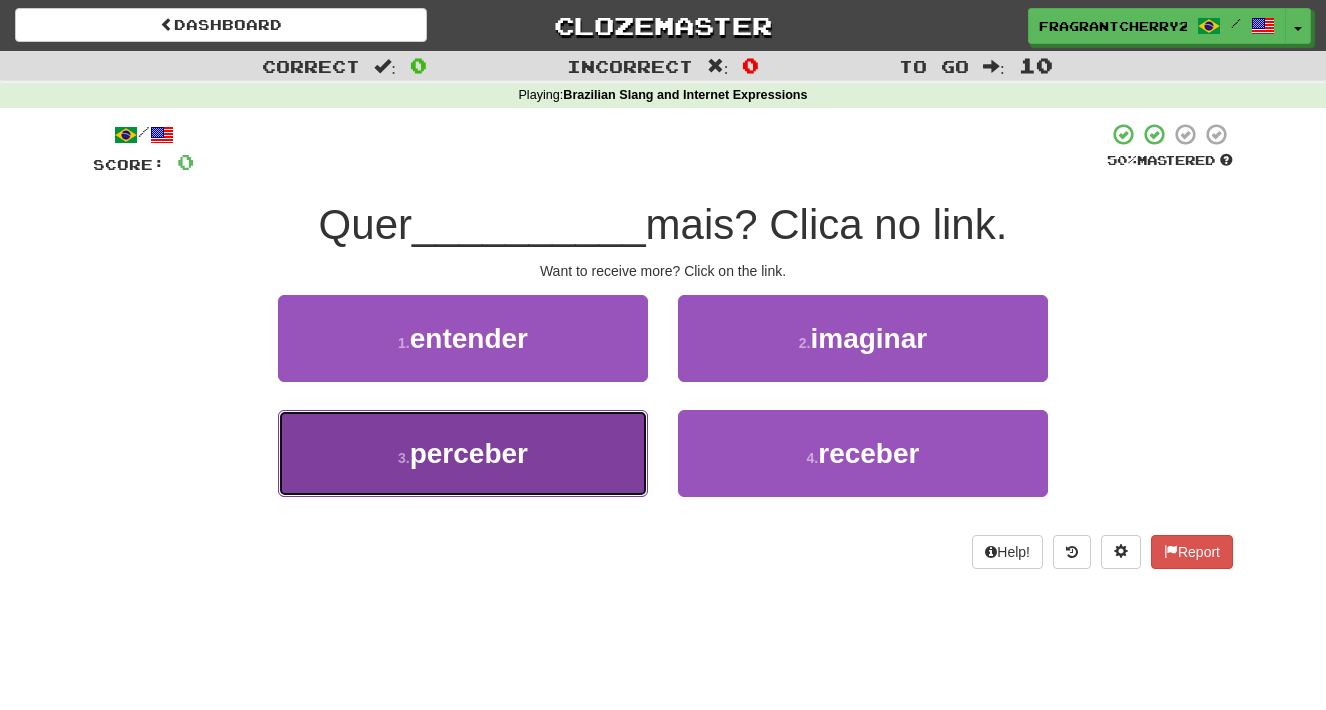click on "3 .  perceber" at bounding box center [463, 453] 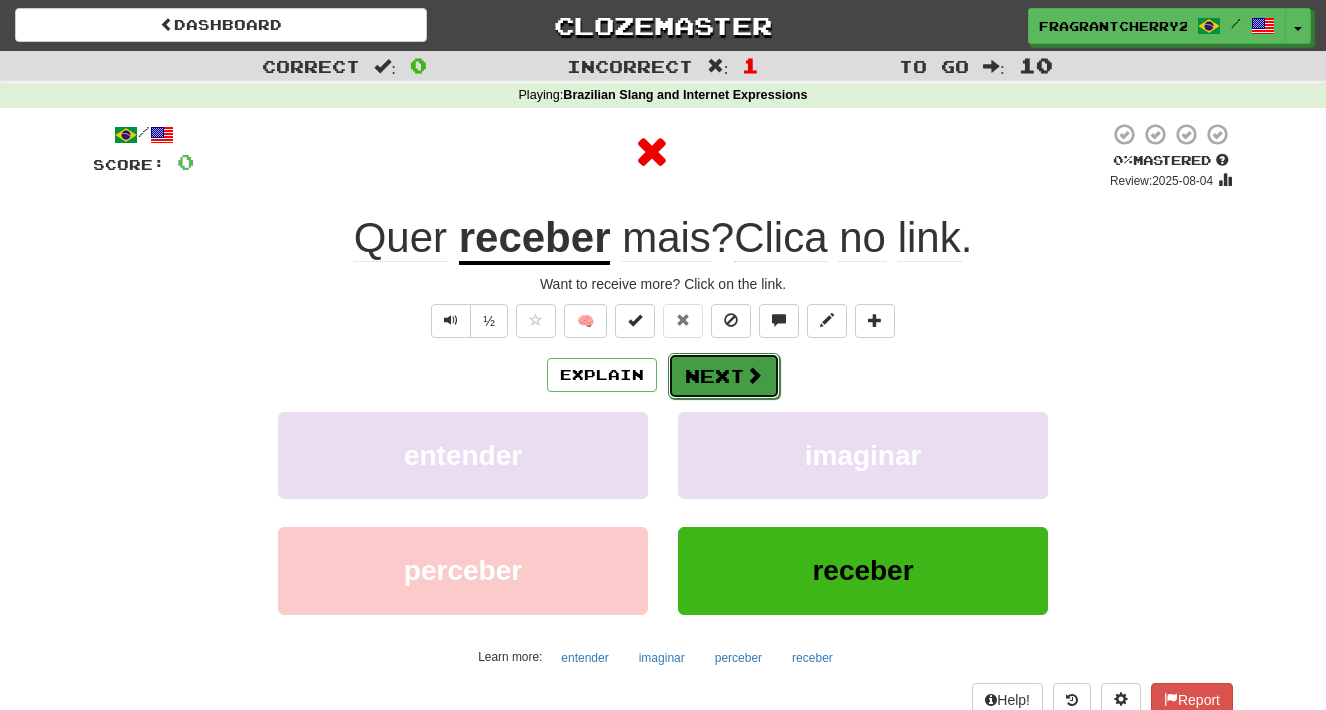 click on "Next" at bounding box center [724, 376] 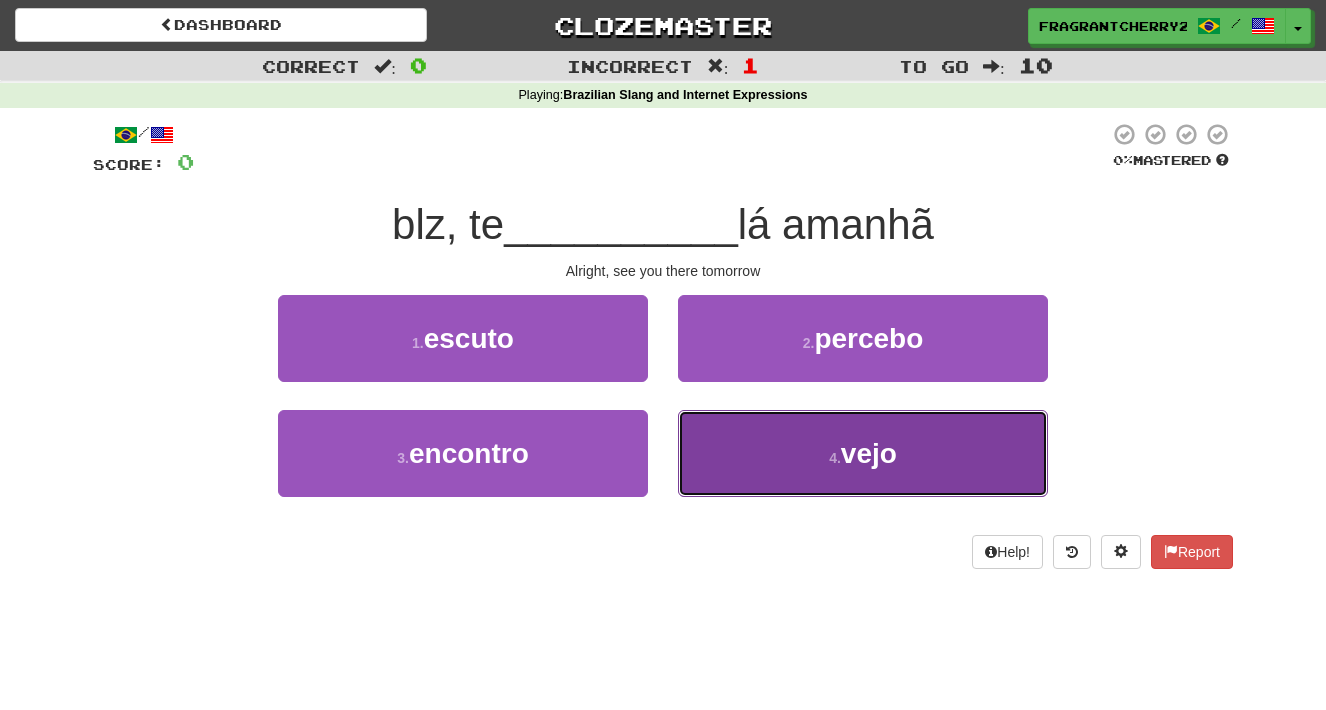 click on "4 .  vejo" at bounding box center [863, 453] 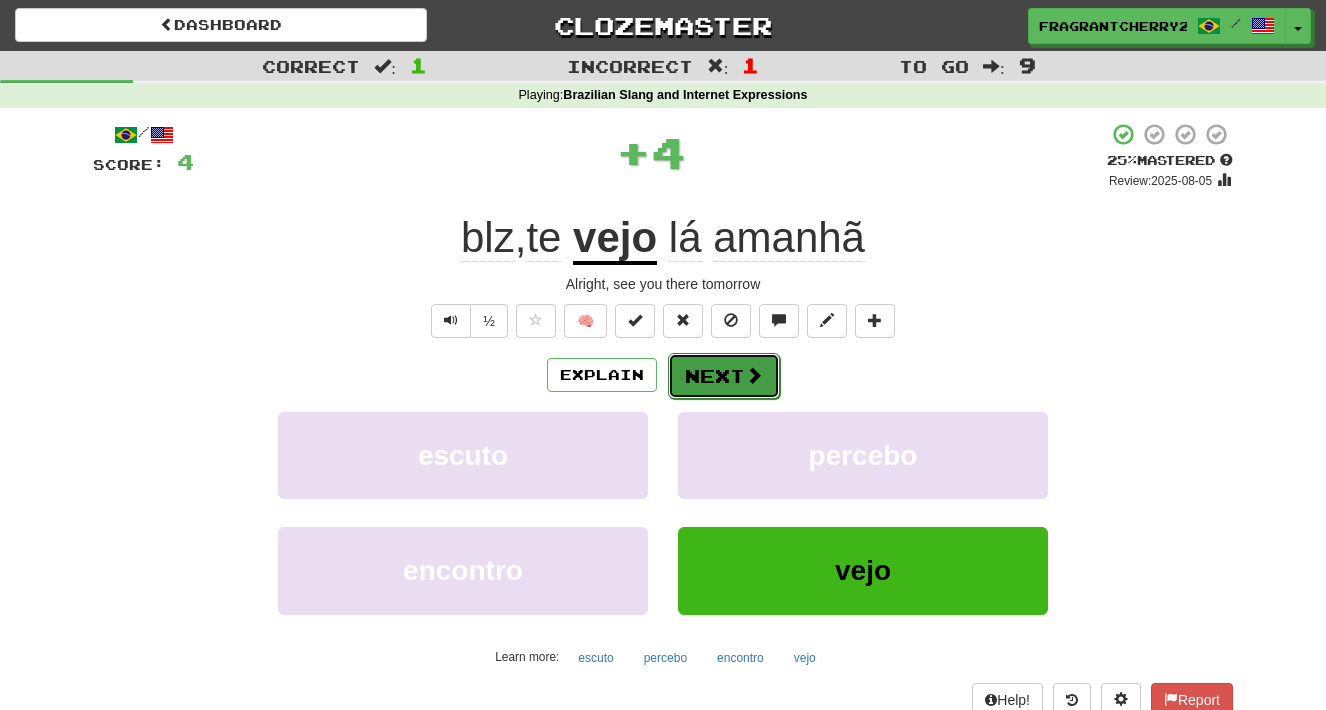 click on "Next" at bounding box center (724, 376) 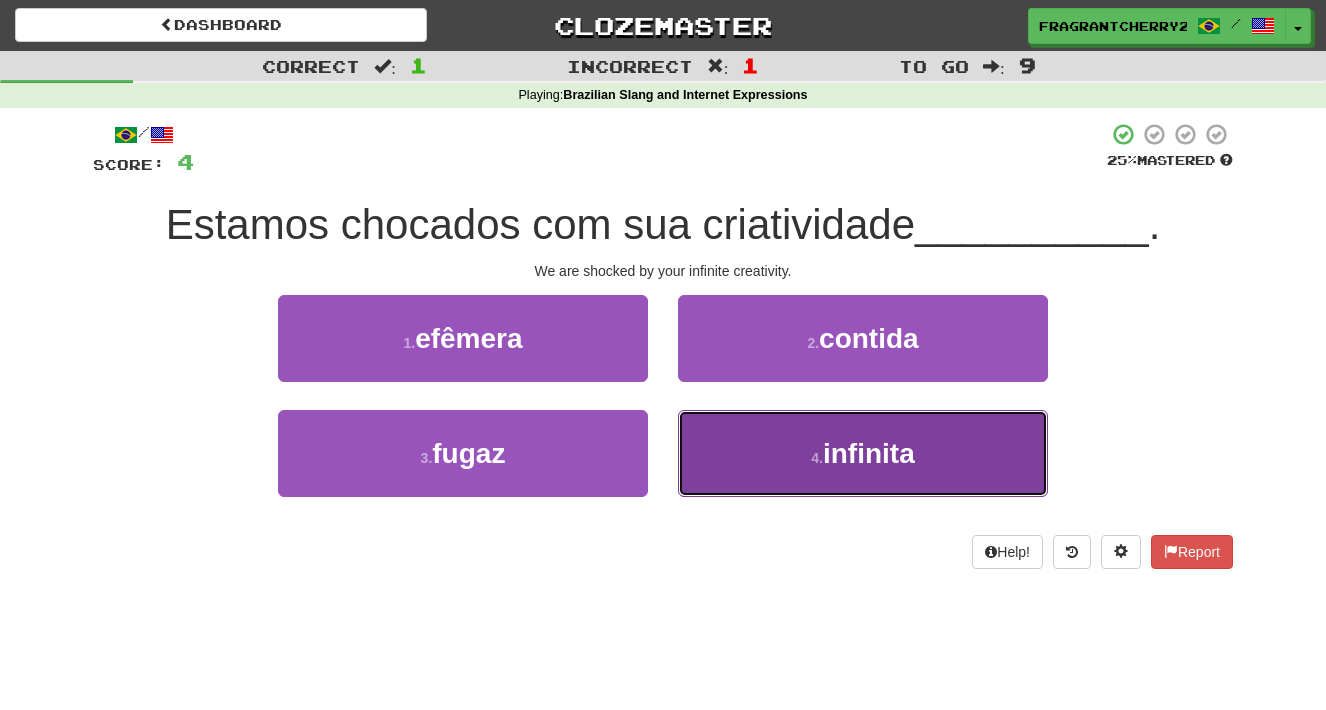 click on "4 .  infinita" at bounding box center (863, 453) 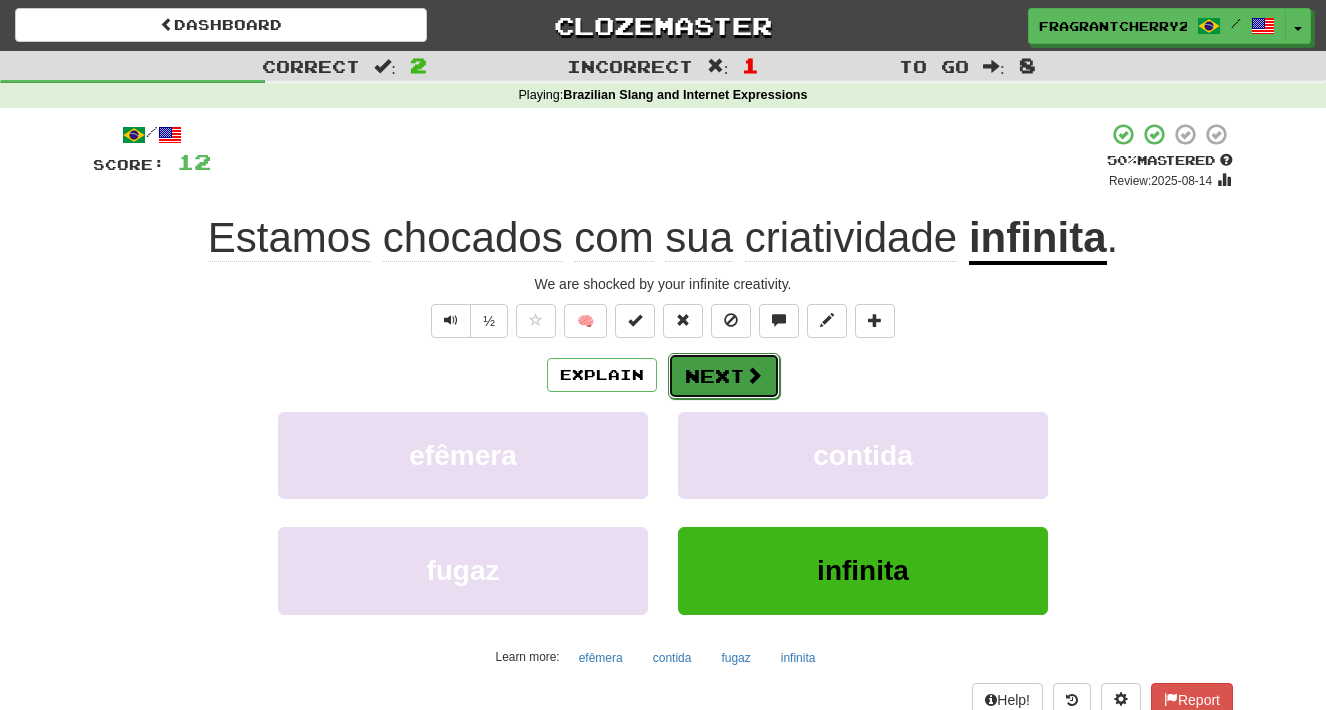 click on "Next" at bounding box center [724, 376] 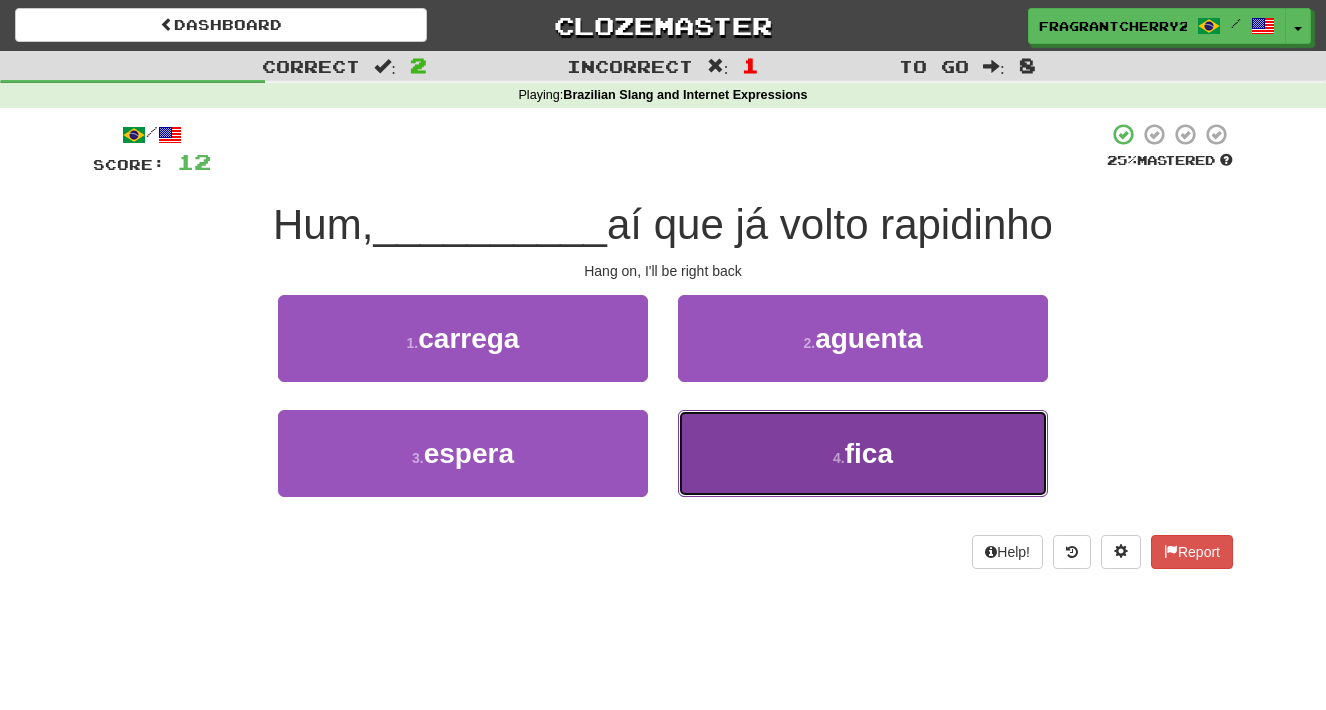 click on "4 .  fica" at bounding box center [863, 453] 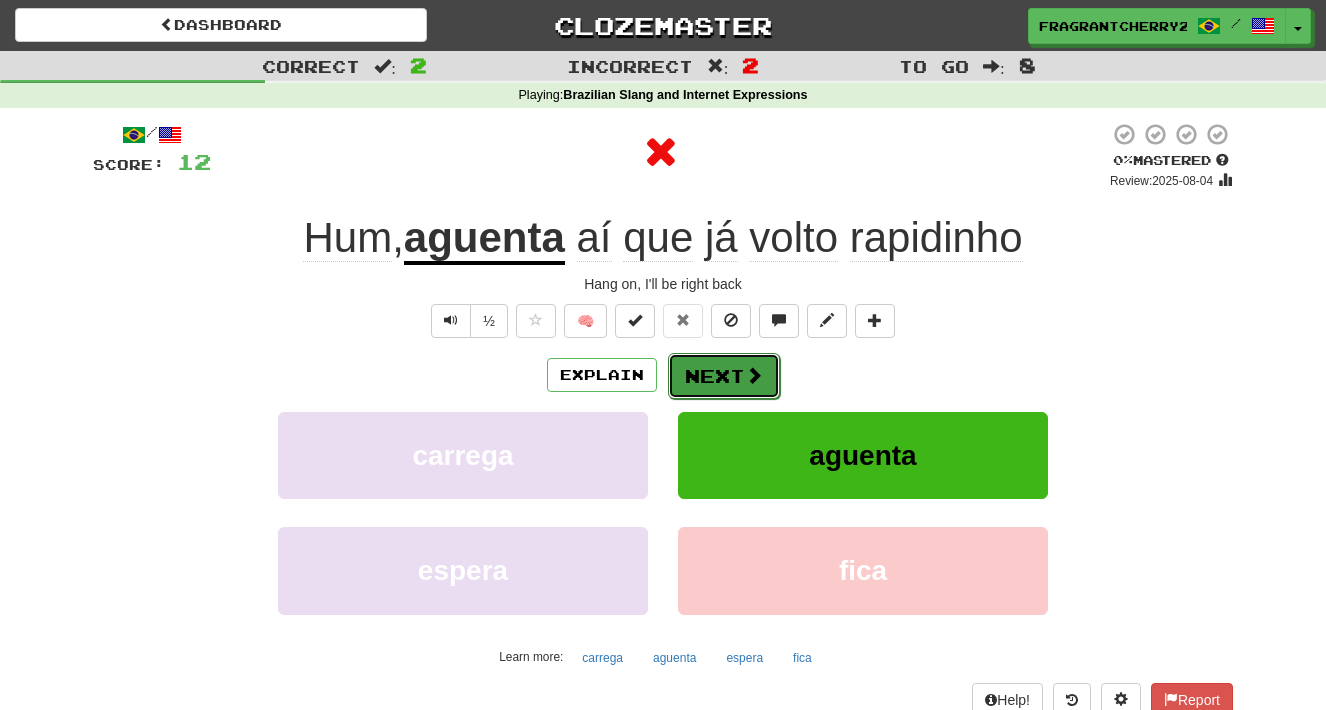 click on "Next" at bounding box center [724, 376] 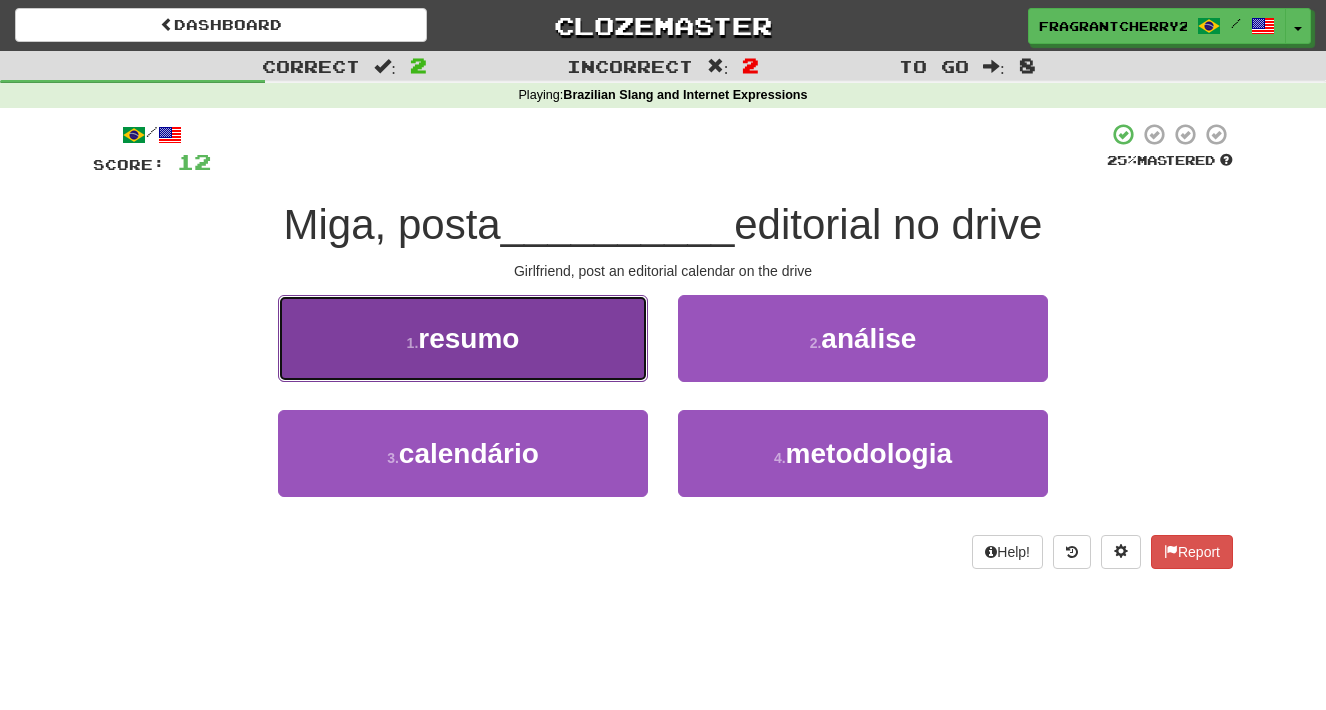 click on "1 .  resumo" at bounding box center (463, 338) 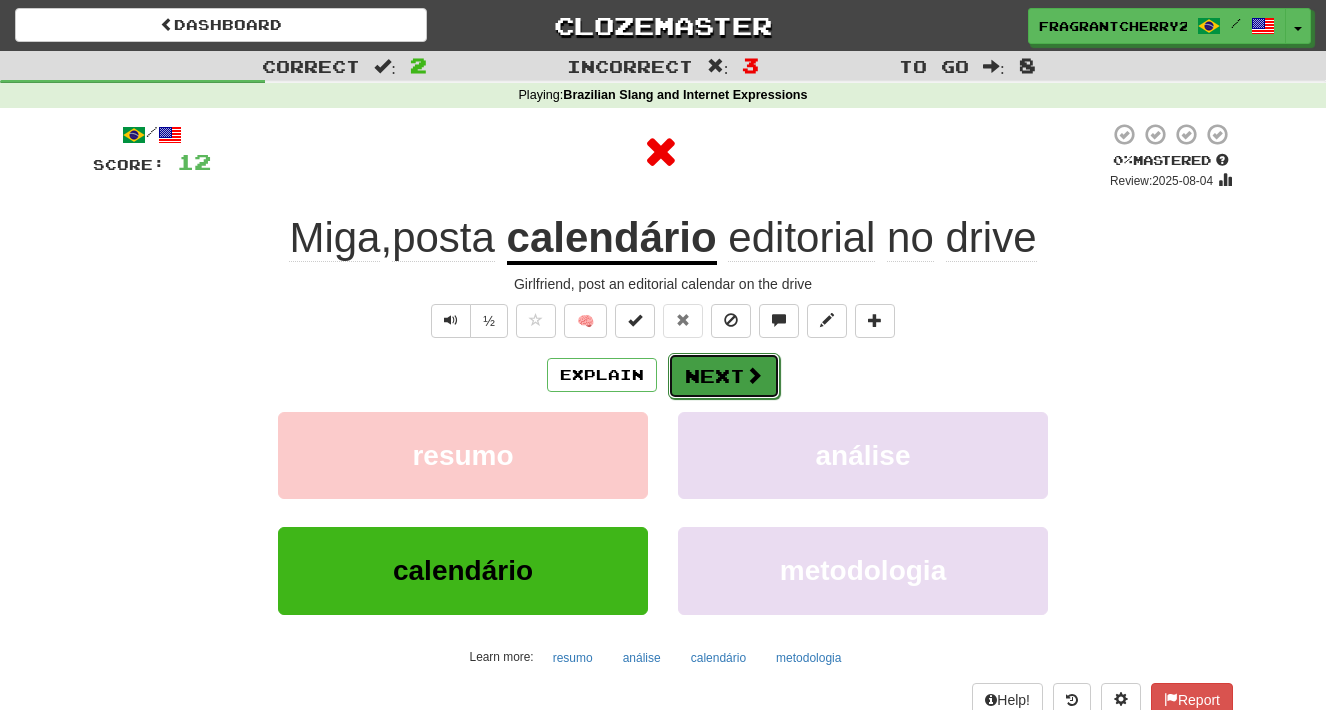 click on "Next" at bounding box center (724, 376) 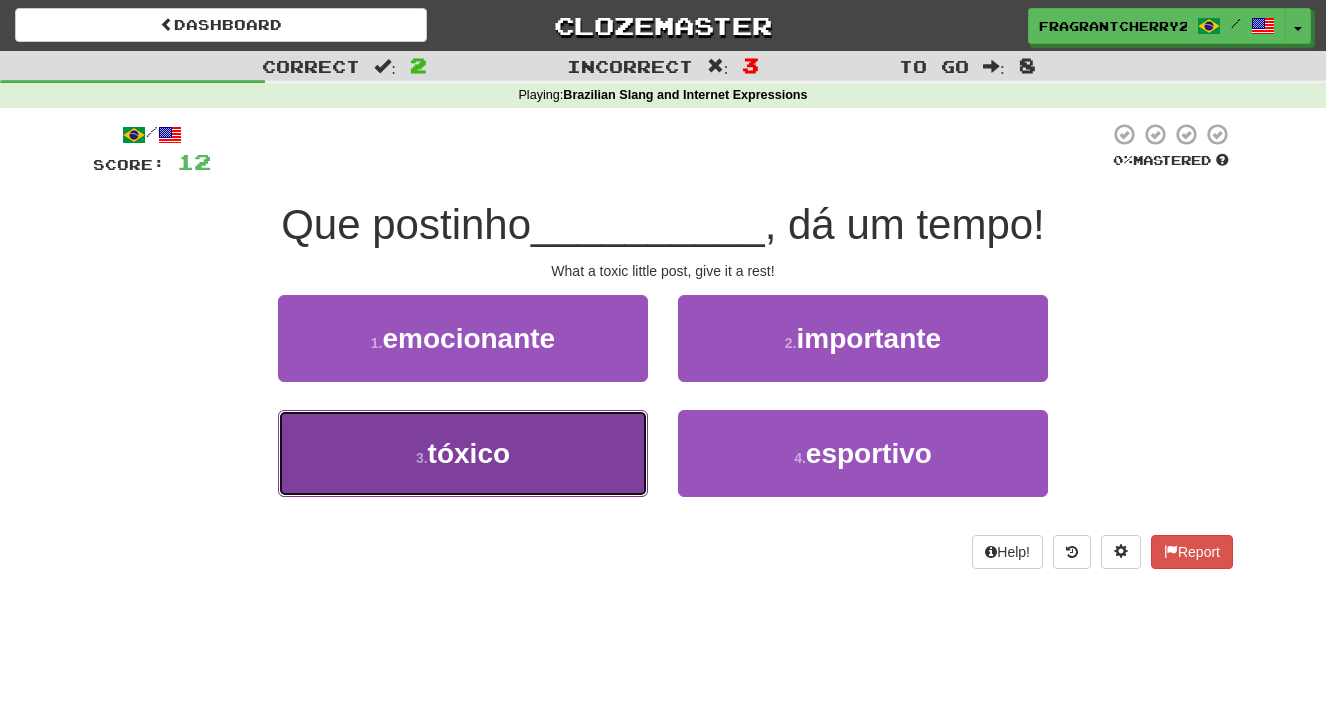 click on "3 .  tóxico" at bounding box center [463, 453] 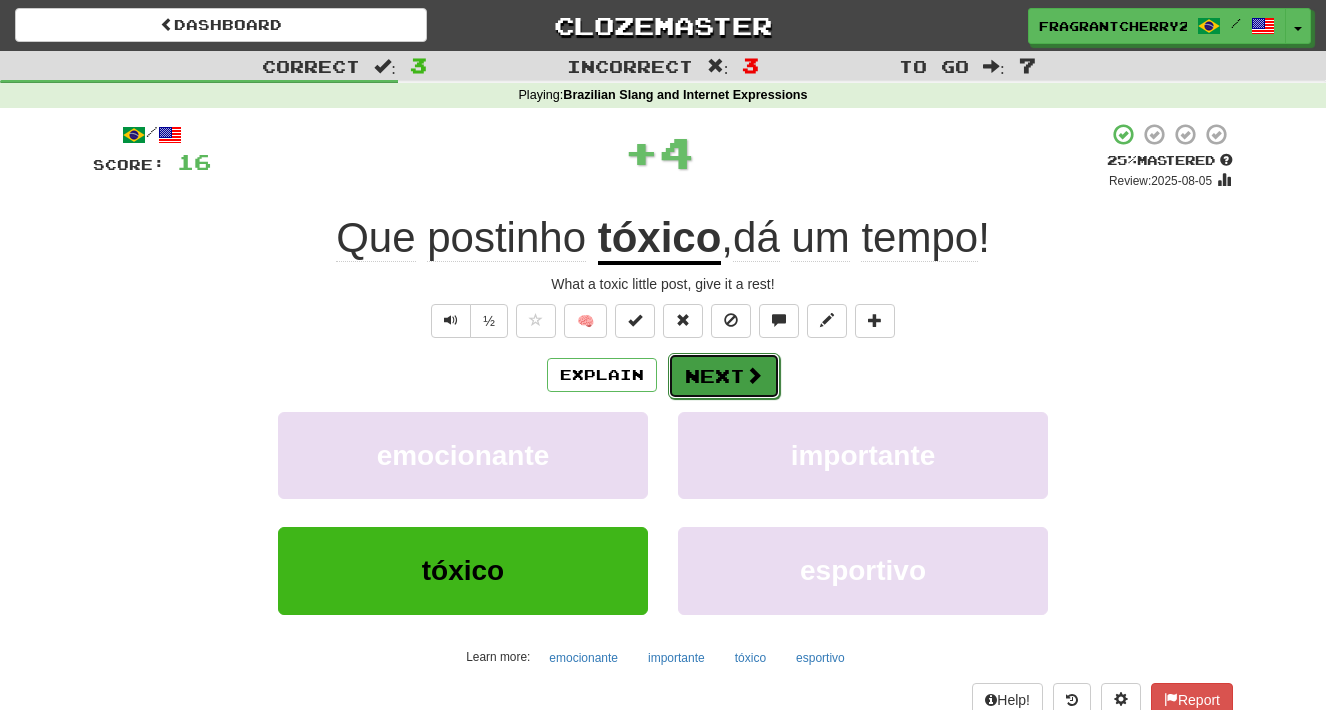 click on "Next" at bounding box center [724, 376] 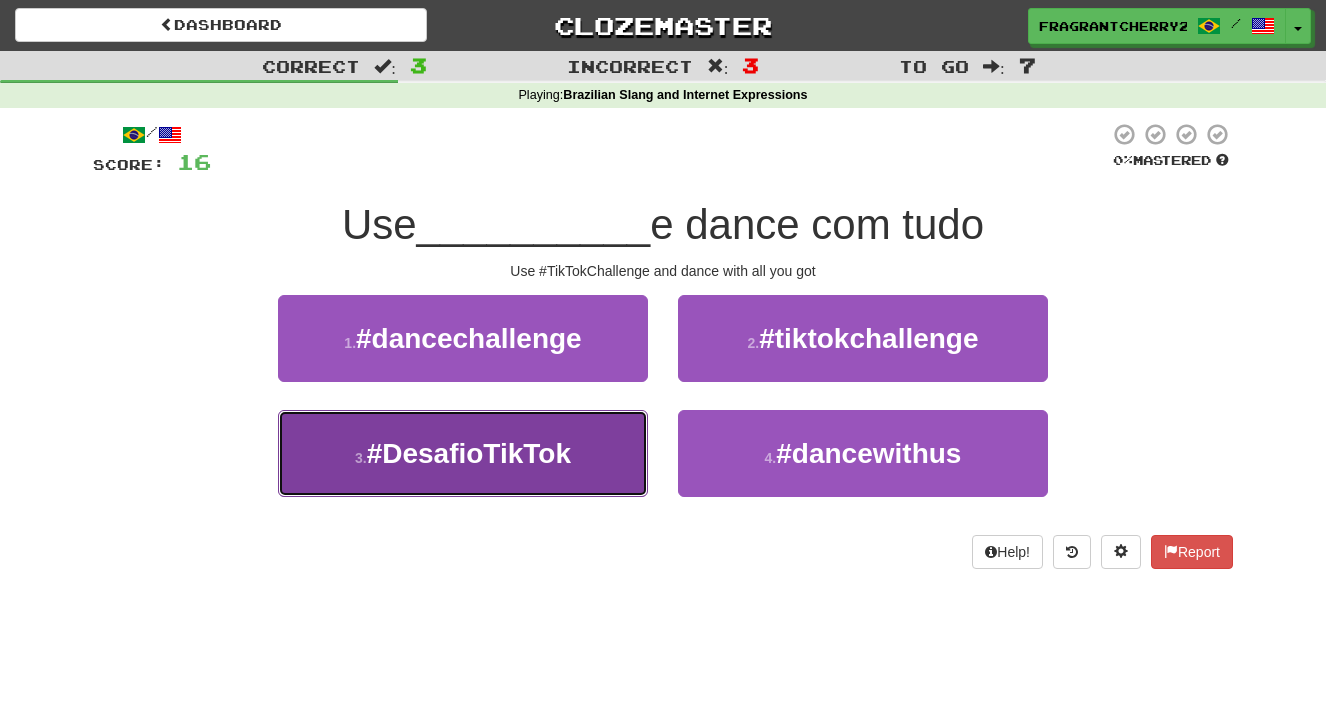 click on "3 .  #DesafioTikTok" at bounding box center (463, 453) 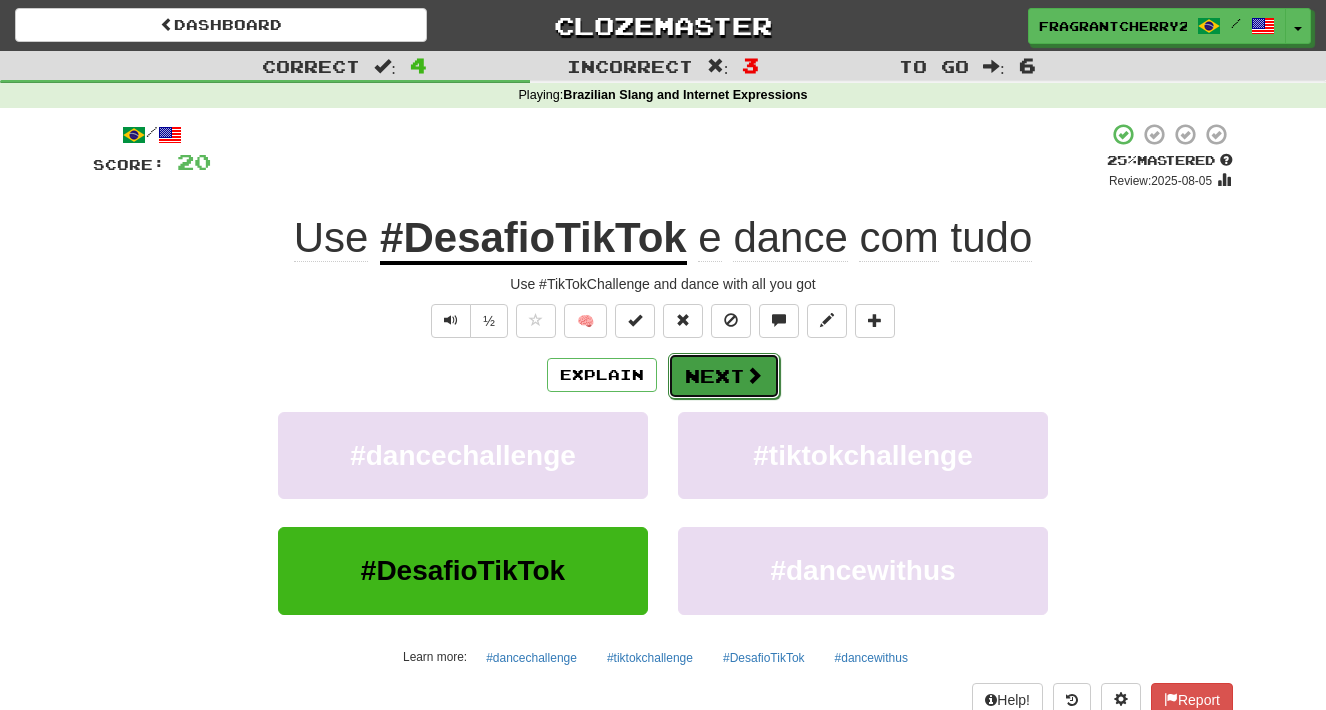 click on "Next" at bounding box center [724, 376] 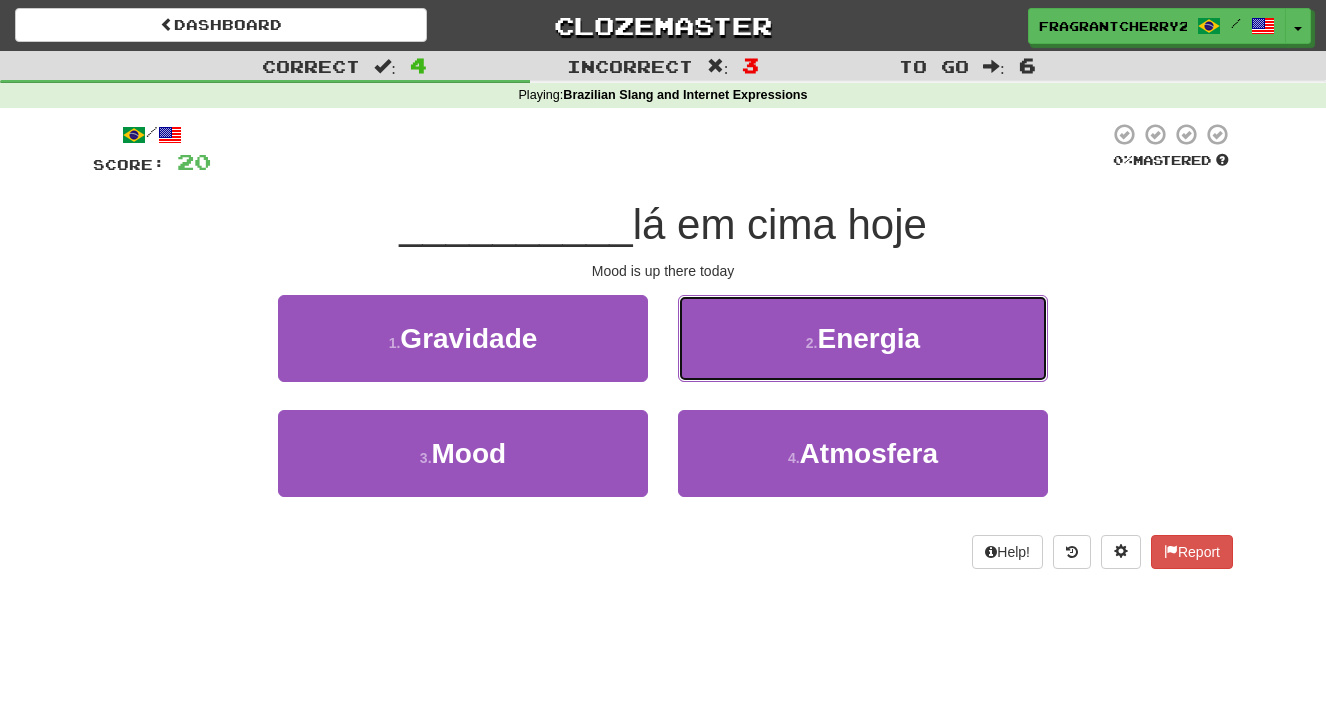 click on "2 .  Energia" at bounding box center [863, 338] 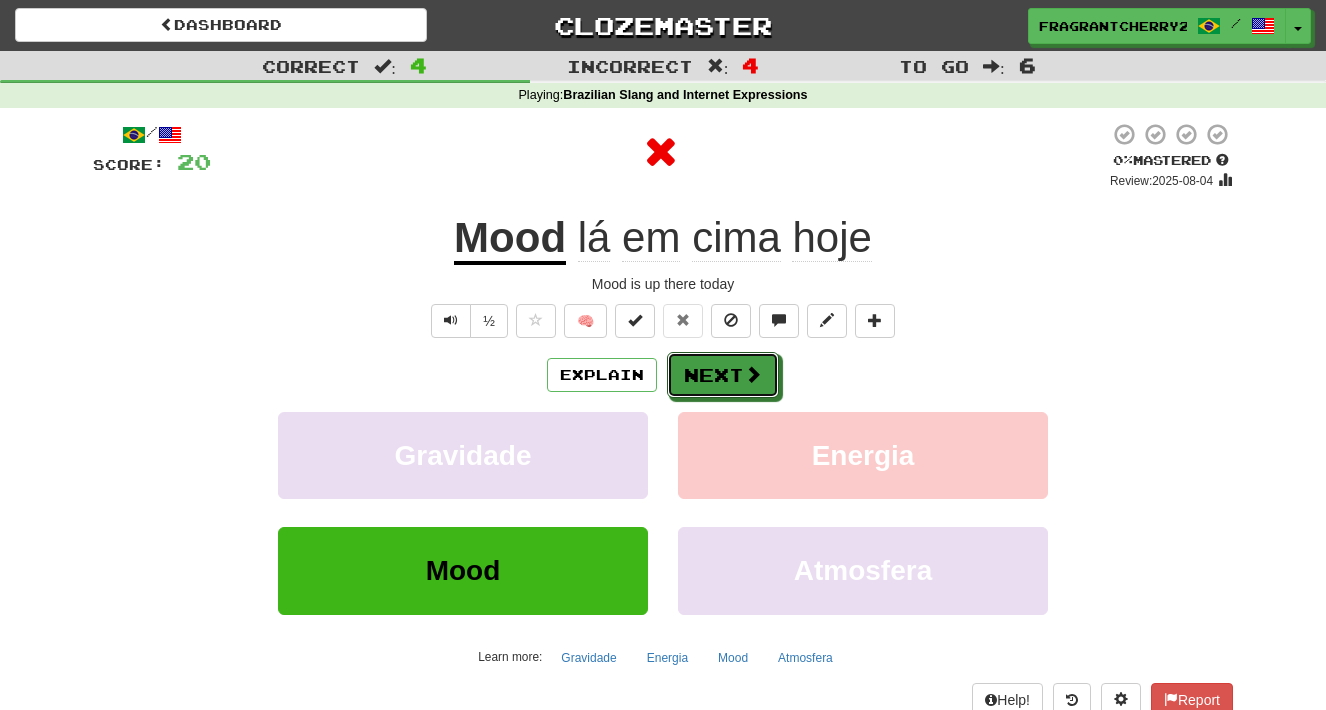 click on "Next" at bounding box center [723, 375] 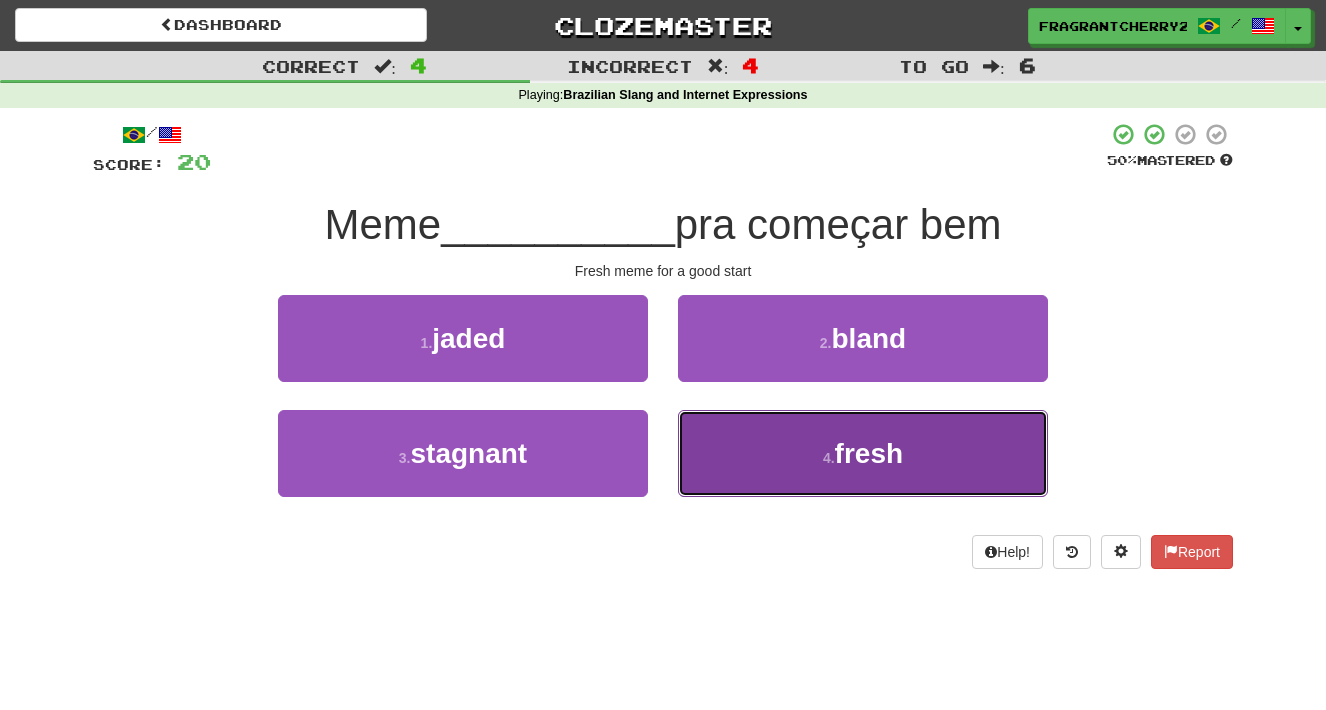 click on "4 .  fresh" at bounding box center [863, 453] 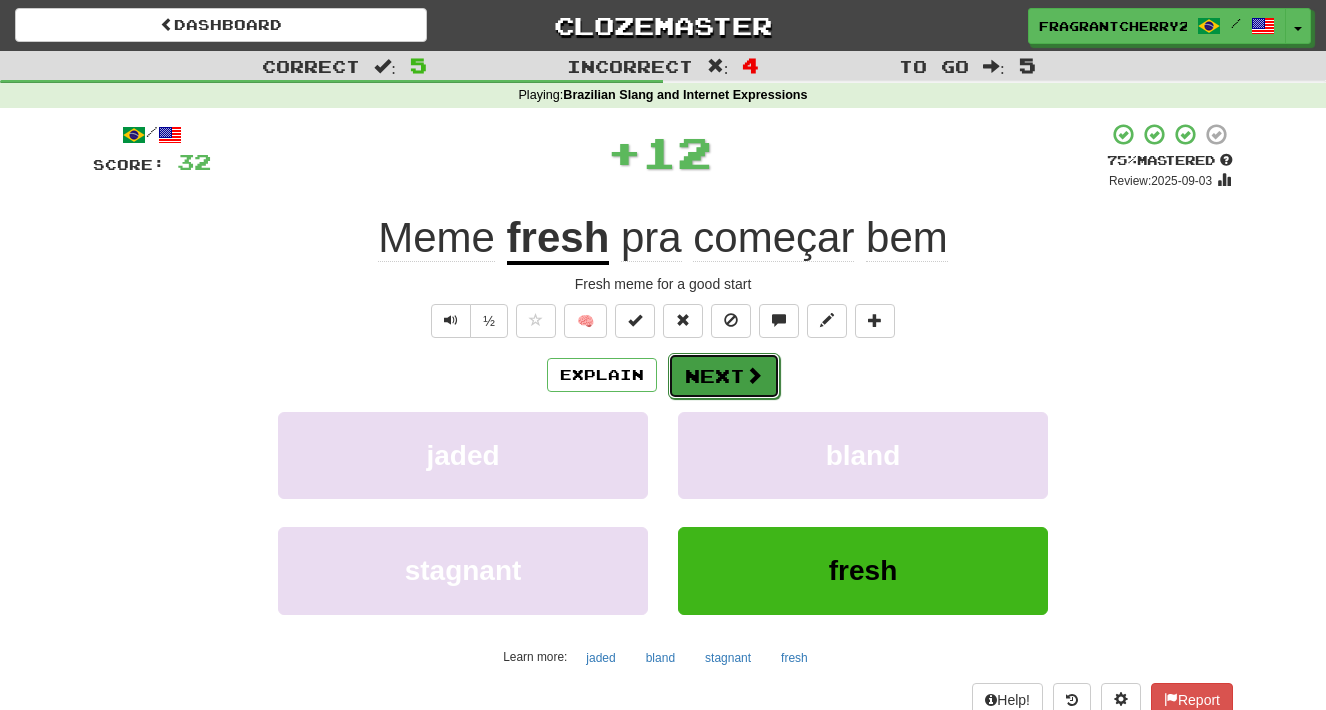 click on "Next" at bounding box center (724, 376) 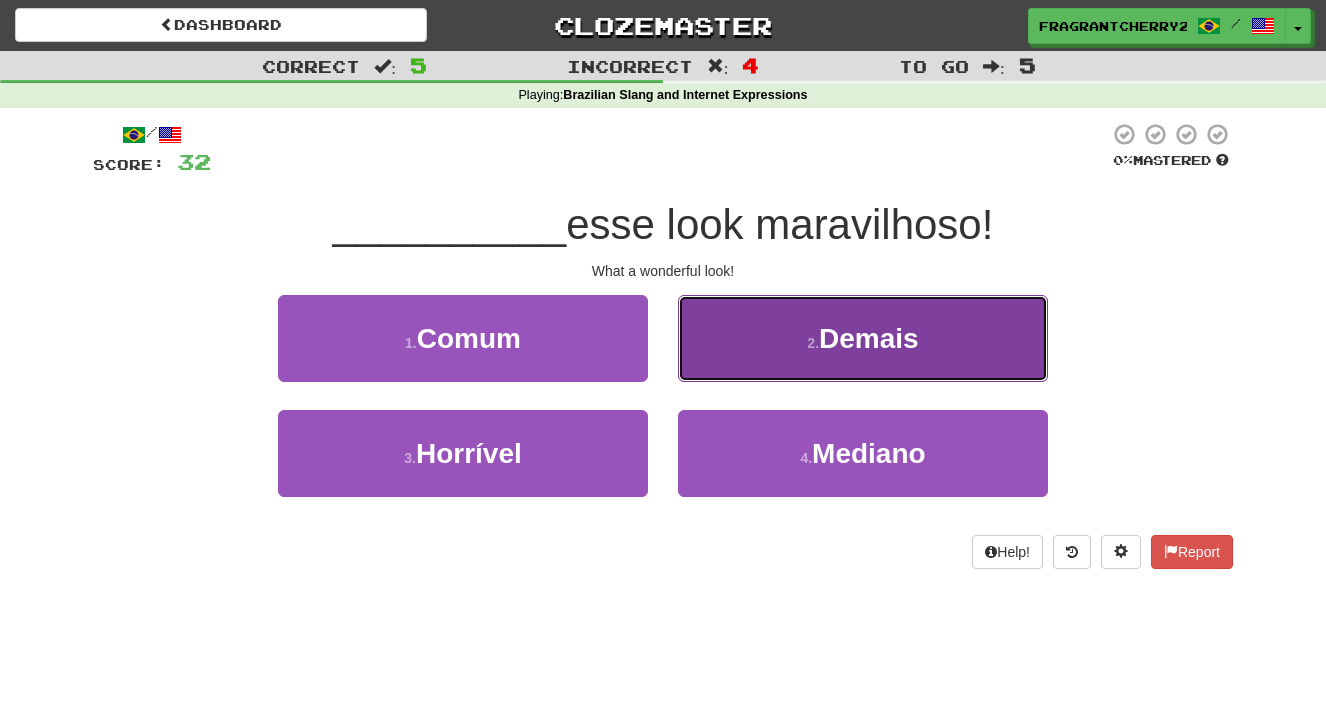 click on "2 .  Demais" at bounding box center (863, 338) 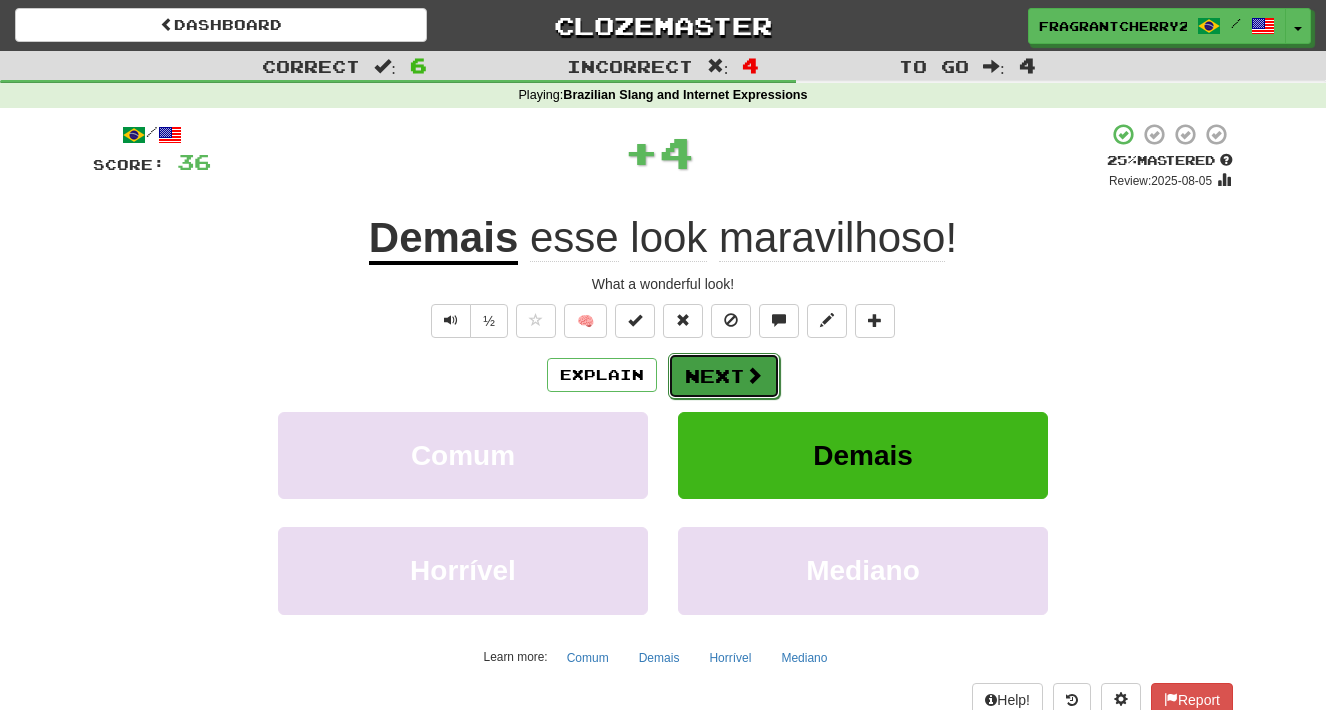 click on "Next" at bounding box center (724, 376) 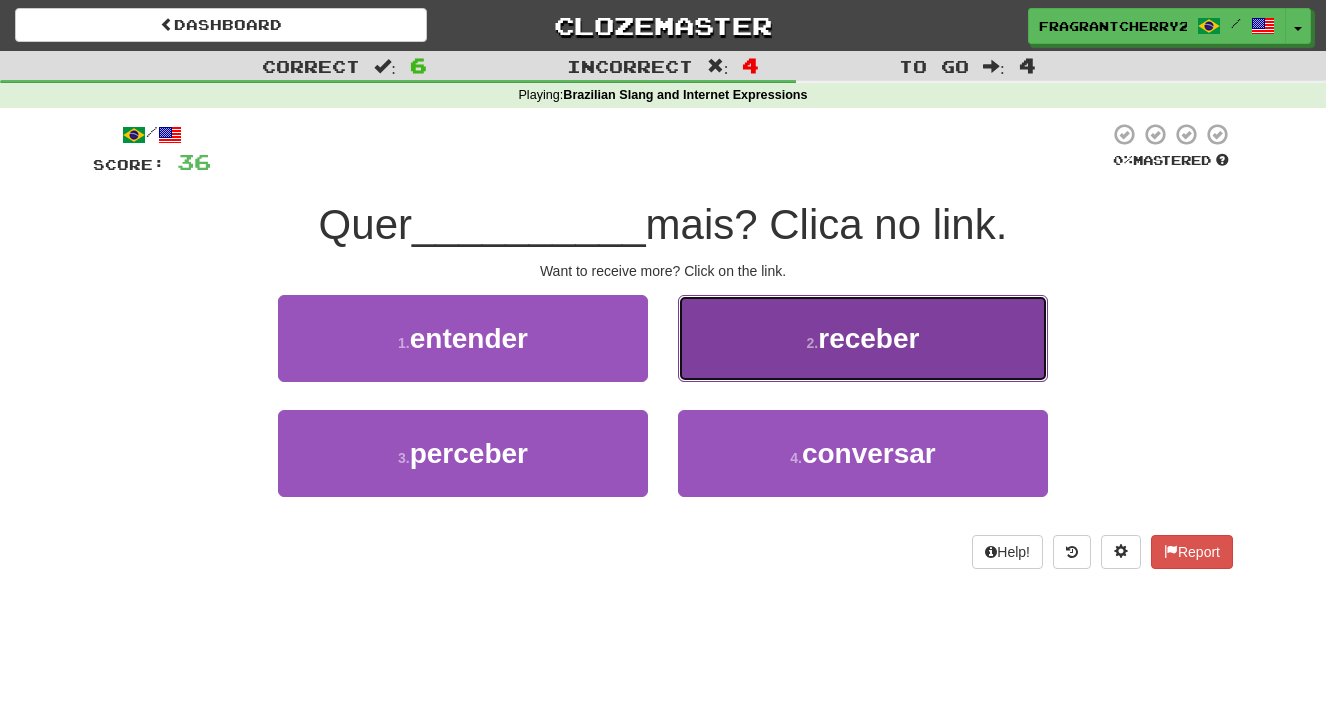 click on "2 .  receber" at bounding box center [863, 338] 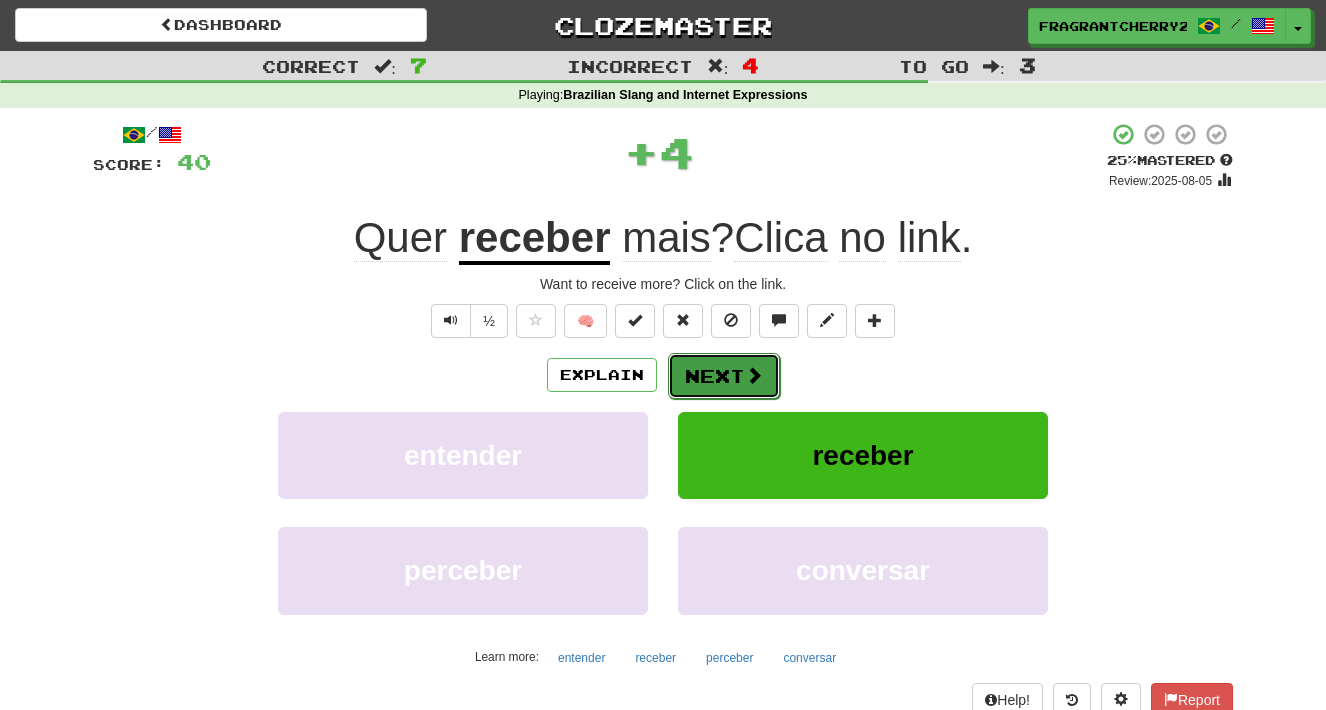 click on "Next" at bounding box center (724, 376) 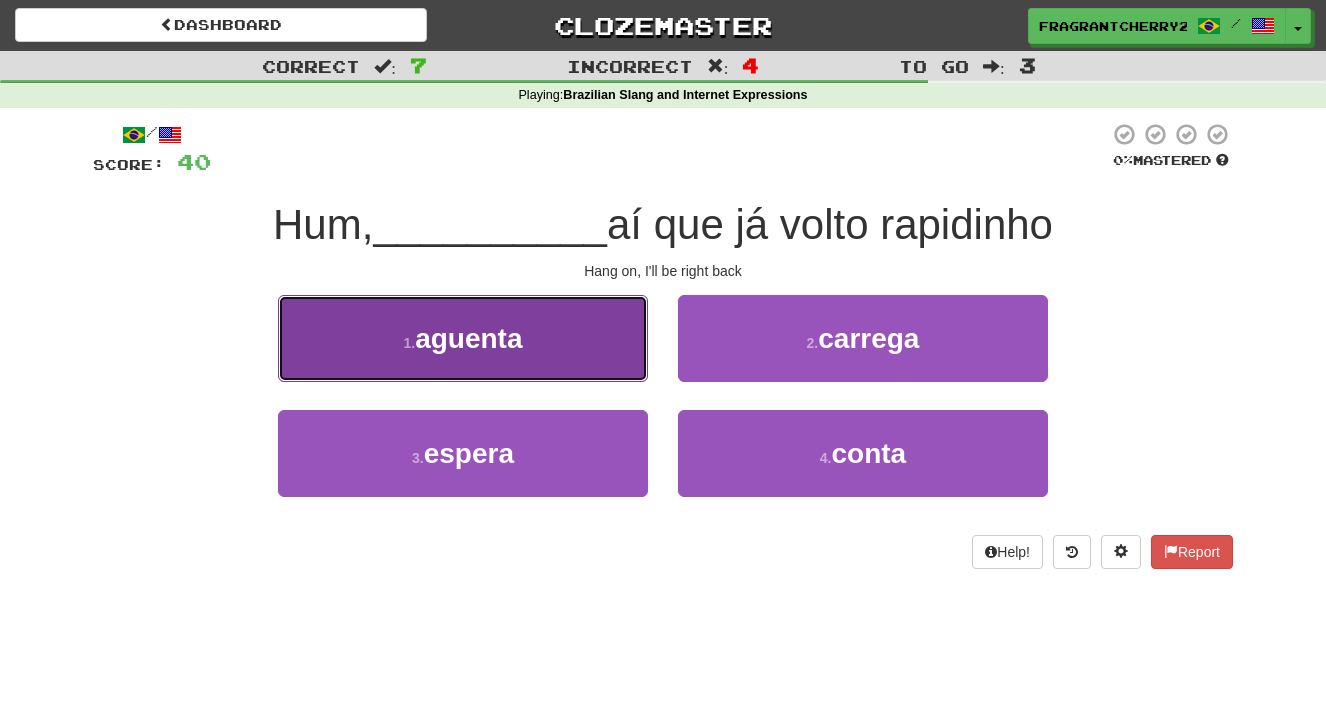 click on "1 .  aguenta" at bounding box center (463, 338) 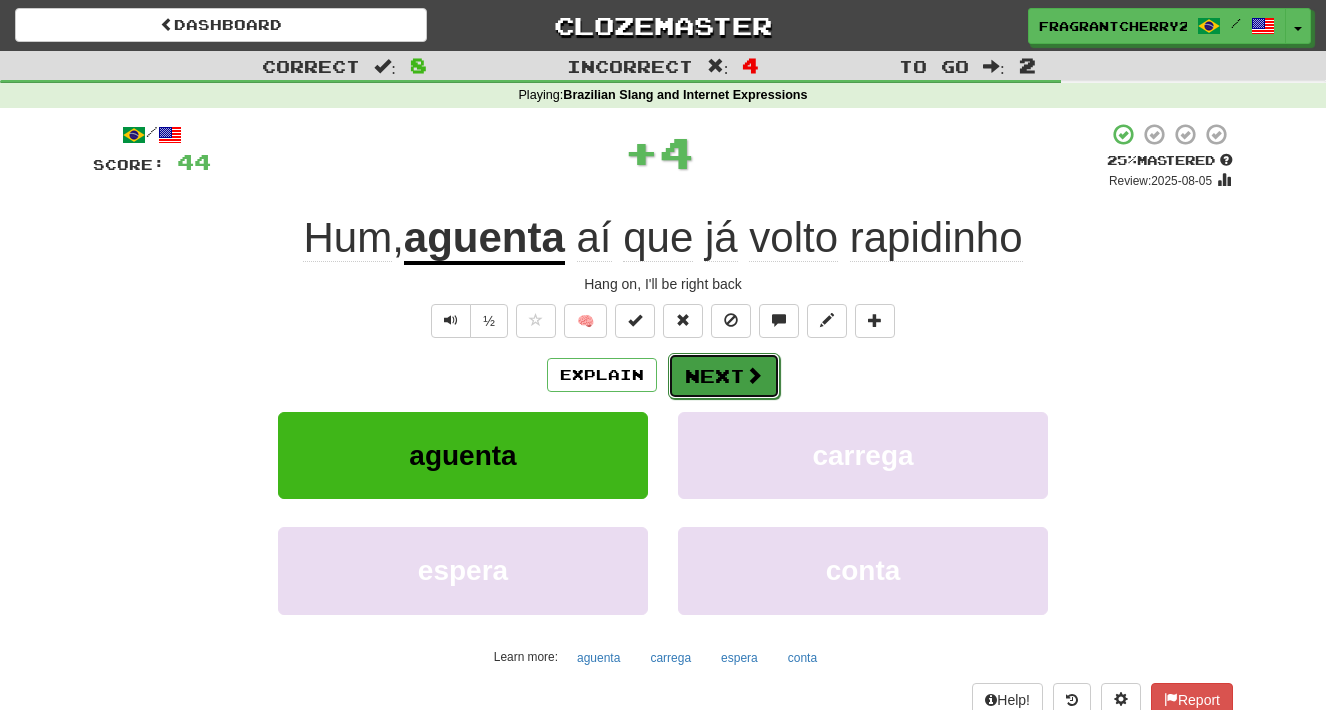 click on "Next" at bounding box center (724, 376) 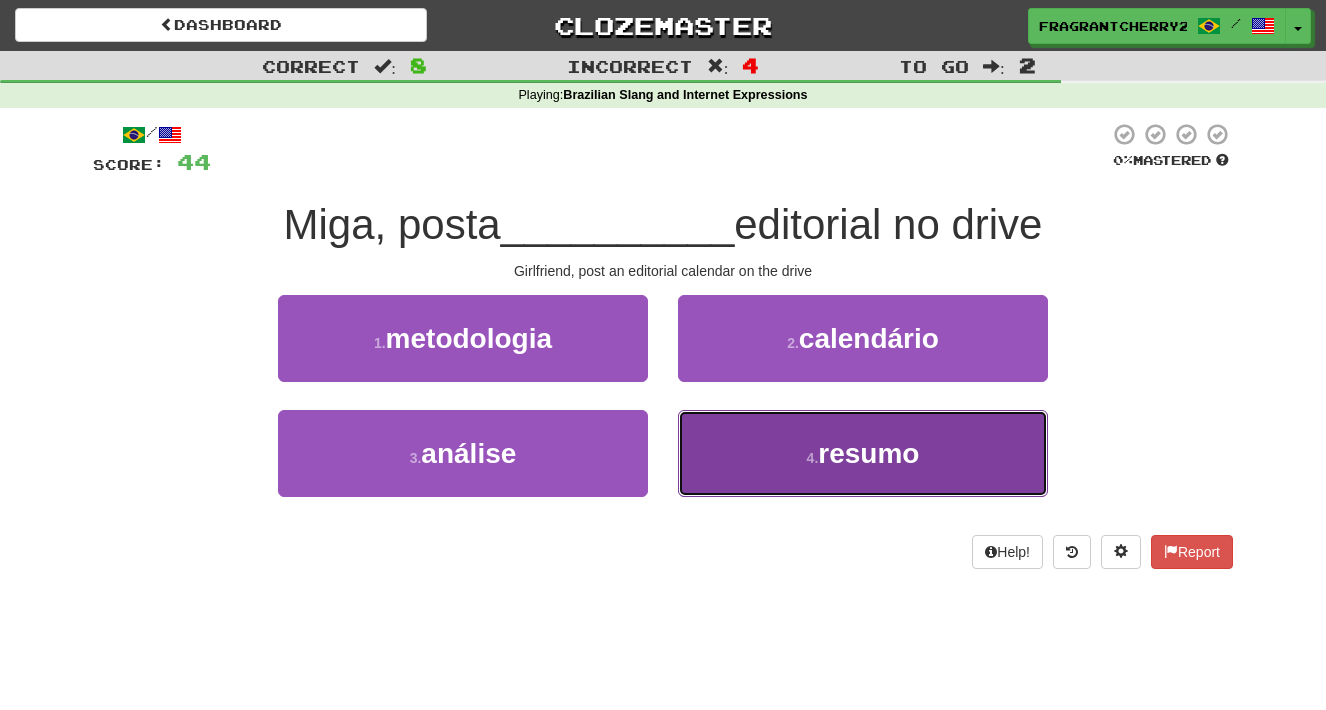 click on "4 .  resumo" at bounding box center [863, 453] 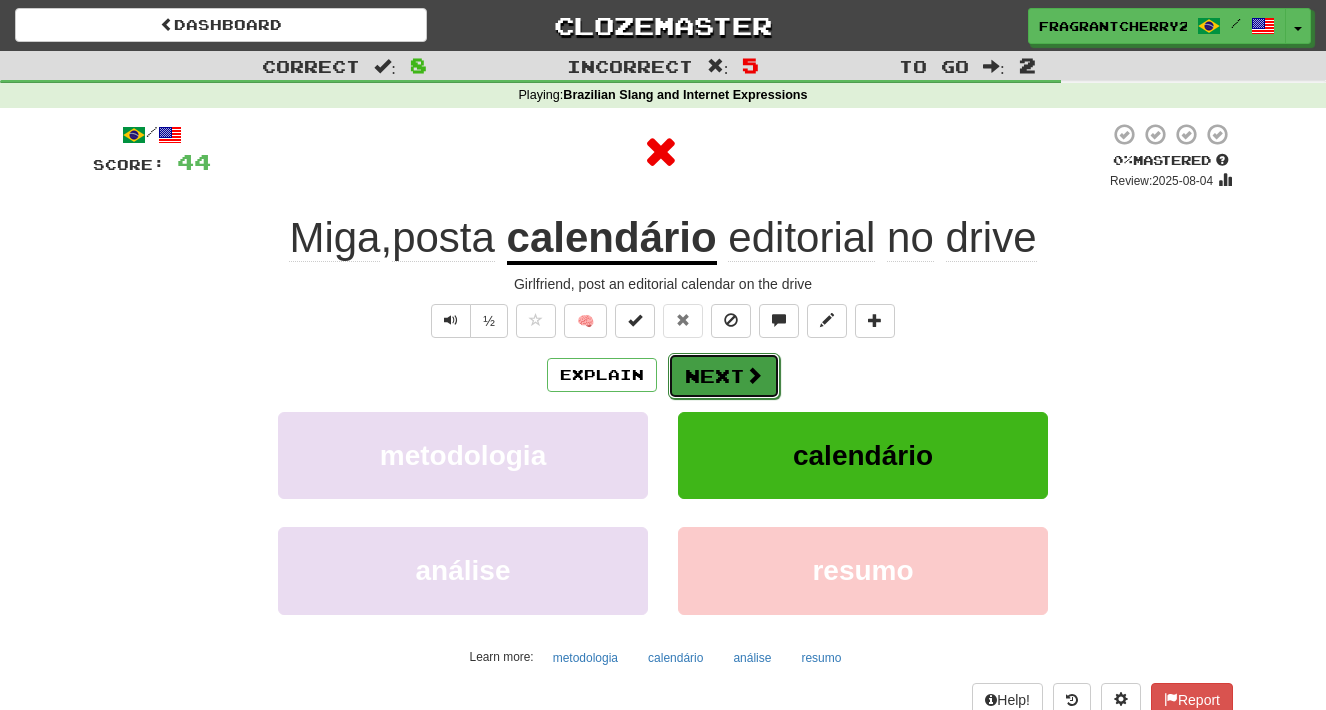 click on "Next" at bounding box center [724, 376] 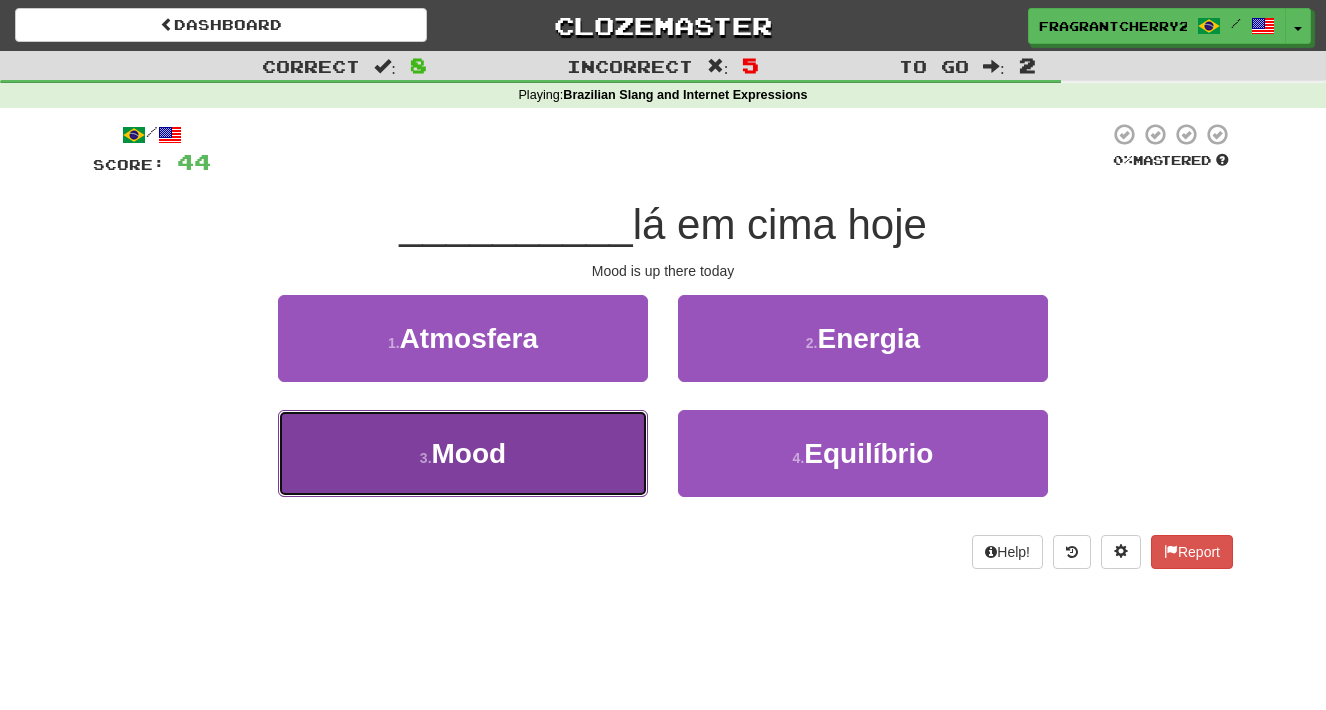 click on "3 .  Mood" at bounding box center (463, 453) 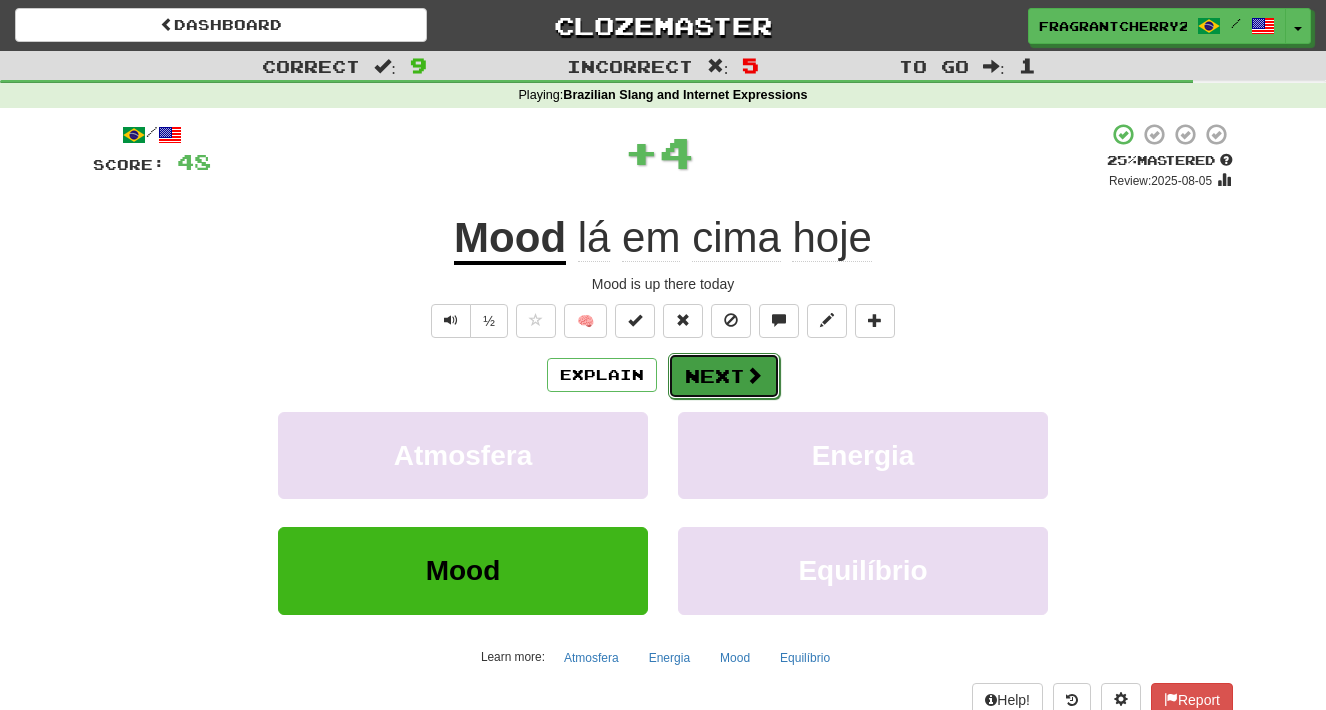 click on "Next" at bounding box center [724, 376] 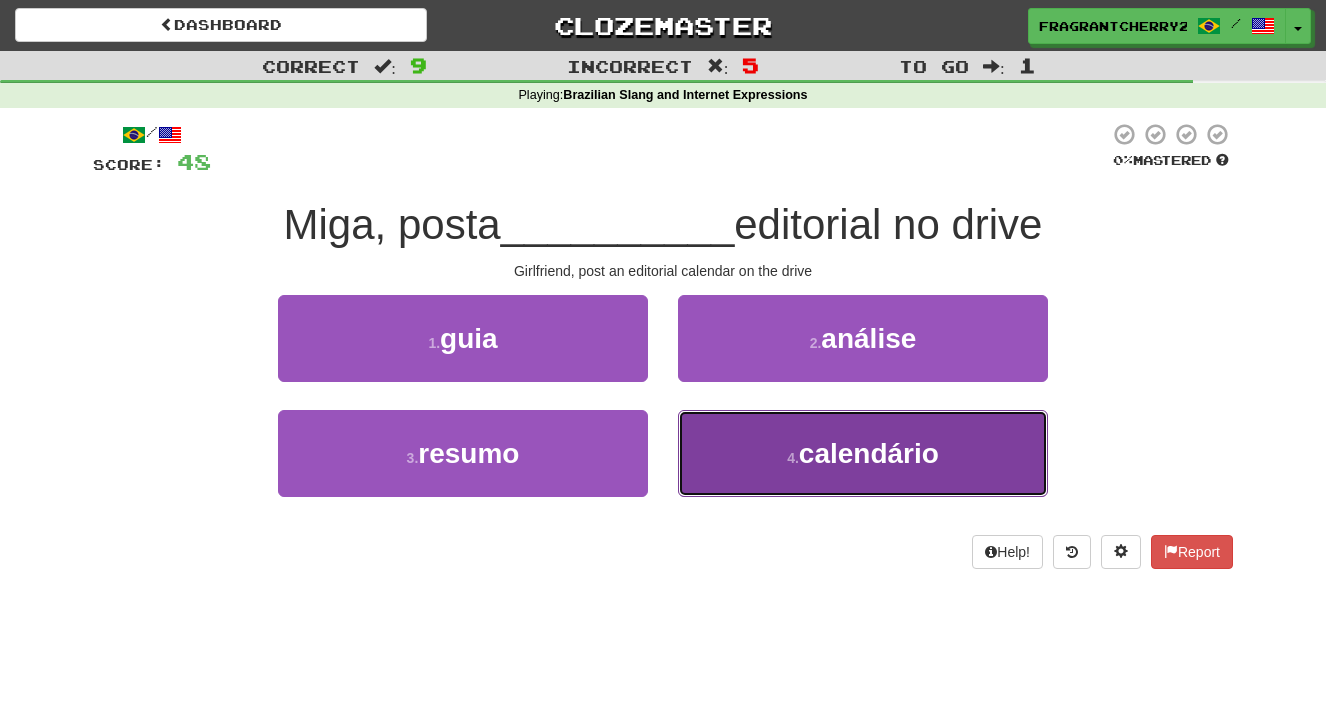 click on "4 .  calendário" at bounding box center [863, 453] 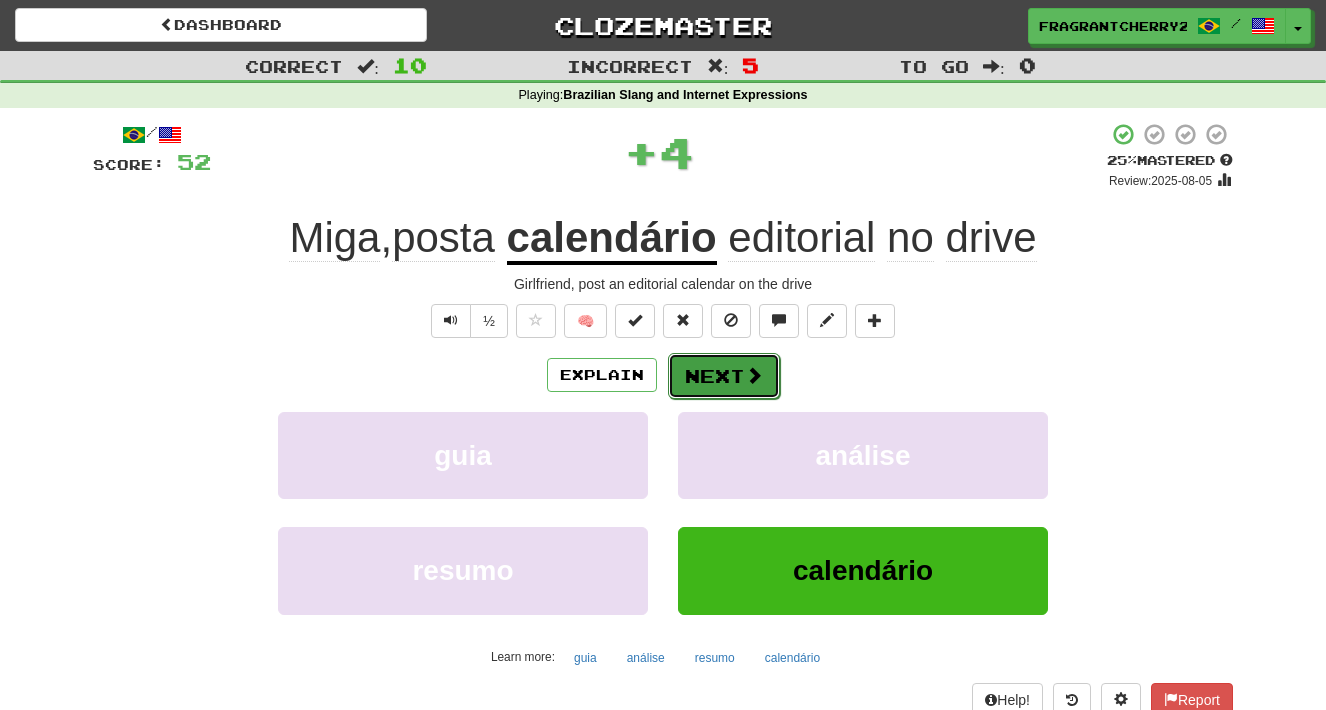 click on "Next" at bounding box center (724, 376) 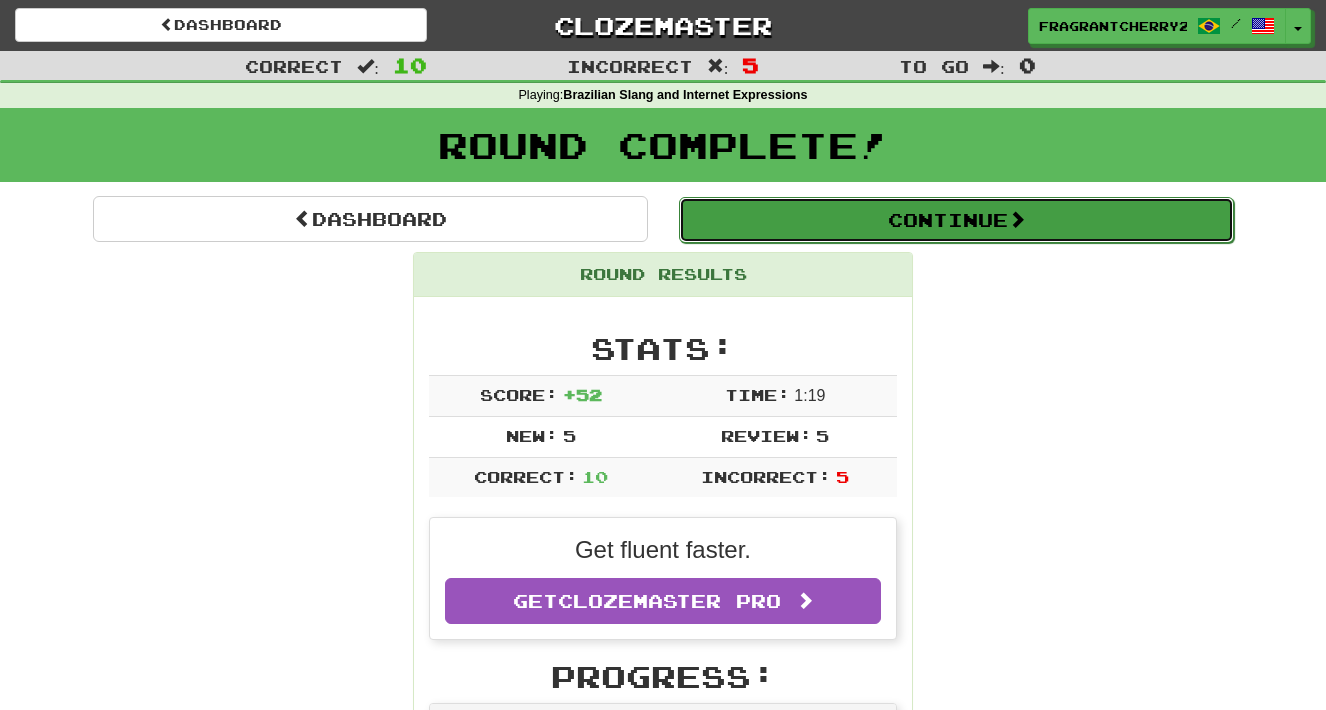 click on "Continue" at bounding box center [956, 220] 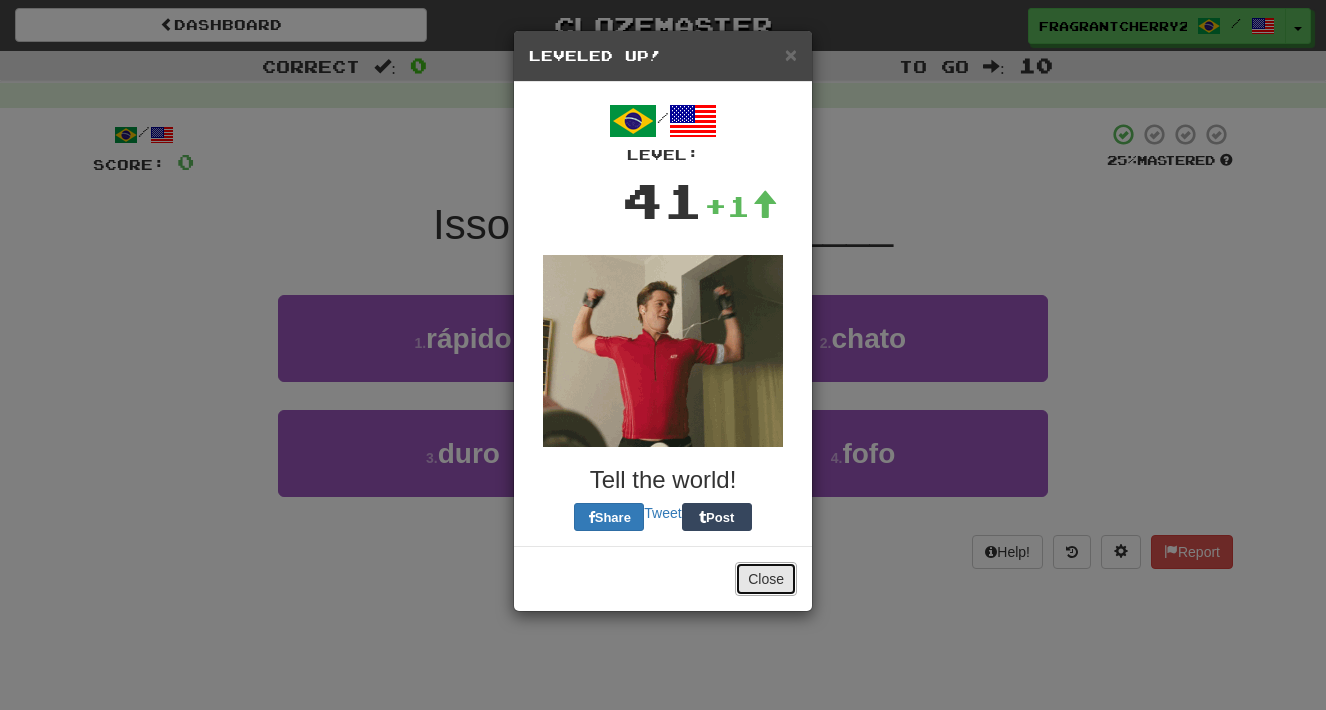 click on "Close" at bounding box center (766, 579) 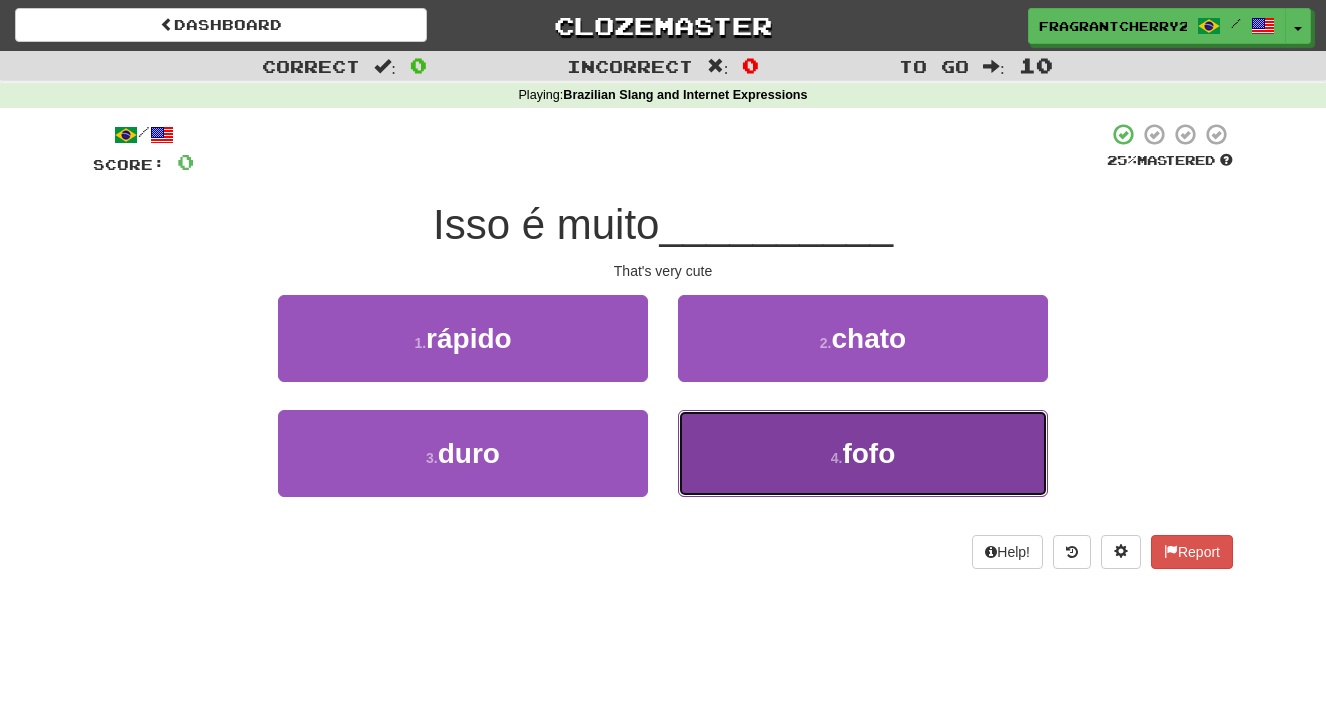 click on "4 .  fofo" at bounding box center [863, 453] 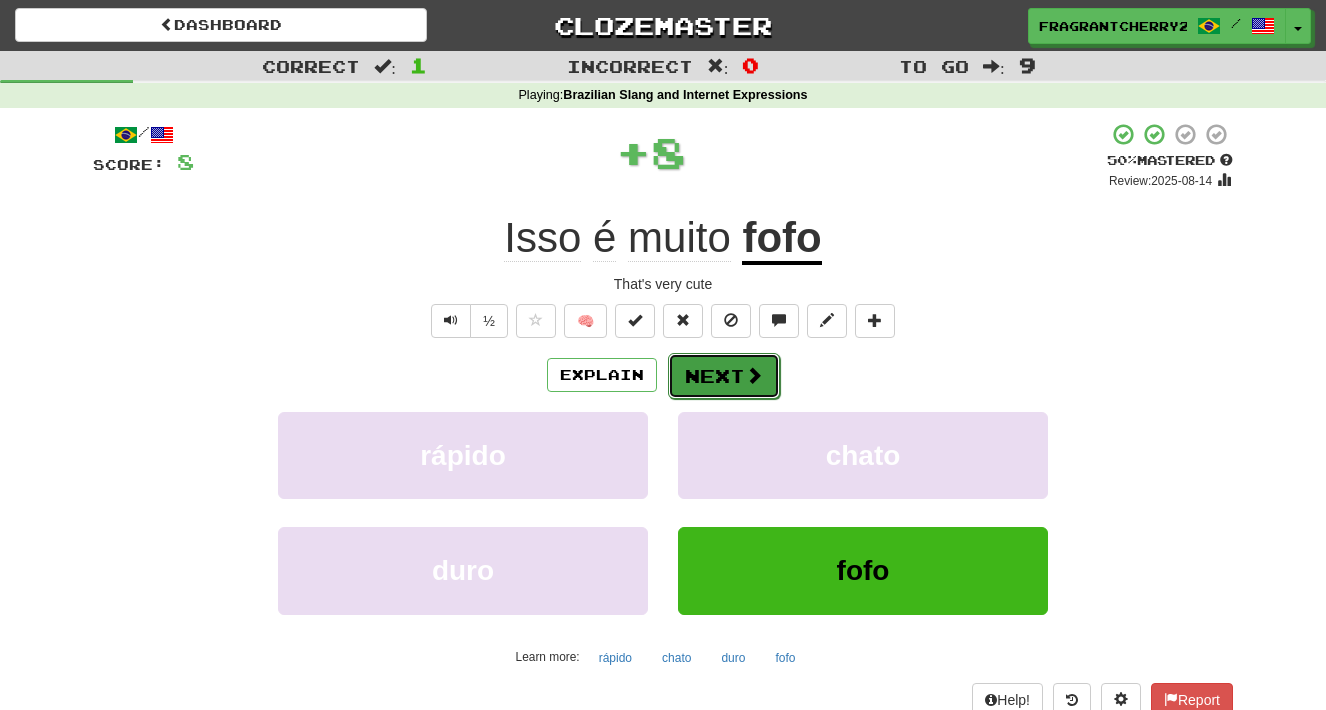click on "Next" at bounding box center (724, 376) 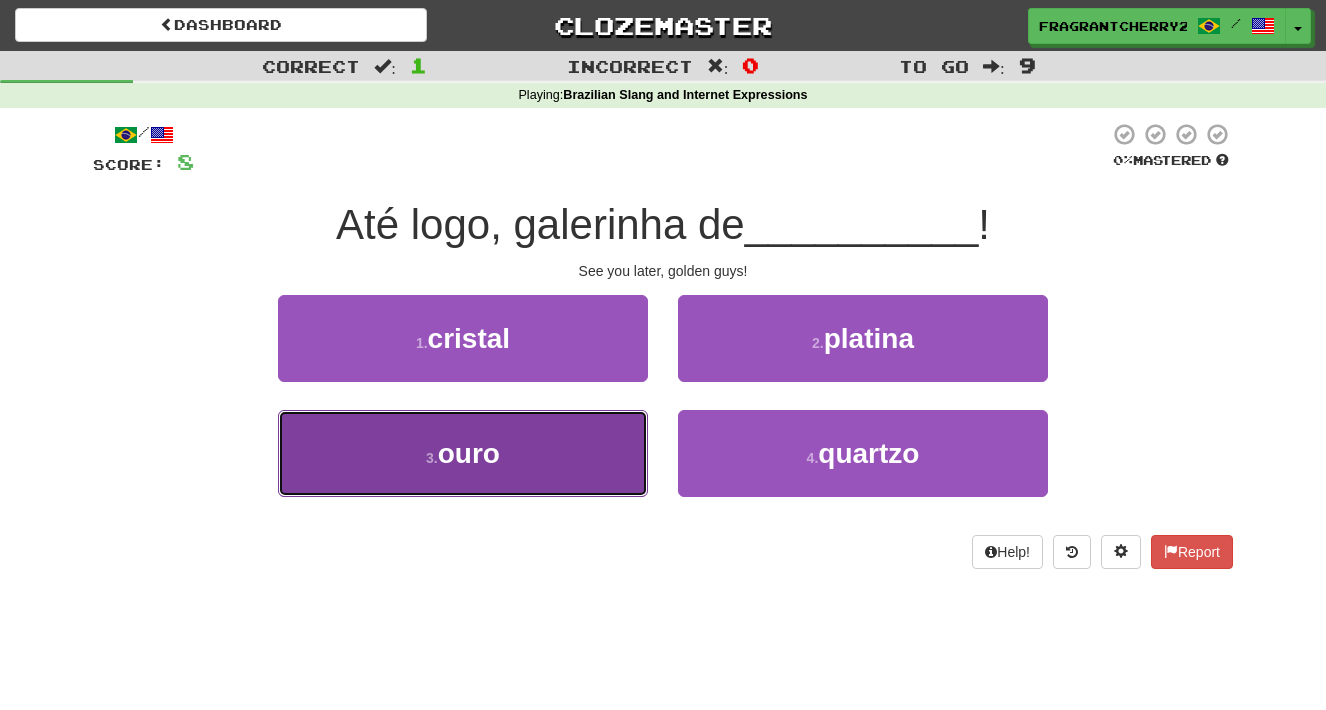 click on "3 .  ouro" at bounding box center [463, 453] 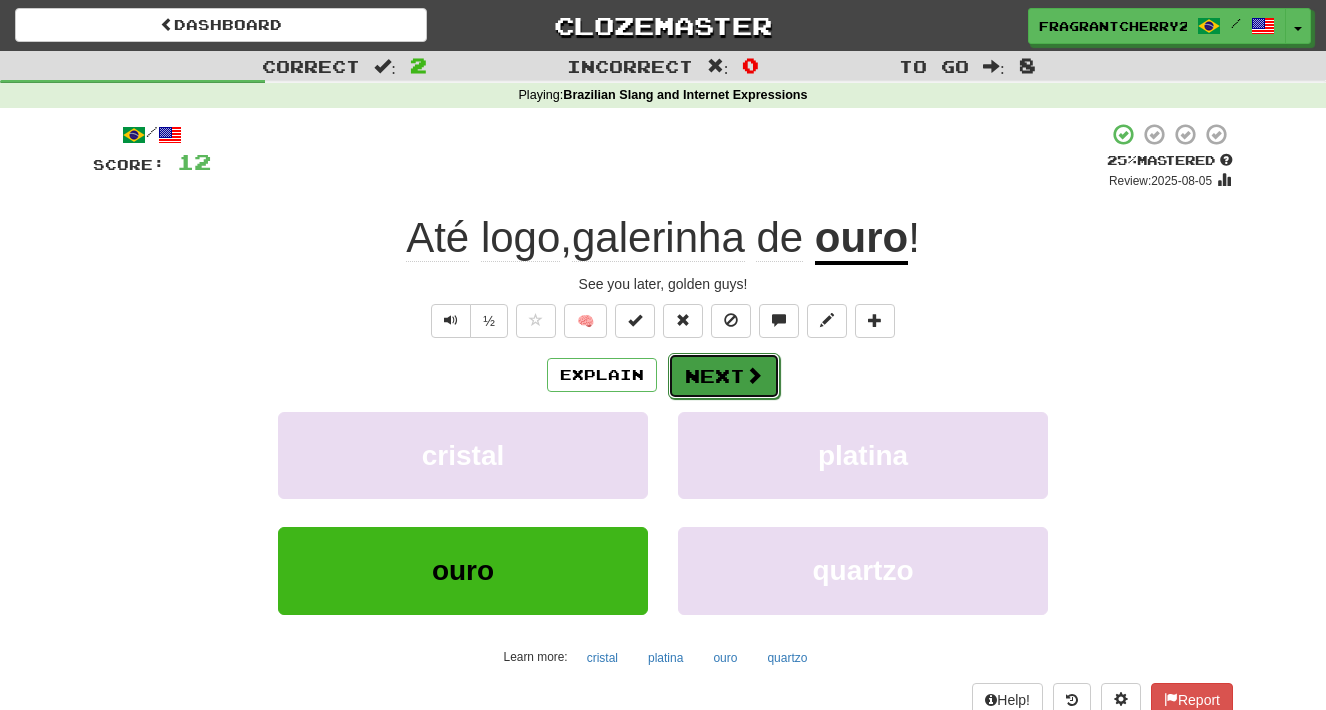 click on "Next" at bounding box center (724, 376) 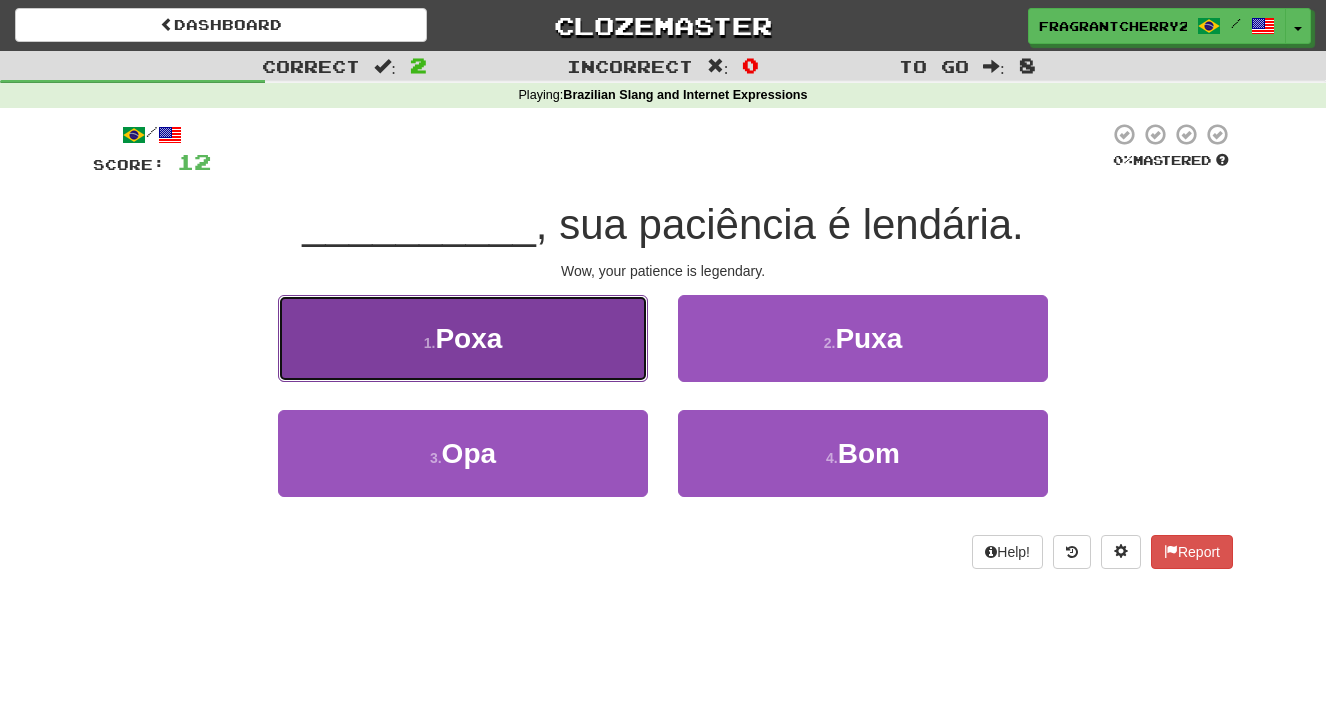 click on "1 .  Poxa" at bounding box center (463, 338) 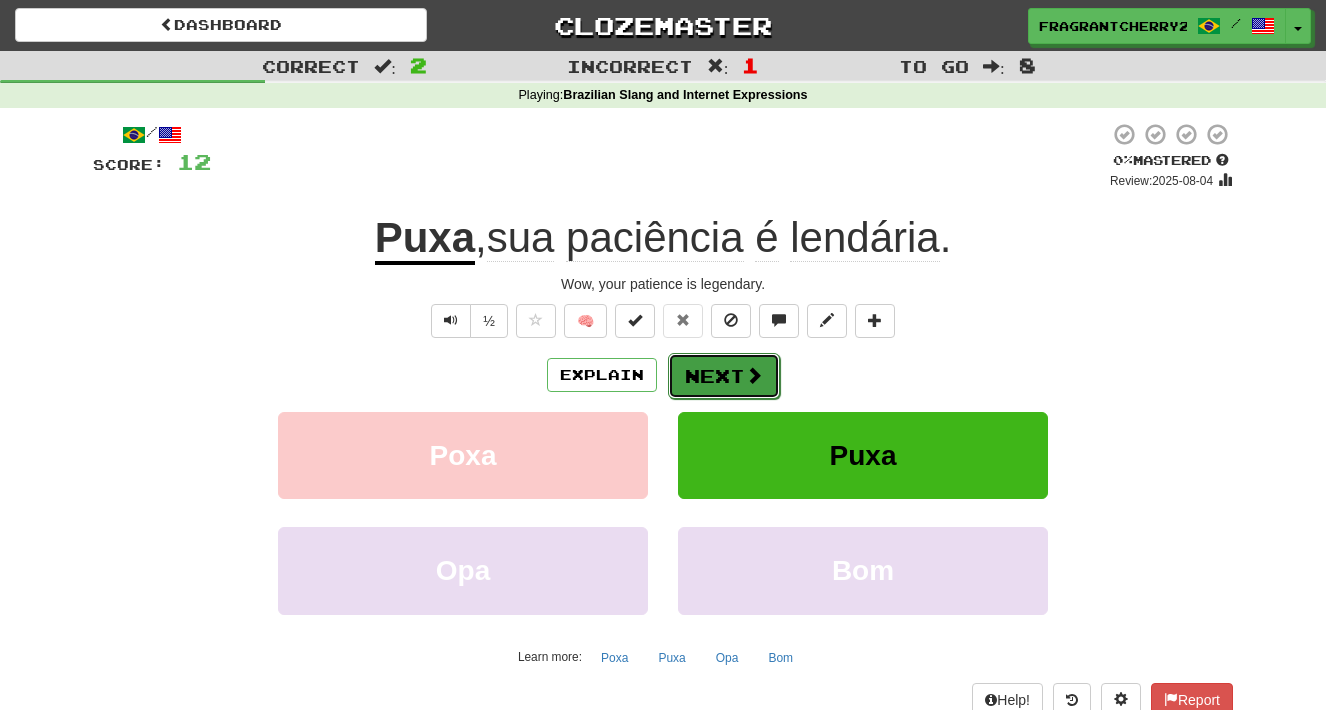 click on "Next" at bounding box center [724, 376] 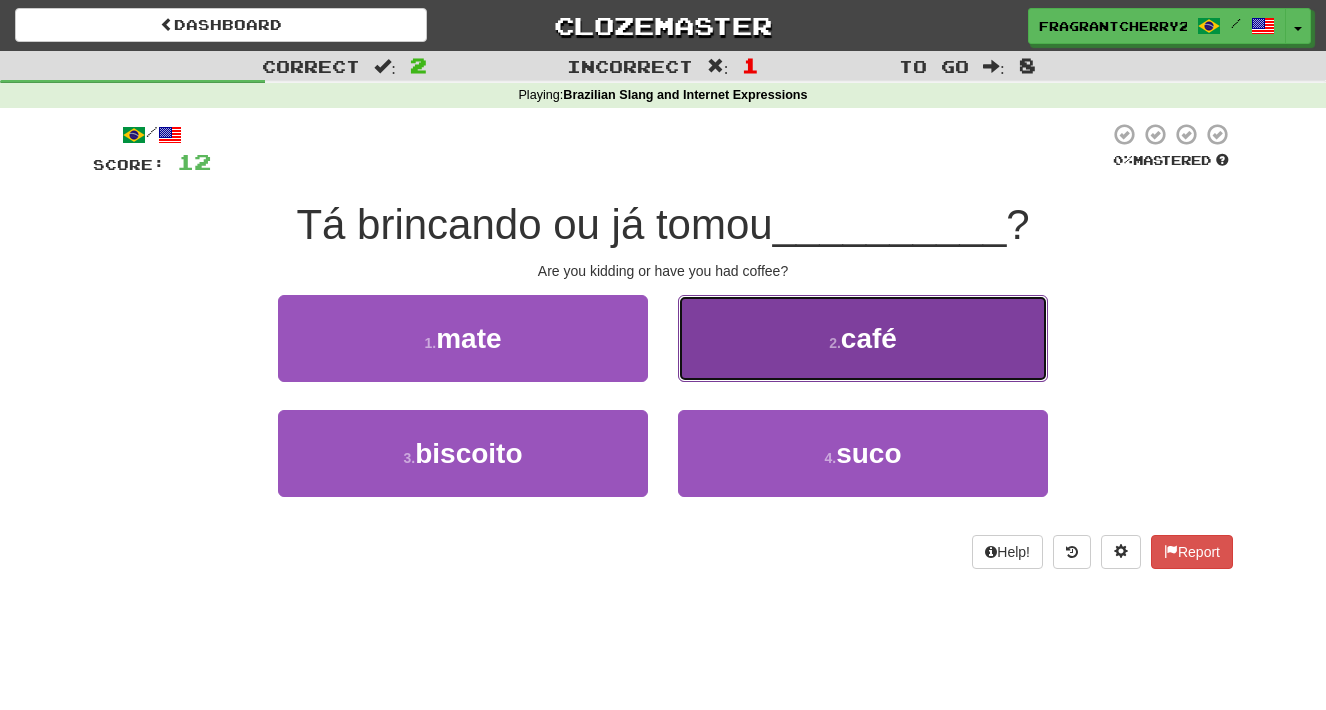 click on "2 .  café" at bounding box center [863, 338] 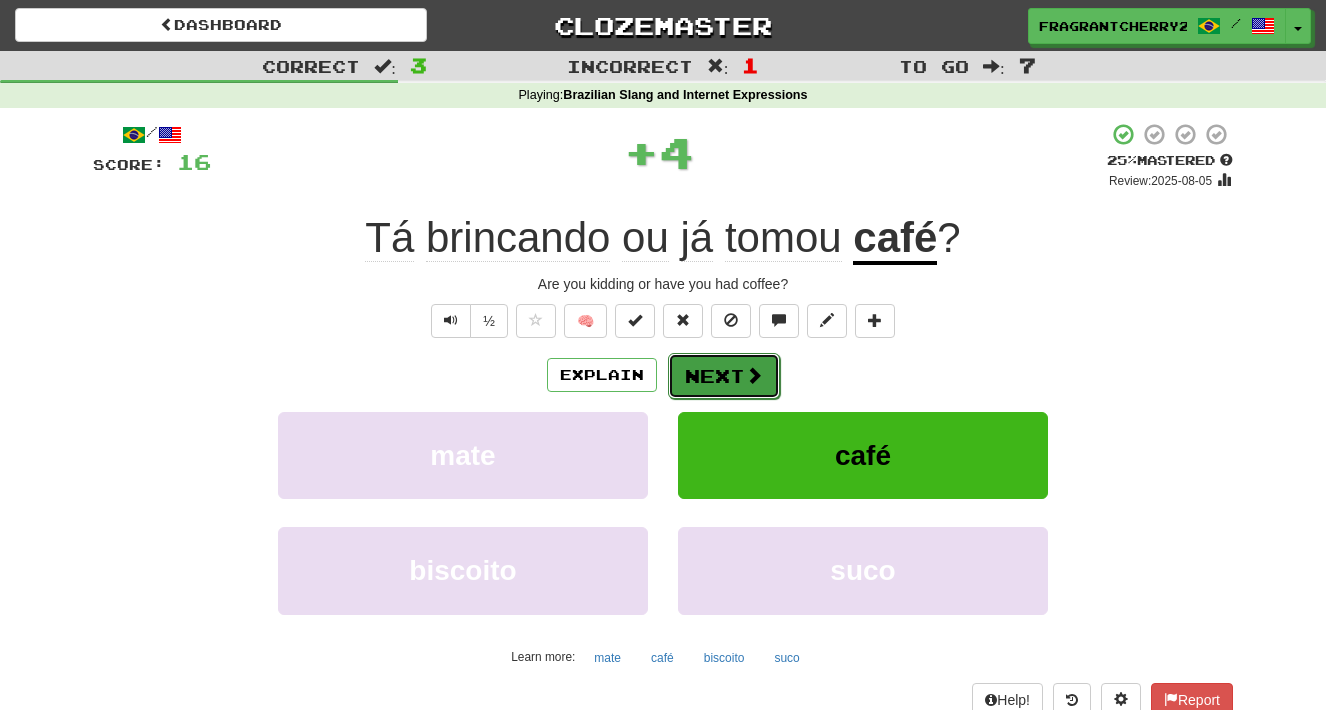 click on "Next" at bounding box center [724, 376] 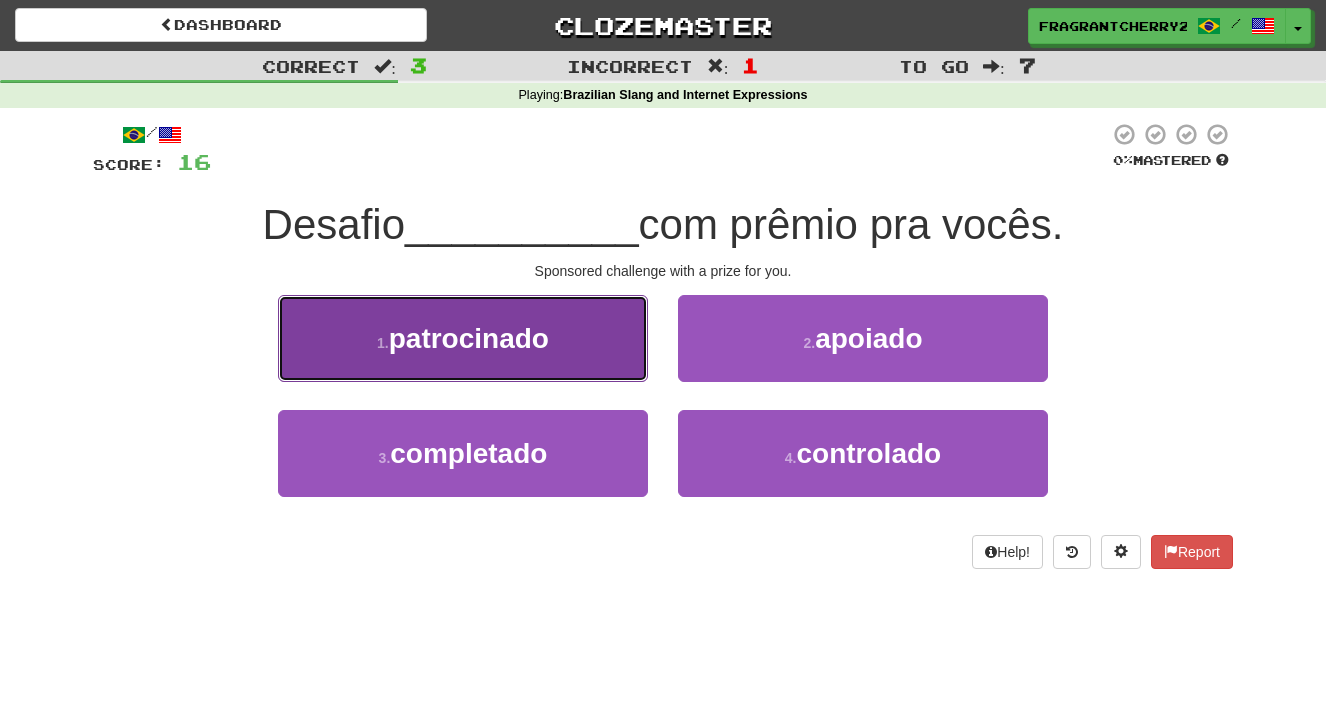click on "1 .  patrocinado" at bounding box center [463, 338] 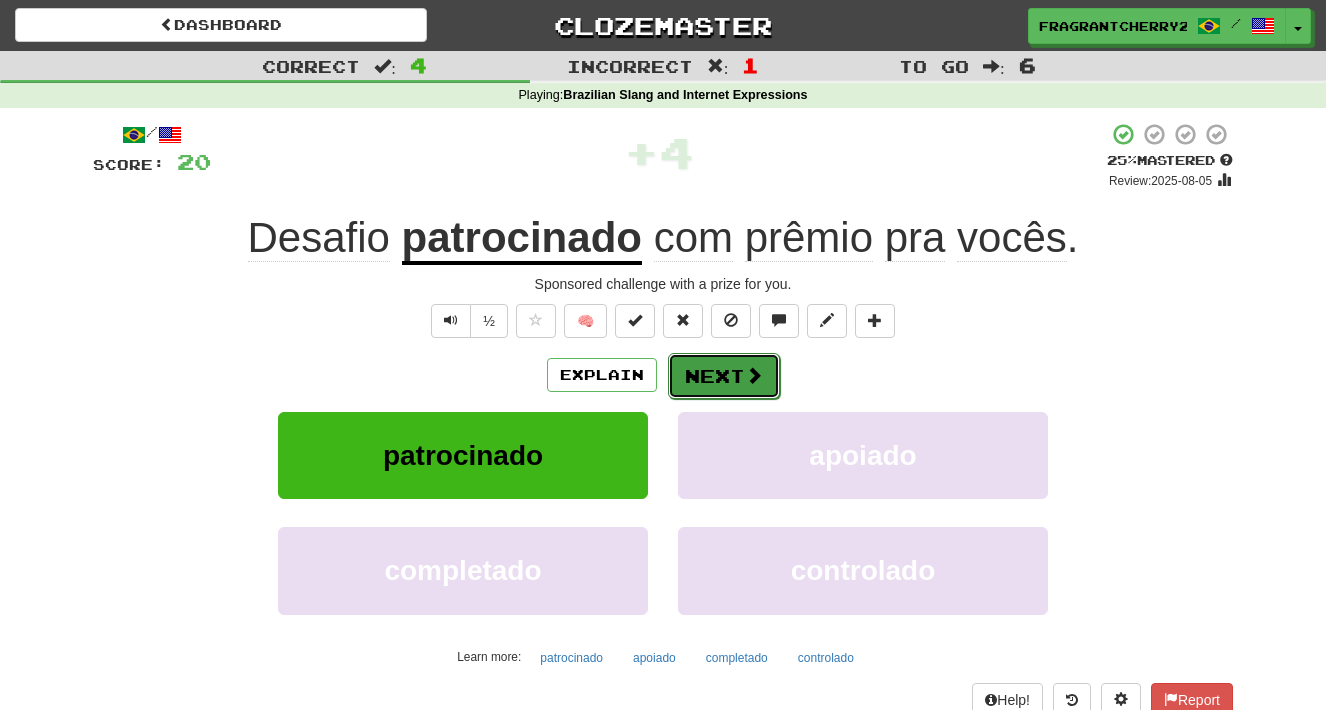 click on "Next" at bounding box center [724, 376] 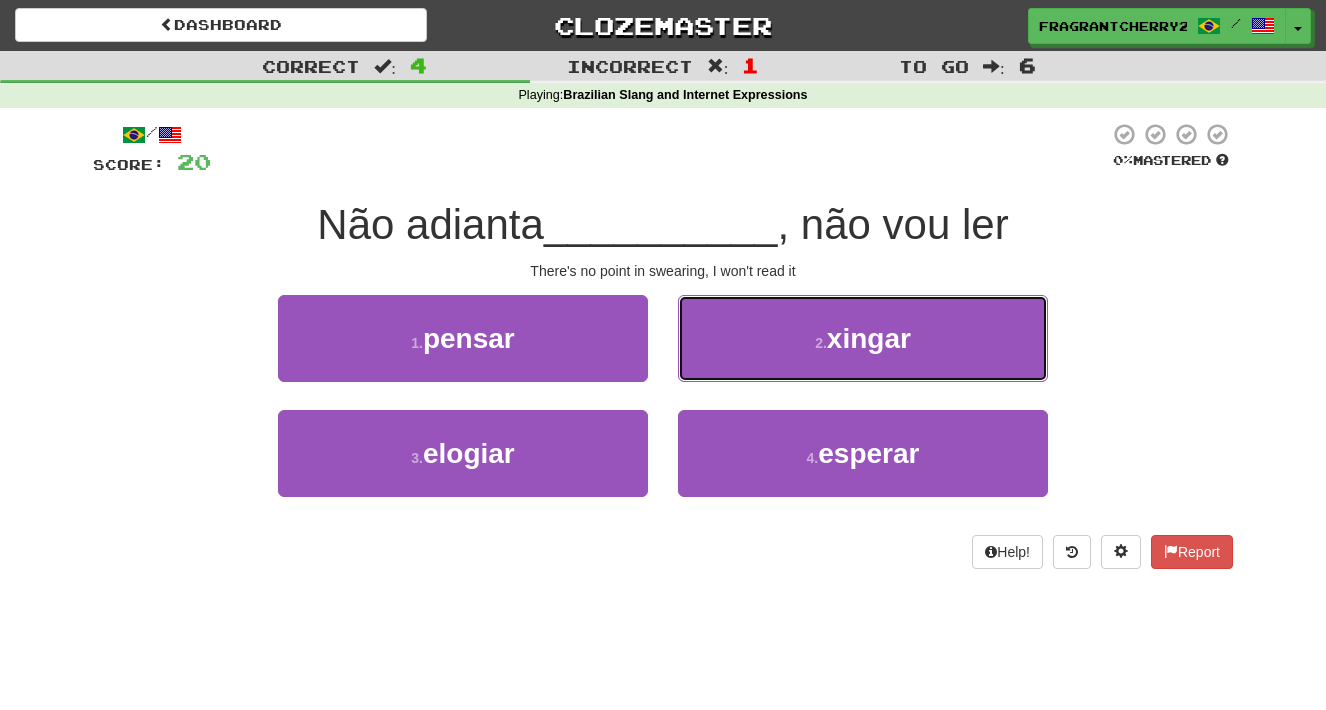 click on "2 .  xingar" at bounding box center (863, 338) 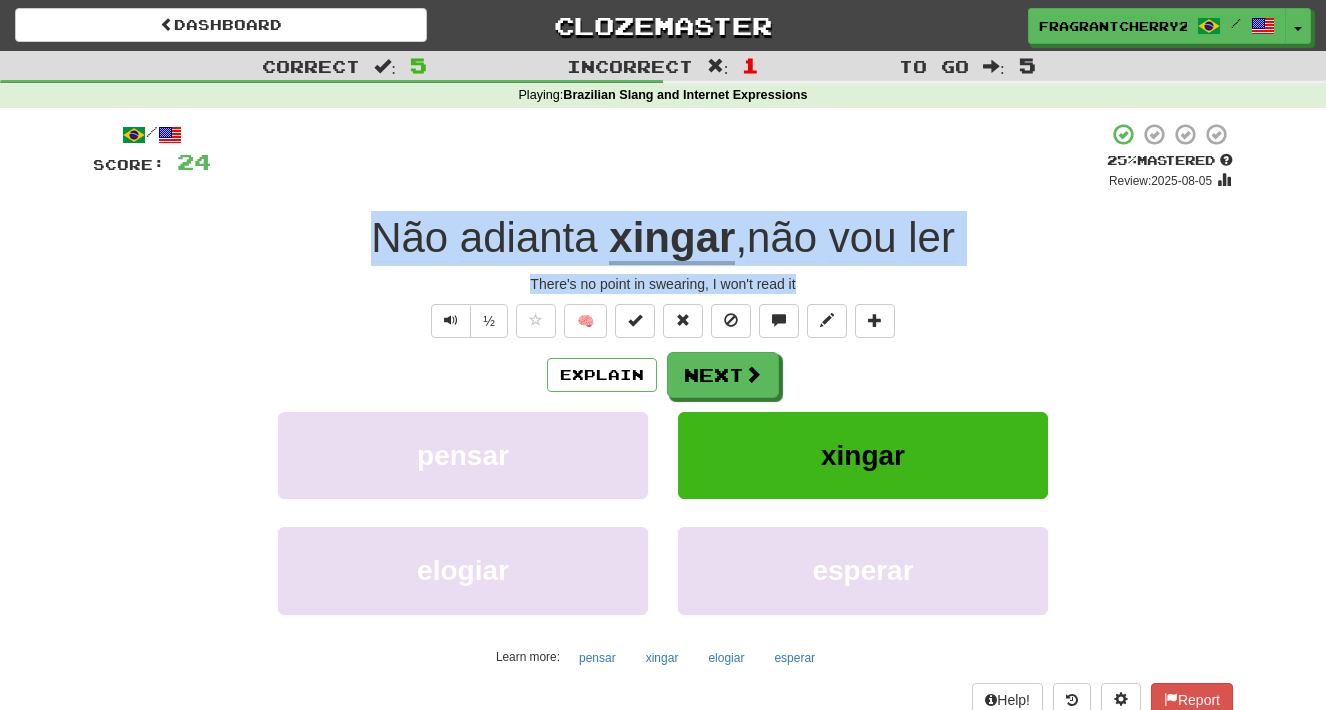 drag, startPoint x: 819, startPoint y: 284, endPoint x: 372, endPoint y: 239, distance: 449.2594 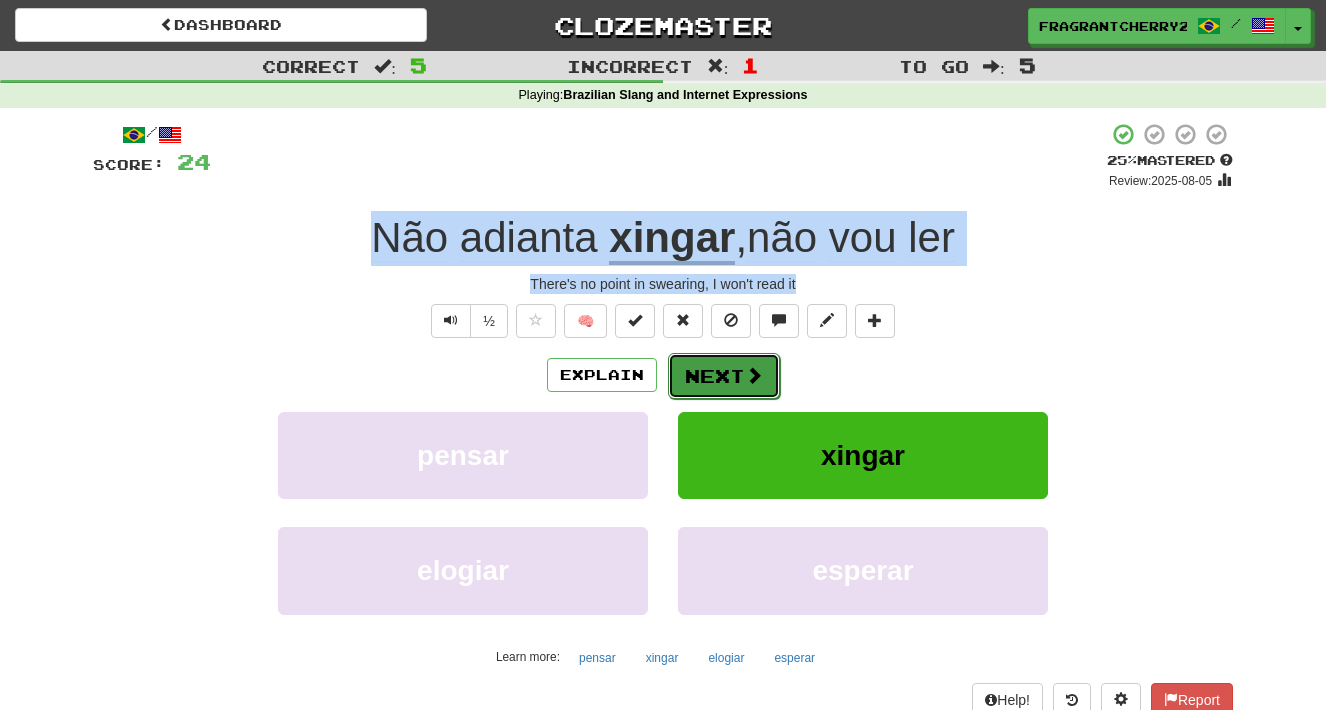 click on "Next" at bounding box center (724, 376) 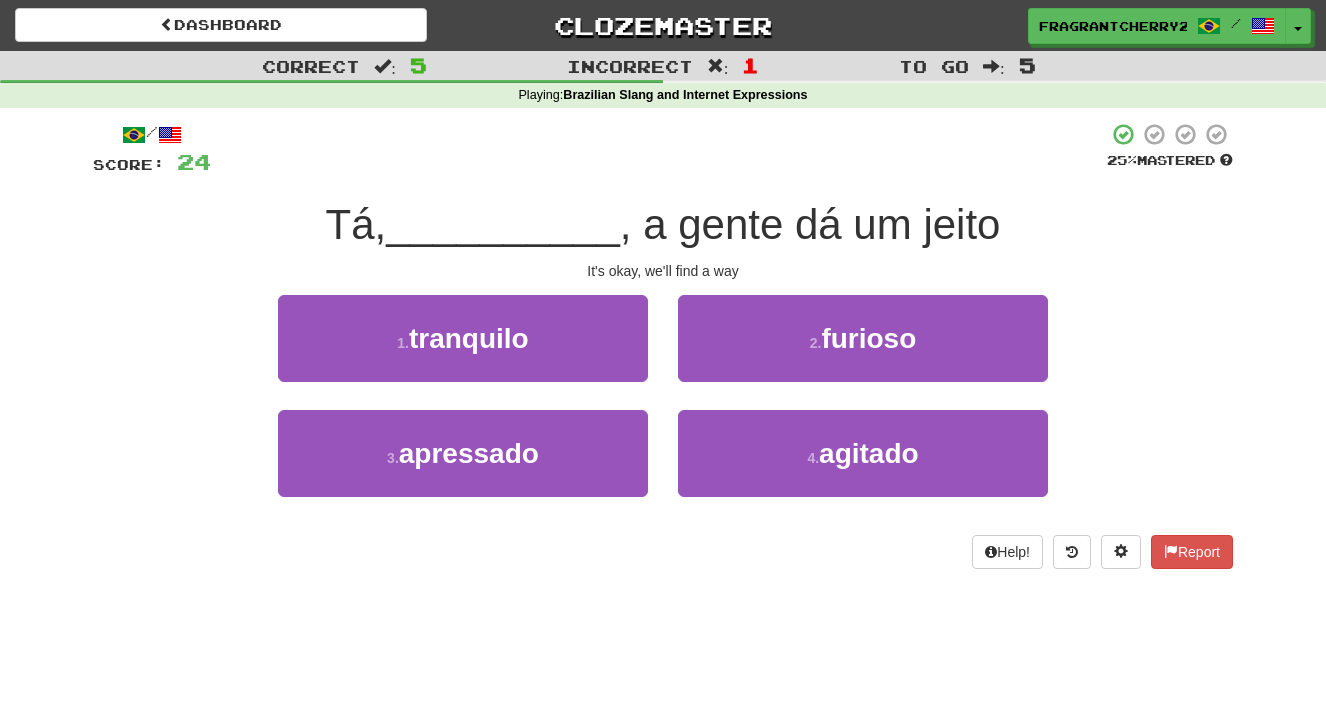 click on "1 .  tranquilo" at bounding box center (463, 352) 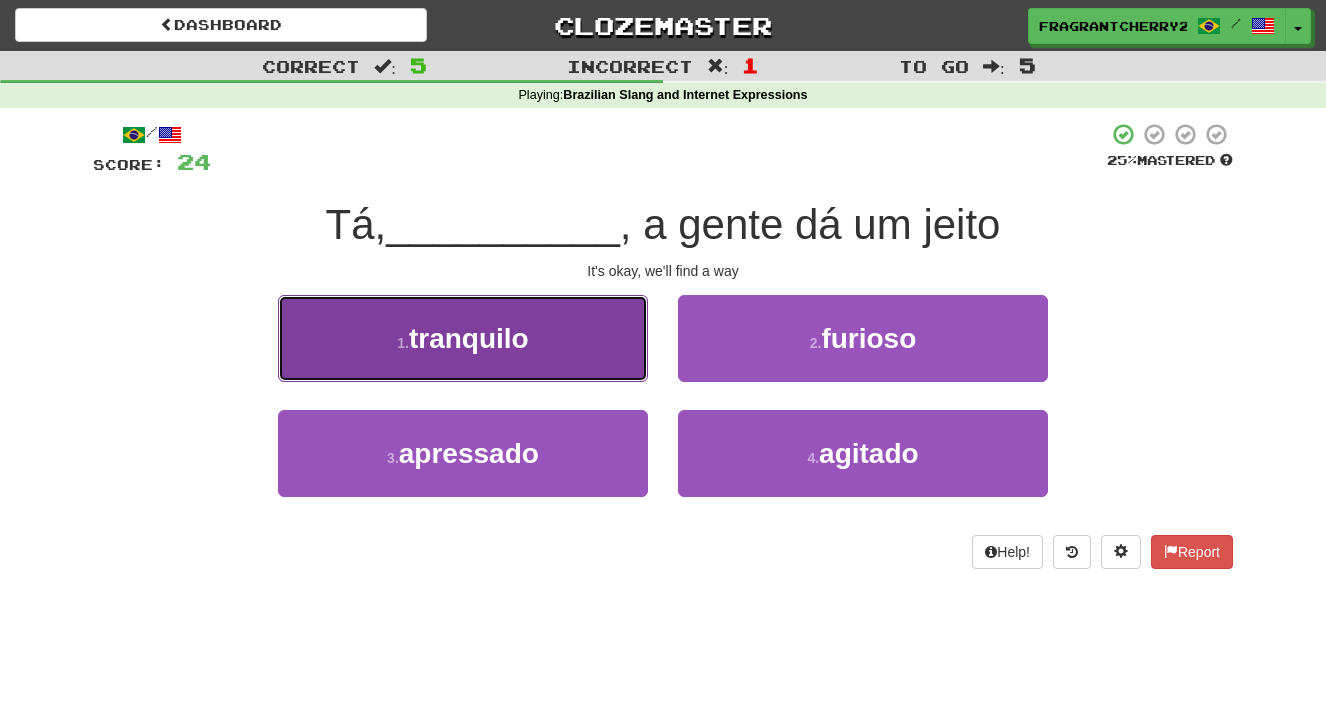 click on "1 .  tranquilo" at bounding box center (463, 338) 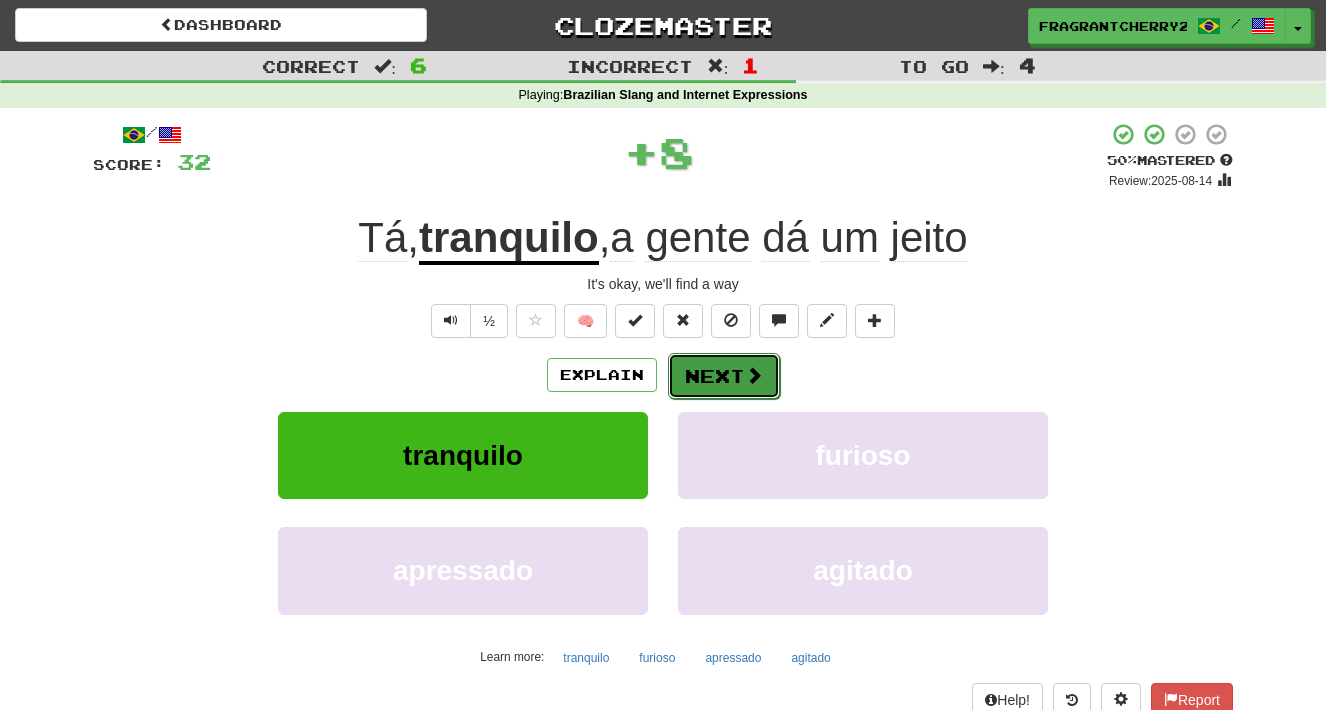 click on "Next" at bounding box center [724, 376] 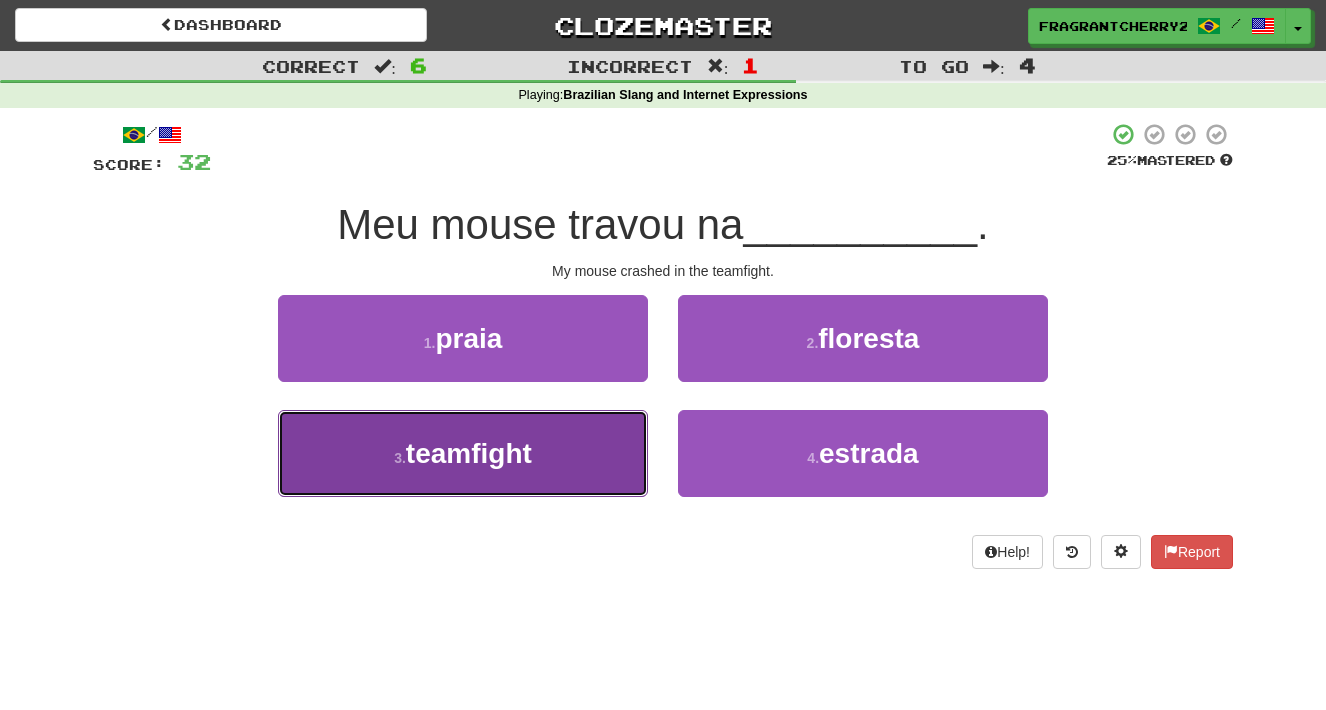 click on "3 .  teamfight" at bounding box center (463, 453) 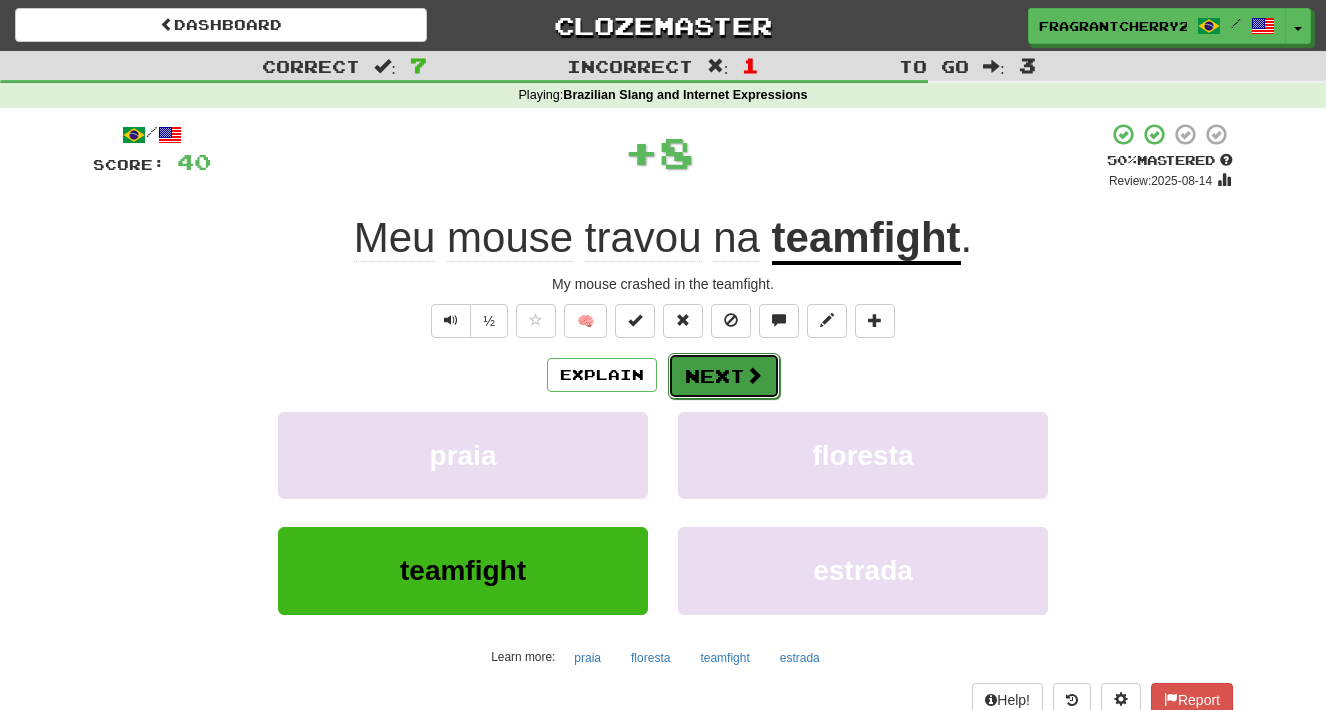 click on "Next" at bounding box center (724, 376) 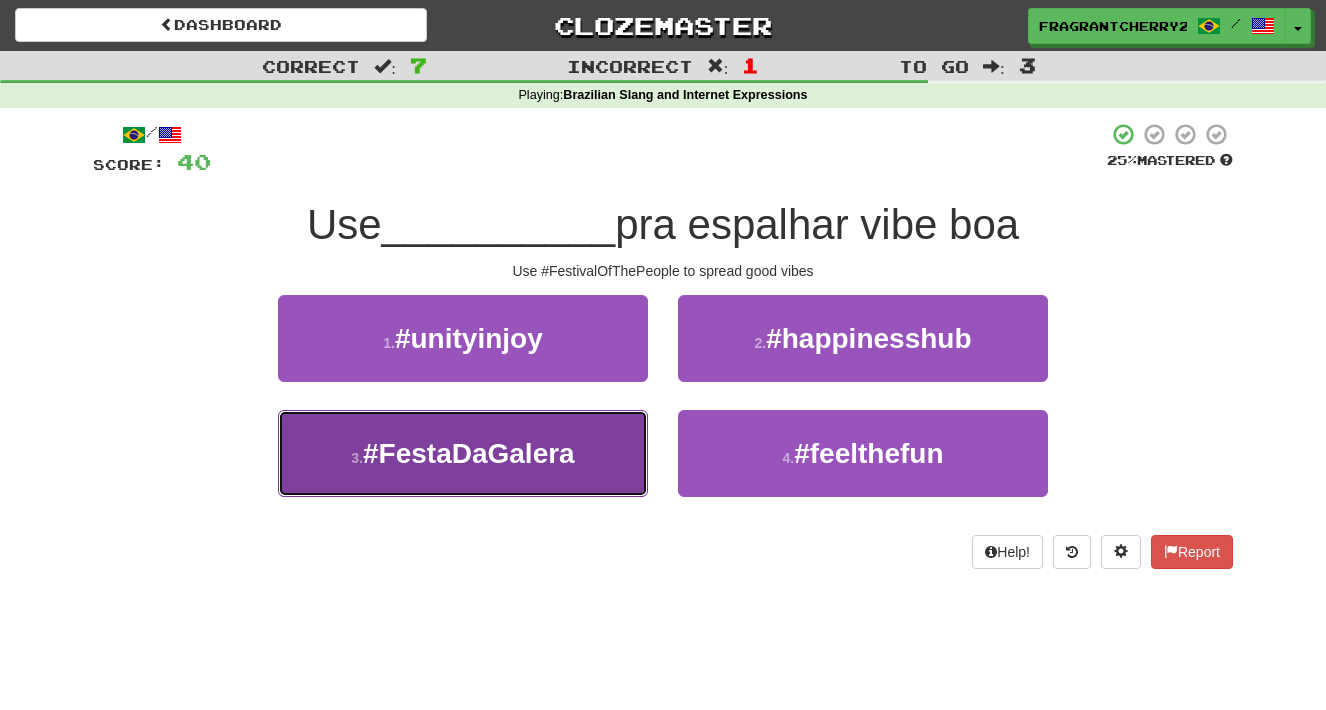 click on "3 .  #FestaDaGalera" at bounding box center [463, 453] 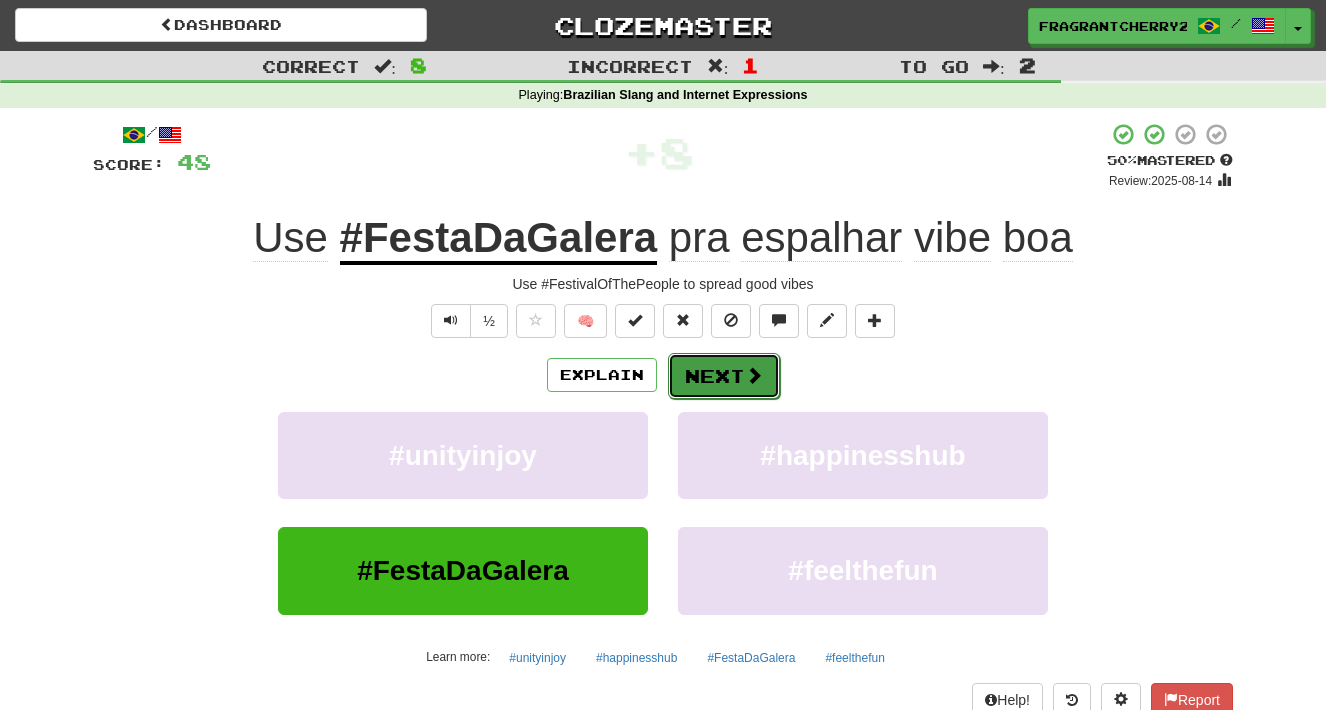 click on "Next" at bounding box center (724, 376) 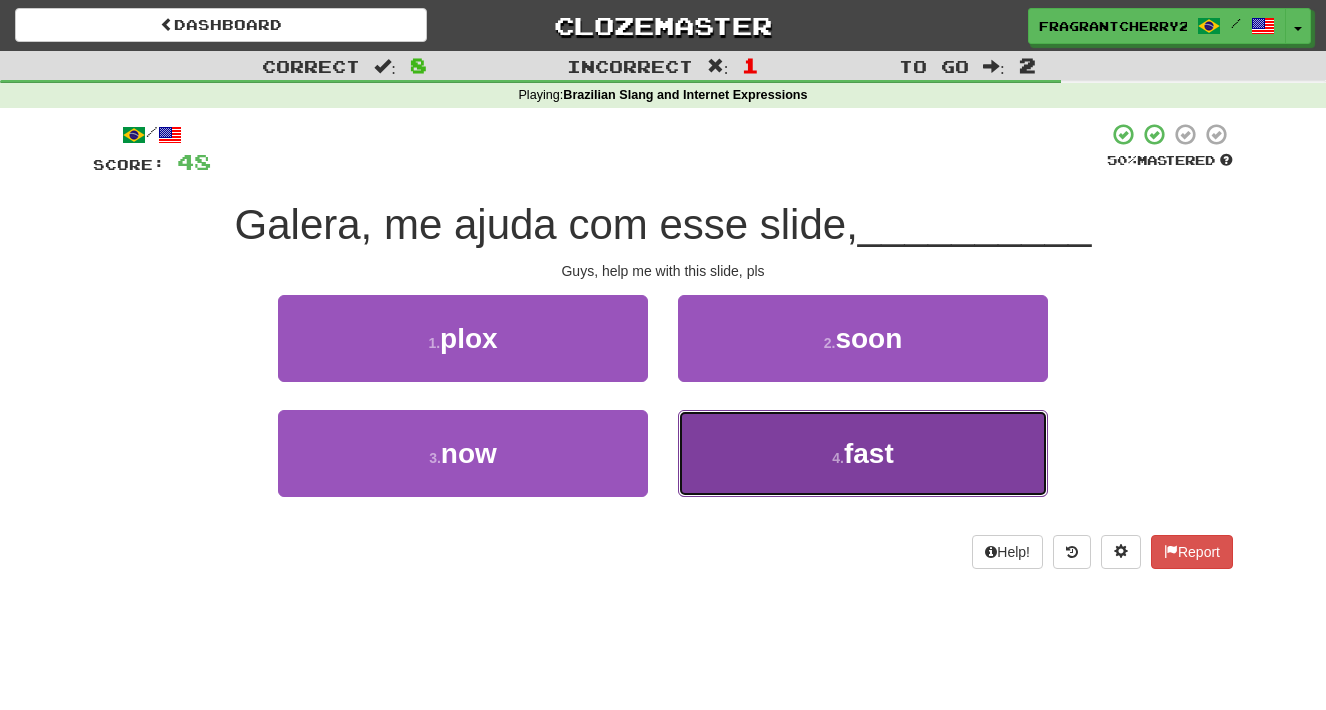 click on "4 .  fast" at bounding box center (863, 453) 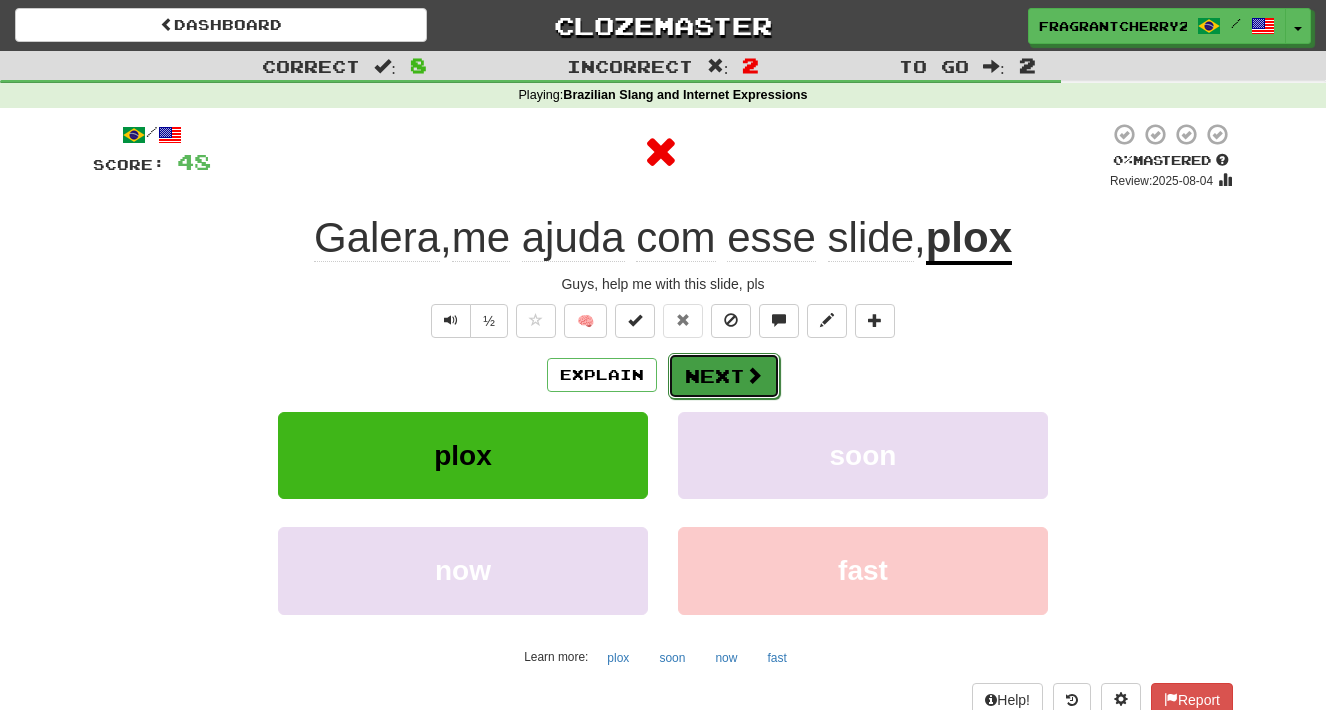 click on "Next" at bounding box center (724, 376) 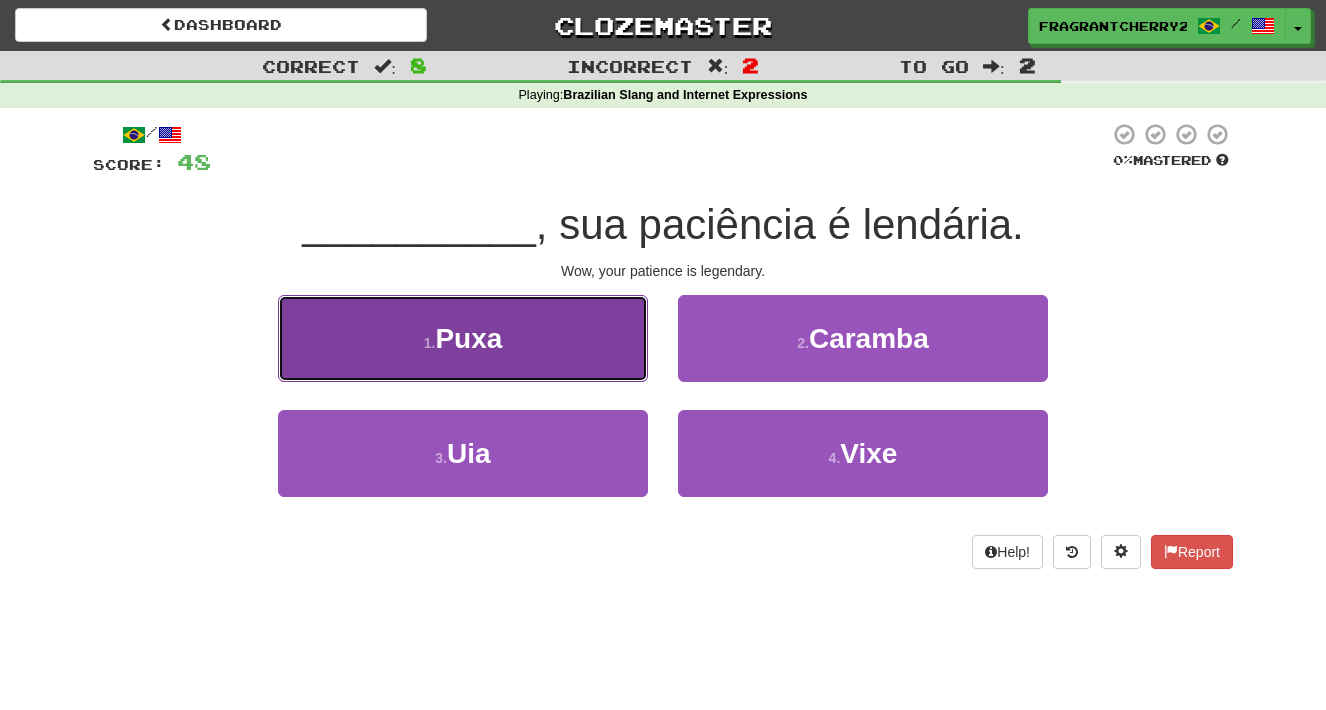 click on "1 .  Puxa" at bounding box center (463, 338) 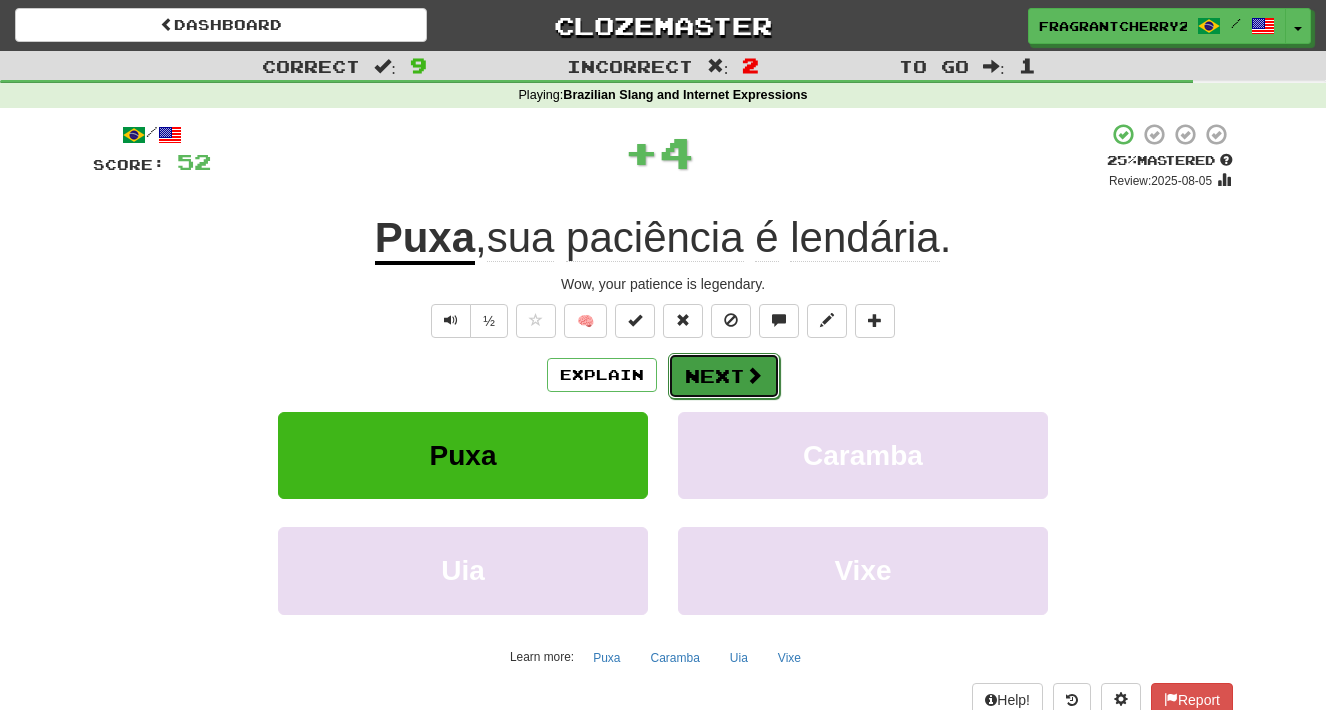 click on "Next" at bounding box center [724, 376] 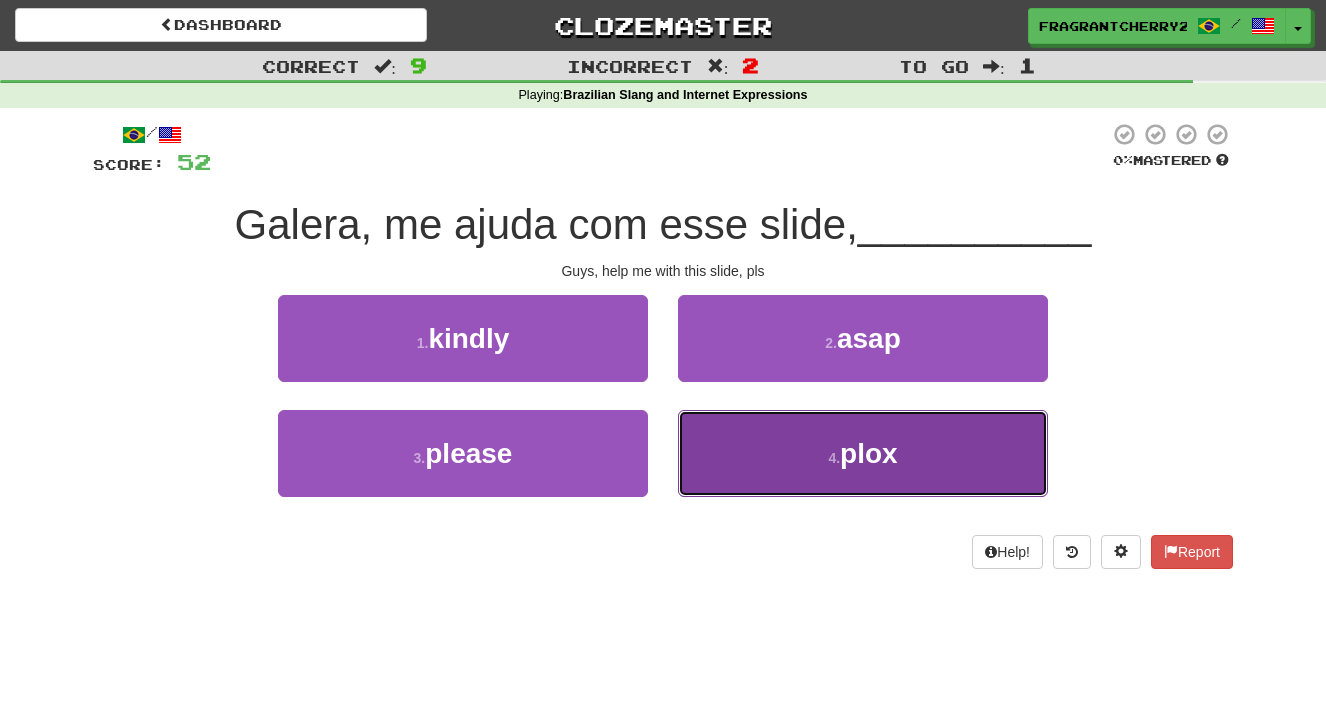 click on "4 .  plox" at bounding box center [863, 453] 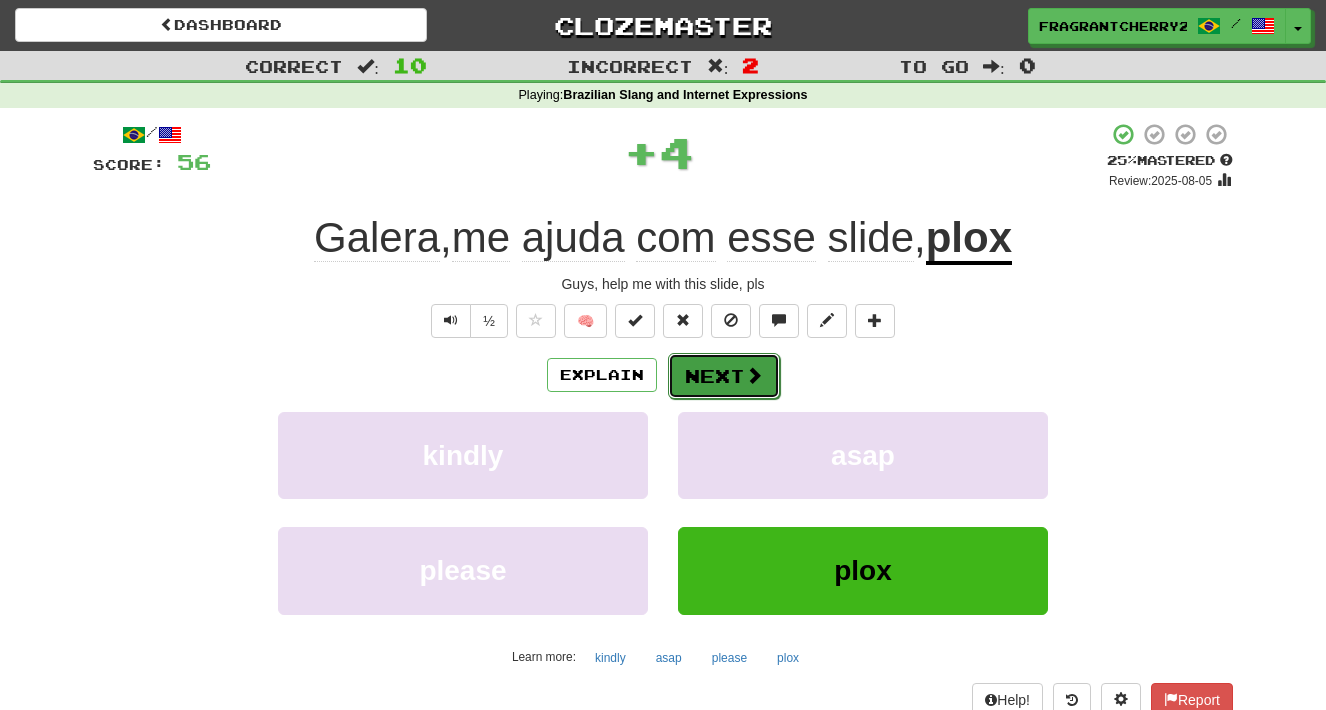 click on "Next" at bounding box center (724, 376) 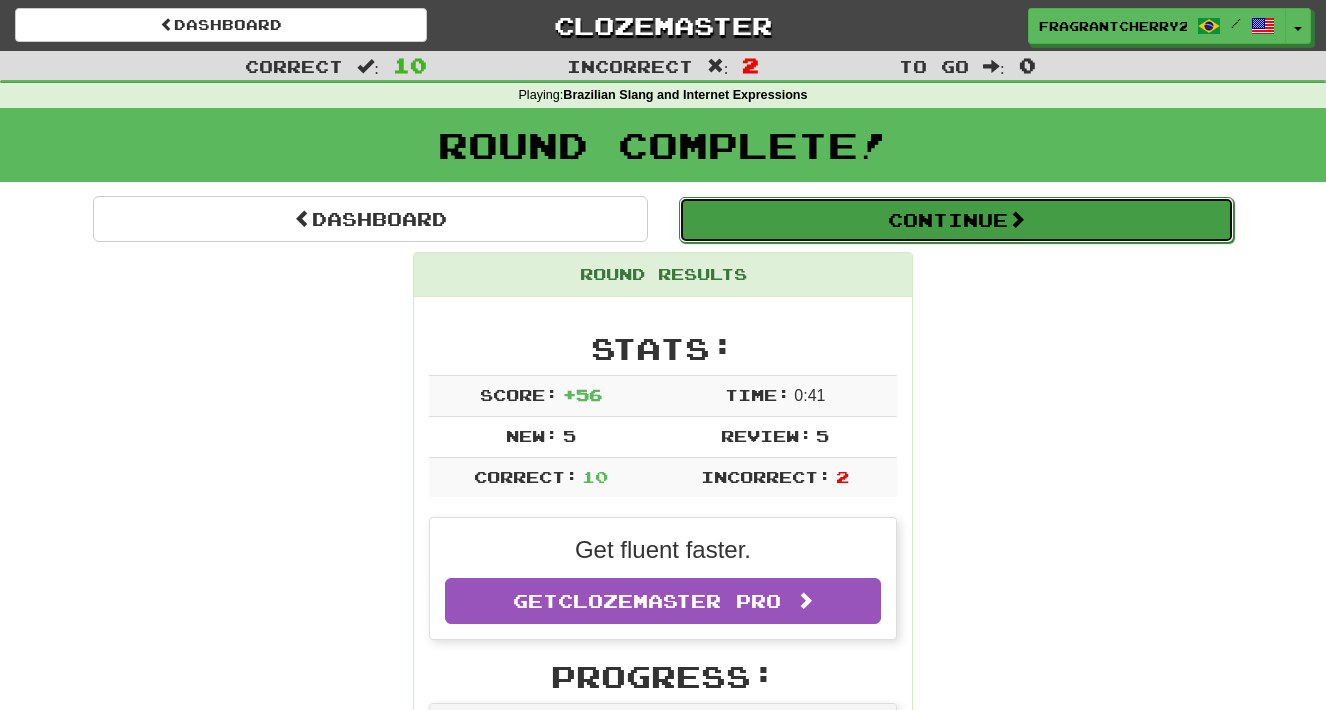 click on "Continue" at bounding box center [956, 220] 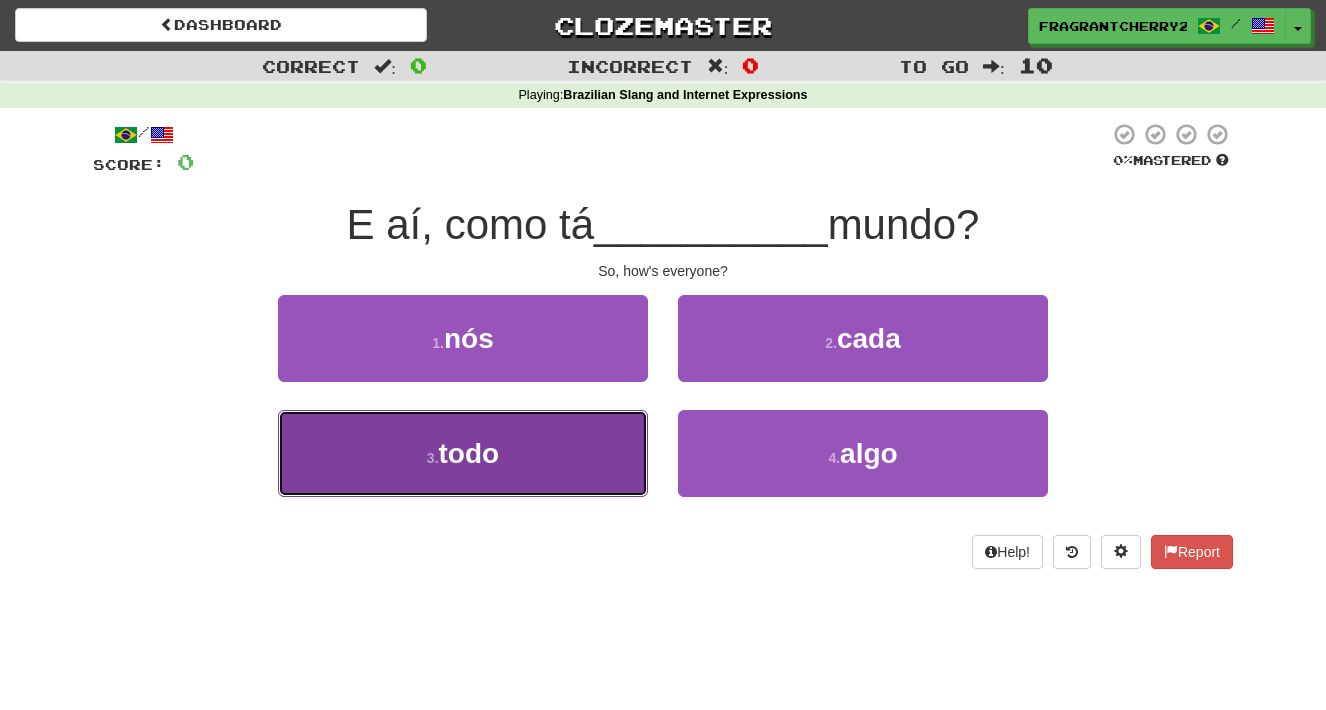click on "3 .  todo" at bounding box center [463, 453] 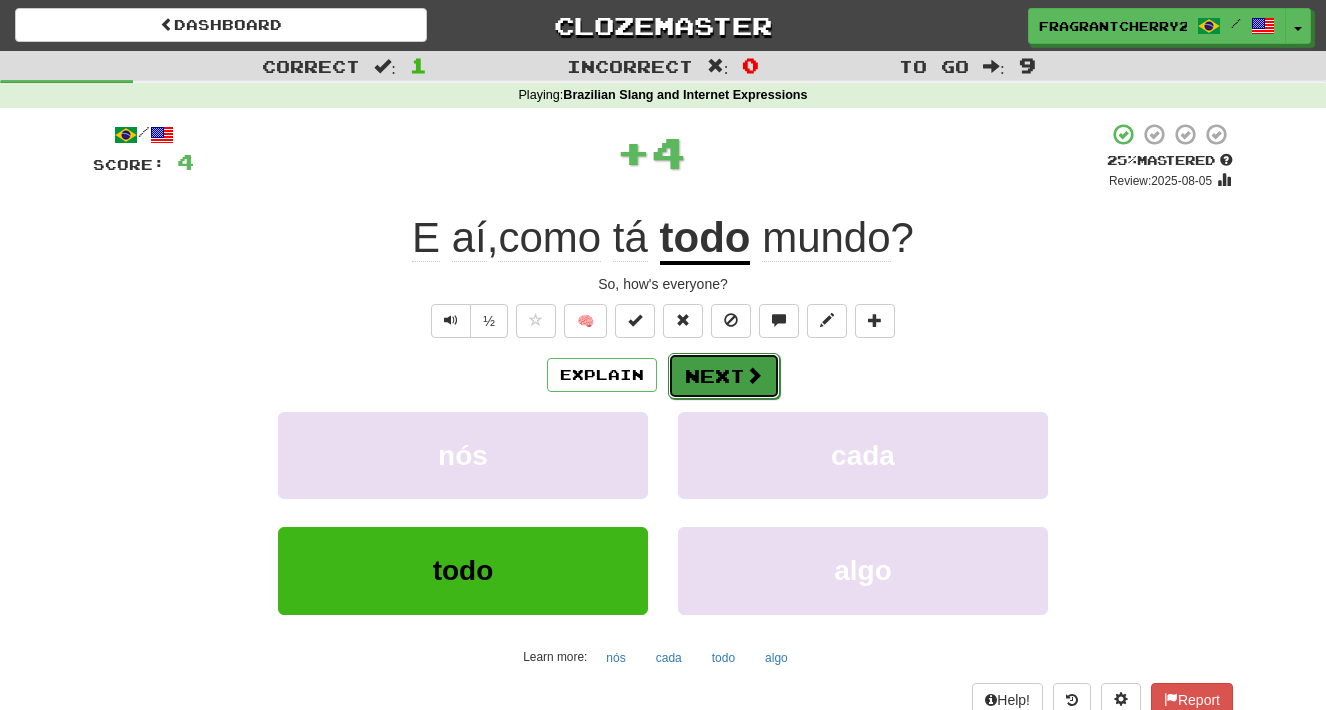 click on "Next" at bounding box center (724, 376) 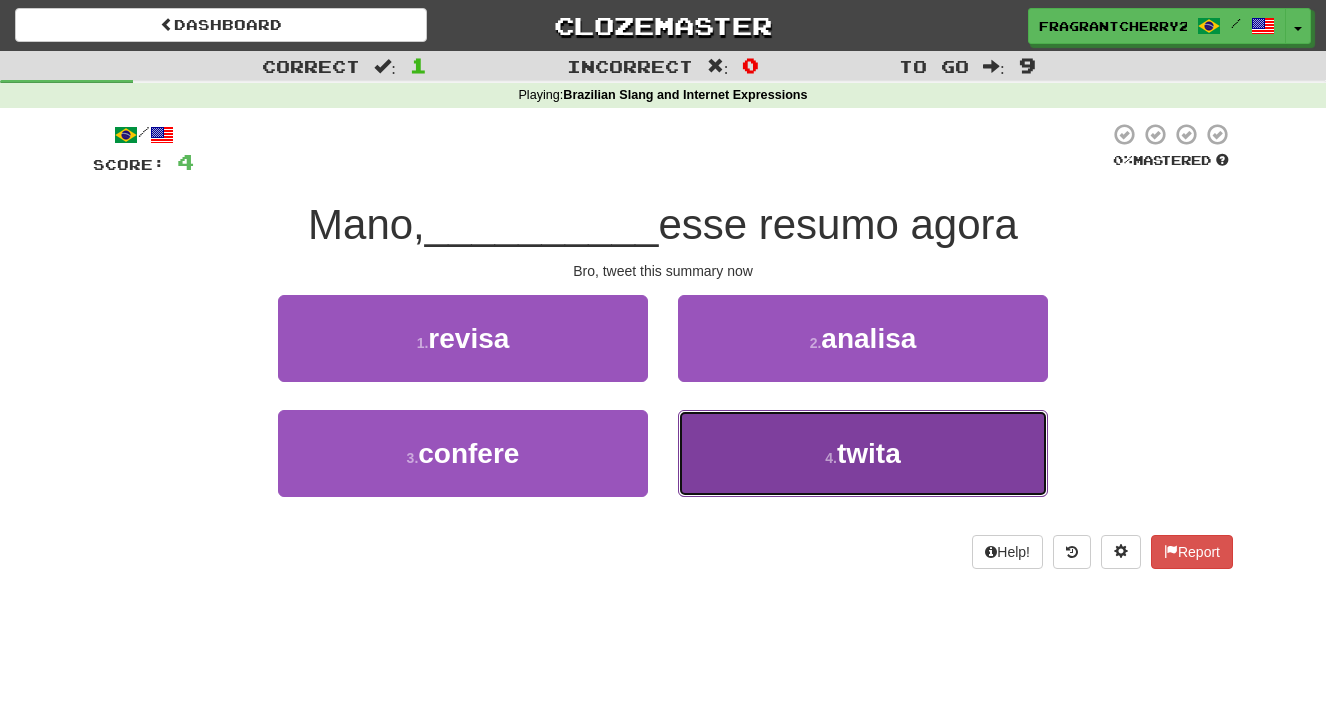 click on "4 .  twita" at bounding box center (863, 453) 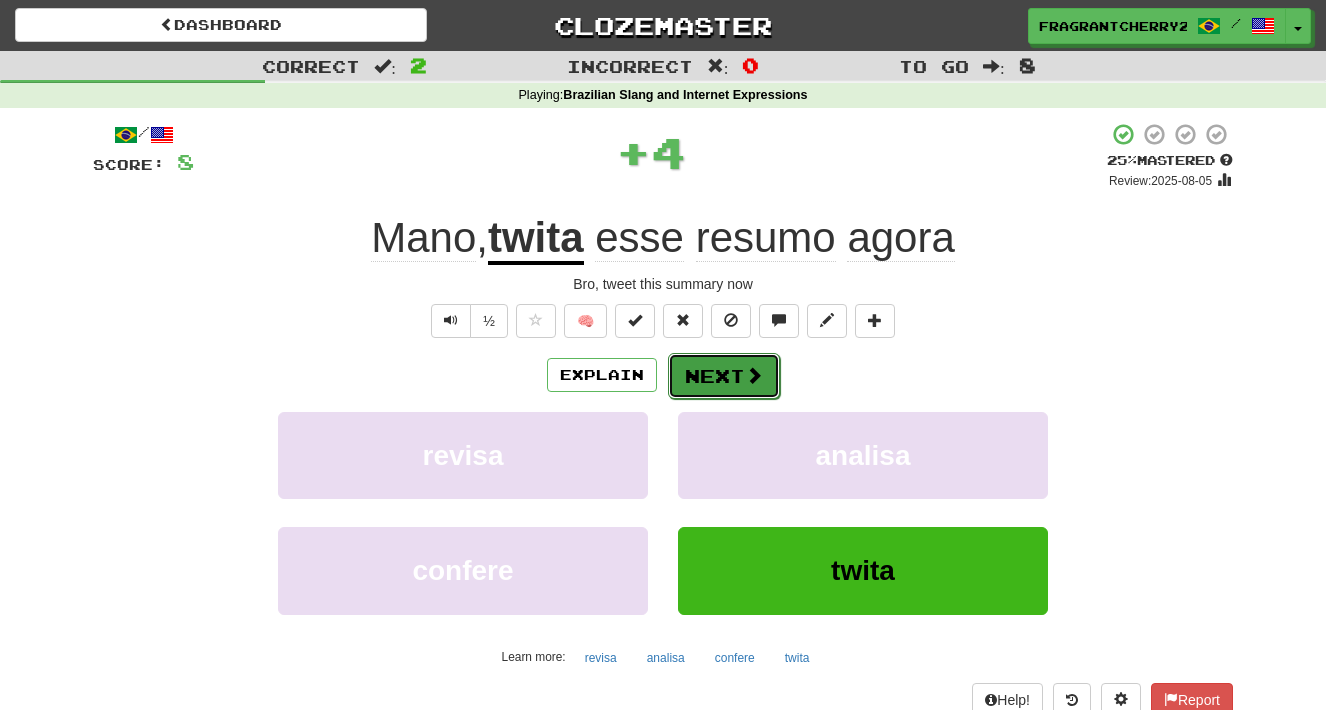 click at bounding box center [754, 375] 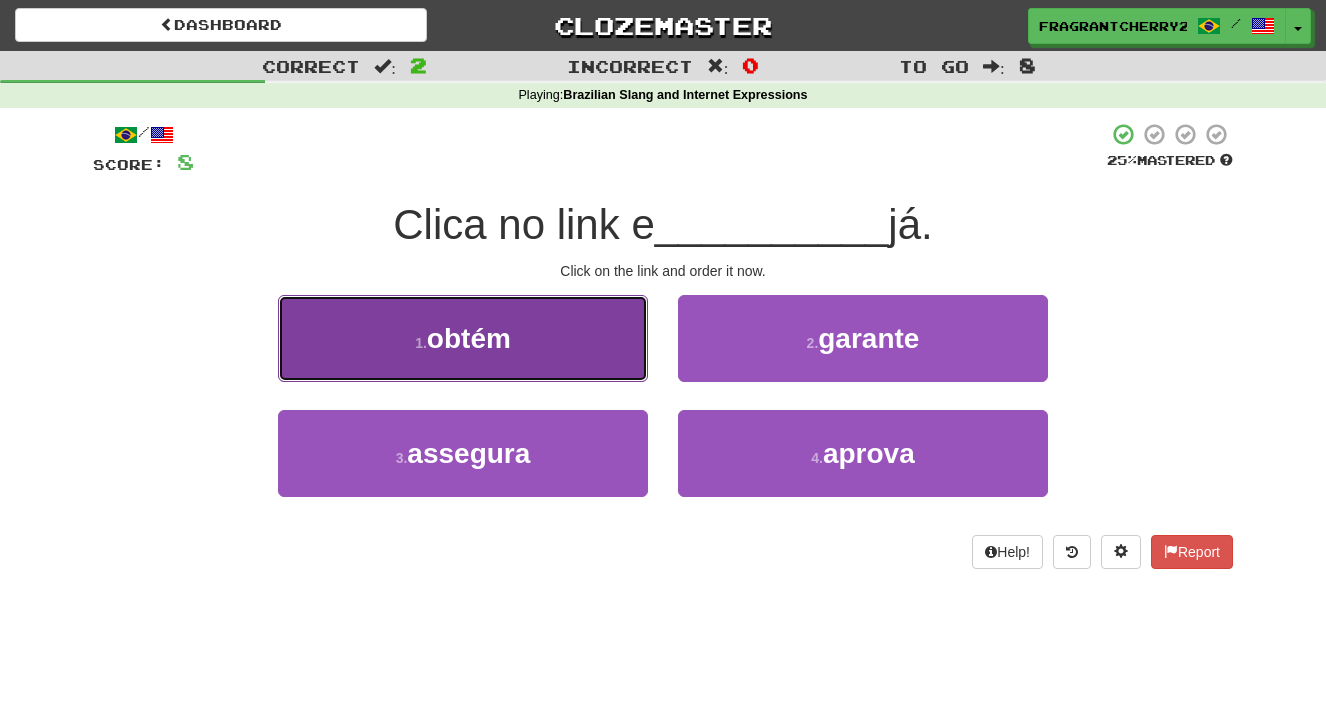 click on "1 .  obtém" at bounding box center [463, 338] 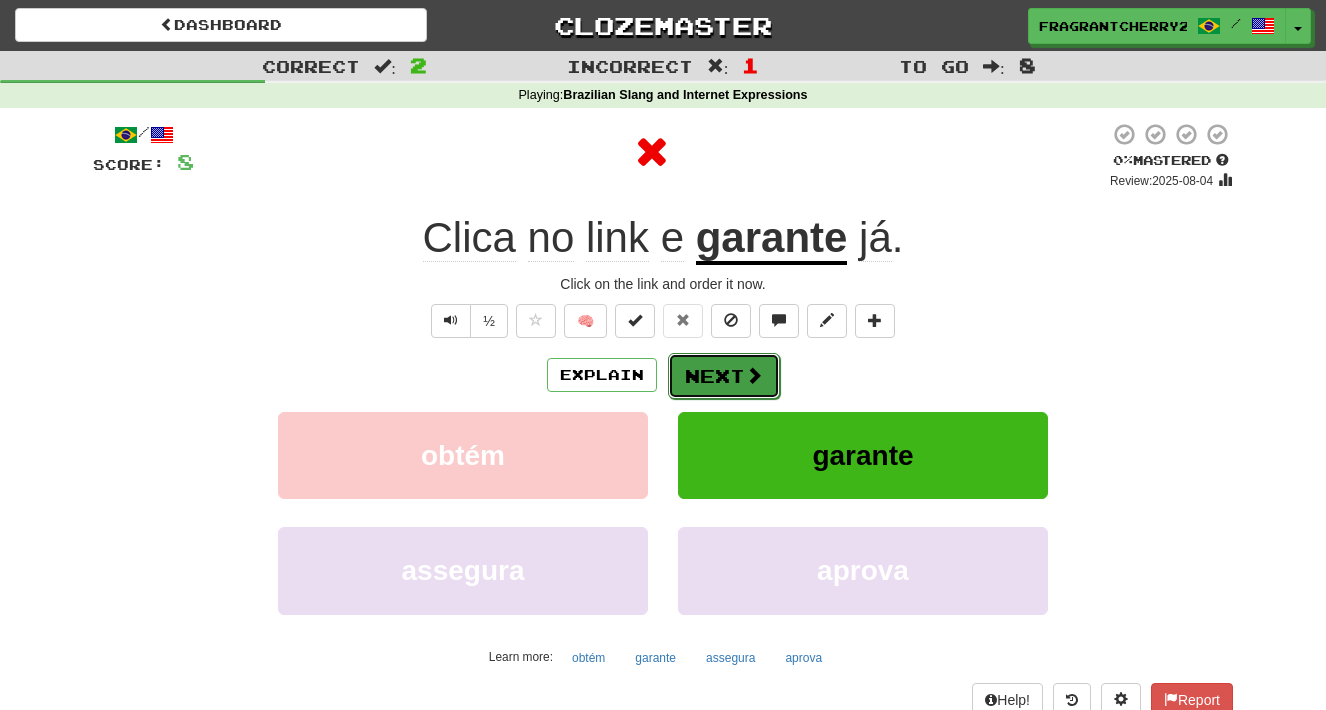click on "Next" at bounding box center [724, 376] 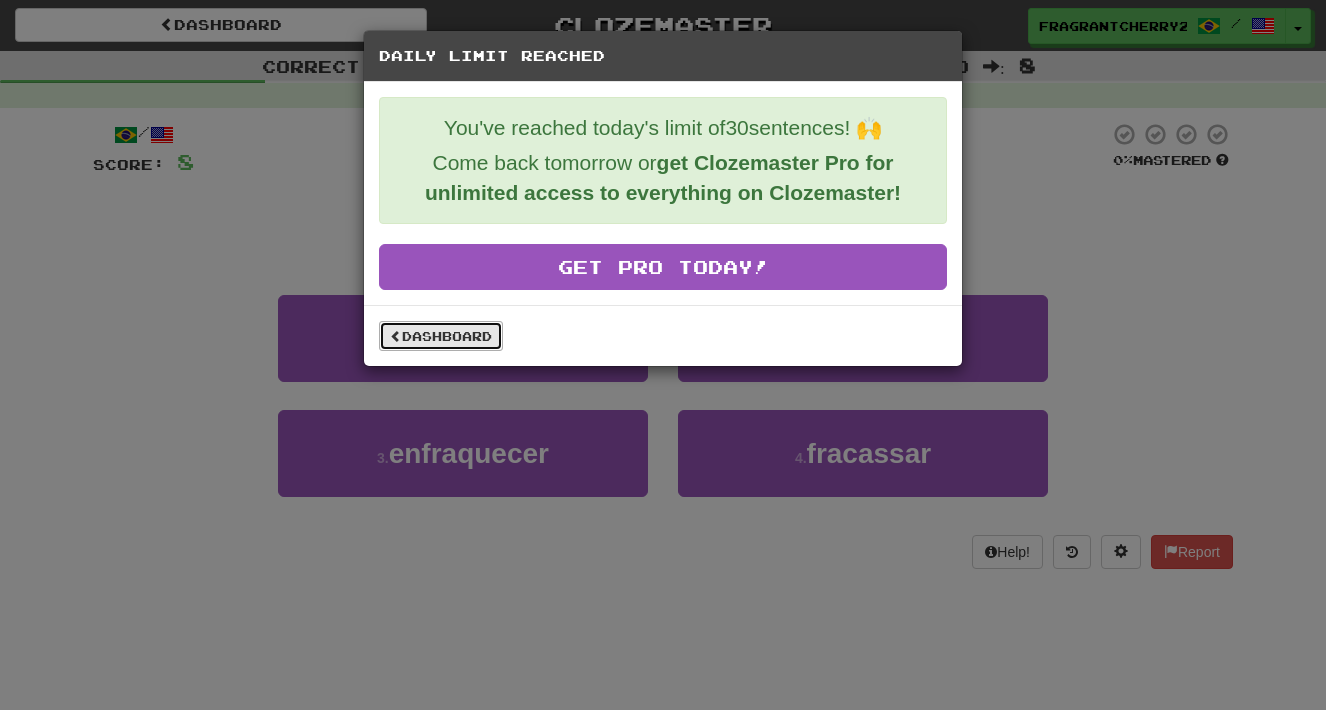 click on "Dashboard" at bounding box center [441, 336] 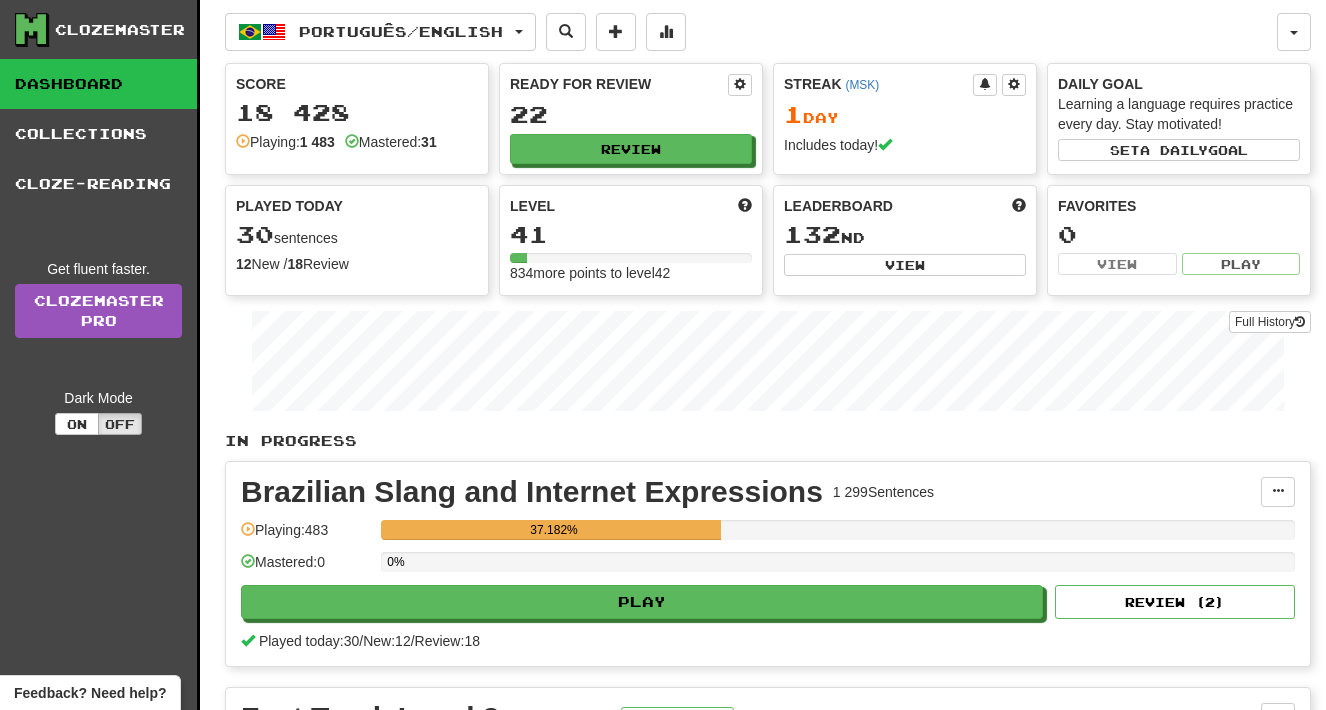 scroll, scrollTop: 0, scrollLeft: 0, axis: both 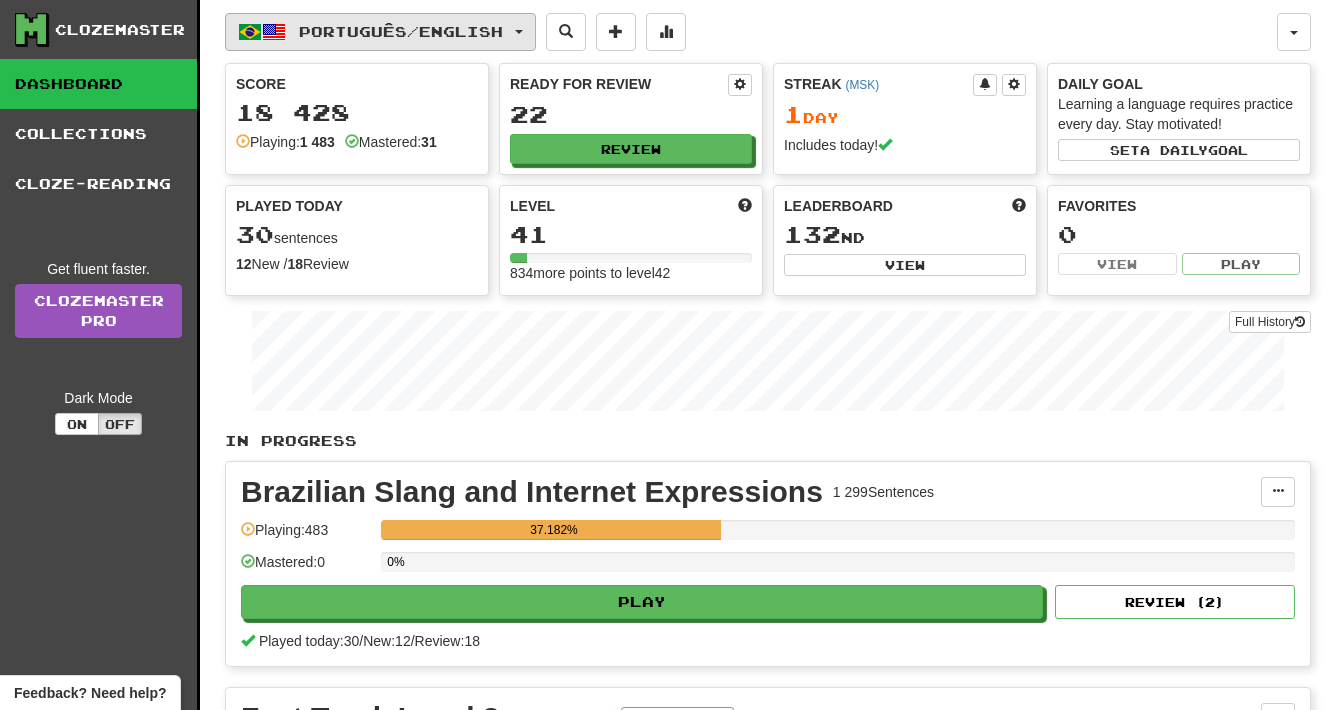 click on "Português  /  English" at bounding box center (401, 31) 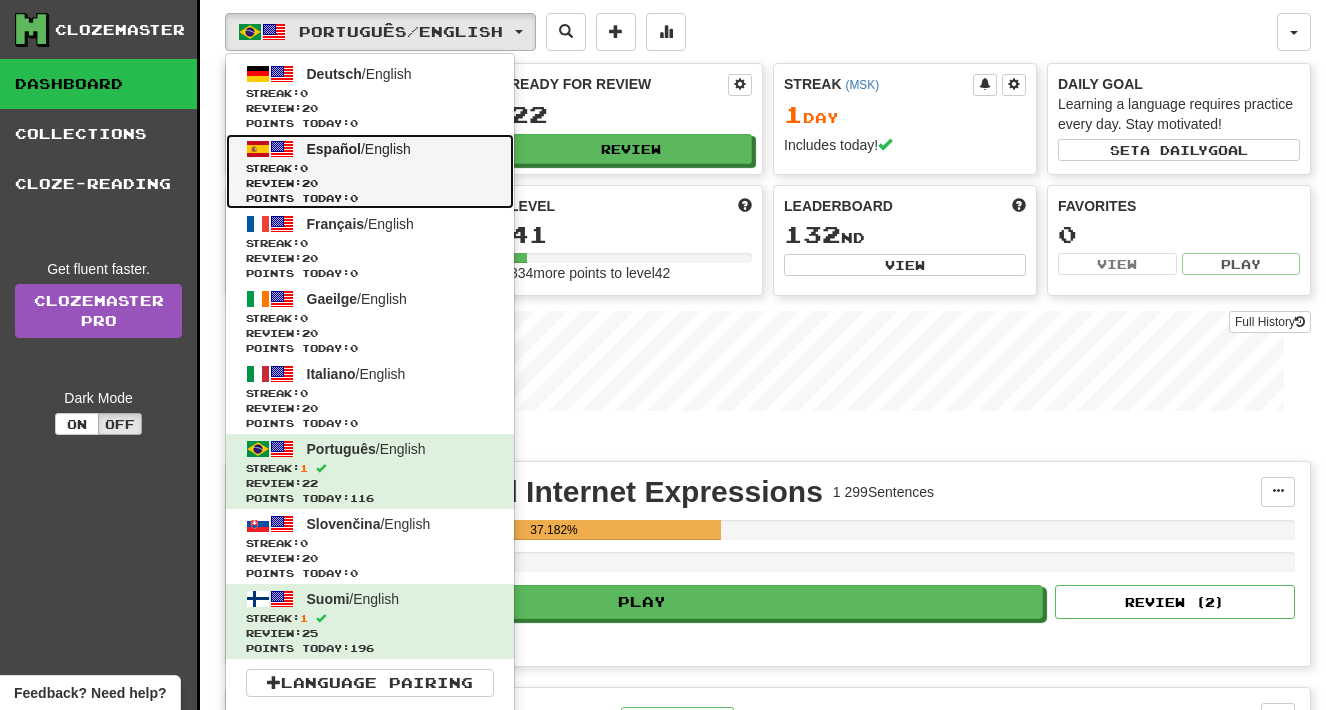 click on "Streak:  0" at bounding box center [370, 168] 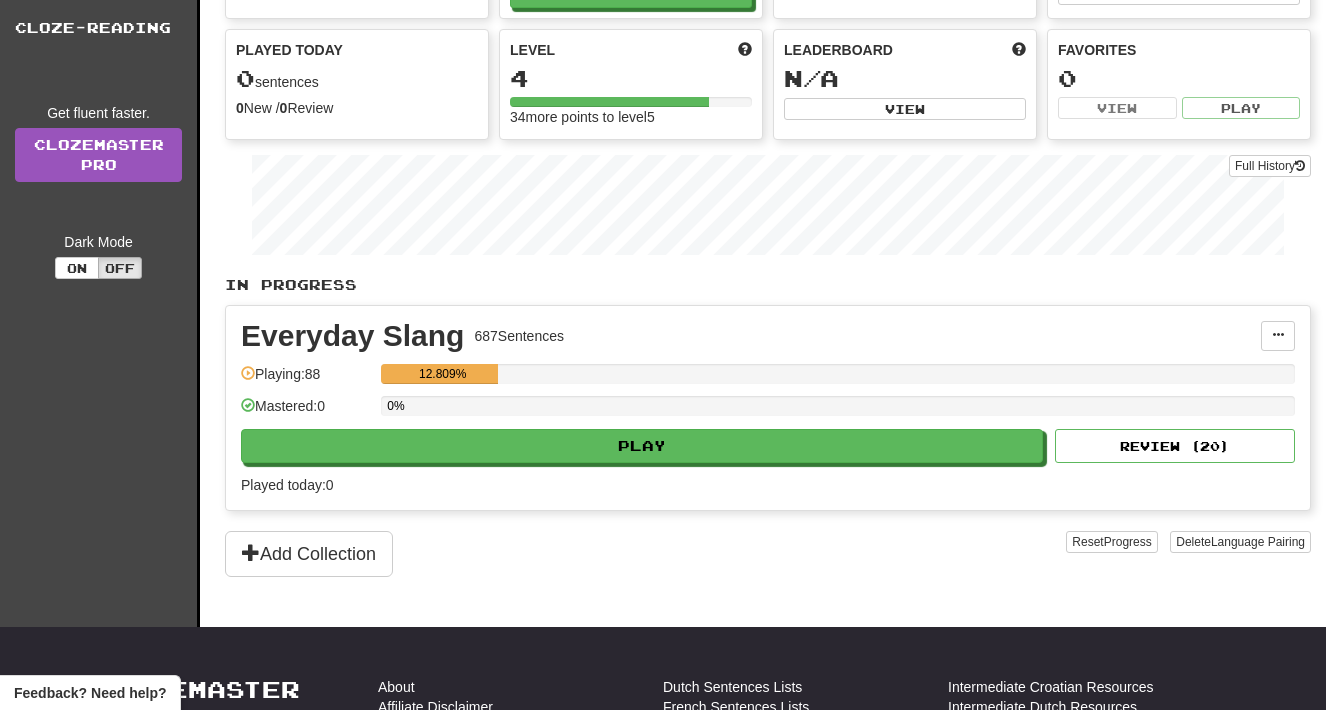 scroll, scrollTop: 259, scrollLeft: 0, axis: vertical 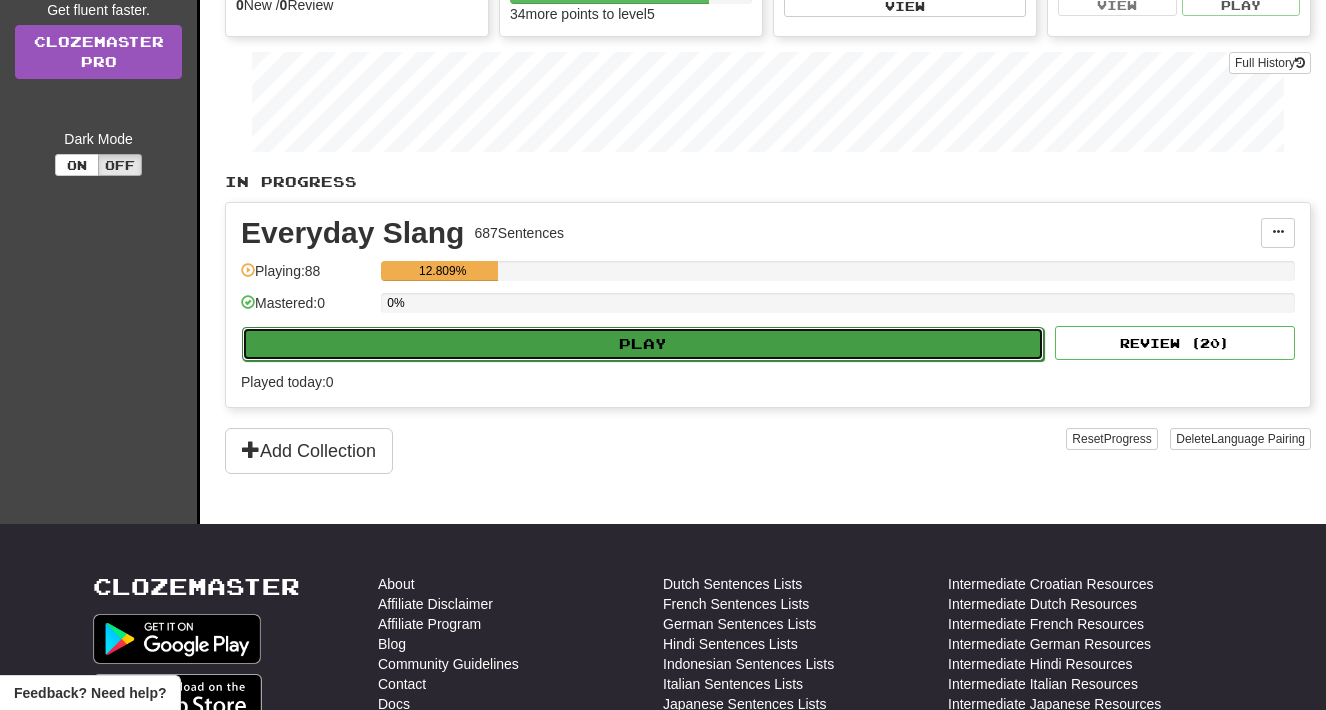 click on "Play" at bounding box center [643, 344] 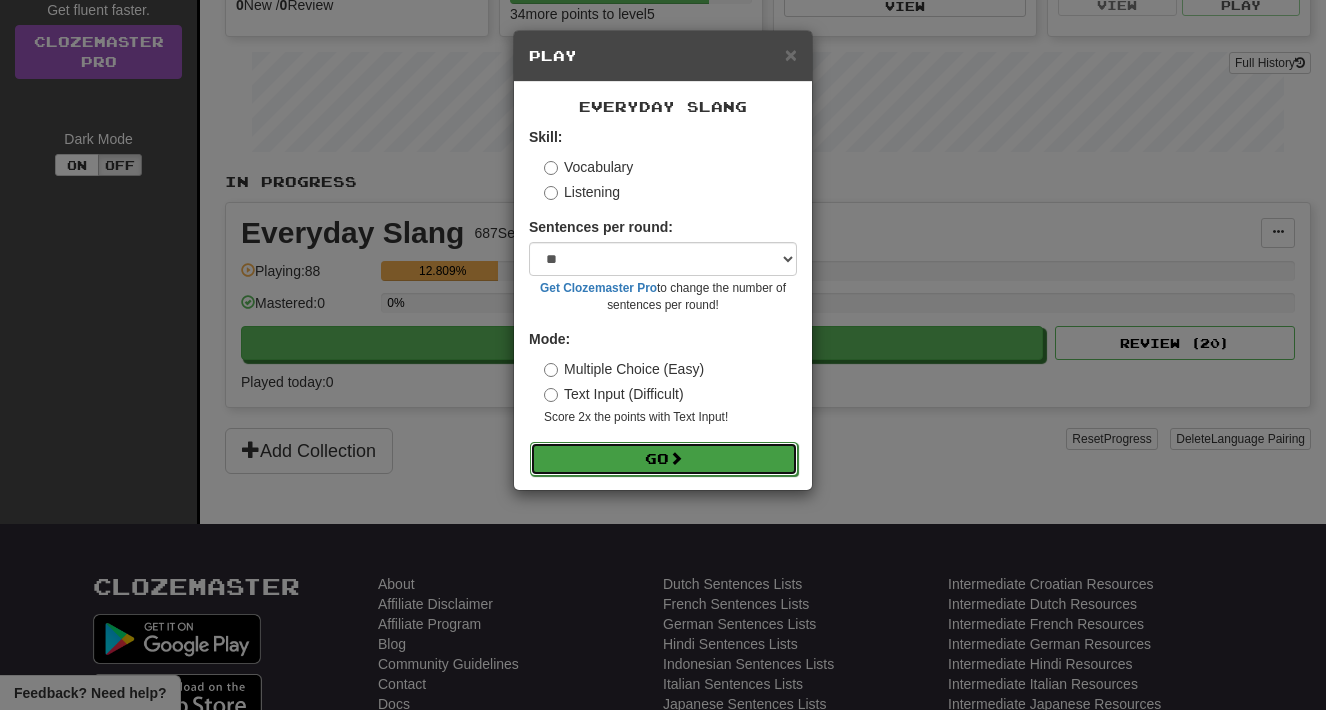 click on "Go" at bounding box center [664, 459] 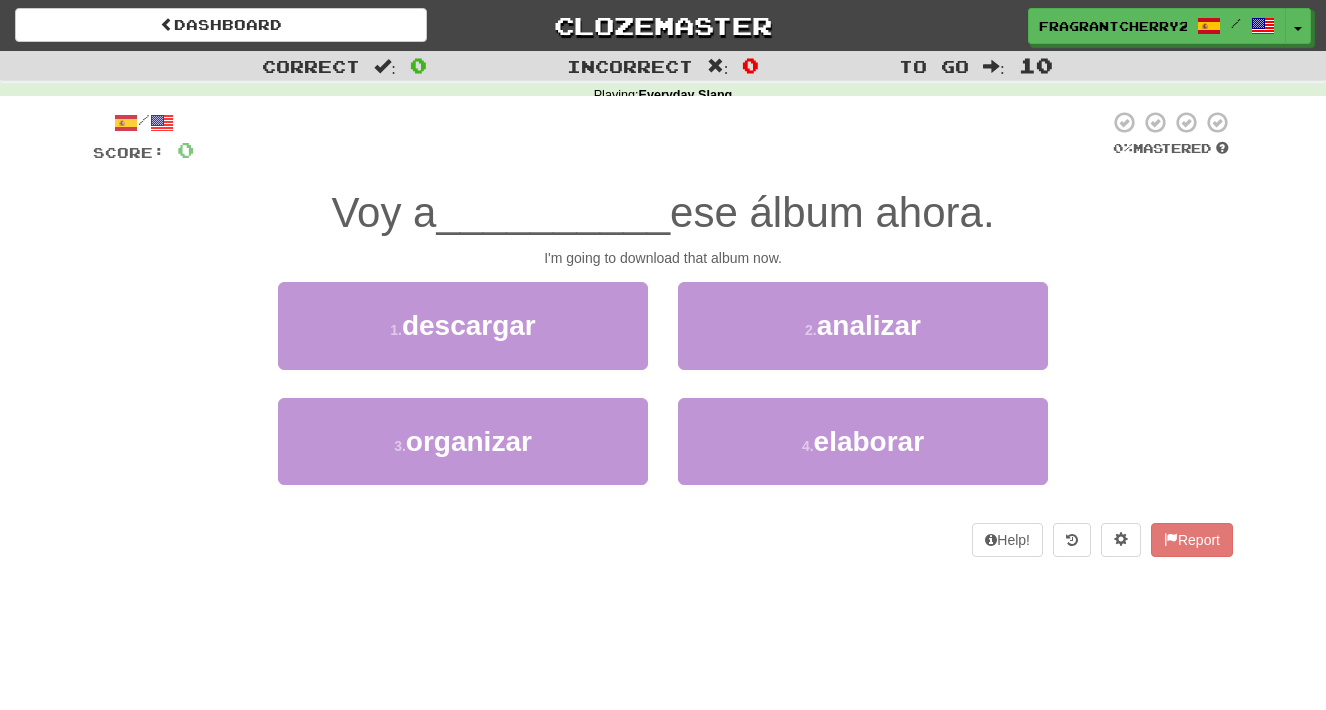 scroll, scrollTop: 0, scrollLeft: 0, axis: both 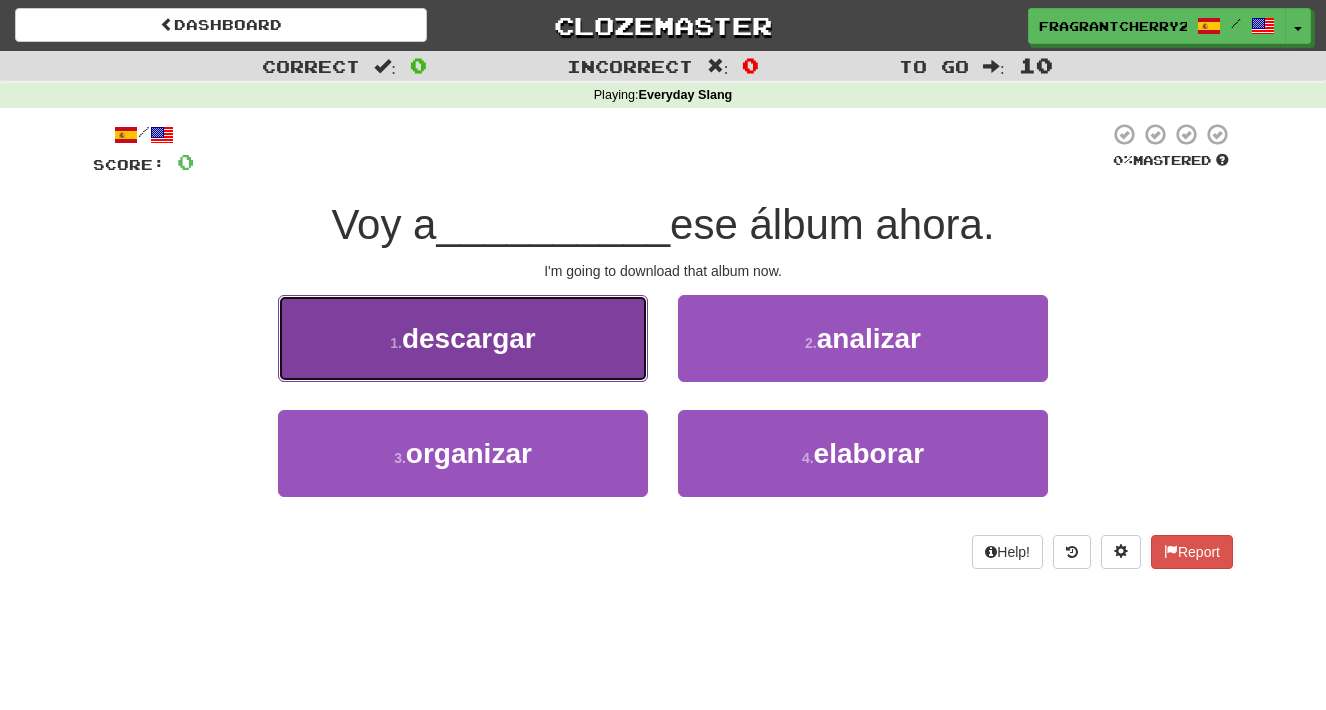 click on "1 .  descargar" at bounding box center (463, 338) 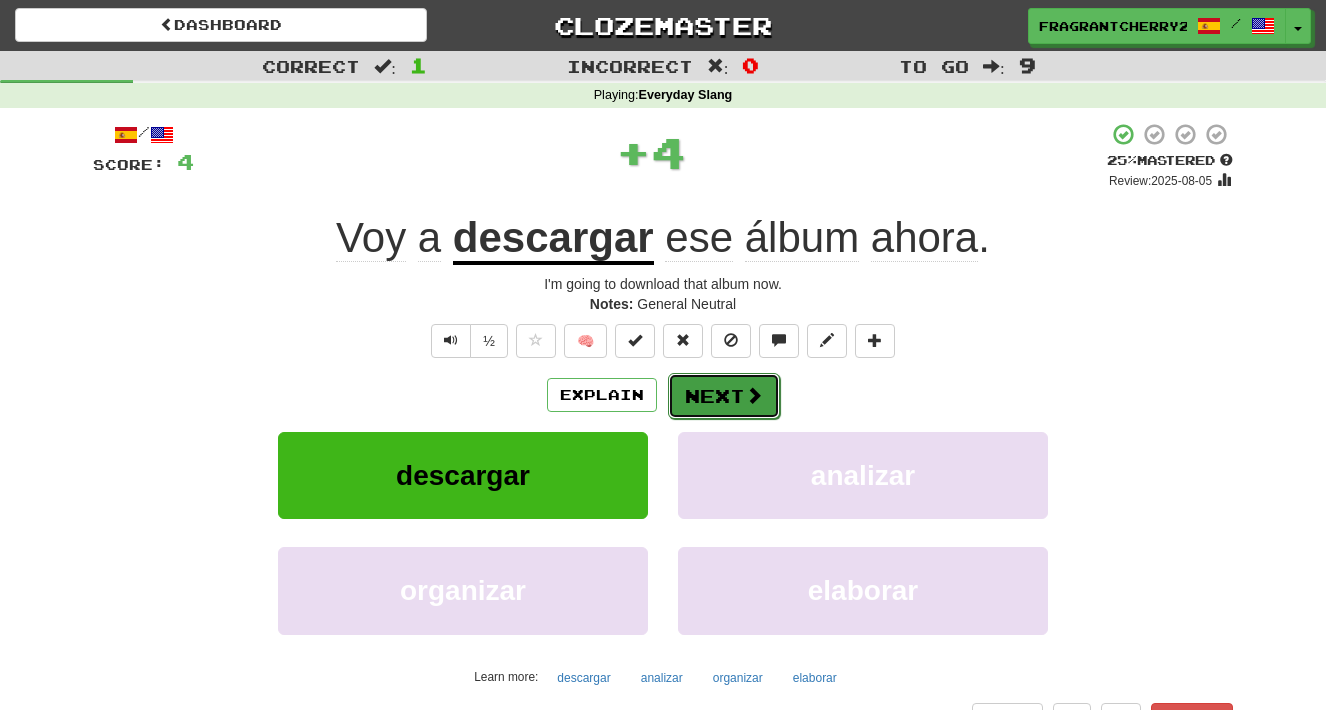 click on "Next" at bounding box center (724, 396) 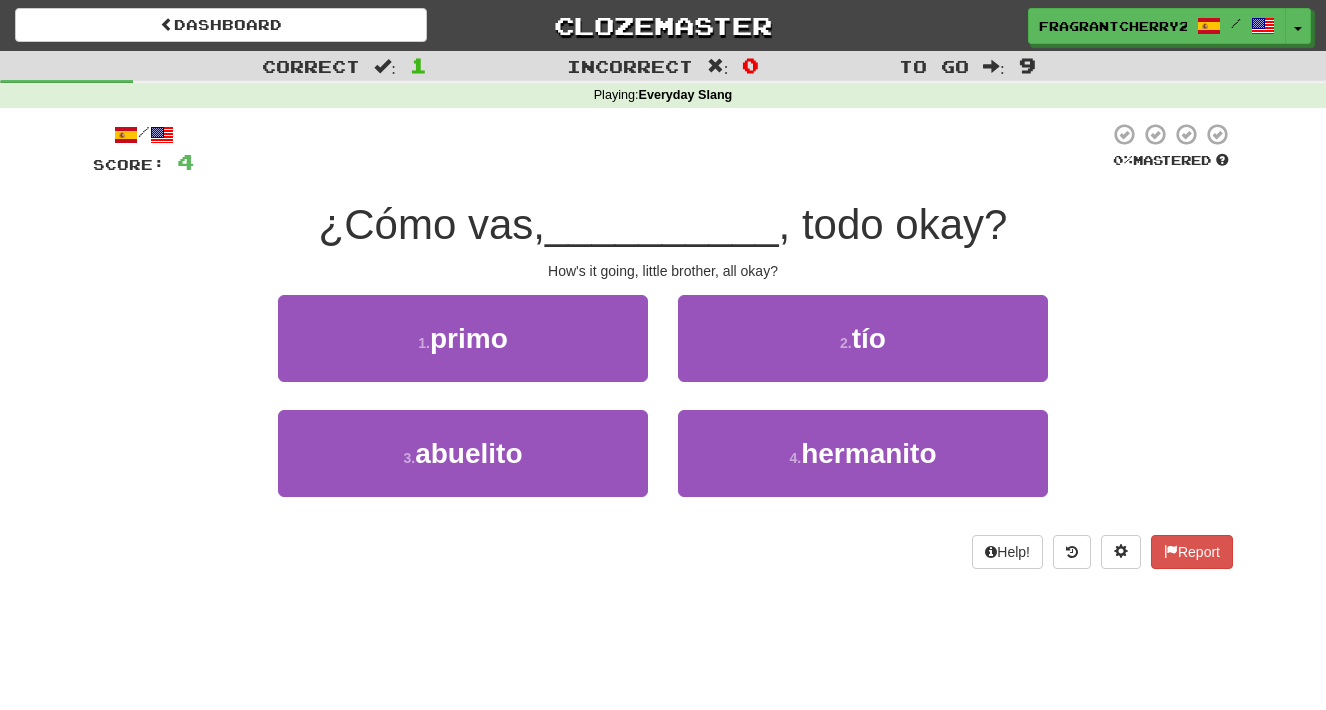 click on "3 .  abuelito" at bounding box center (463, 467) 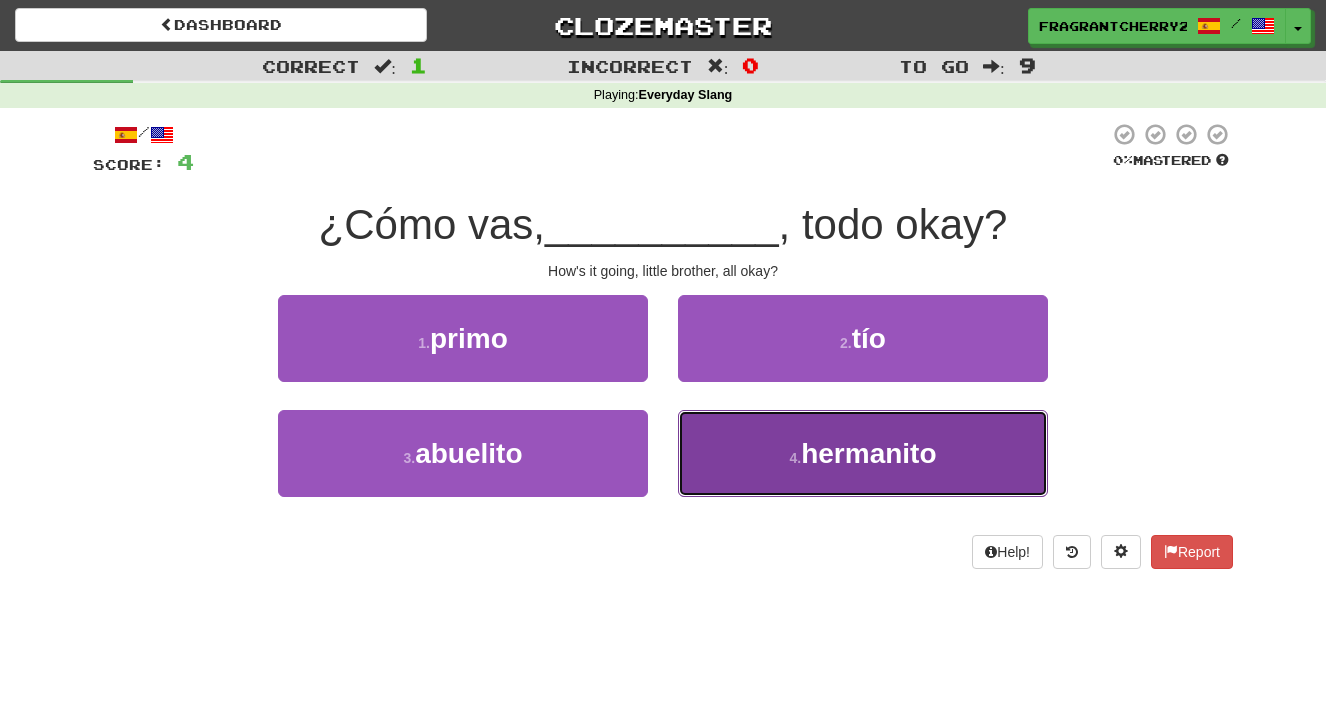 click on "4 .  hermanito" at bounding box center [863, 453] 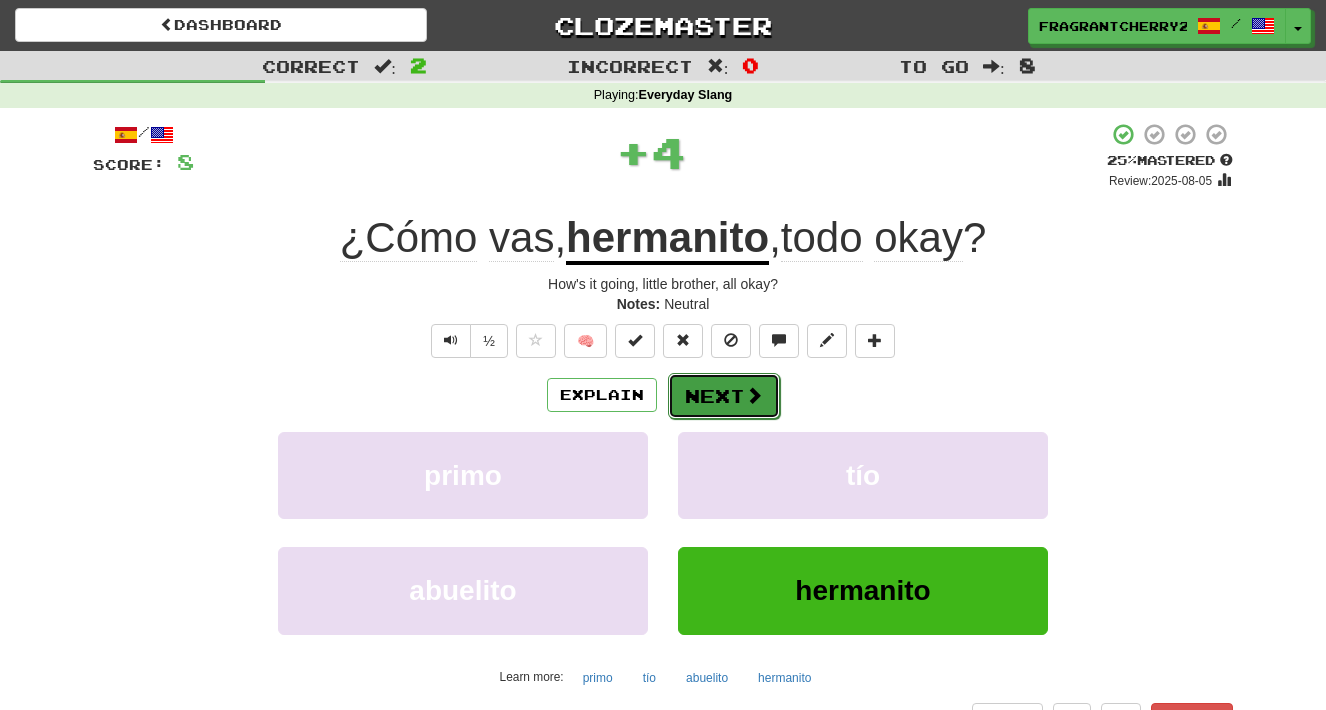 click on "Next" at bounding box center (724, 396) 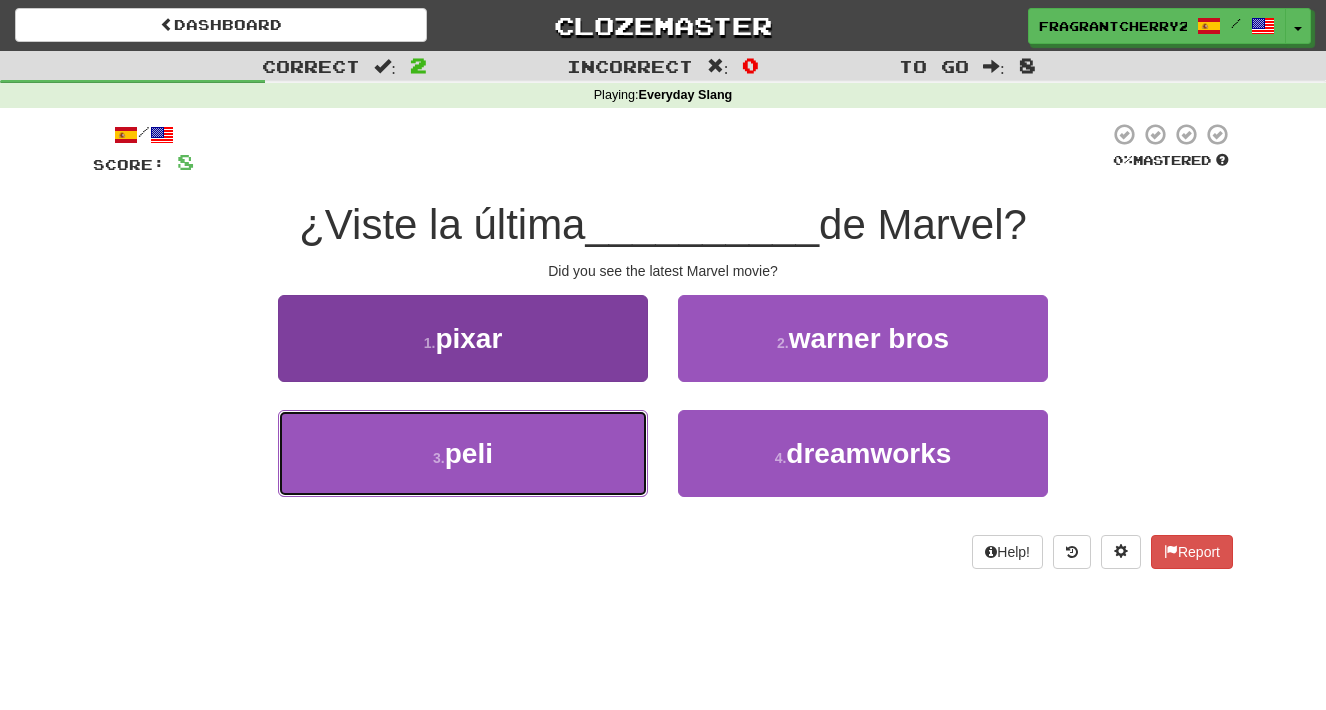 click on "3 .  peli" at bounding box center [463, 453] 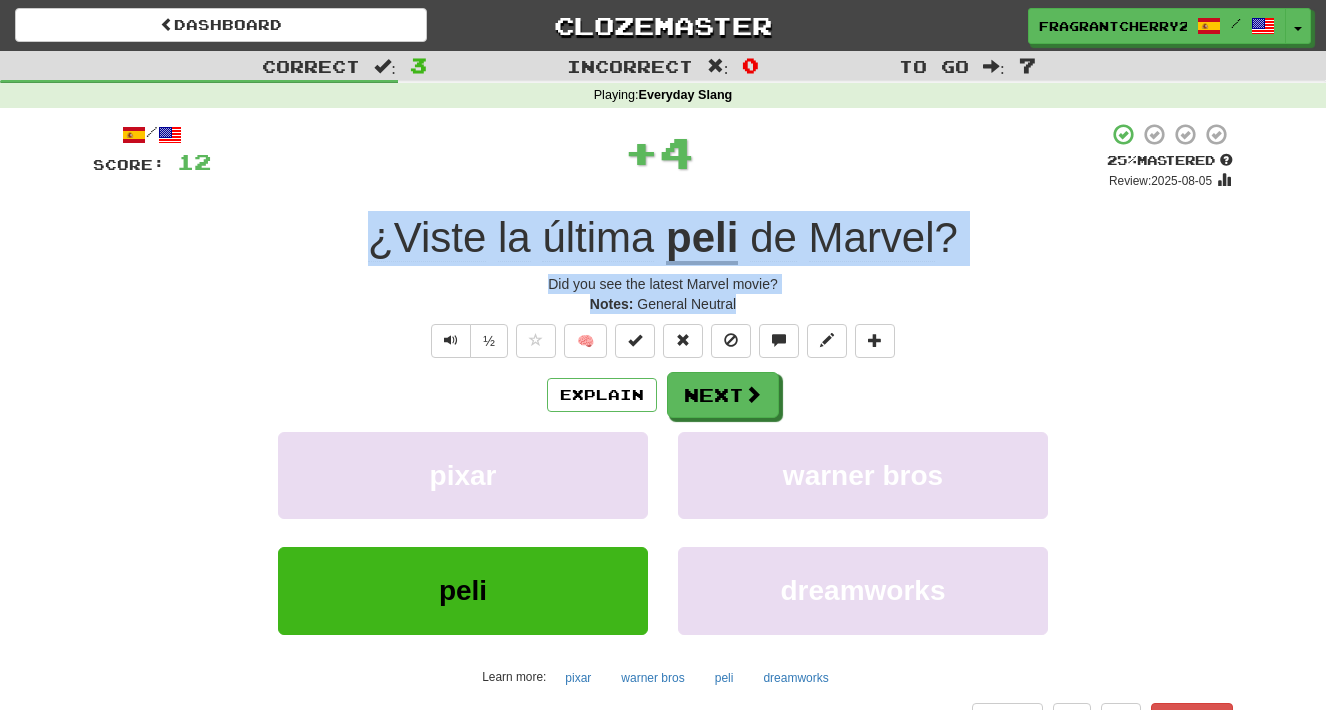 drag, startPoint x: 727, startPoint y: 304, endPoint x: 367, endPoint y: 246, distance: 364.6423 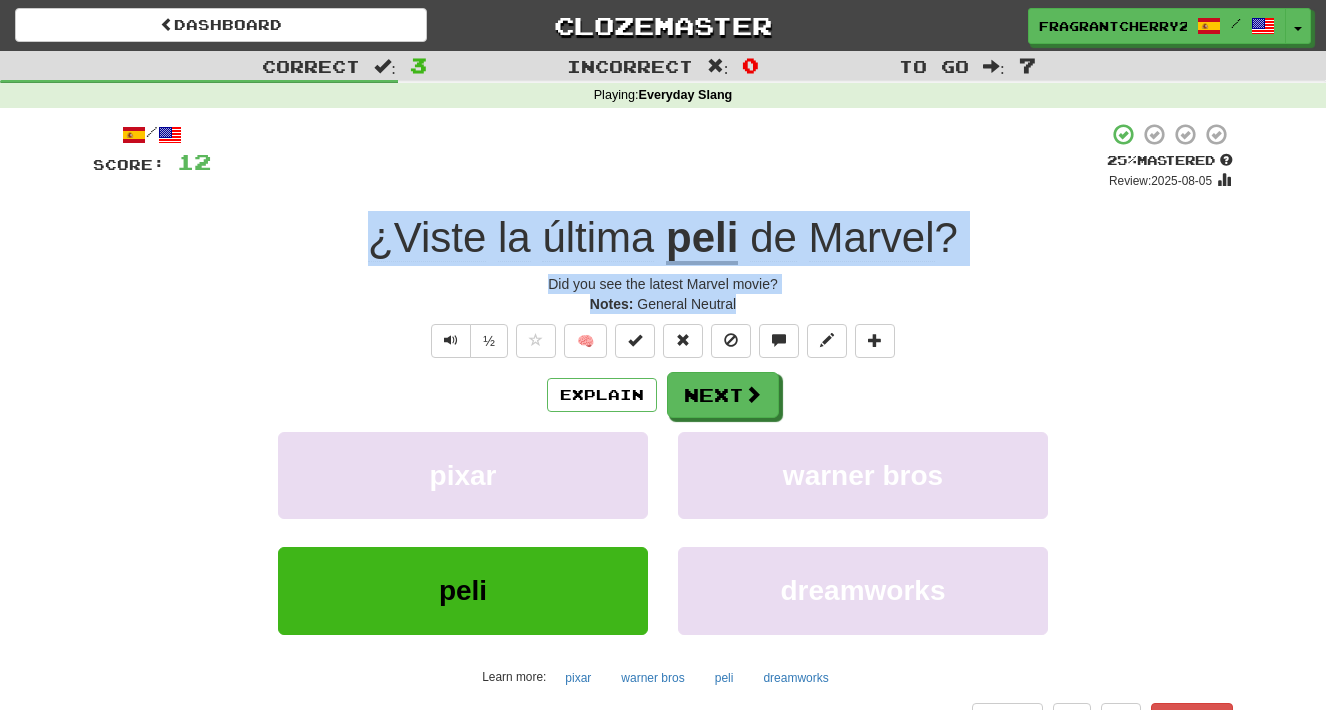 copy on "¿Viste   la   última   peli   de   Marvel ? Did you see the latest Marvel movie? Notes:   General Neutral" 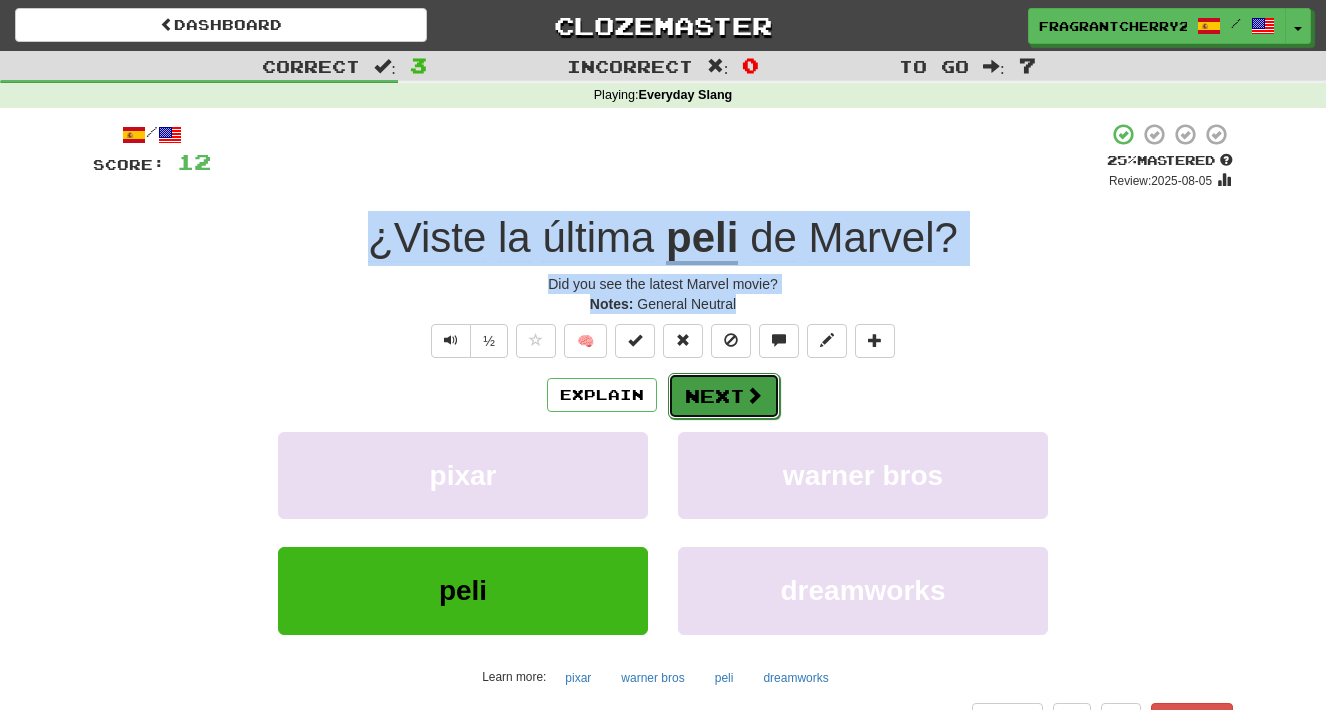 click on "Next" at bounding box center [724, 396] 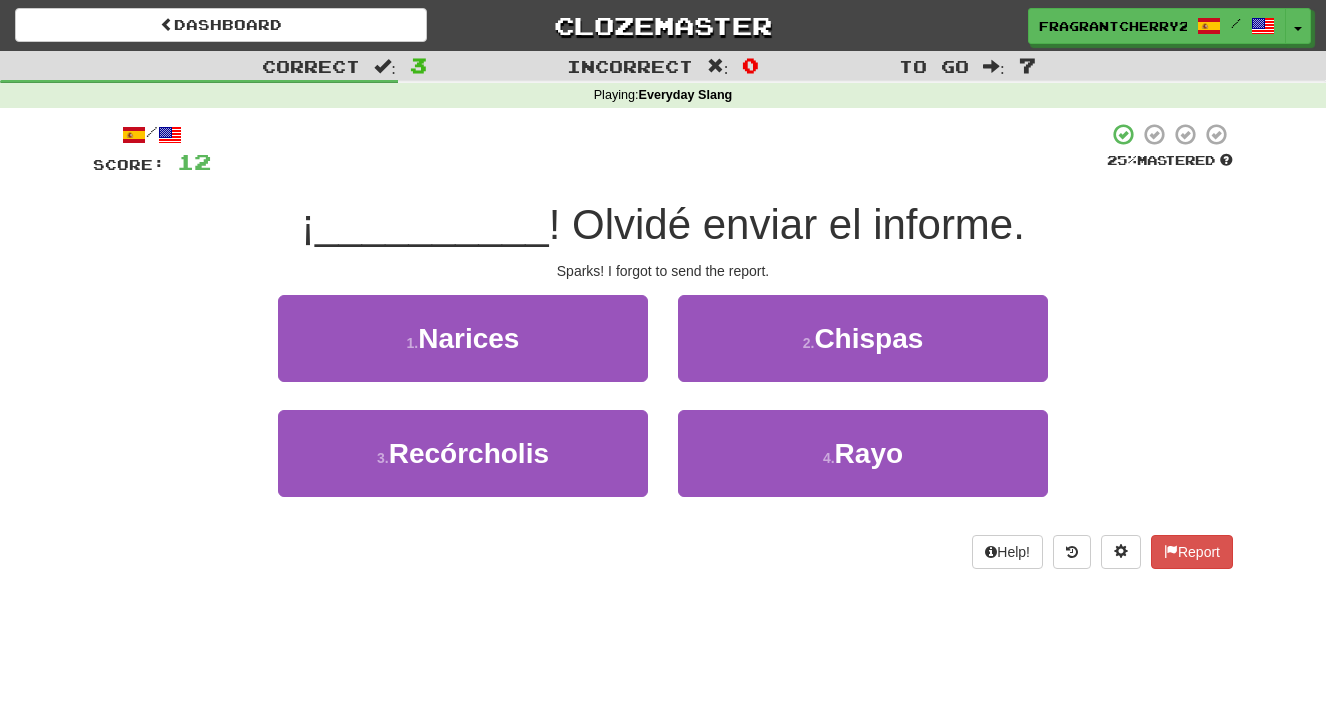 click on "2 .  Chispas" at bounding box center (863, 352) 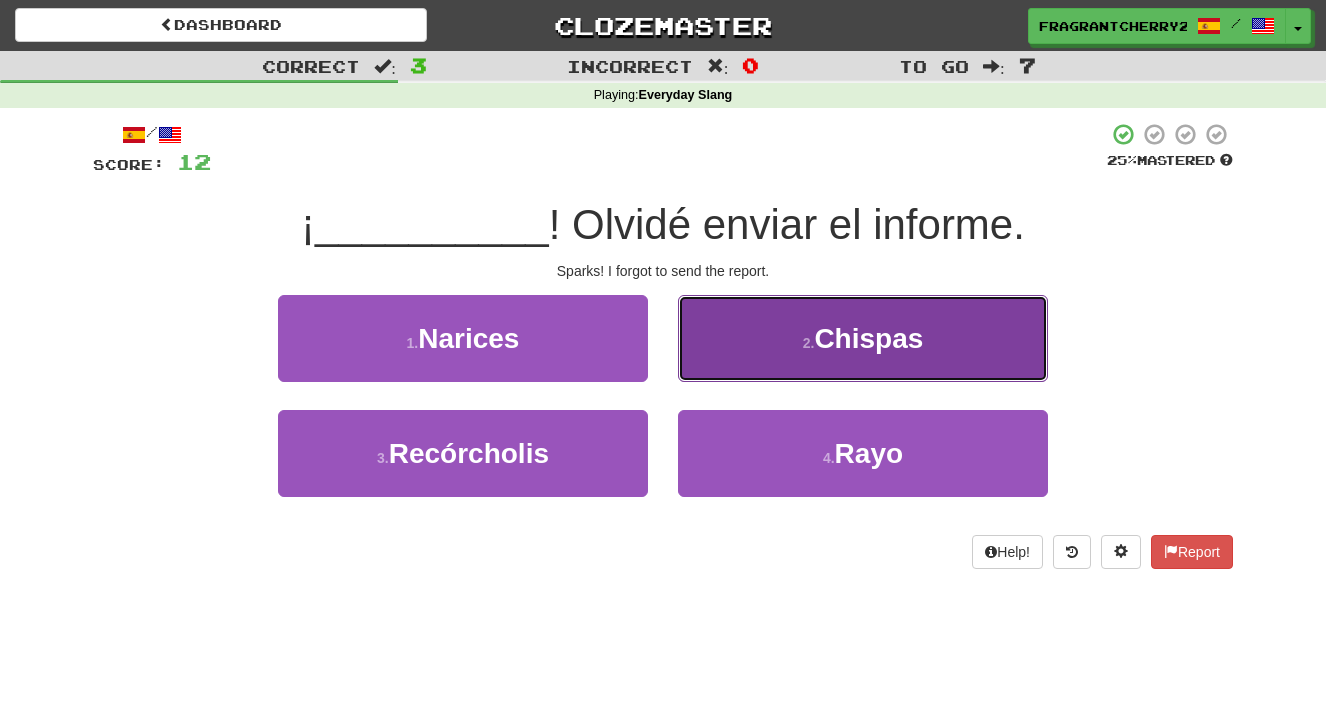 click on "2 .  Chispas" at bounding box center (863, 338) 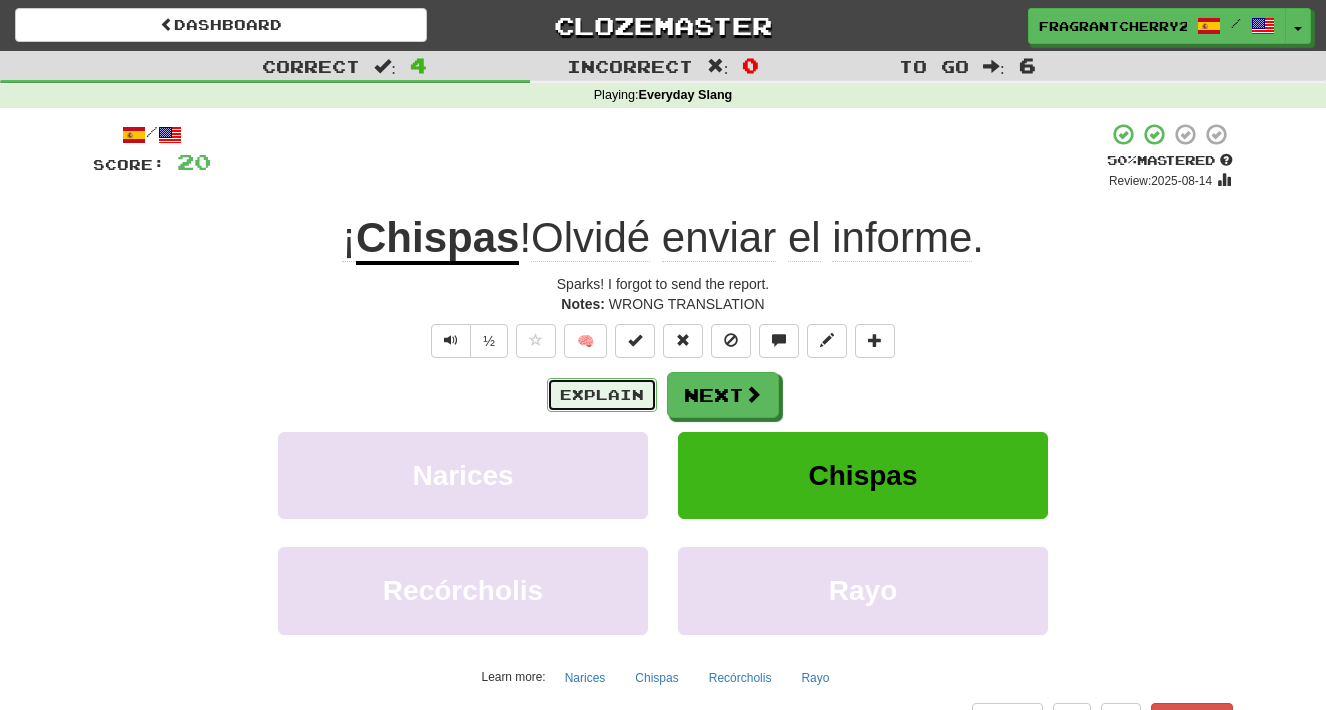 click on "Explain" at bounding box center [602, 395] 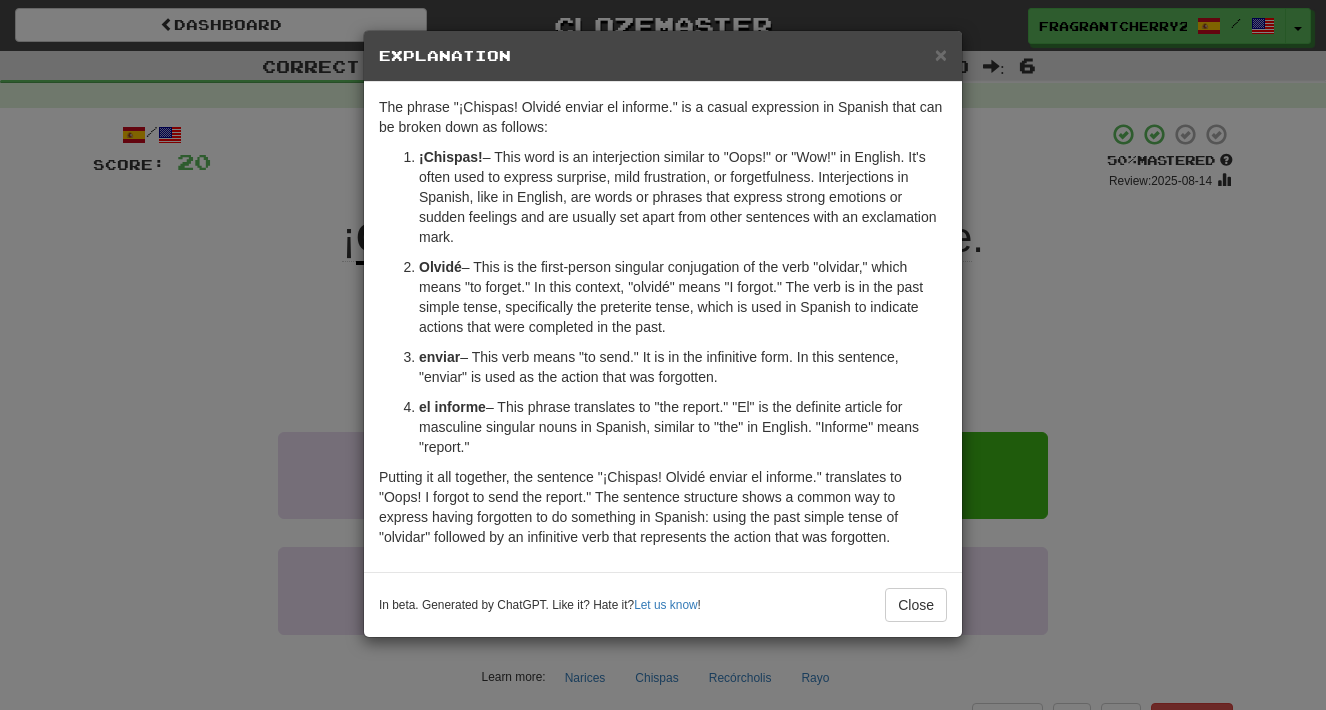 click on "× Explanation The phrase "¡Chispas! Olvidé enviar el informe." is a casual expression in Spanish that can be broken down as follows:
¡Chispas!  – This word is an interjection similar to "Oops!" or "Wow!" in English. It's often used to express surprise, mild frustration, or forgetfulness. Interjections in Spanish, like in English, are words or phrases that express strong emotions or sudden feelings and are usually set apart from other sentences with an exclamation mark.
Olvidé  – This is the first-person singular conjugation of the verb "olvidar," which means "to forget." In this context, "olvidé" means "I forgot." The verb is in the past simple tense, specifically the preterite tense, which is used in Spanish to indicate actions that were completed in the past.
enviar  – This verb means "to send." It is in the infinitive form. In this sentence, "enviar" is used as the action that was forgotten.
el informe
In beta. Generated by ChatGPT. Like it? Hate it?  Let us know !" at bounding box center [663, 355] 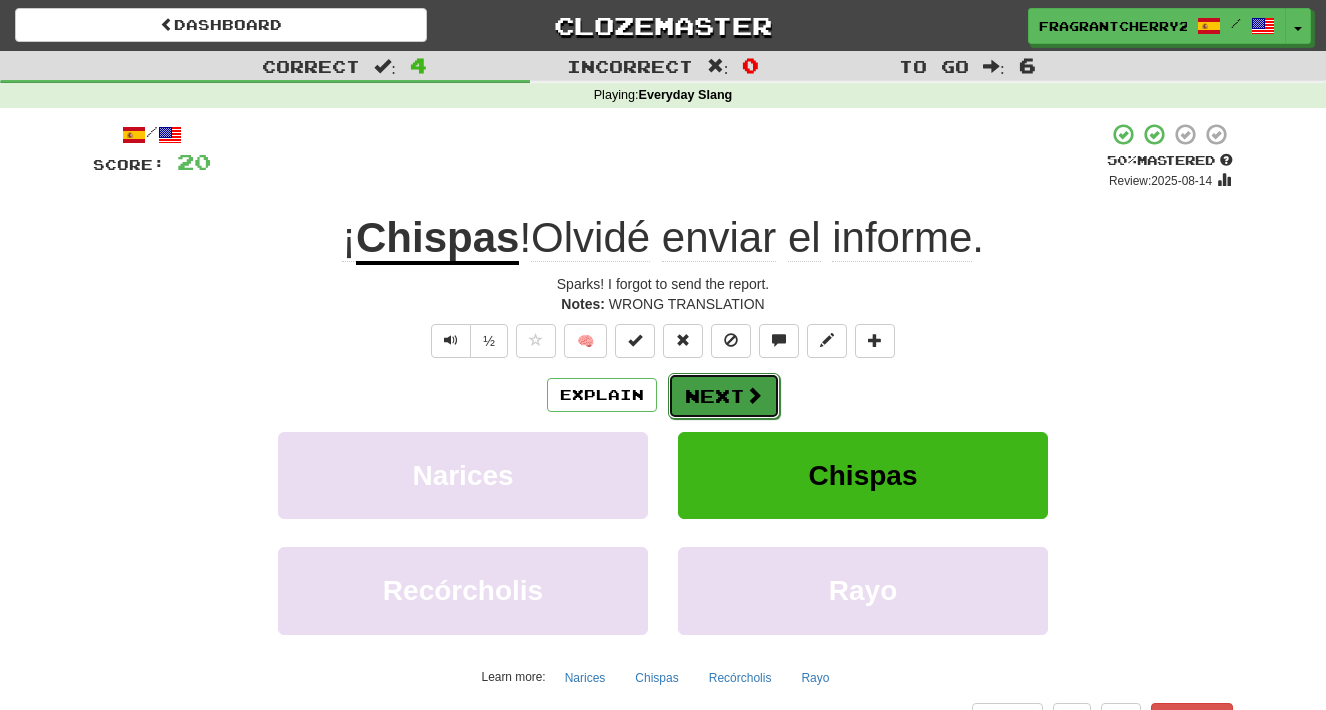 click on "Next" at bounding box center (724, 396) 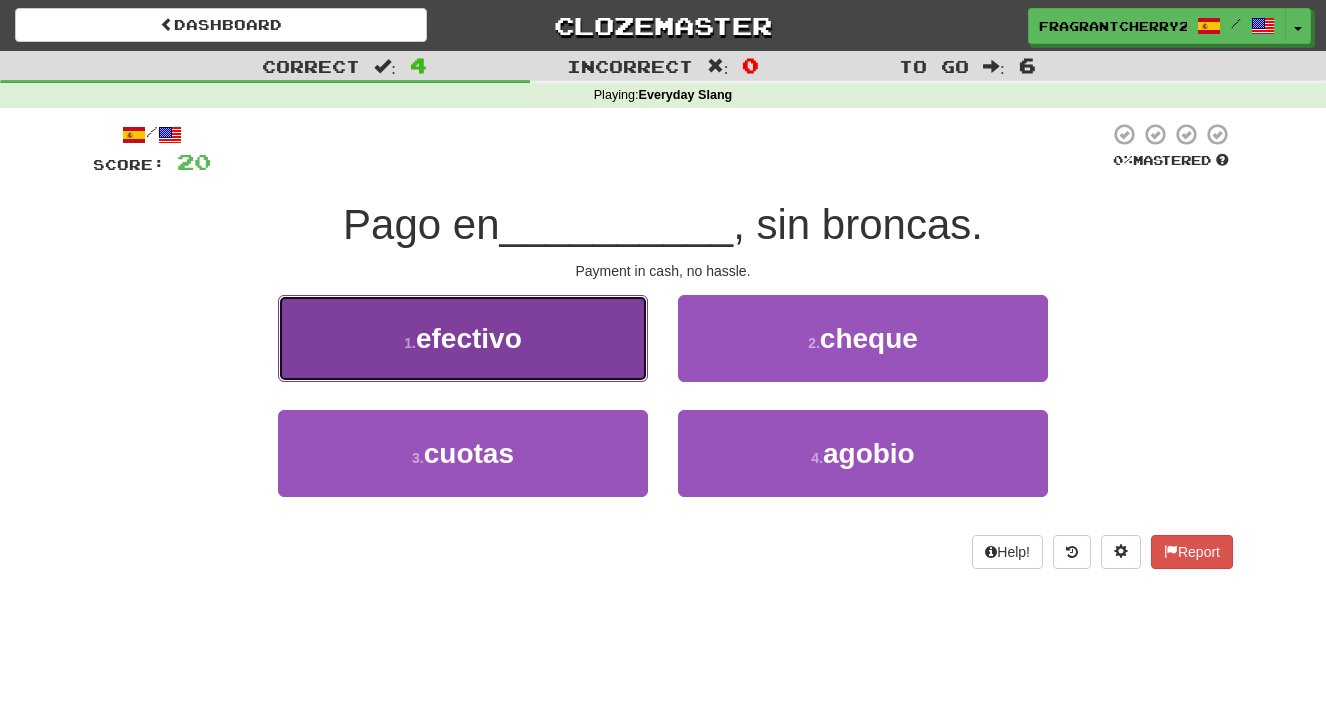 click on "1 .  efectivo" at bounding box center (463, 338) 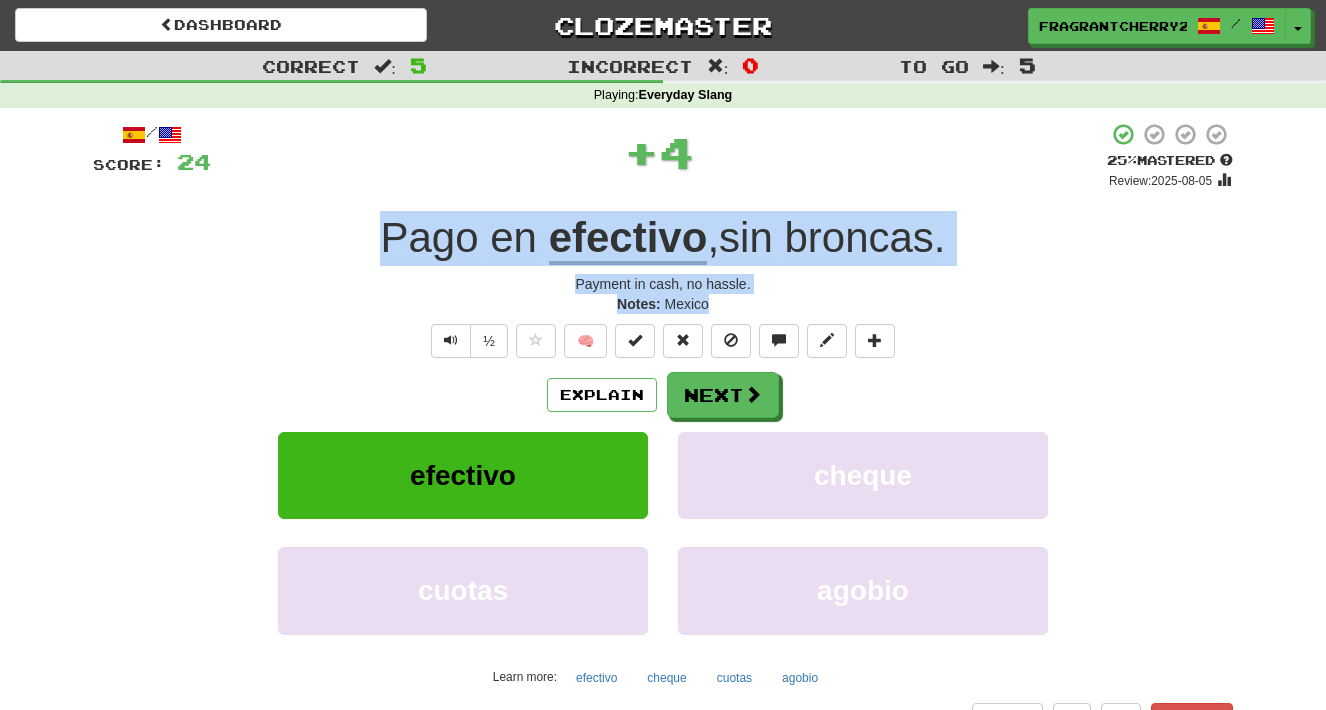 drag, startPoint x: 718, startPoint y: 304, endPoint x: 362, endPoint y: 245, distance: 360.85593 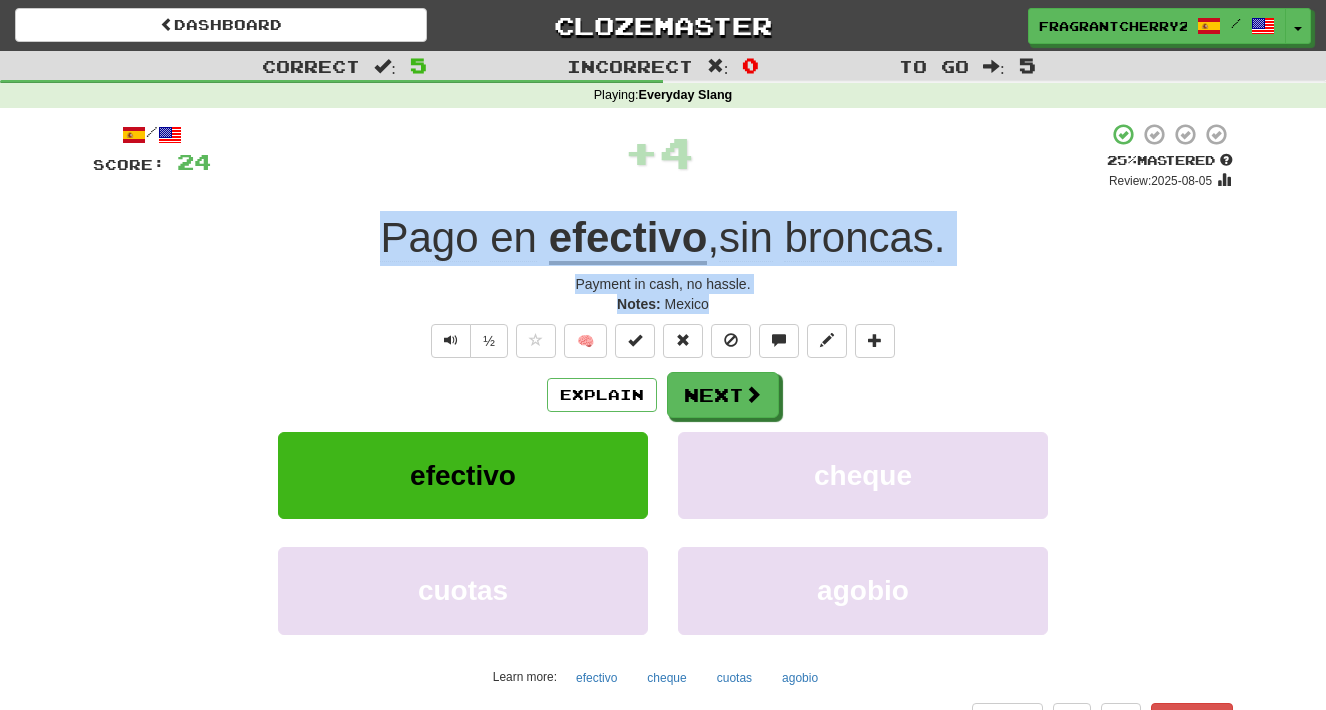copy on "Pago   en   efectivo ,  sin   broncas . Payment in cash, no hassle. Notes:   [COUNTRY]" 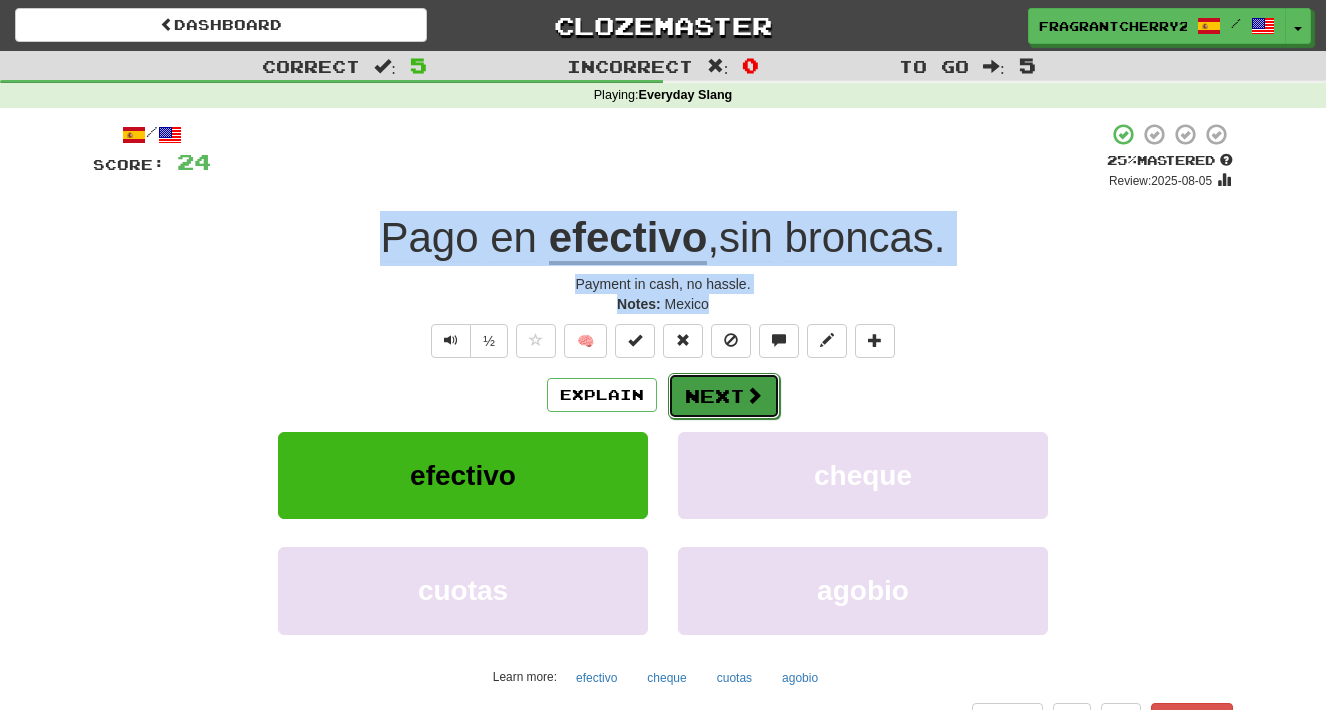 click at bounding box center [754, 395] 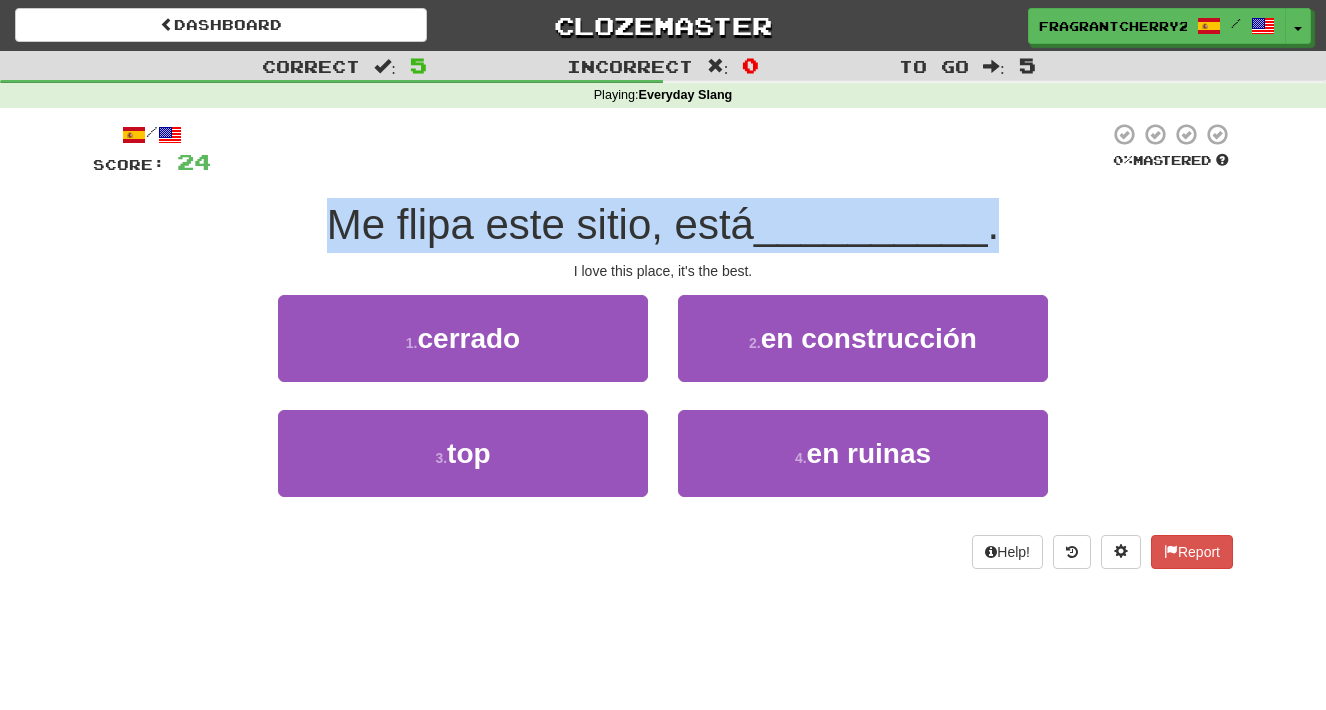 click on "/  Score:   24 0 %  Mastered Me flipa este sitio, está  __________ . I love this place, it's the best. 1 .  cerrado 2 .  en construcción 3 .  top 4 .  en ruinas  Help!  Report" at bounding box center (663, 345) 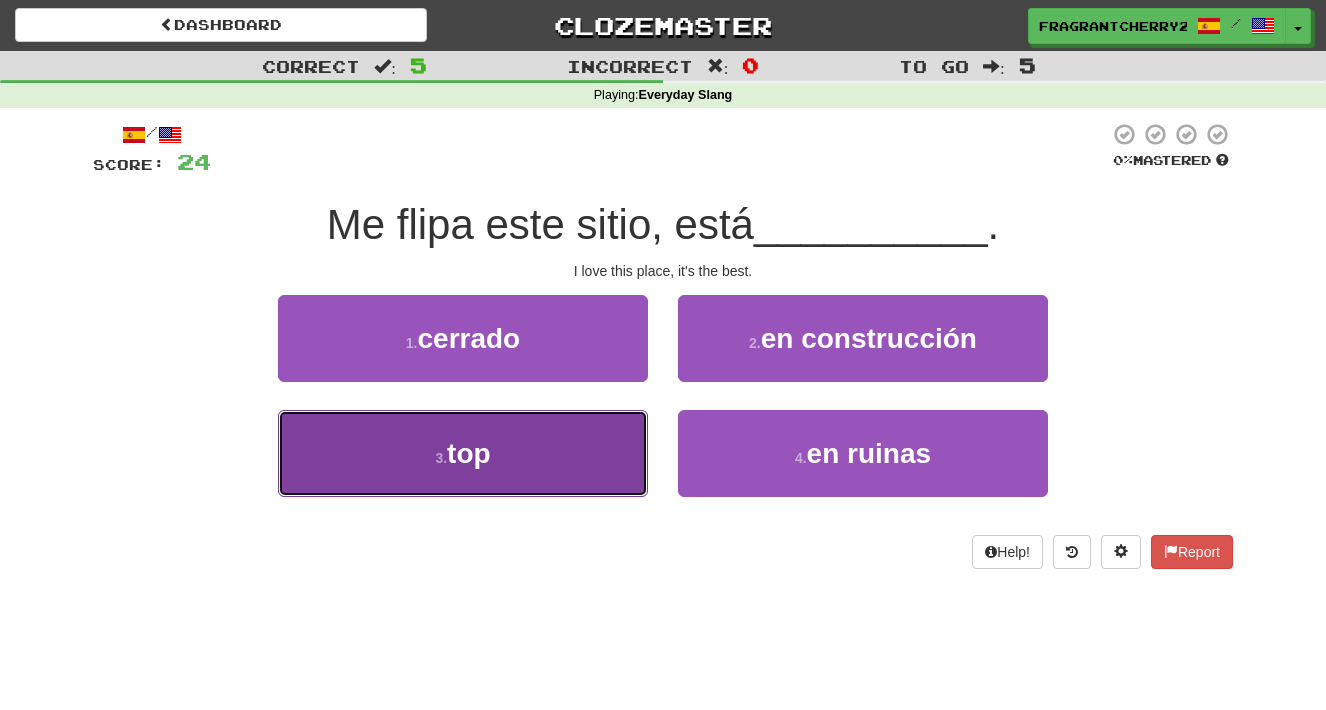 click on "3 .  top" at bounding box center (463, 453) 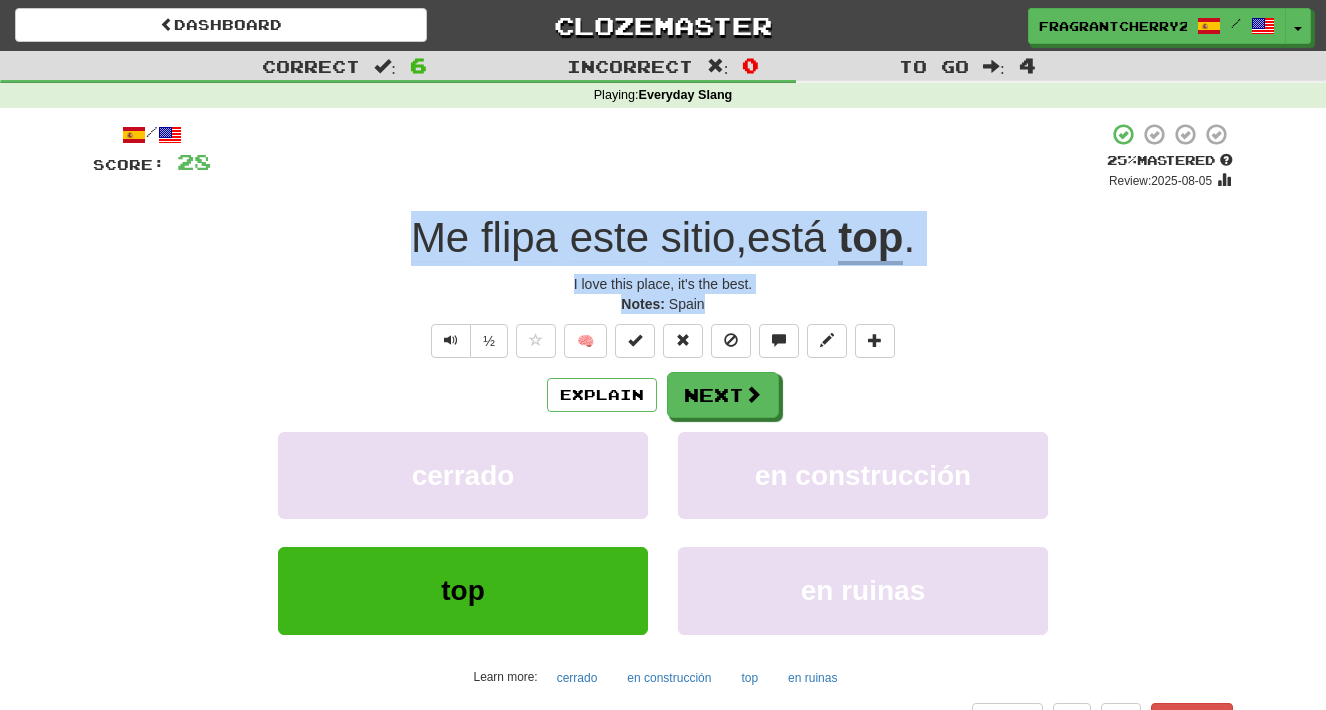 drag, startPoint x: 704, startPoint y: 304, endPoint x: 402, endPoint y: 247, distance: 307.33206 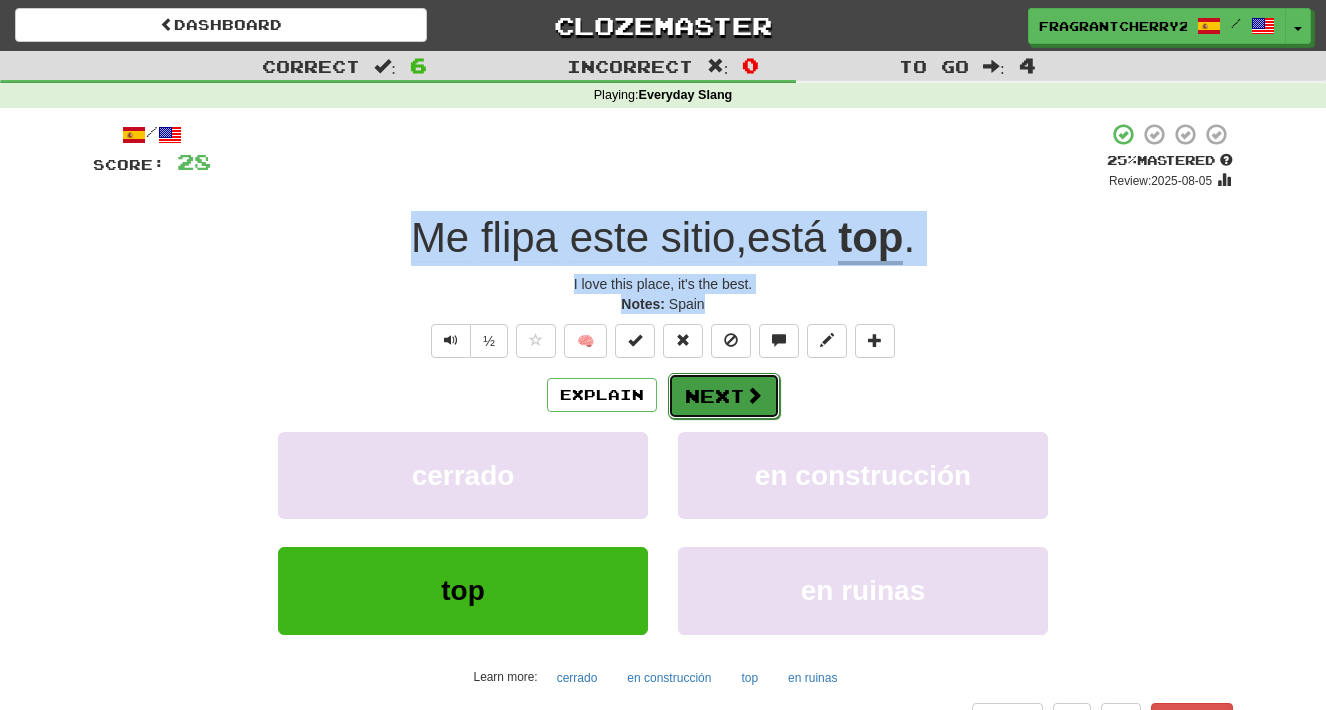 click on "Next" at bounding box center [724, 396] 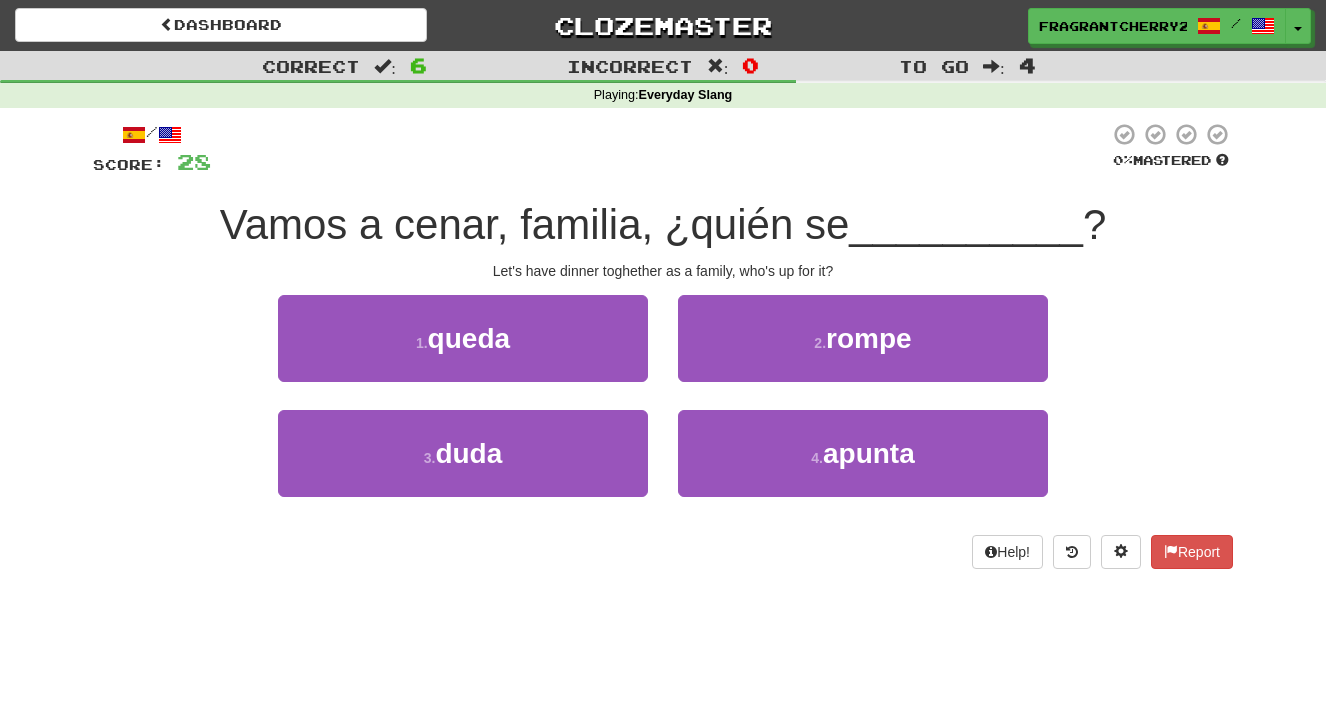 click on "1 .  queda" at bounding box center (463, 352) 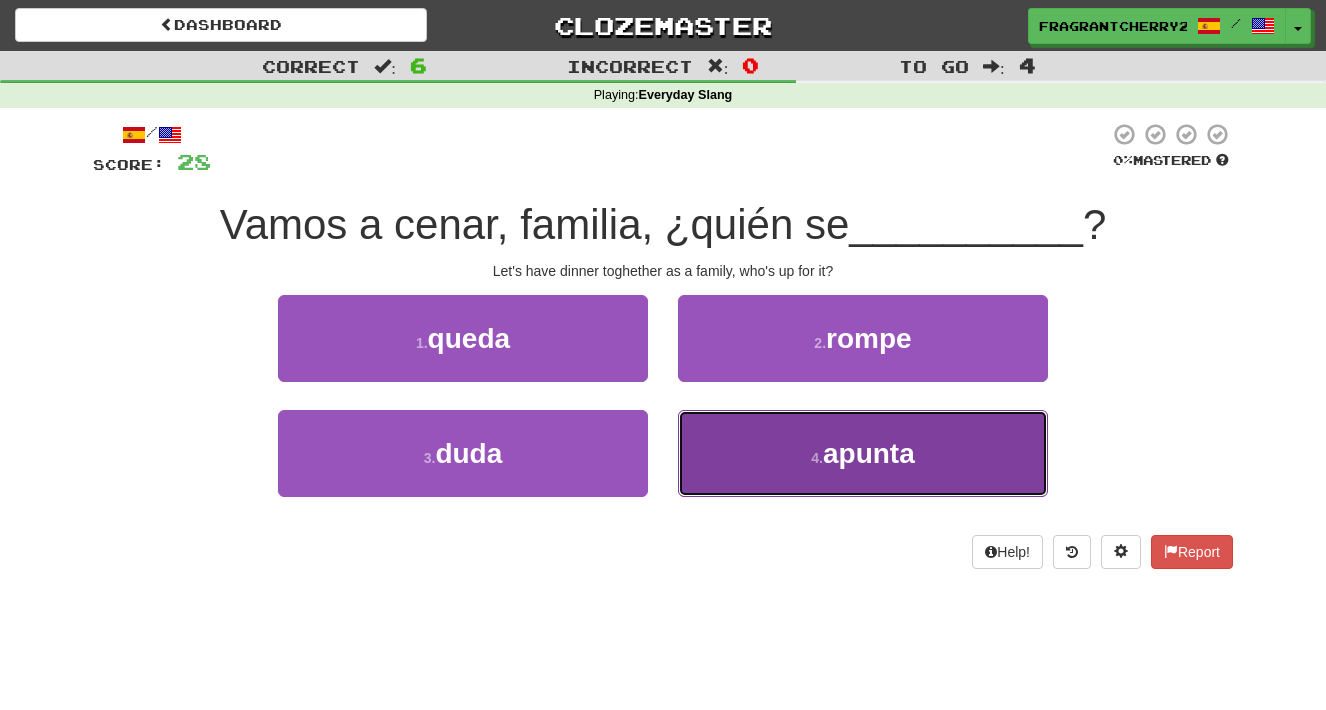 click on "4 .  apunta" at bounding box center (863, 453) 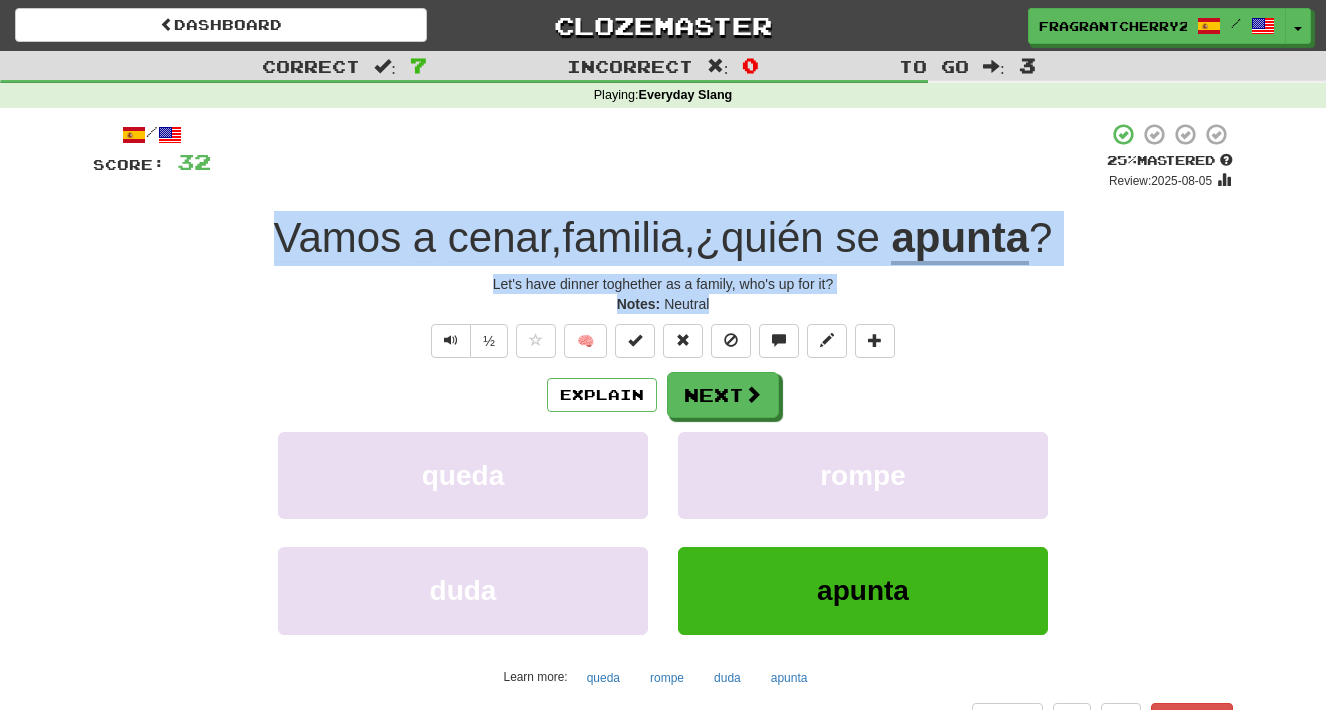 drag, startPoint x: 720, startPoint y: 301, endPoint x: 272, endPoint y: 231, distance: 453.43576 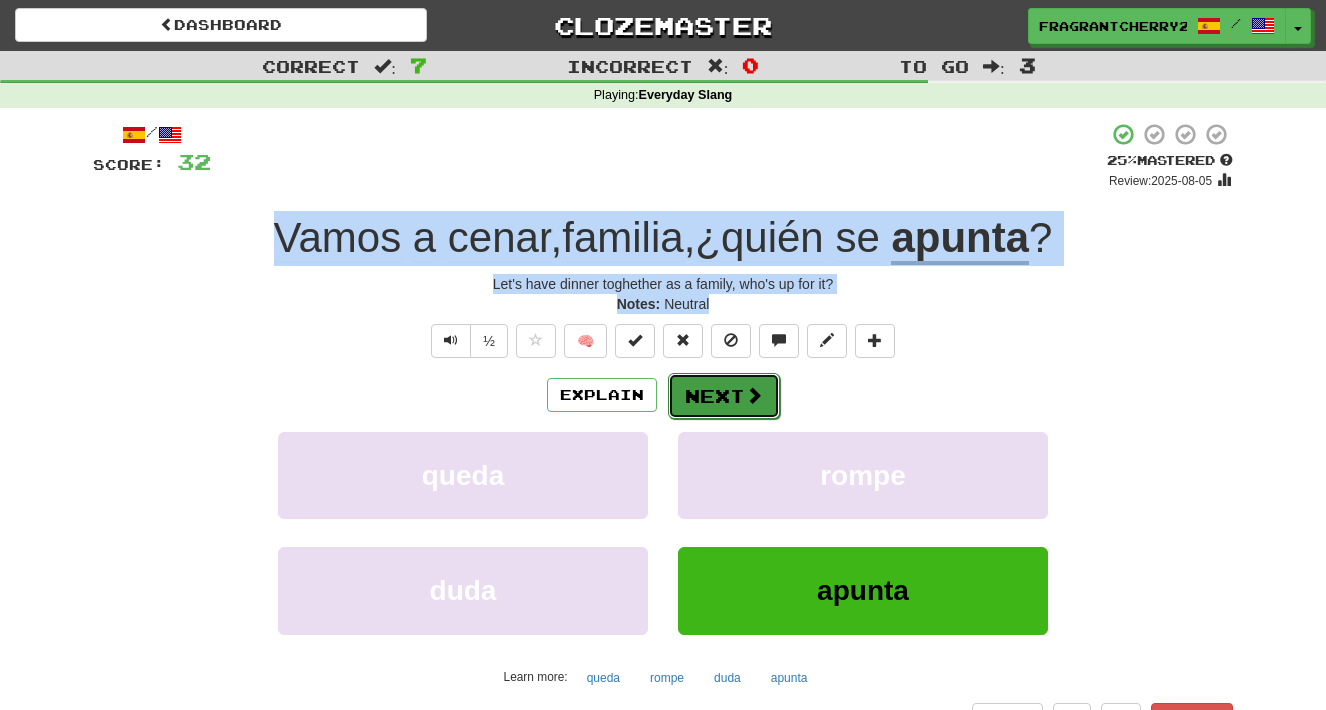 click on "Next" at bounding box center [724, 396] 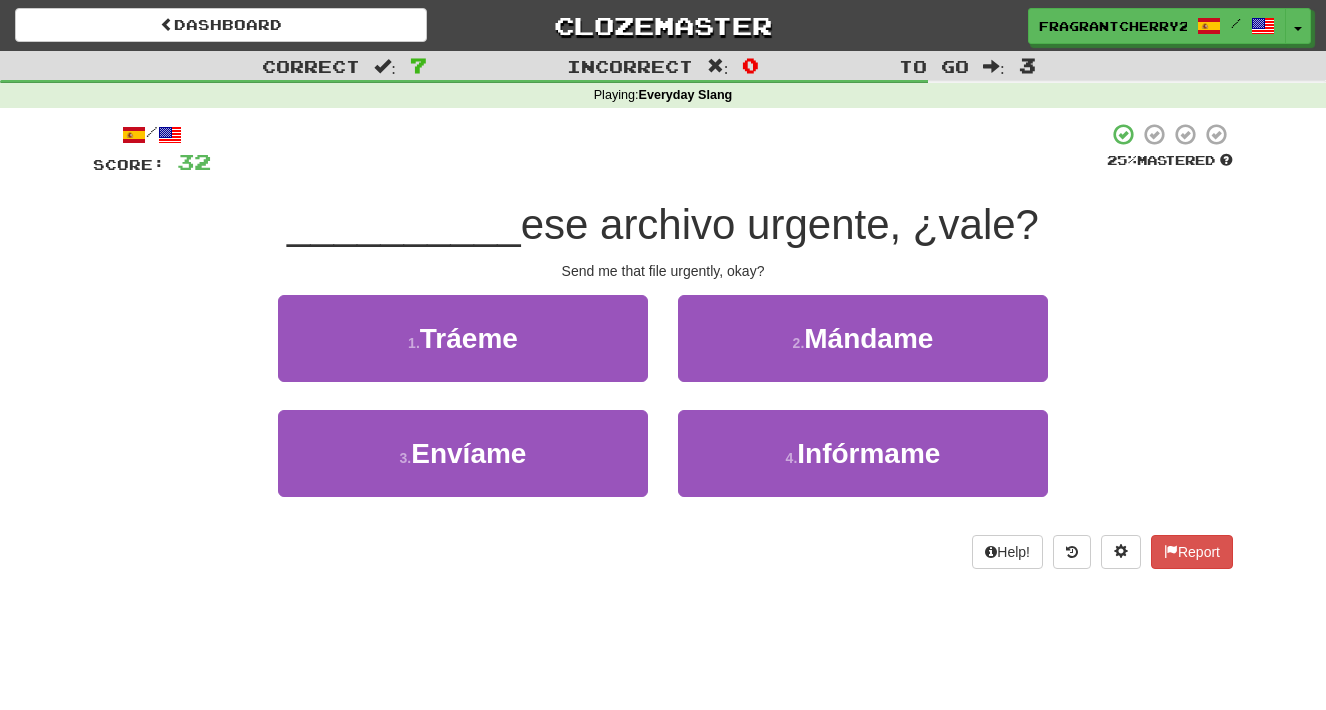 click on "1 .  Tráeme" at bounding box center (463, 352) 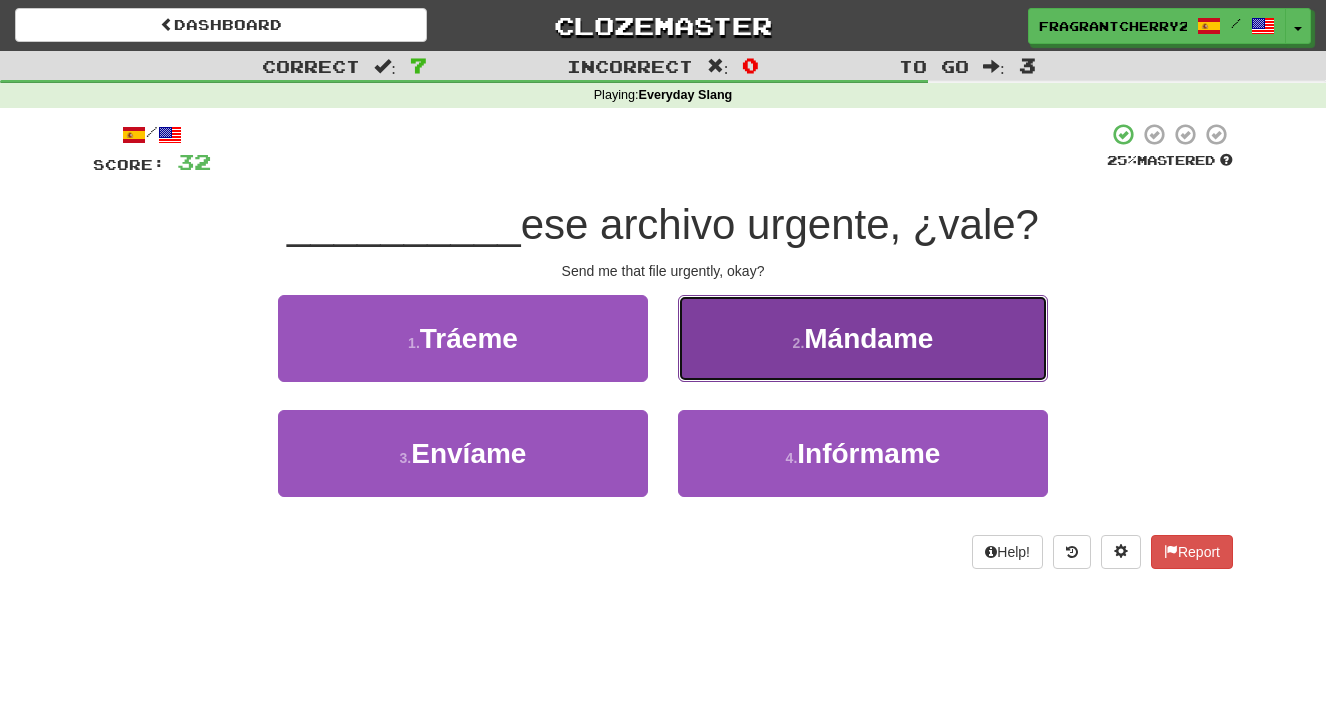 click on "2 .  Mándame" at bounding box center [863, 338] 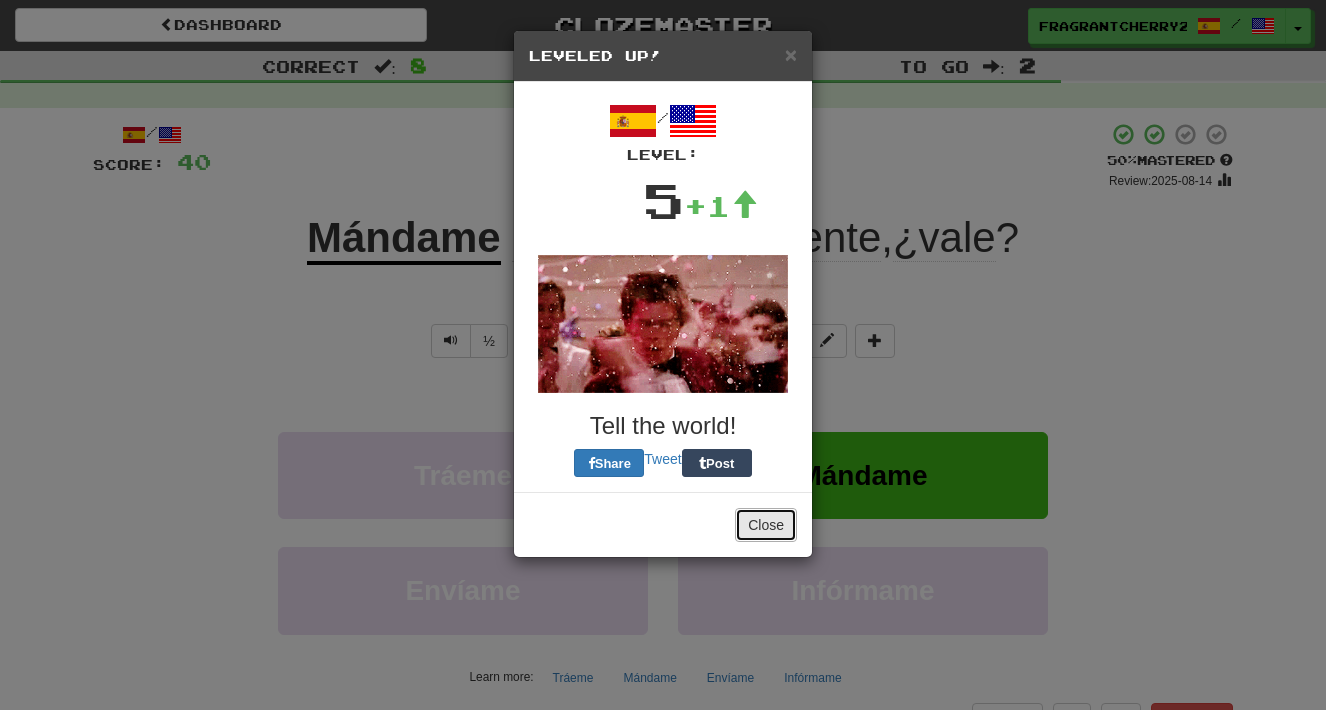 click on "Close" at bounding box center (766, 525) 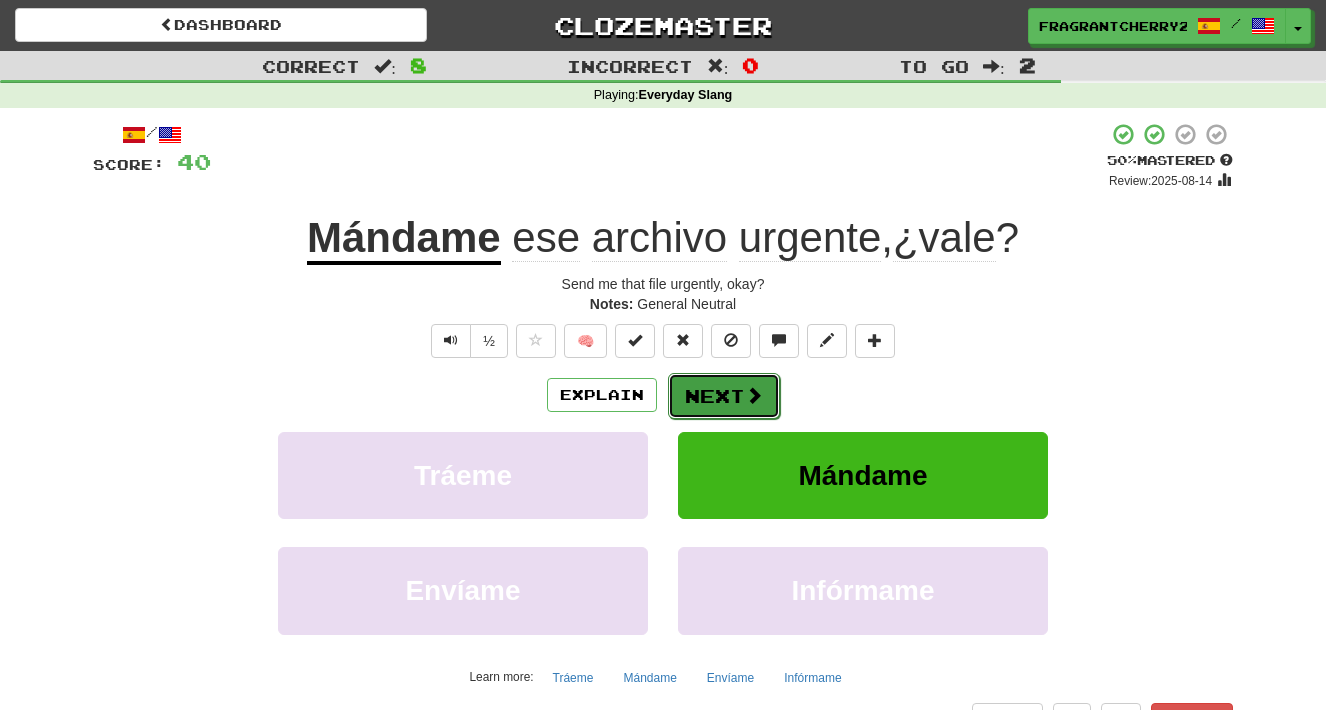 click on "Next" at bounding box center (724, 396) 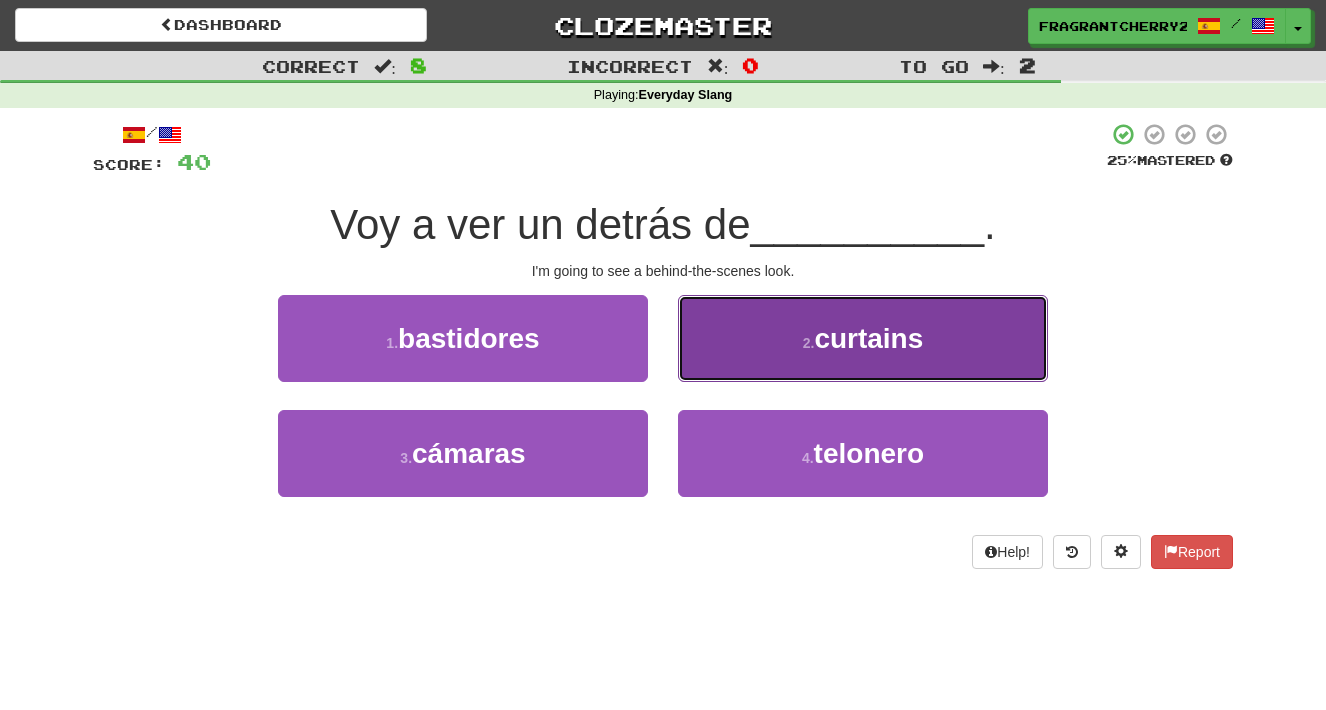 click on "2 .  curtains" at bounding box center (863, 338) 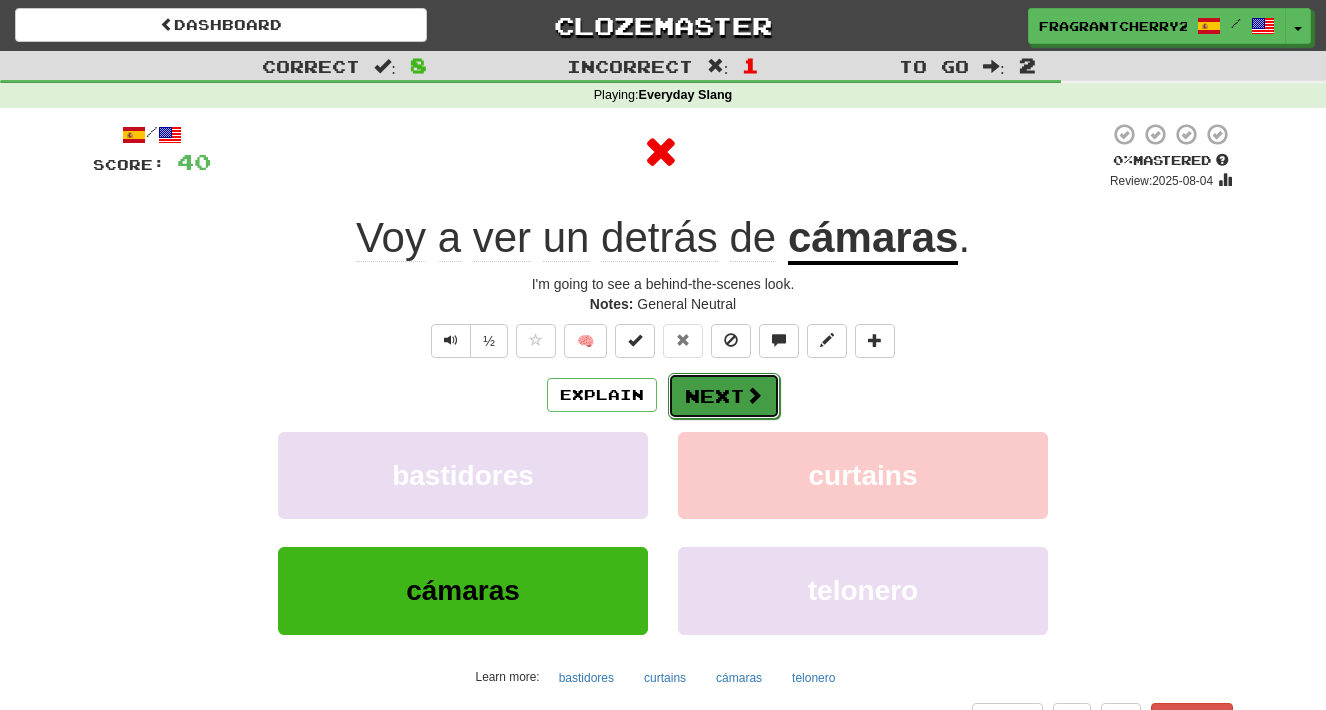 click on "Next" at bounding box center (724, 396) 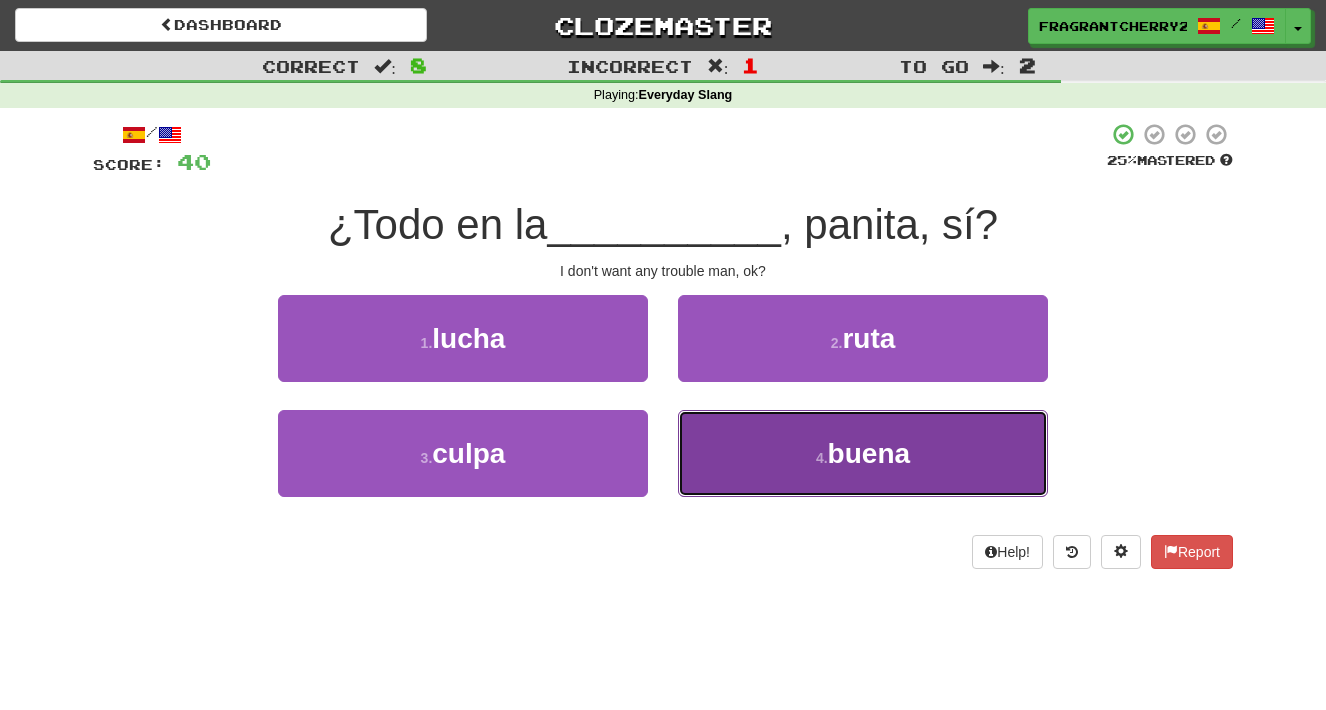 click on "4 .  buena" at bounding box center [863, 453] 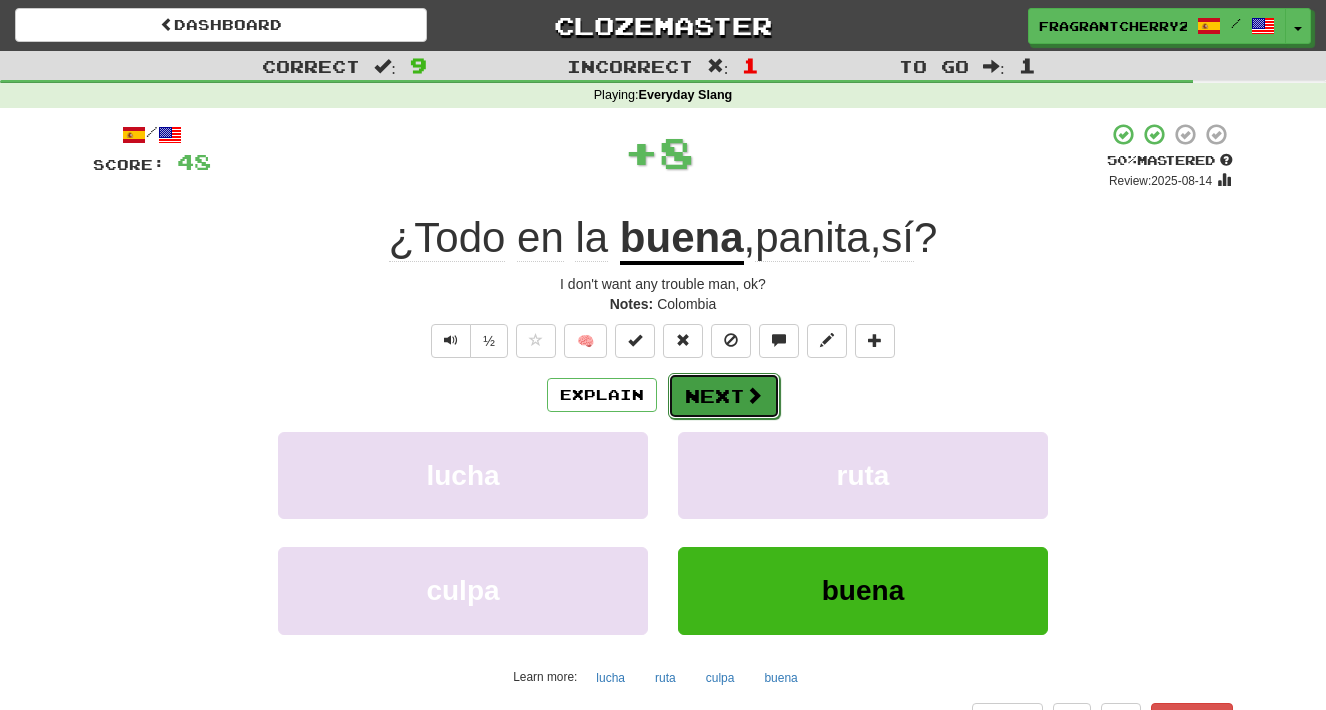 click on "Next" at bounding box center (724, 396) 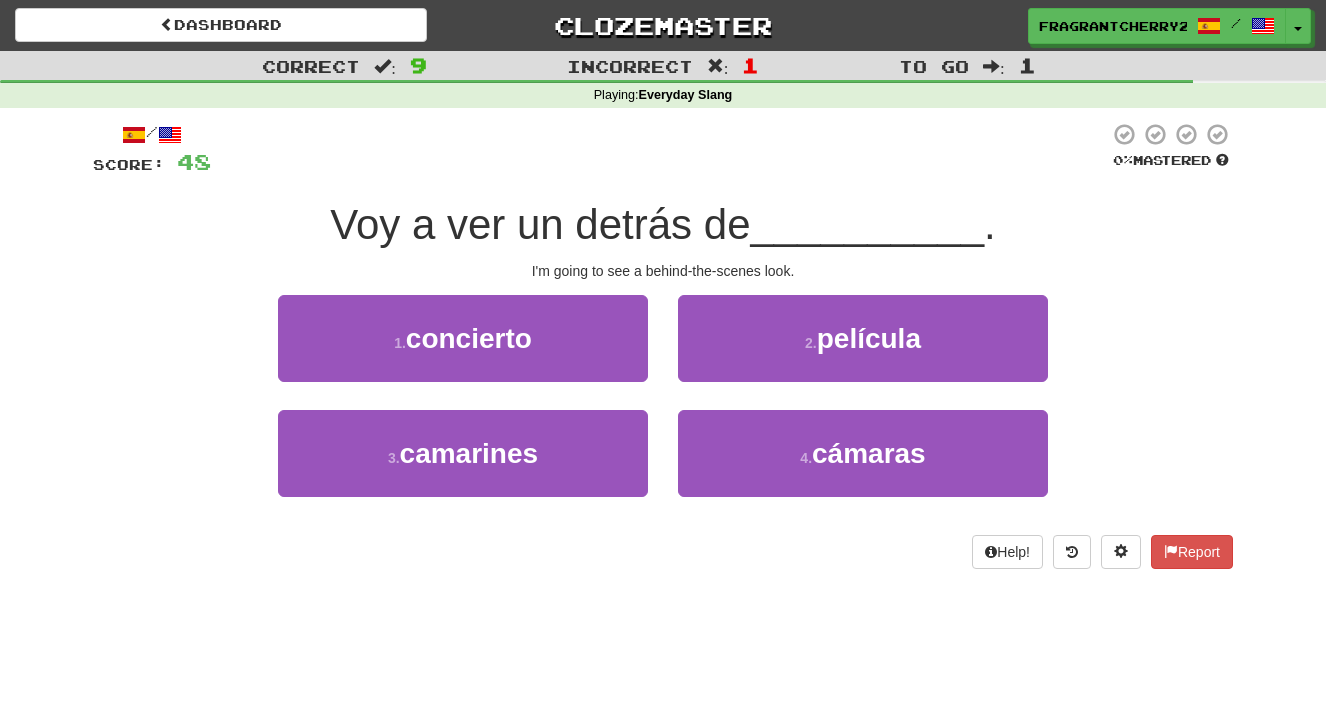 click on "3 .  camarines" at bounding box center [463, 467] 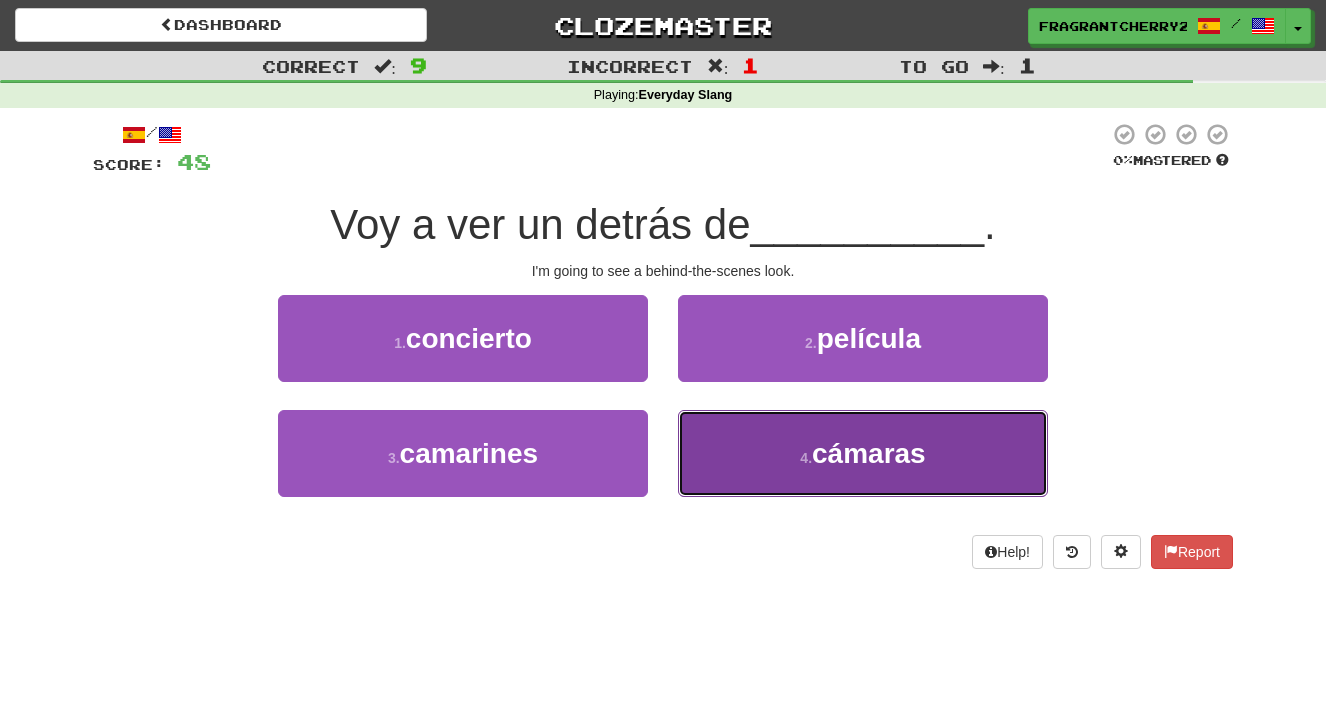 click on "4 .  cámaras" at bounding box center [863, 453] 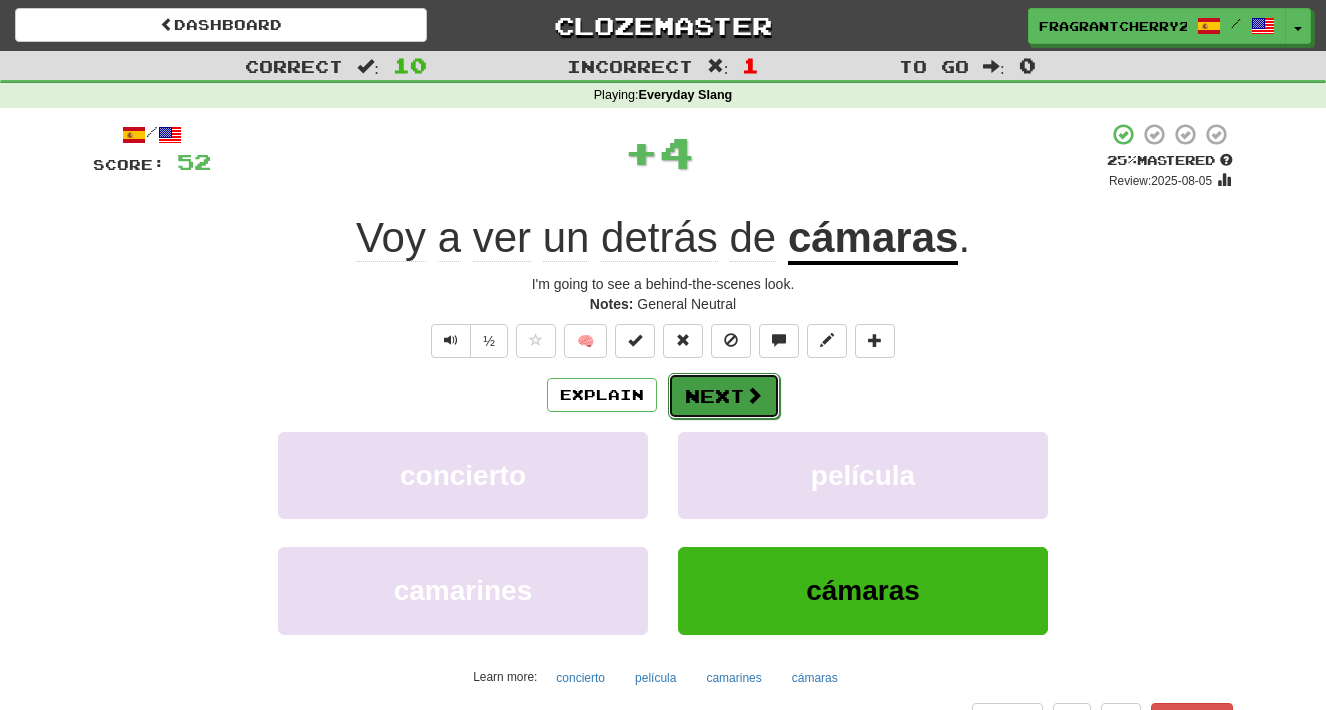 click on "Next" at bounding box center [724, 396] 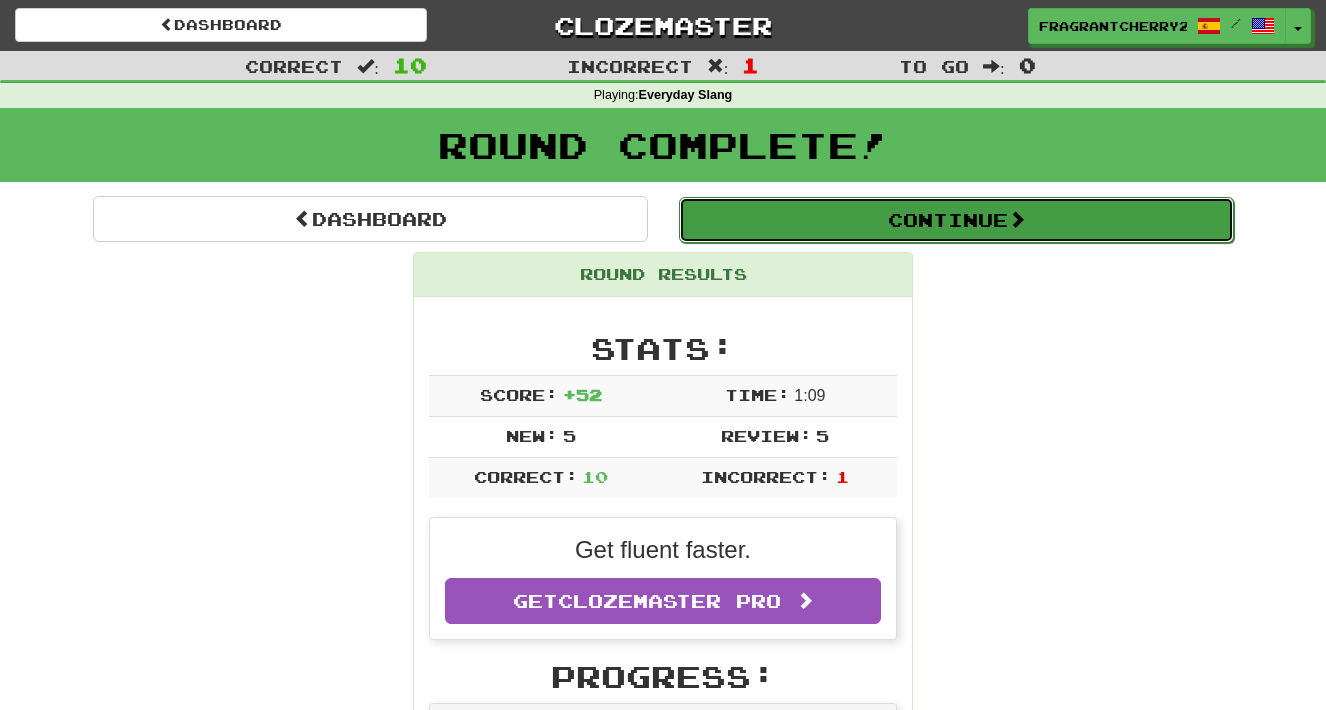 click on "Continue" at bounding box center [956, 220] 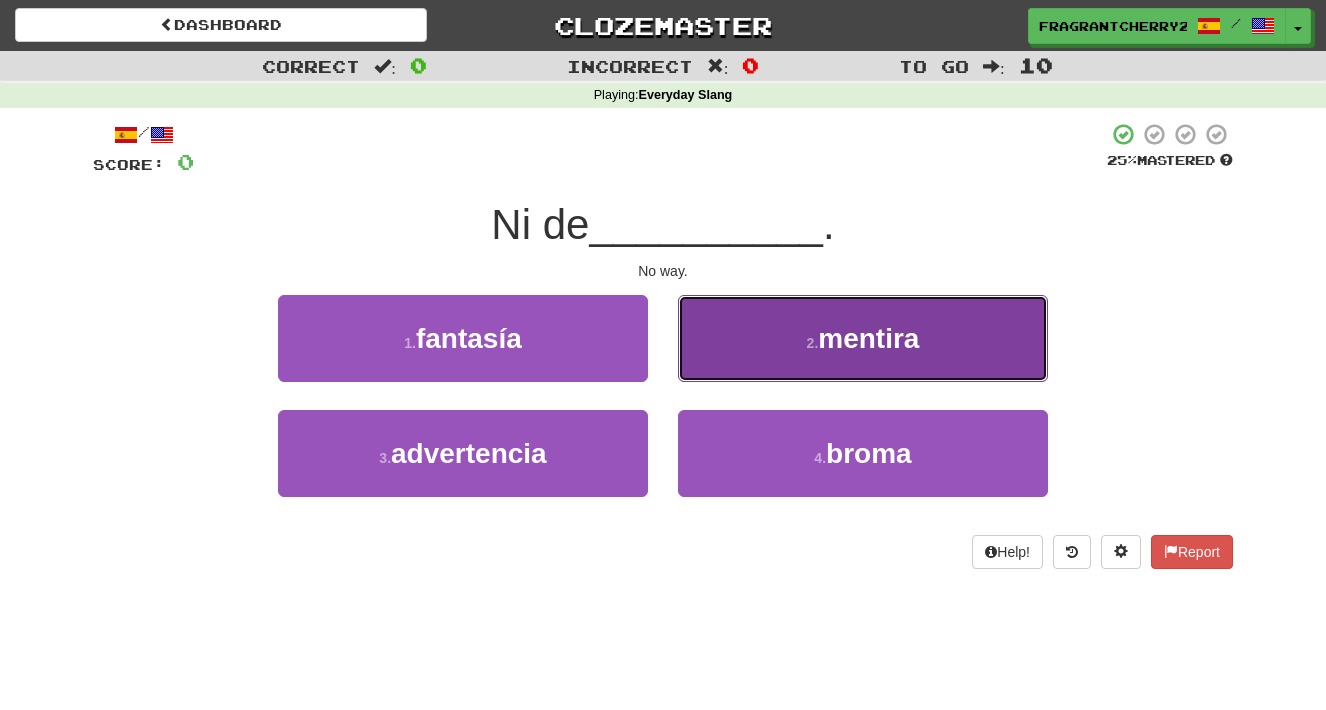 click on "2 .  mentira" at bounding box center [863, 338] 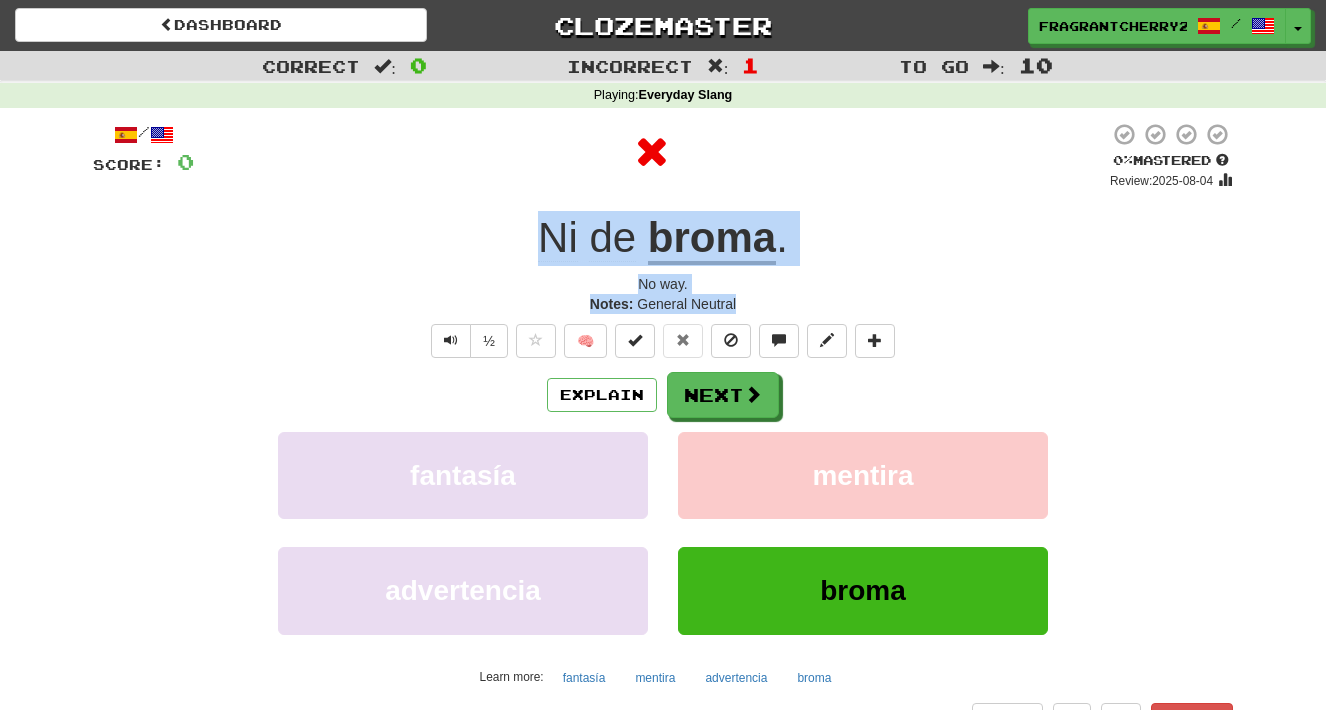 drag, startPoint x: 740, startPoint y: 311, endPoint x: 532, endPoint y: 232, distance: 222.4972 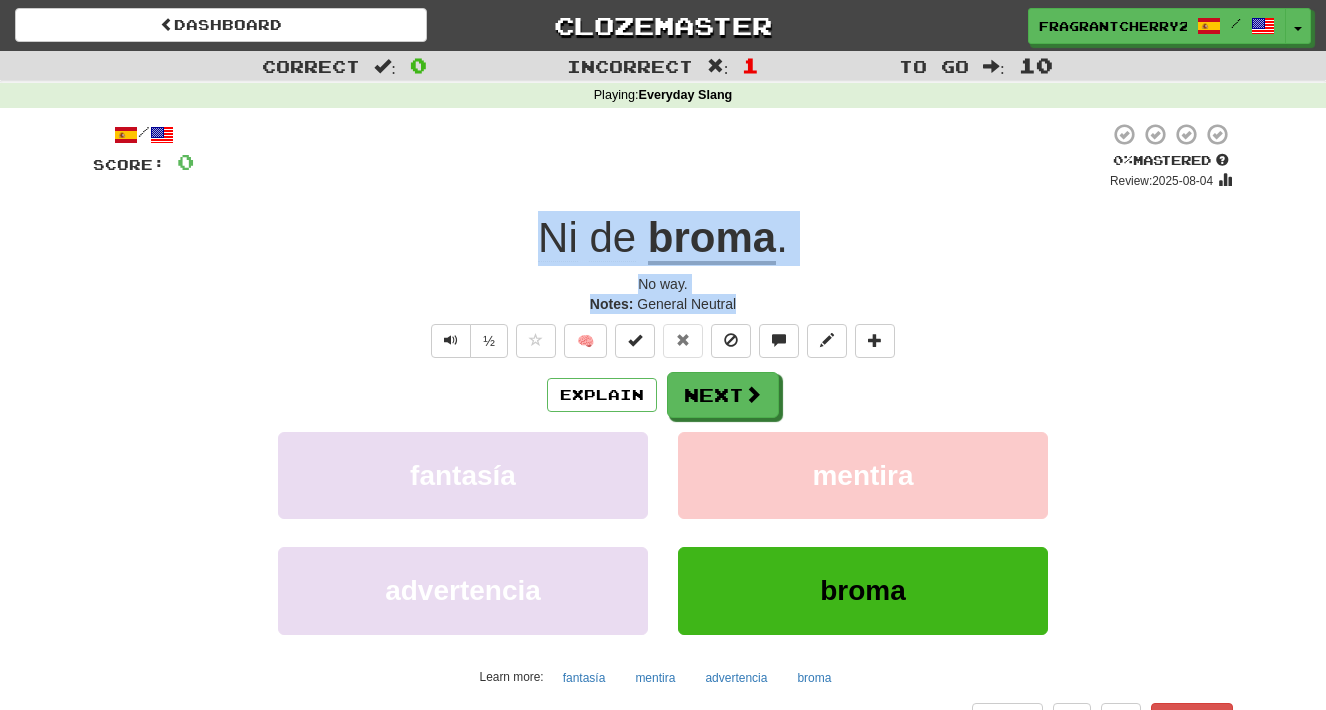 copy on "Ni   de   broma . No way. Notes:   General Neutral" 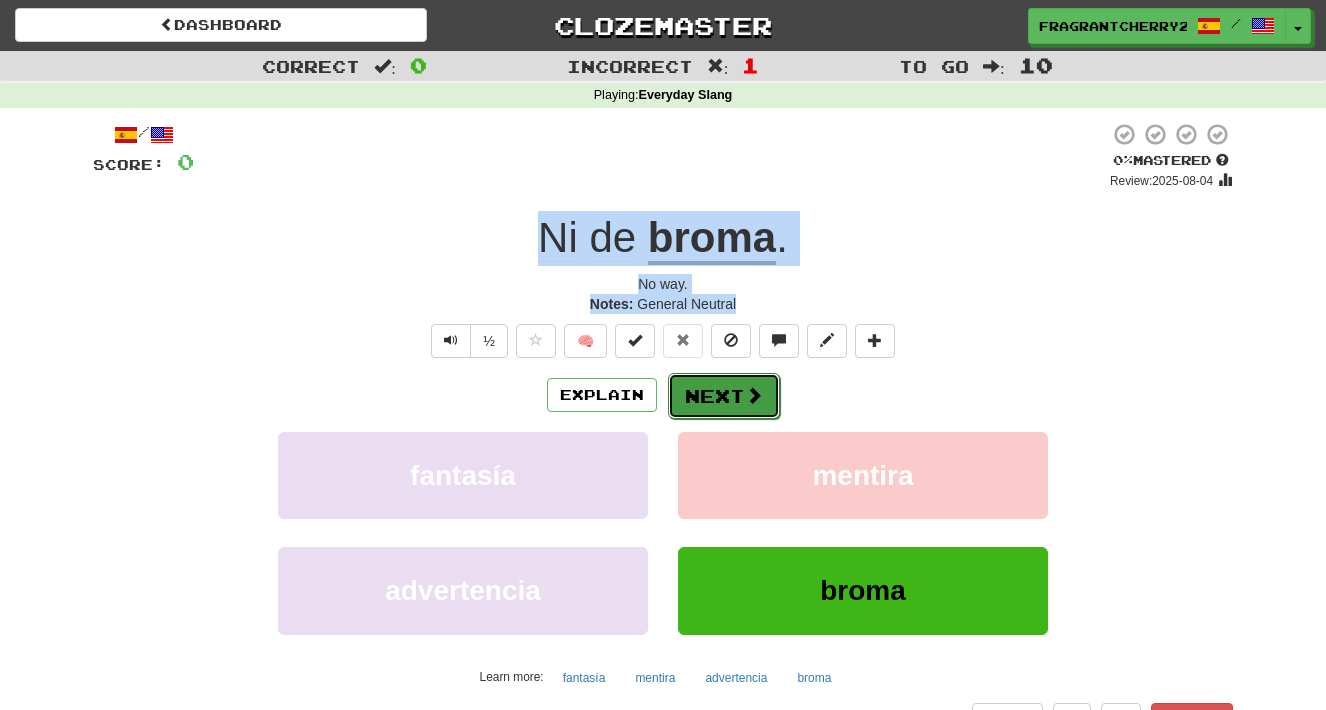 click on "Next" at bounding box center [724, 396] 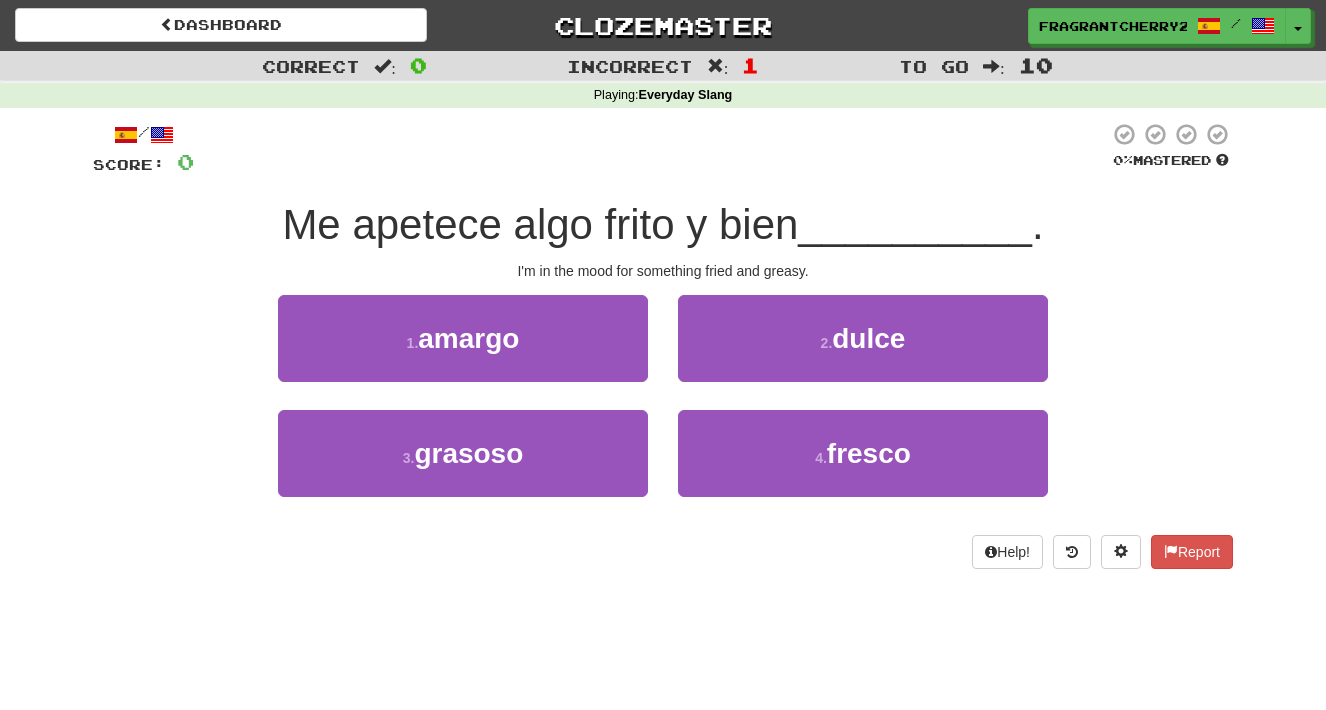 click on "1 .  amargo" at bounding box center (463, 352) 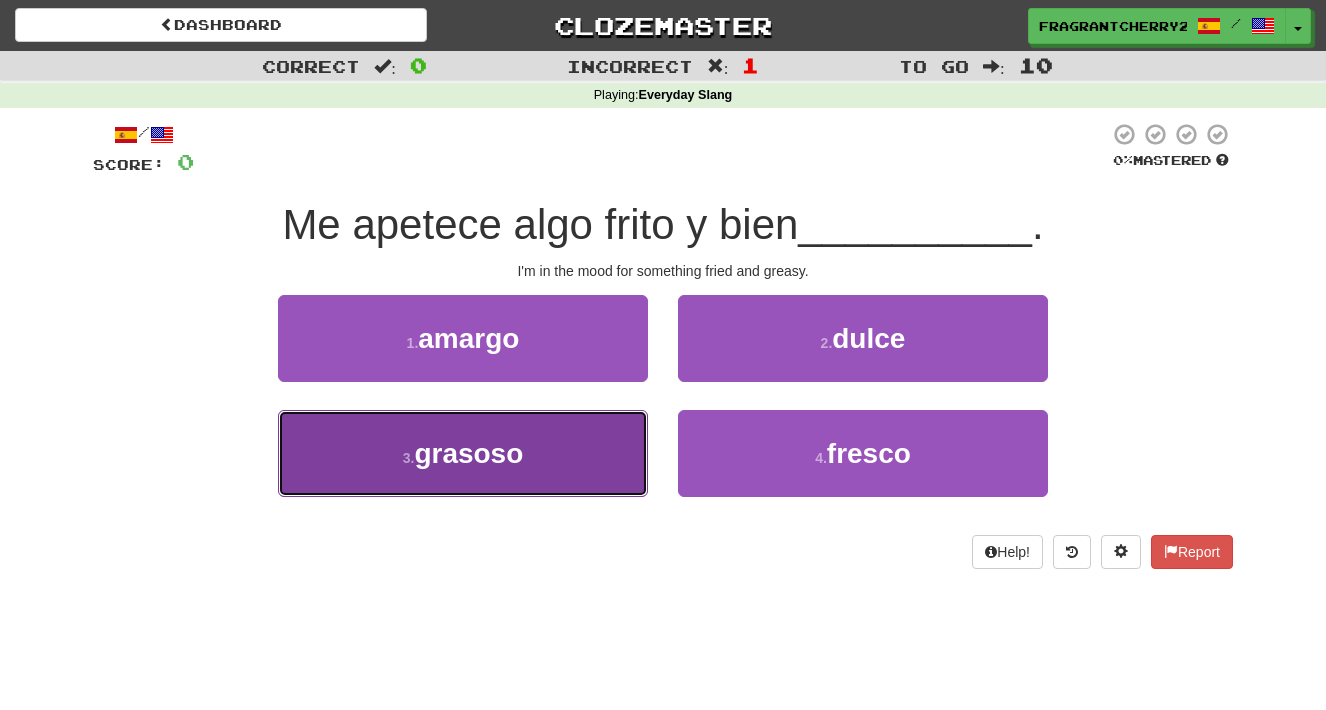 click on "3 .  grasoso" at bounding box center [463, 453] 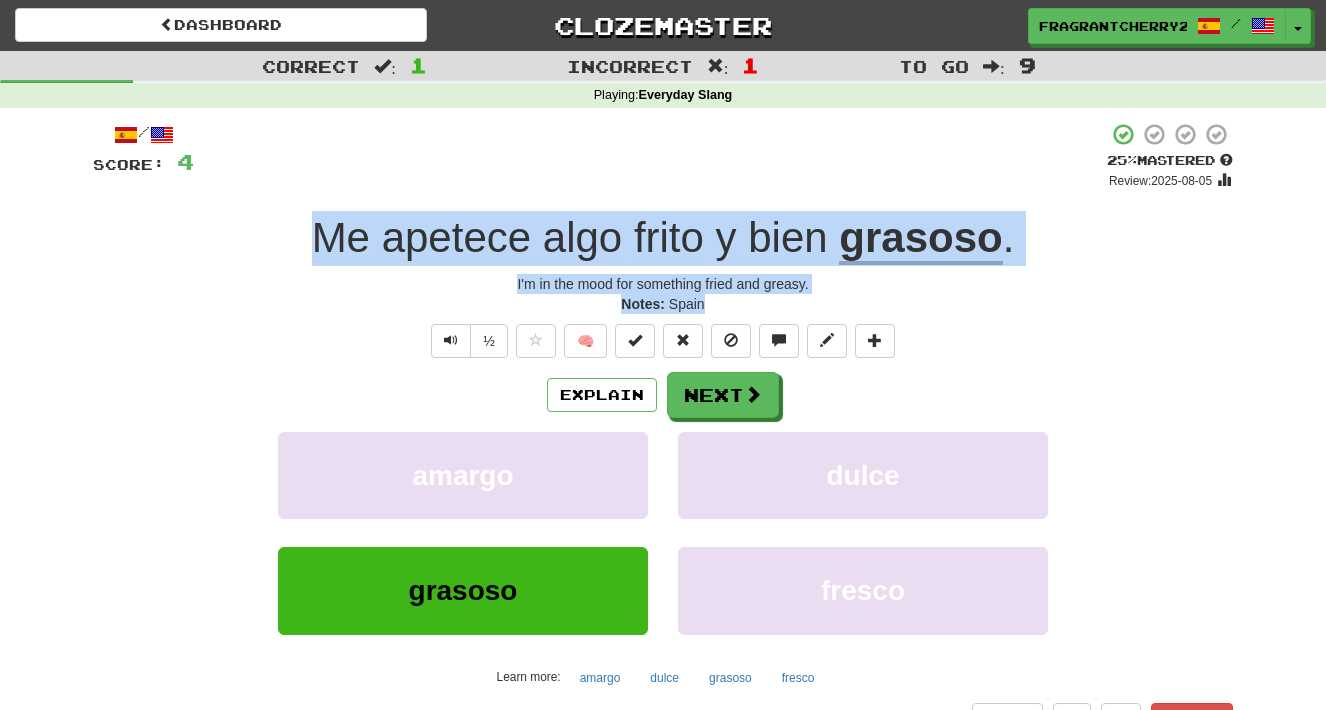 drag, startPoint x: 710, startPoint y: 311, endPoint x: 309, endPoint y: 253, distance: 405.1728 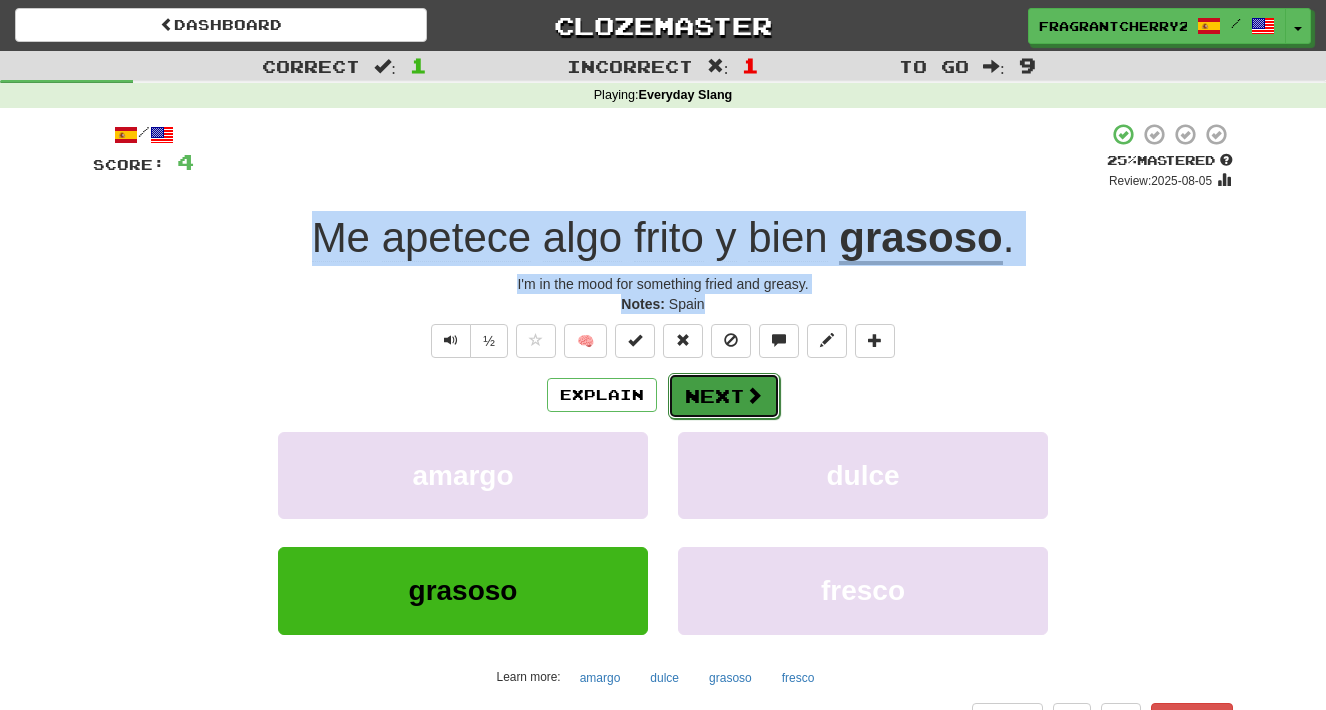 click on "Next" at bounding box center [724, 396] 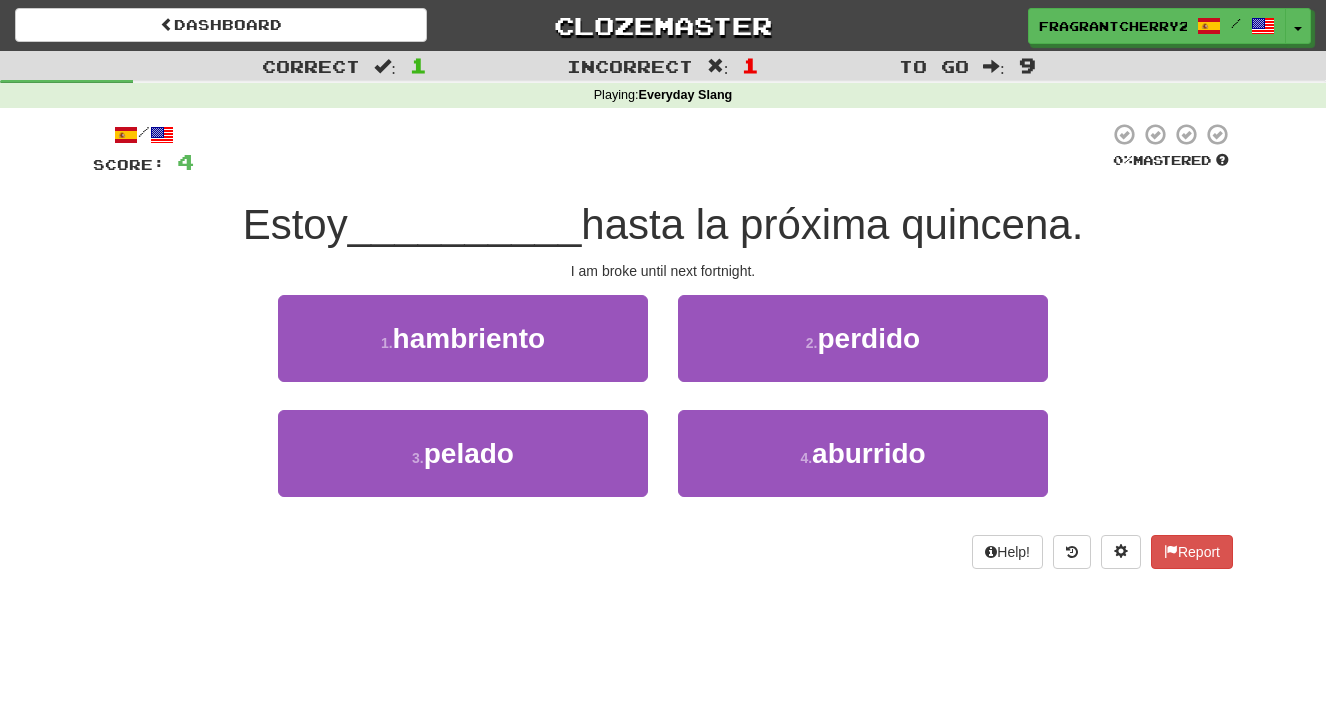 click on "2 .  perdido" at bounding box center (863, 352) 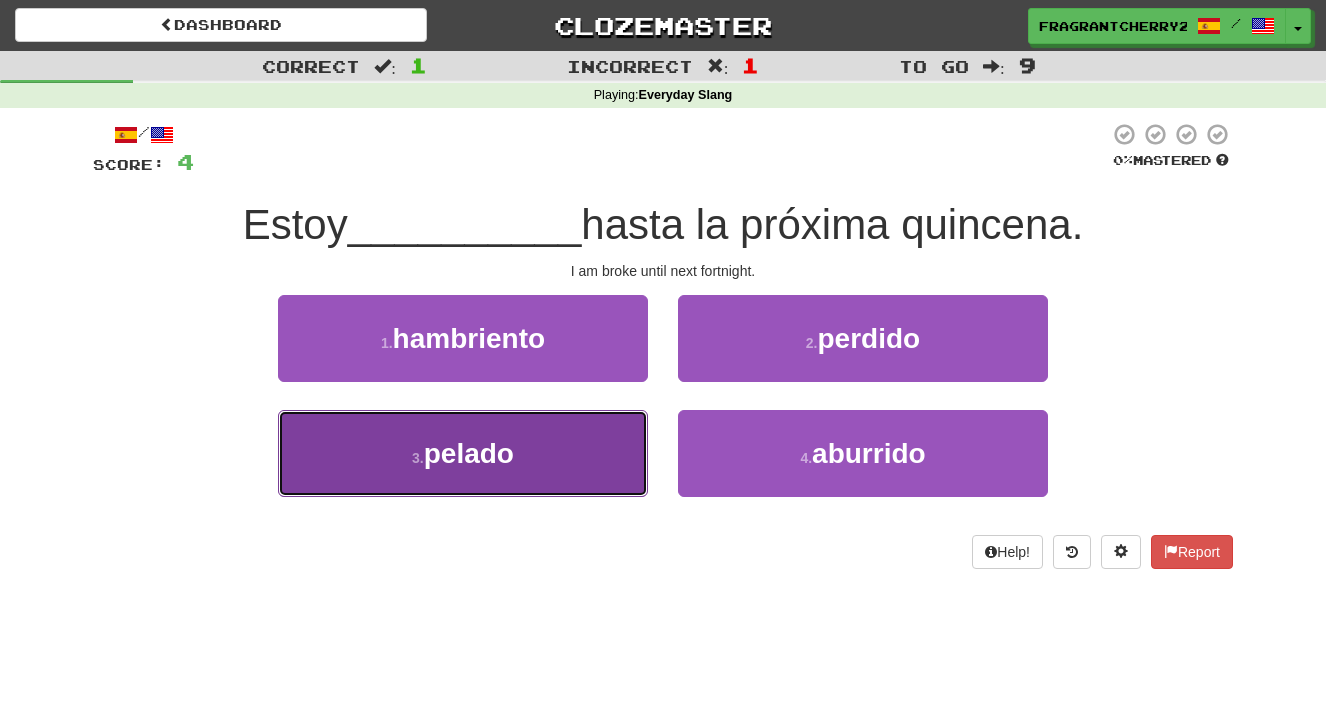 click on "3 .  pelado" at bounding box center [463, 453] 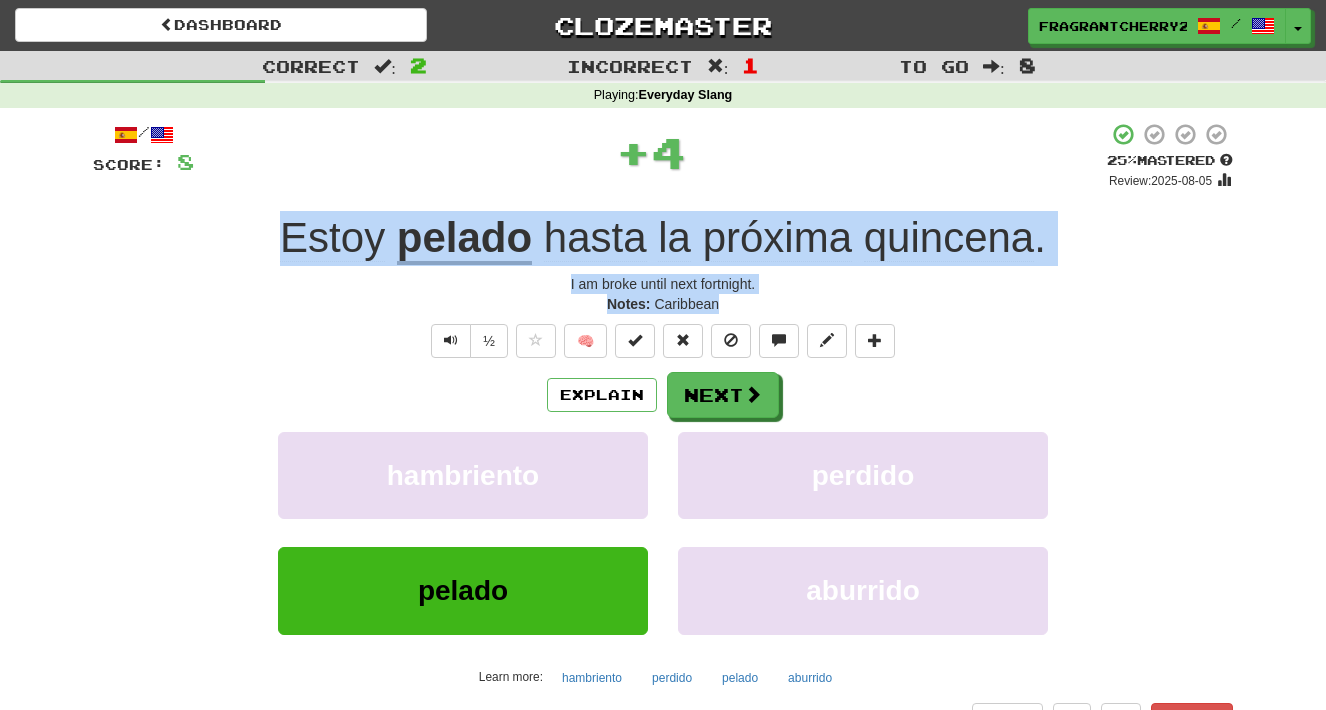 drag, startPoint x: 739, startPoint y: 309, endPoint x: 242, endPoint y: 254, distance: 500.034 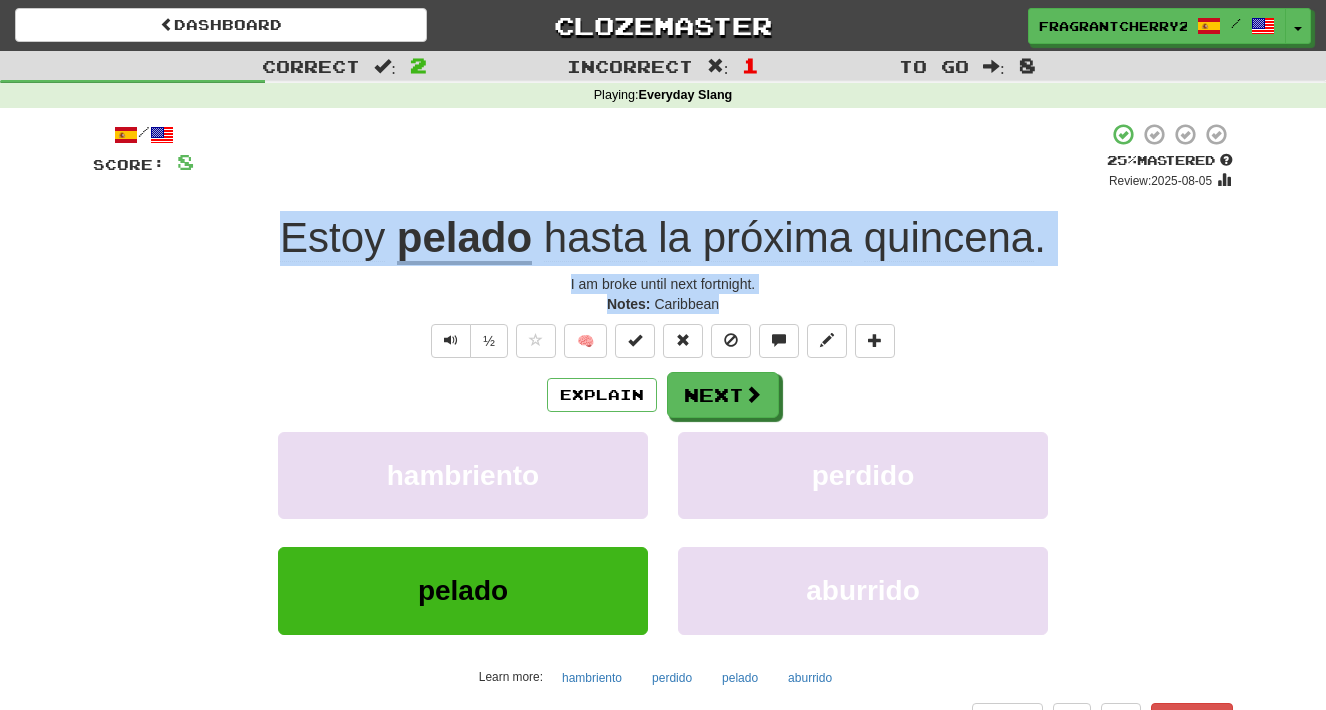 copy on "Estoy   pelado   hasta   la   próxima   quincena . I am broke until next fortnight. Notes:   Caribbean" 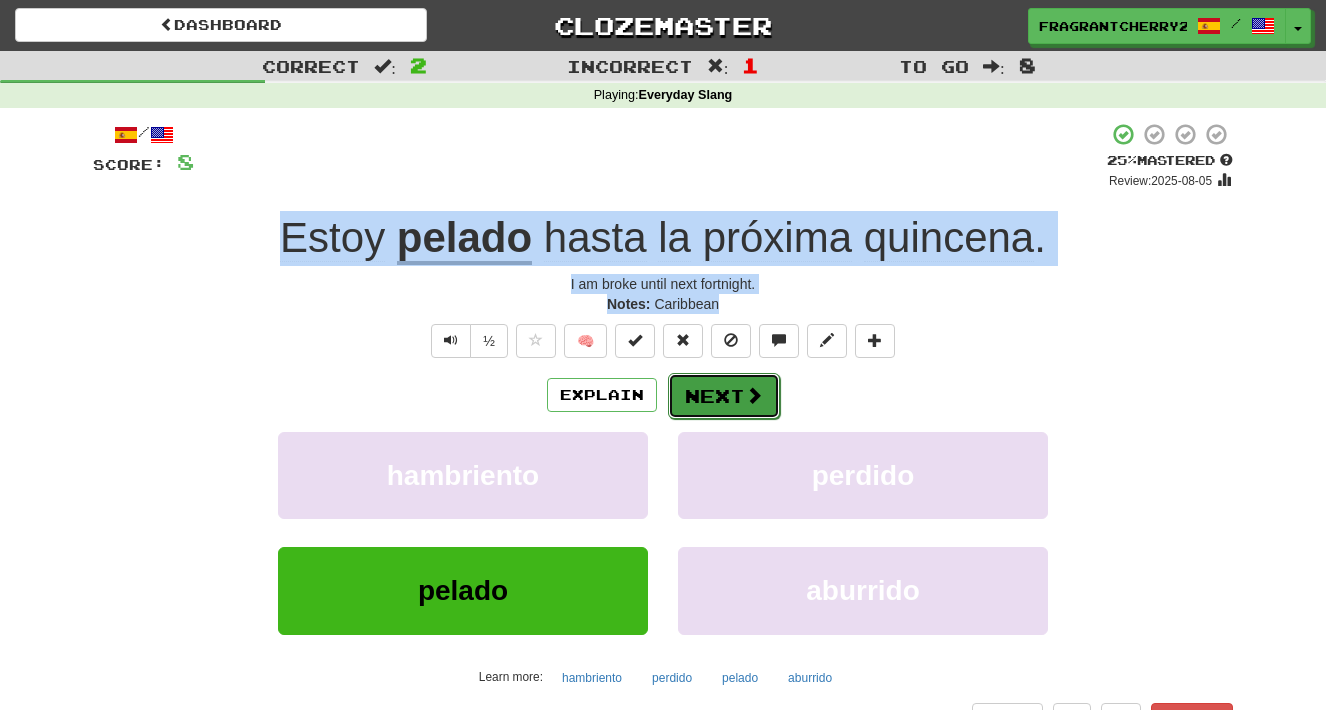 click on "Next" at bounding box center [724, 396] 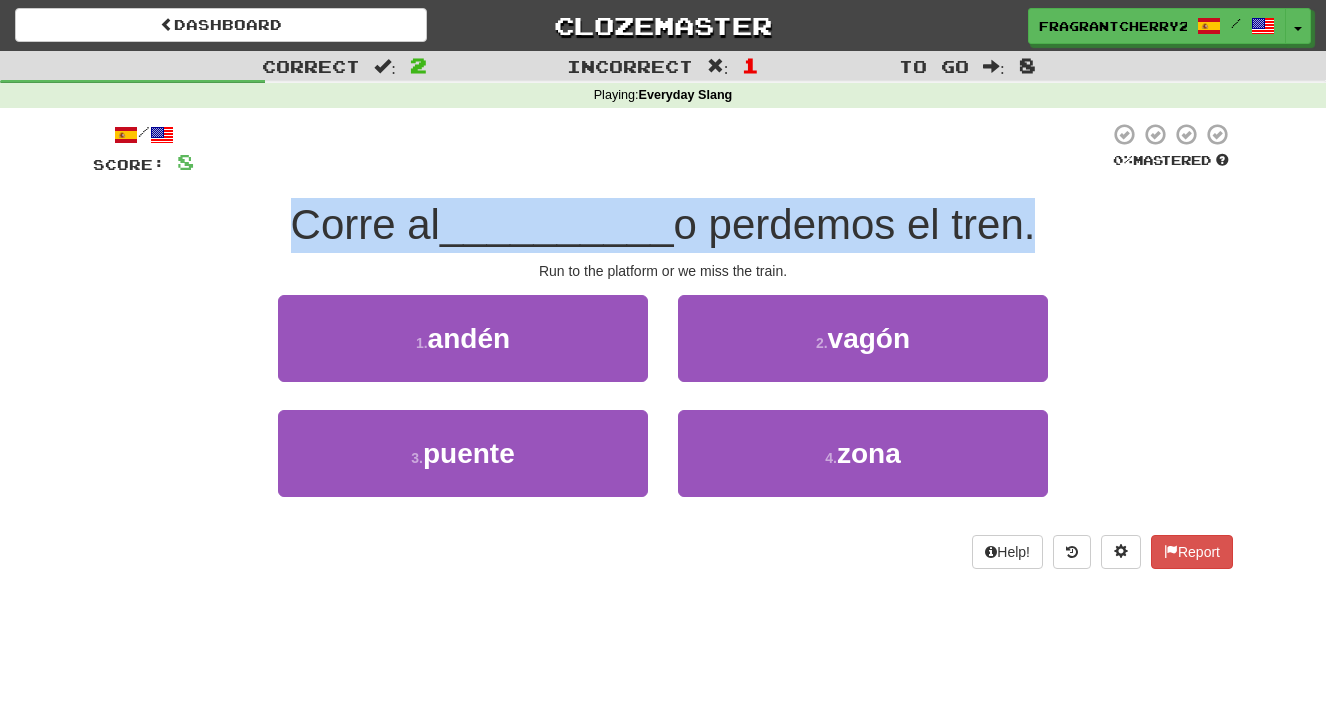 click on "/  Score:   8 0 %  Mastered Corre al  __________  o perdemos el tren. Run to the platform or we miss the train. 1 .  andén 2 .  vagón 3 .  puente 4 .  zona  Help!  Report" at bounding box center [663, 345] 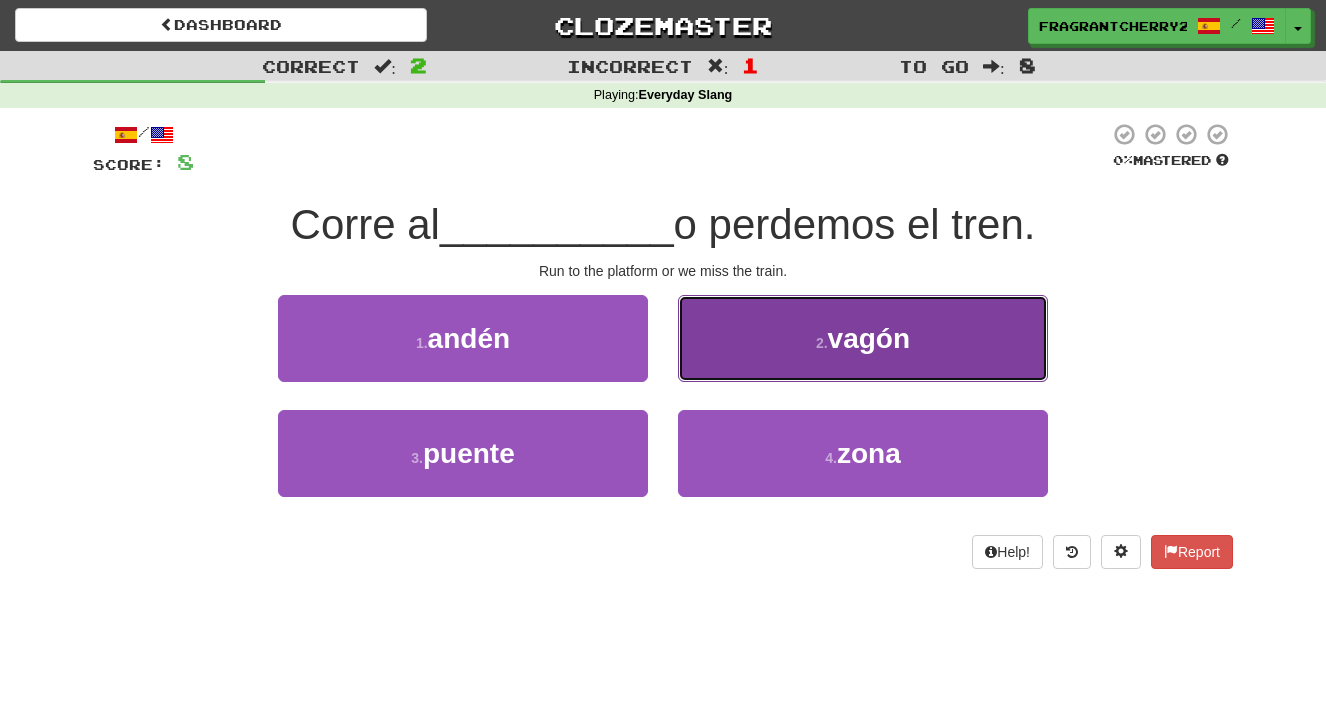 click on "2 .  vagón" at bounding box center [863, 338] 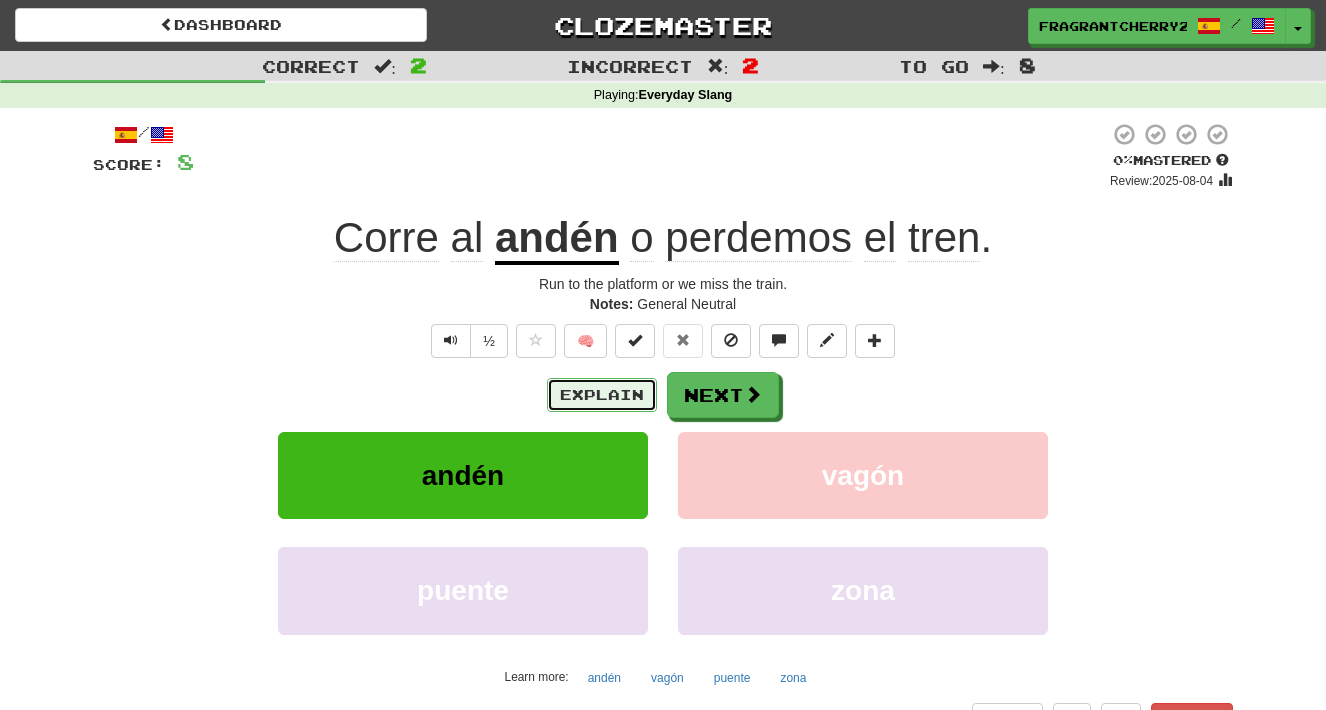 click on "Explain" at bounding box center [602, 395] 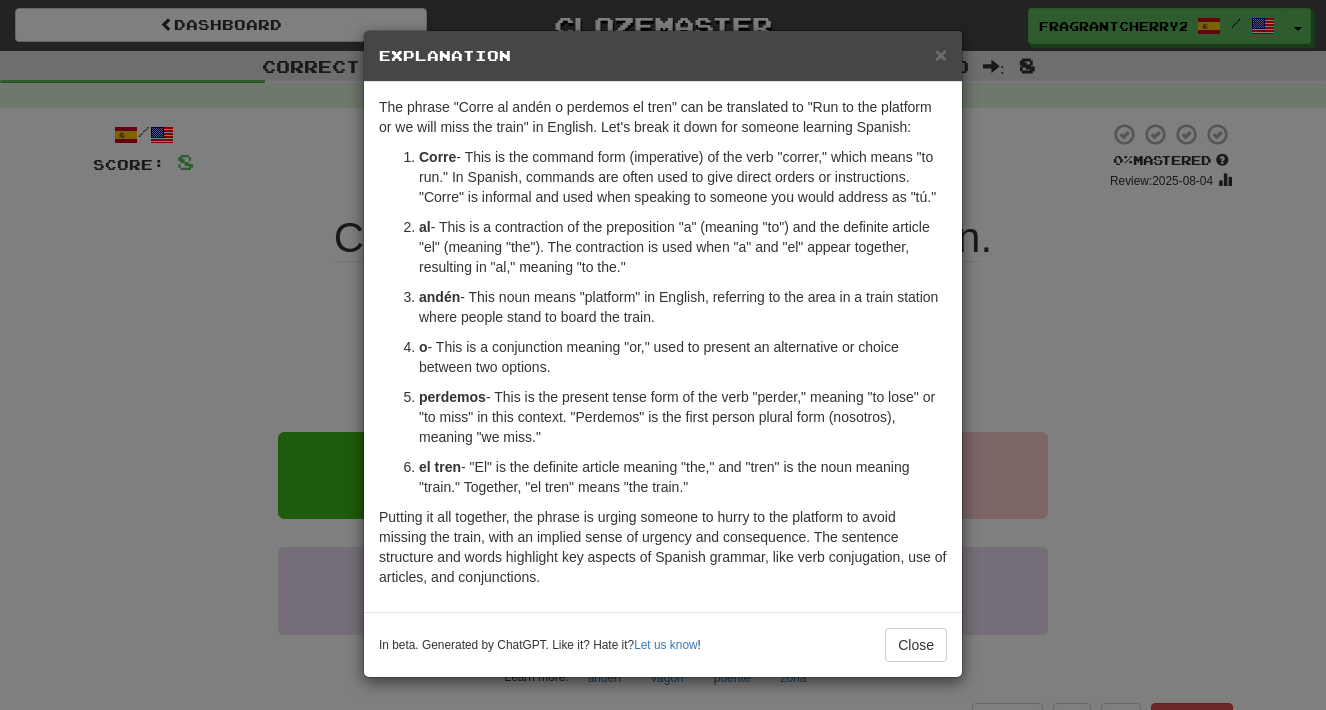 click on "× Explanation The phrase "Corre al andén o perdemos el tren" can be translated to "Run to the platform or we will miss the train" in English. Let's break it down for someone learning Spanish:
Corre  - This is the command form (imperative) of the verb "correr," which means "to run." In Spanish, commands are often used to give direct orders or instructions. "Corre" is informal and used when speaking to someone you would address as "tú."
al  - This is a contraction of the preposition "a" (meaning "to") and the definite article "el" (meaning "the"). The contraction is used when "a" and "el" appear together, resulting in "al," meaning "to the."
andén  - This noun means "platform" in English, referring to the area in a train station where people stand to board the train.
o  - This is a conjunction meaning "or," used to present an alternative or choice between two options.
perdemos
el tren
In beta. Generated by ChatGPT. Like it? Hate it?  Let us know ! Close" at bounding box center [663, 355] 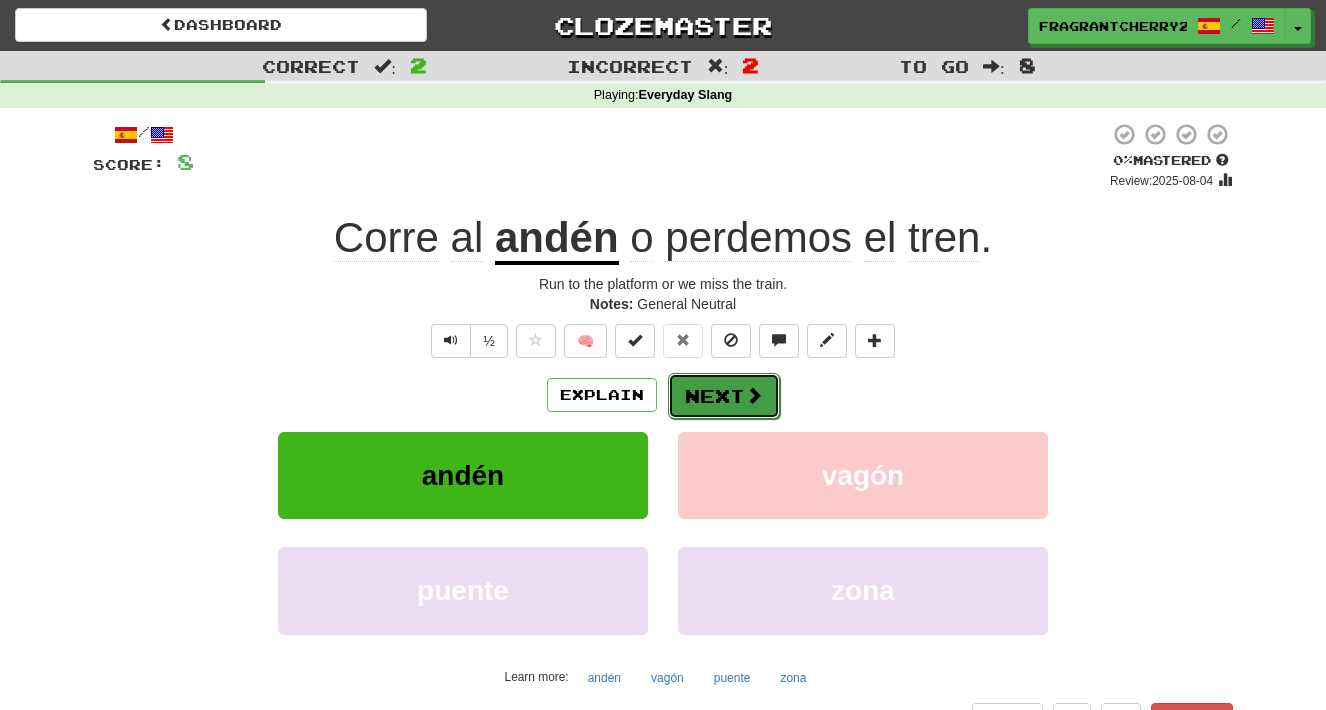 click on "Next" at bounding box center (724, 396) 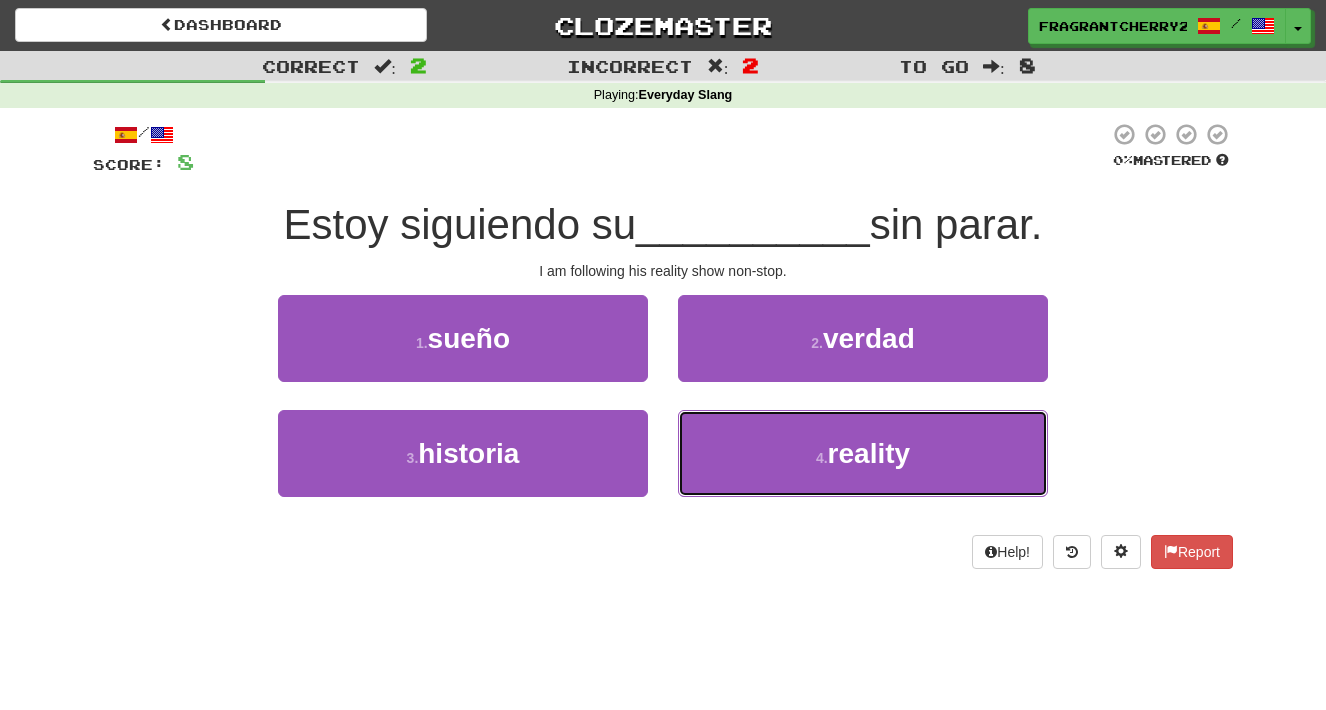 click on "4 .  reality" at bounding box center [863, 453] 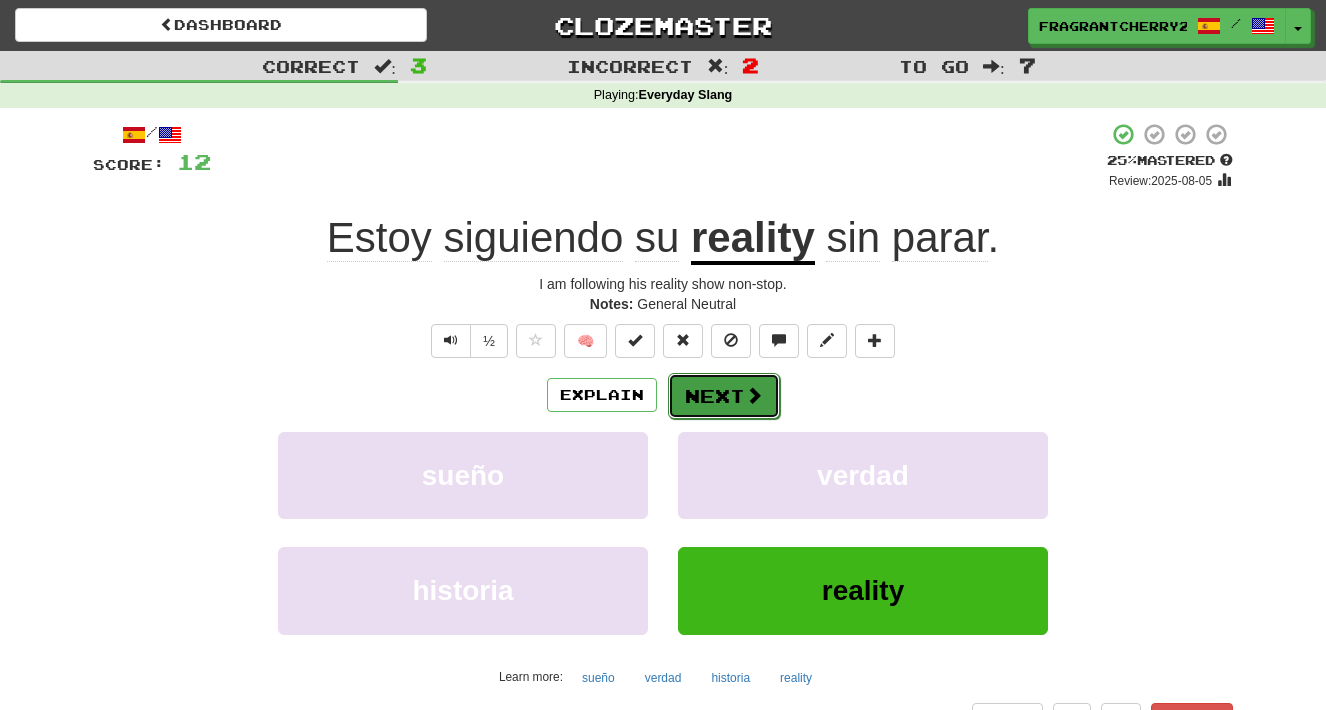 click on "Next" at bounding box center (724, 396) 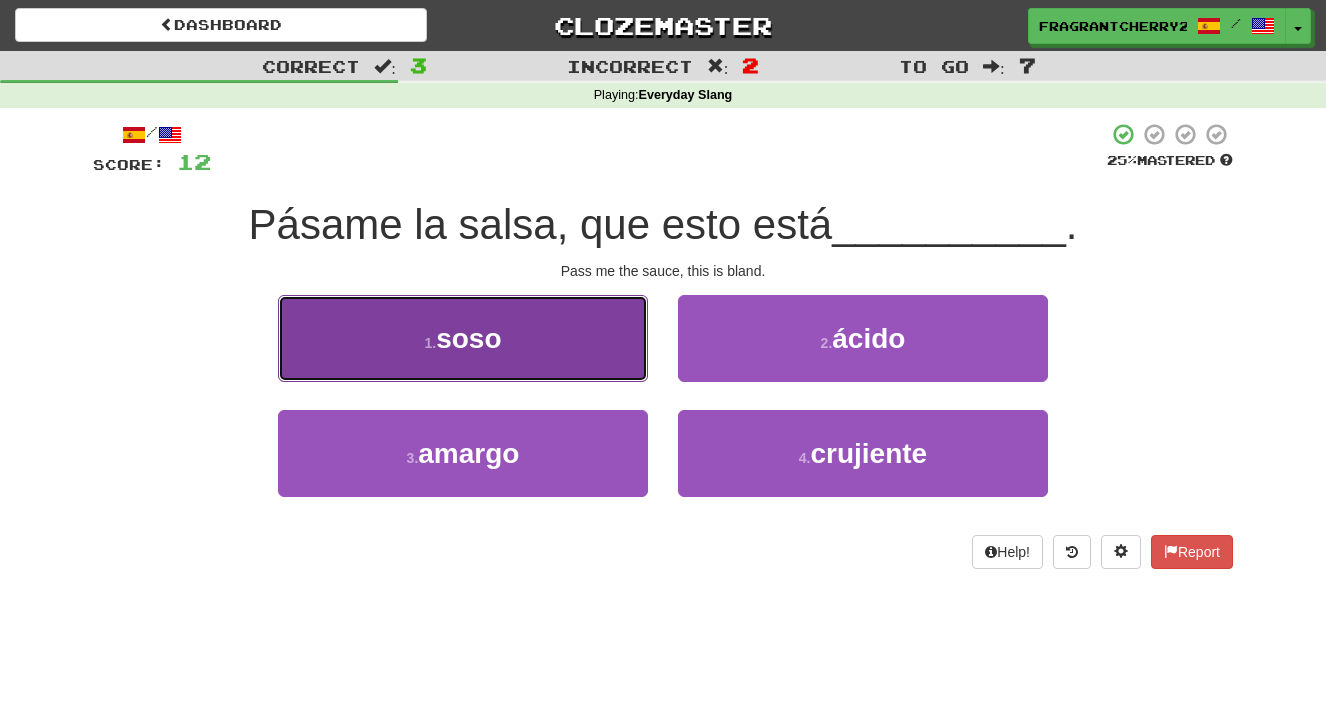 click on "1 .  soso" at bounding box center (463, 338) 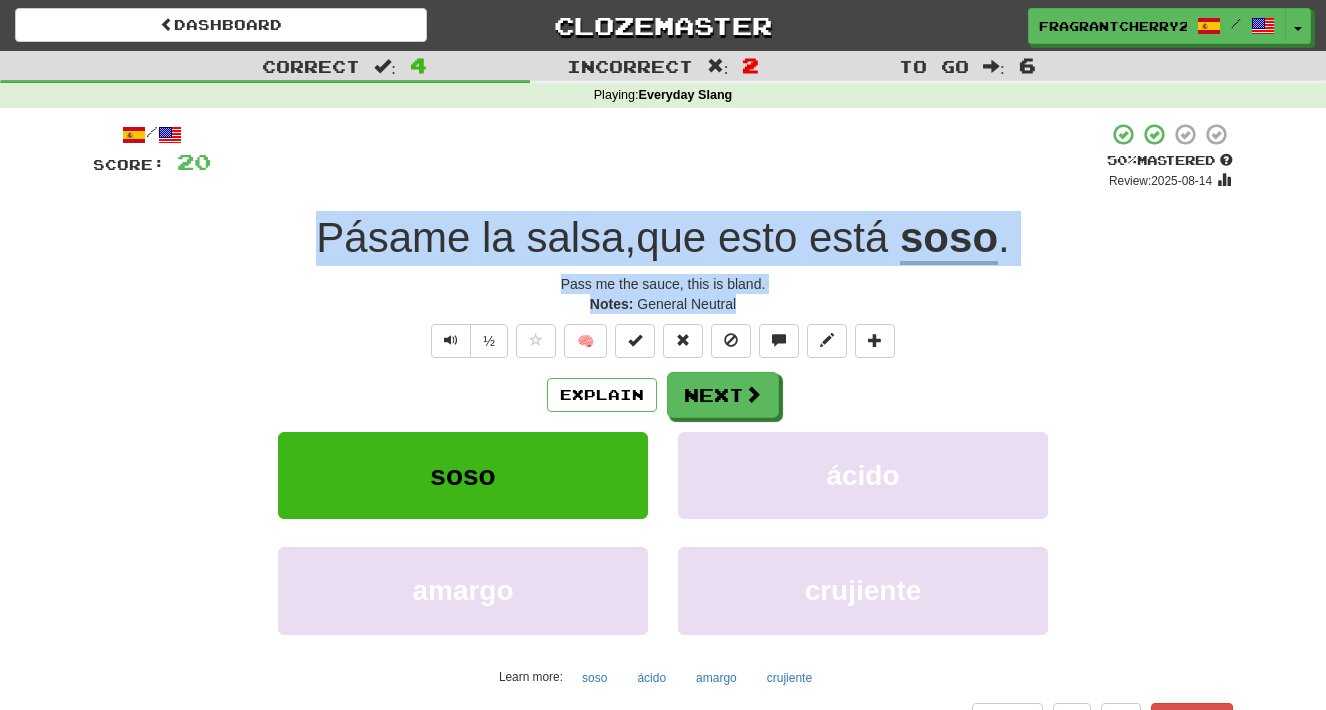 drag, startPoint x: 743, startPoint y: 305, endPoint x: 211, endPoint y: 222, distance: 538.43567 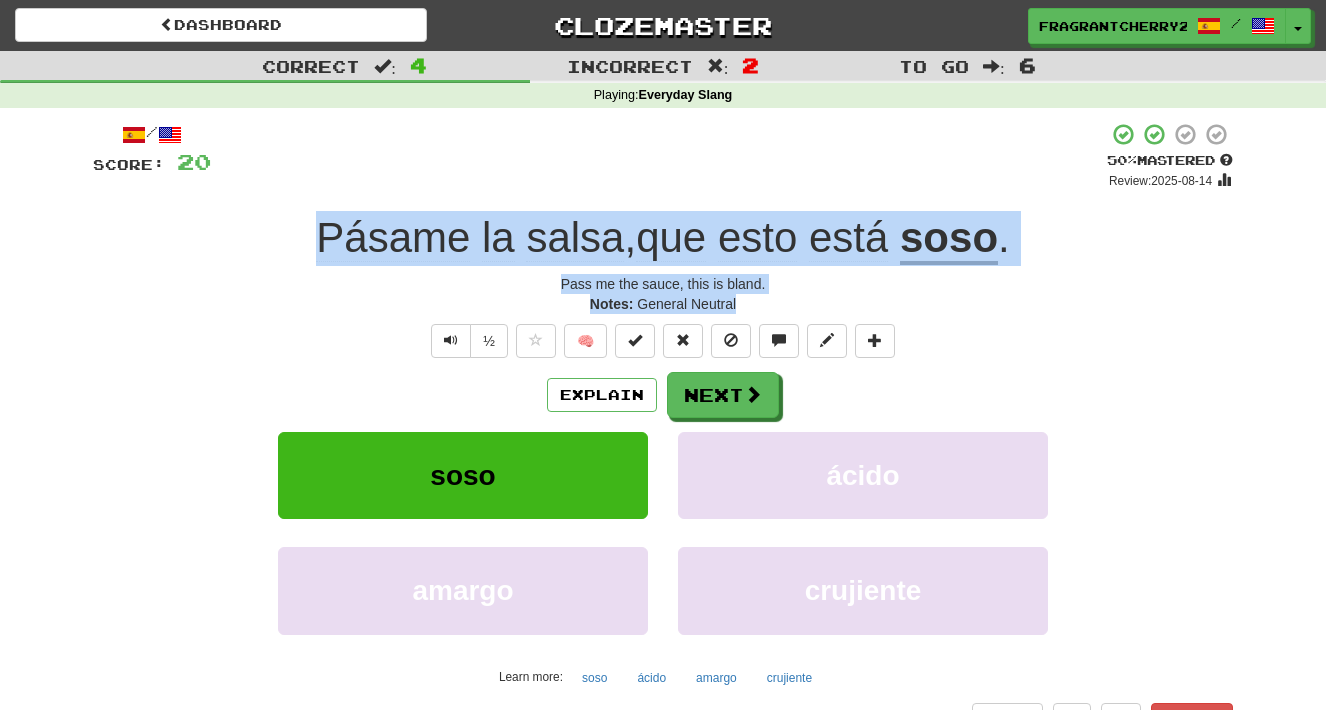 copy on "Pásame   la   salsa ,  que   esto   está   soso . Pass me the sauce, this is bland. Notes:   General Neutral" 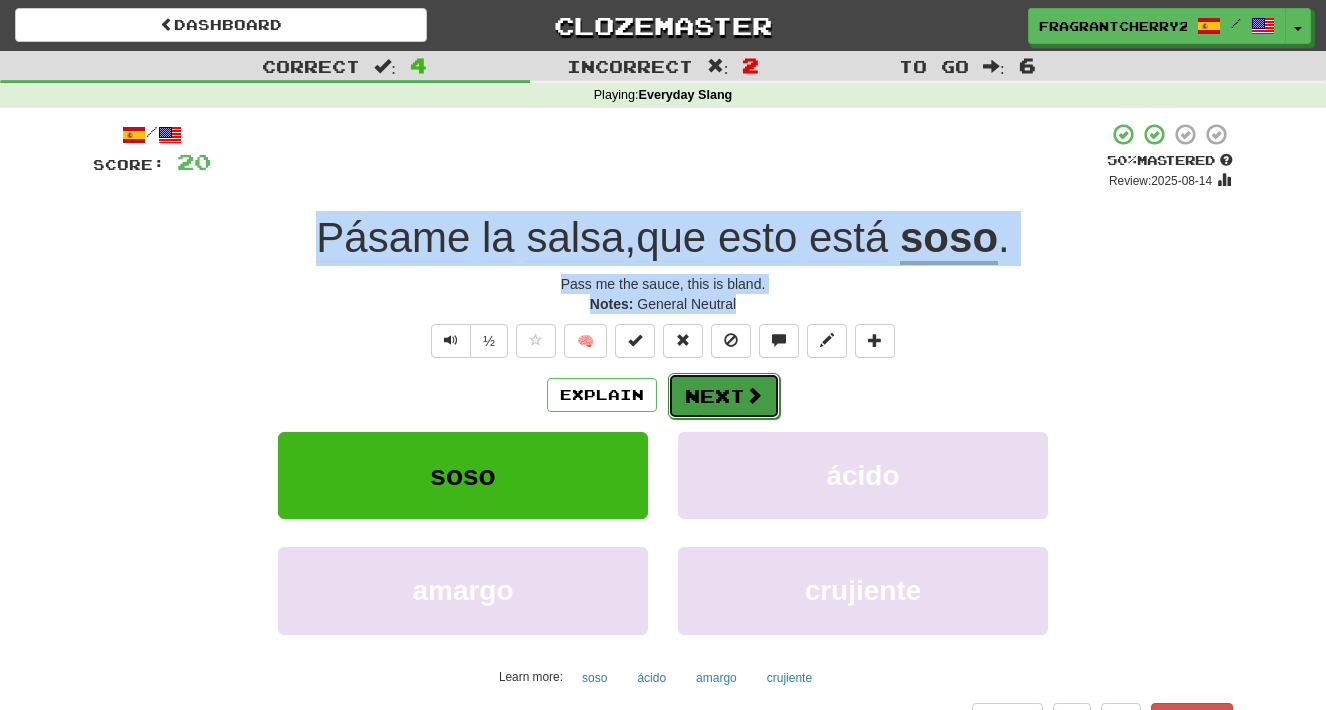 click at bounding box center [754, 395] 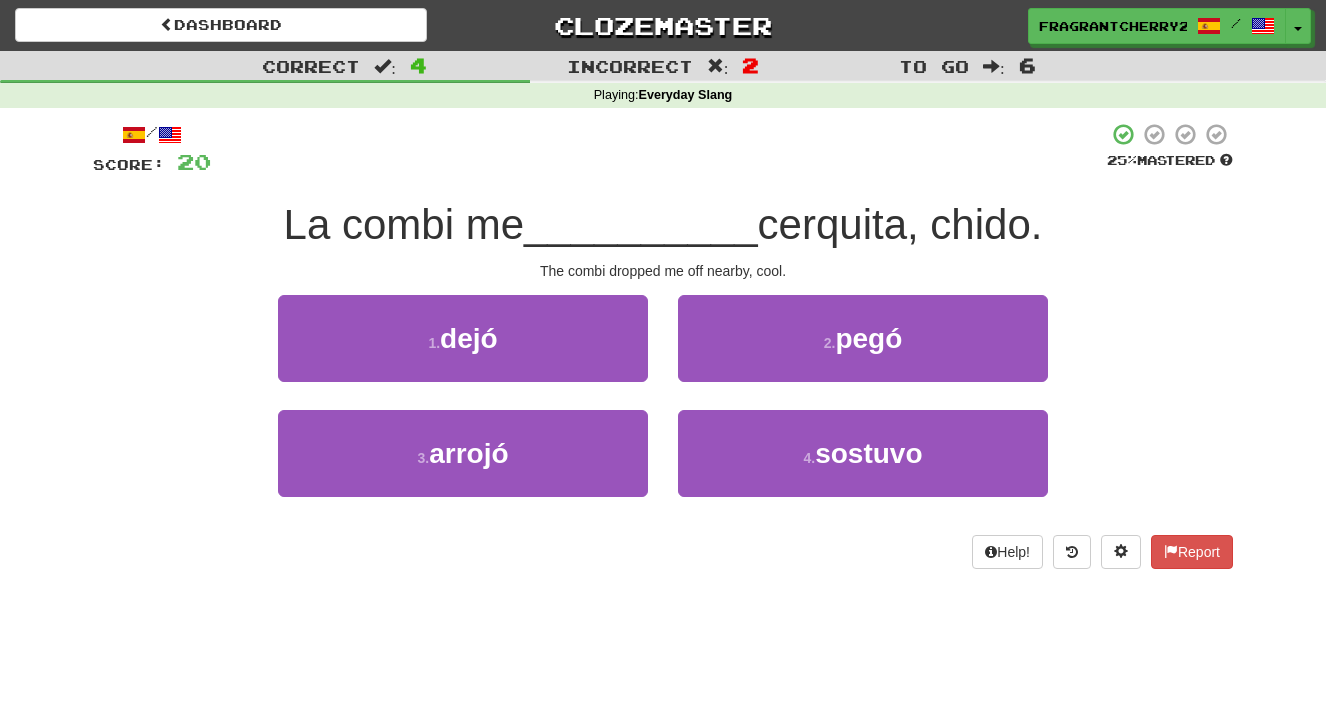 click on "1 .  dejó" at bounding box center [463, 352] 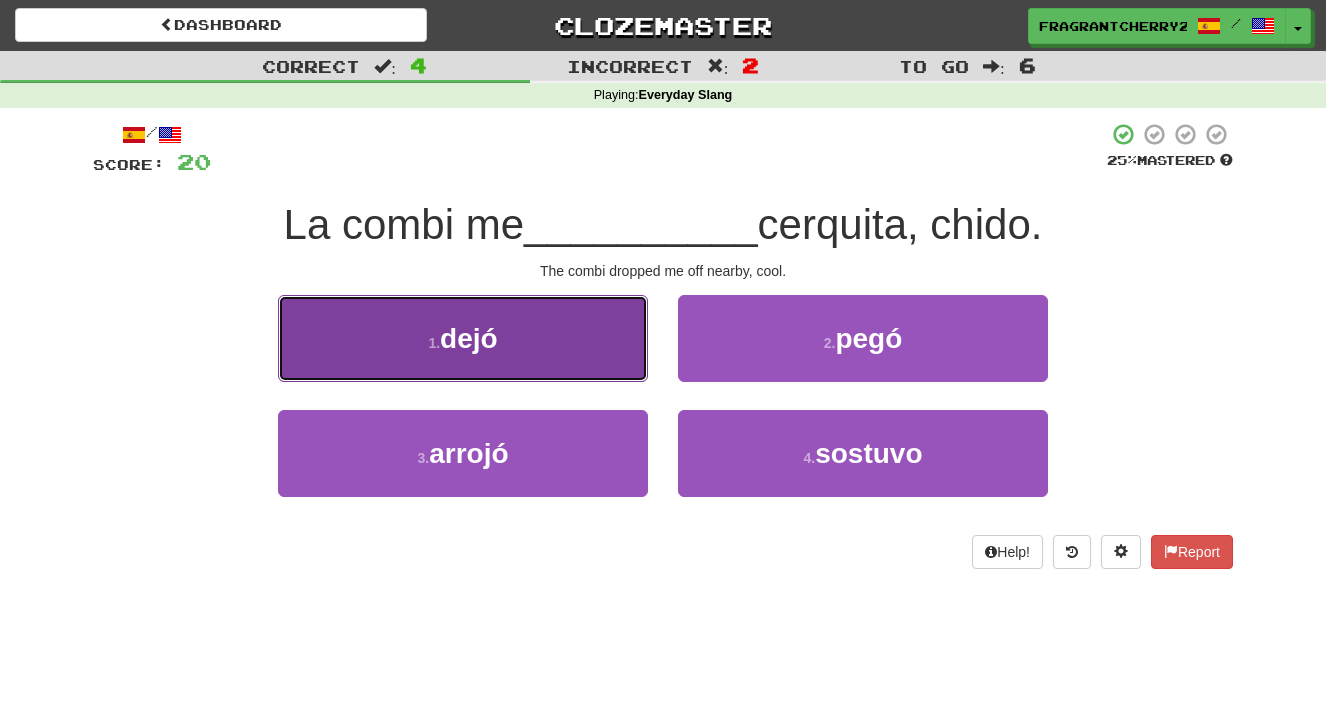 click on "1 .  dejó" at bounding box center [463, 338] 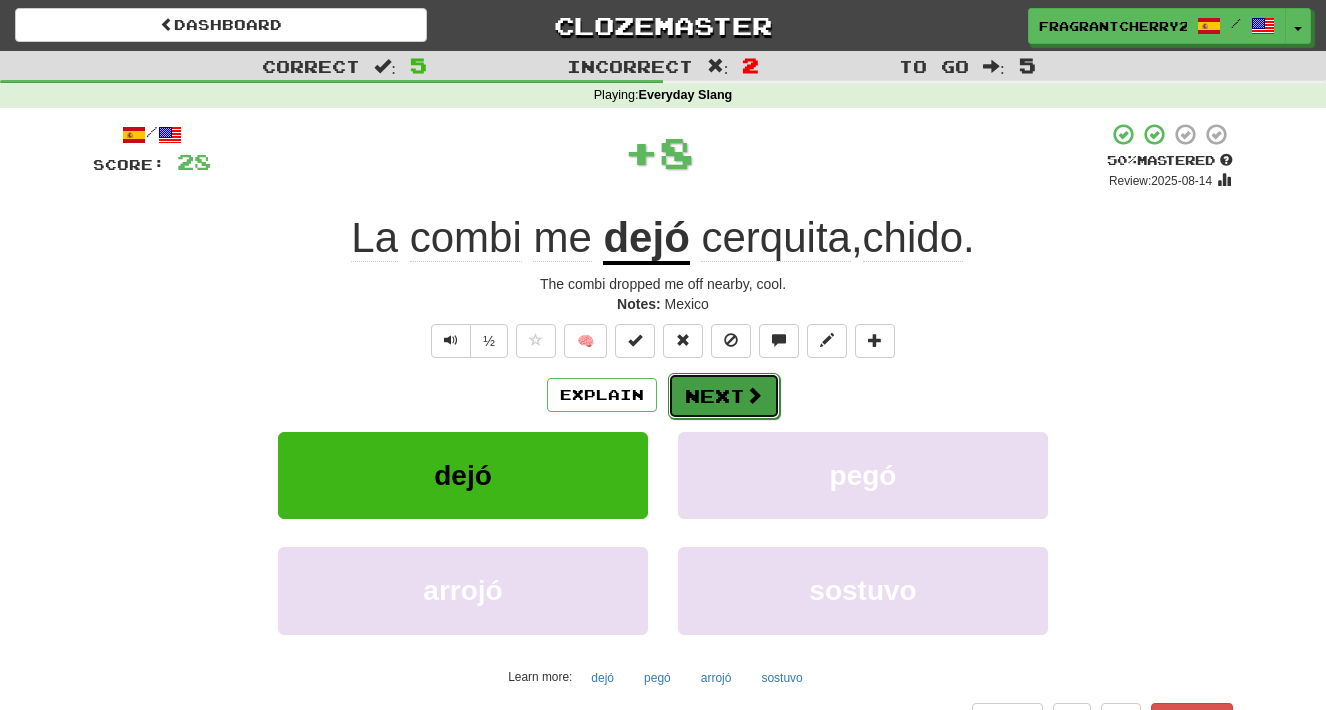 click on "Next" at bounding box center (724, 396) 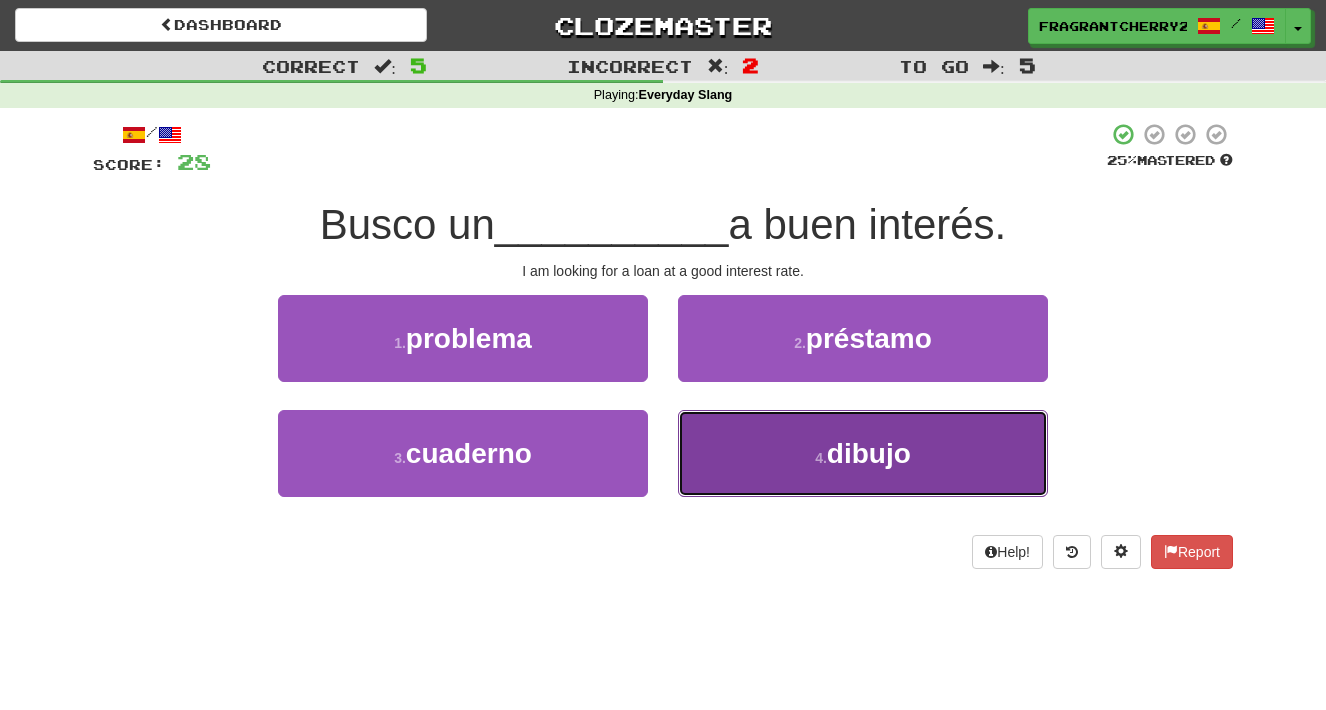click on "4 .  dibujo" at bounding box center [863, 453] 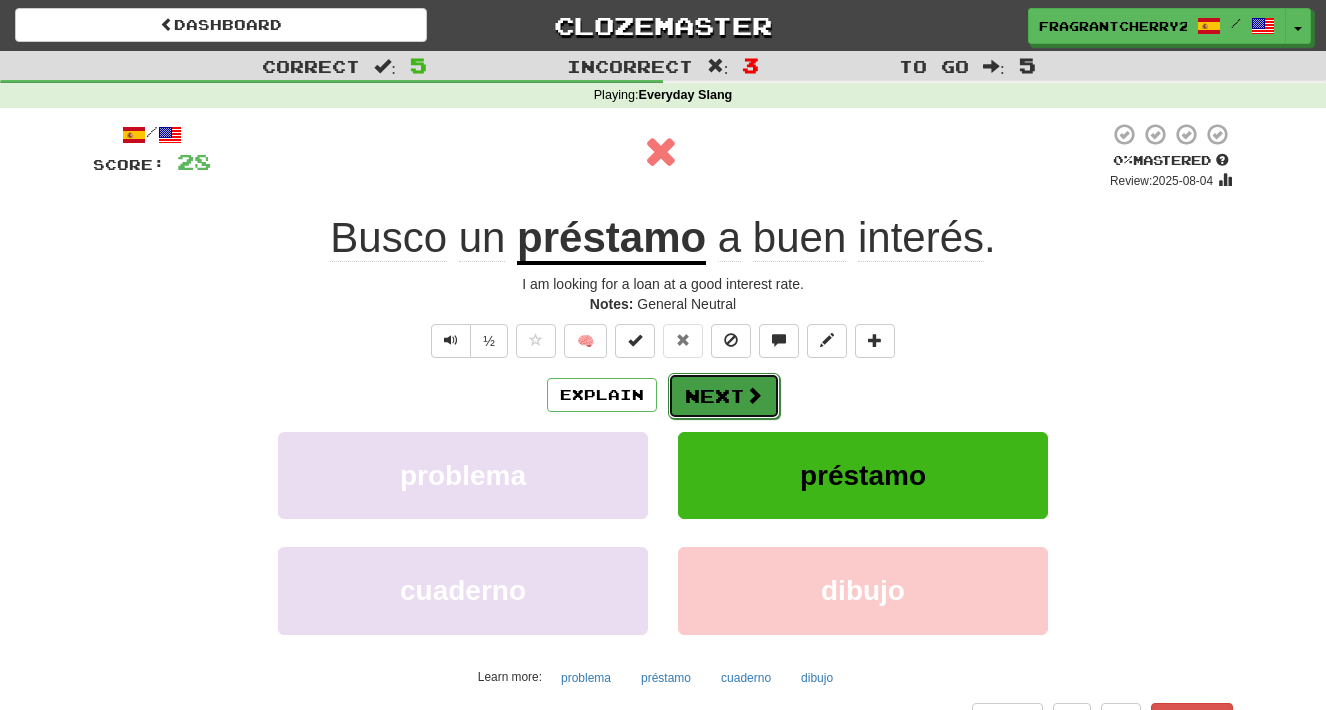 click on "Next" at bounding box center (724, 396) 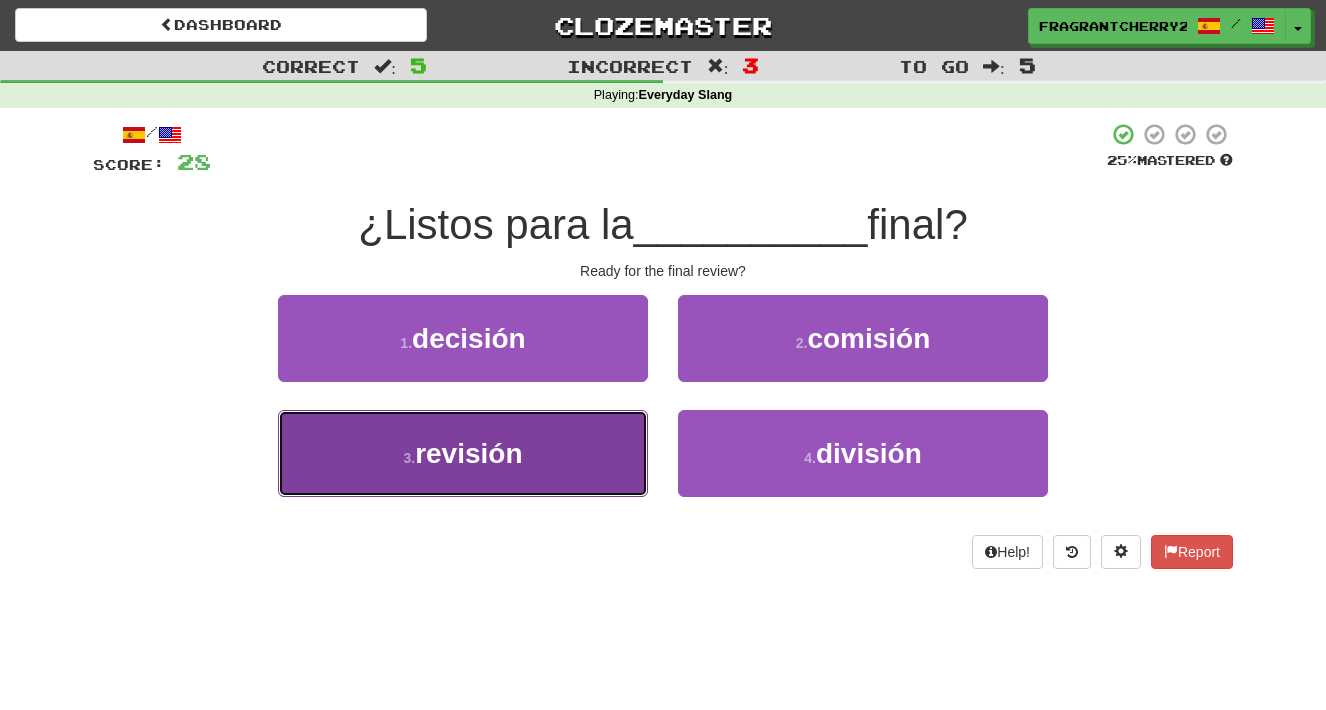click on "3 .  revisión" at bounding box center (463, 453) 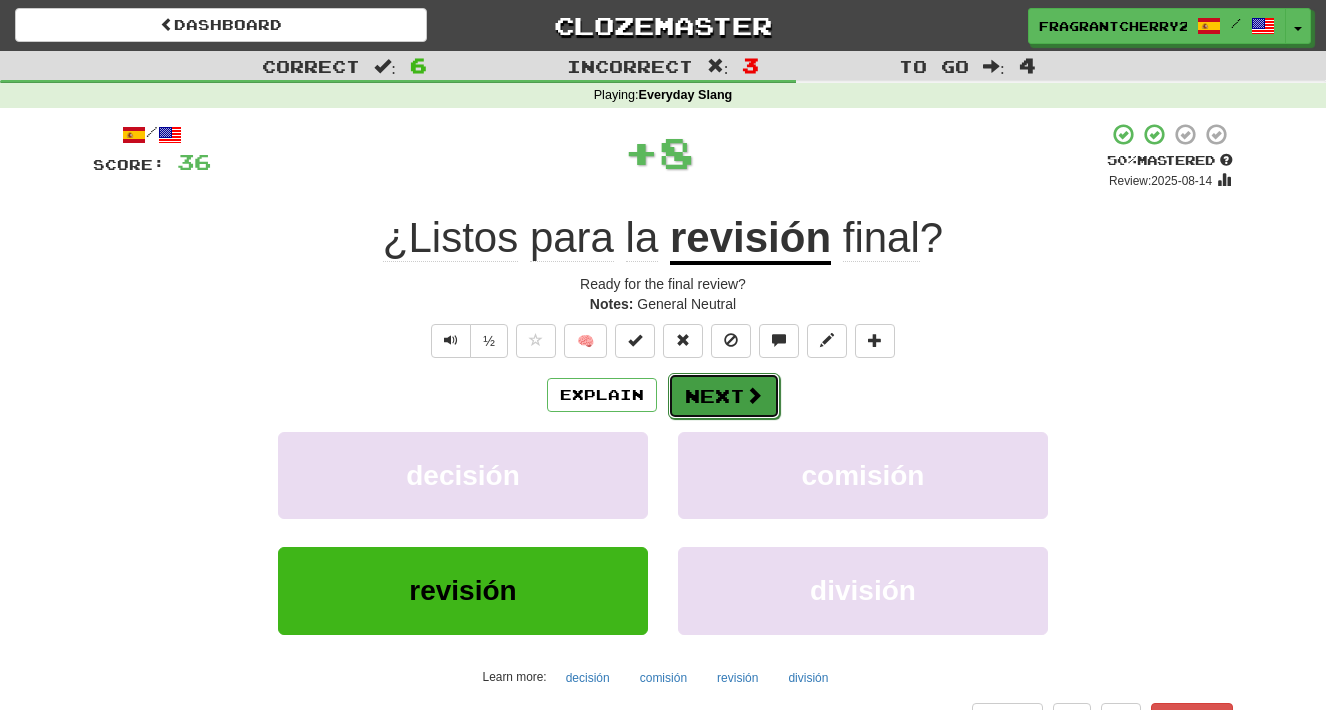 click on "Next" at bounding box center (724, 396) 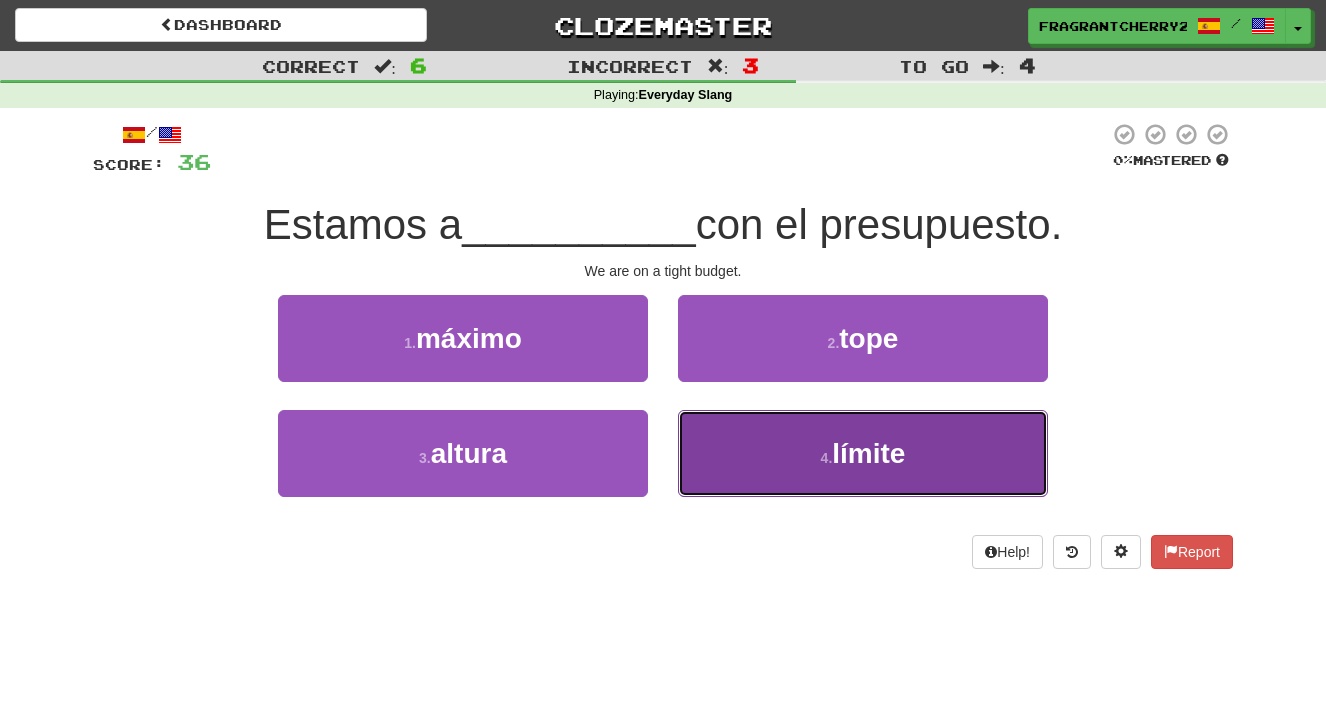 click on "4 .  límite" at bounding box center (863, 453) 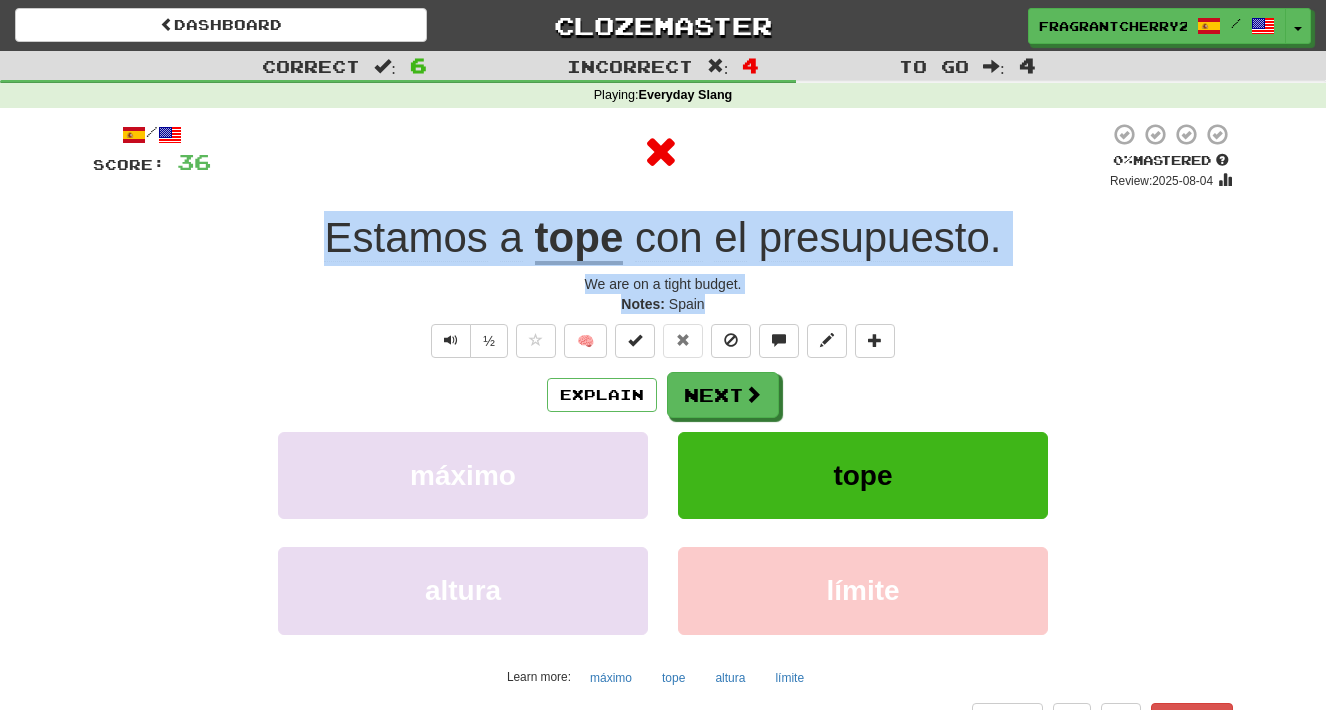 drag, startPoint x: 712, startPoint y: 300, endPoint x: 323, endPoint y: 254, distance: 391.71036 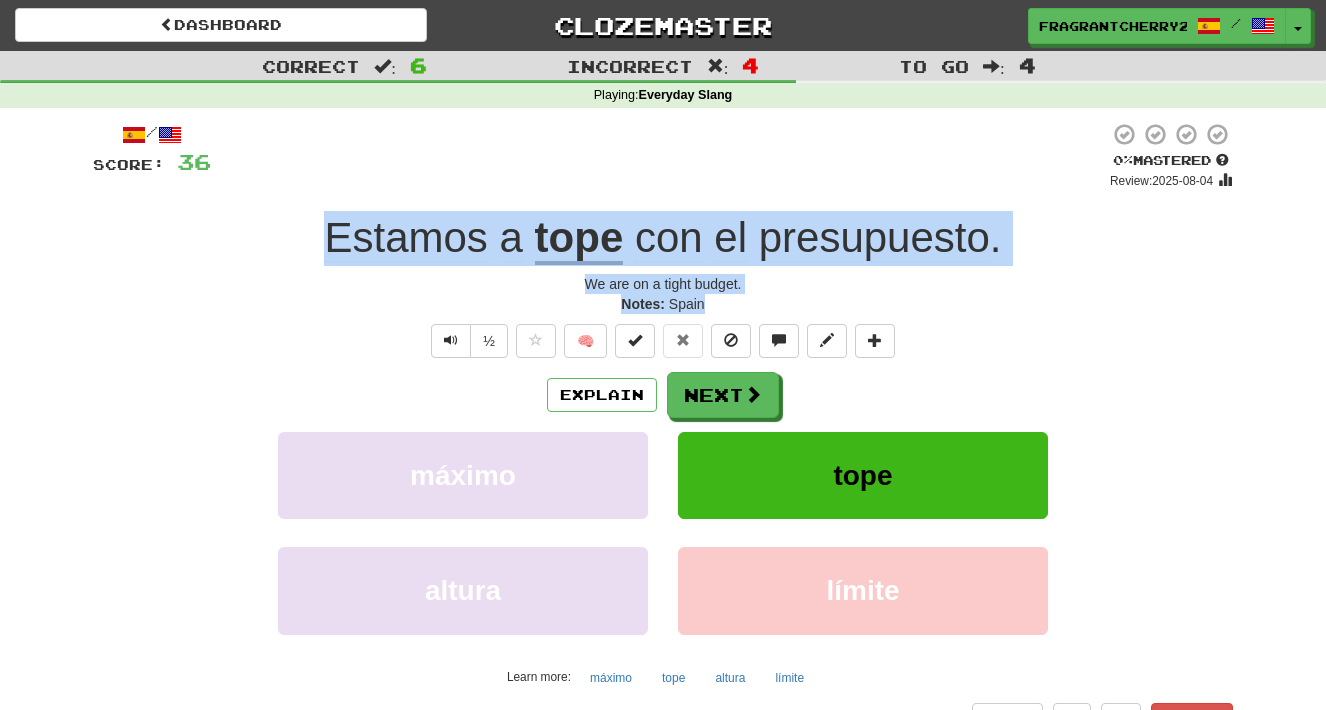 copy on "Estamos   a   tope   con   el   presupuesto . We are on a tight budget. Notes:   [COUNTRY]" 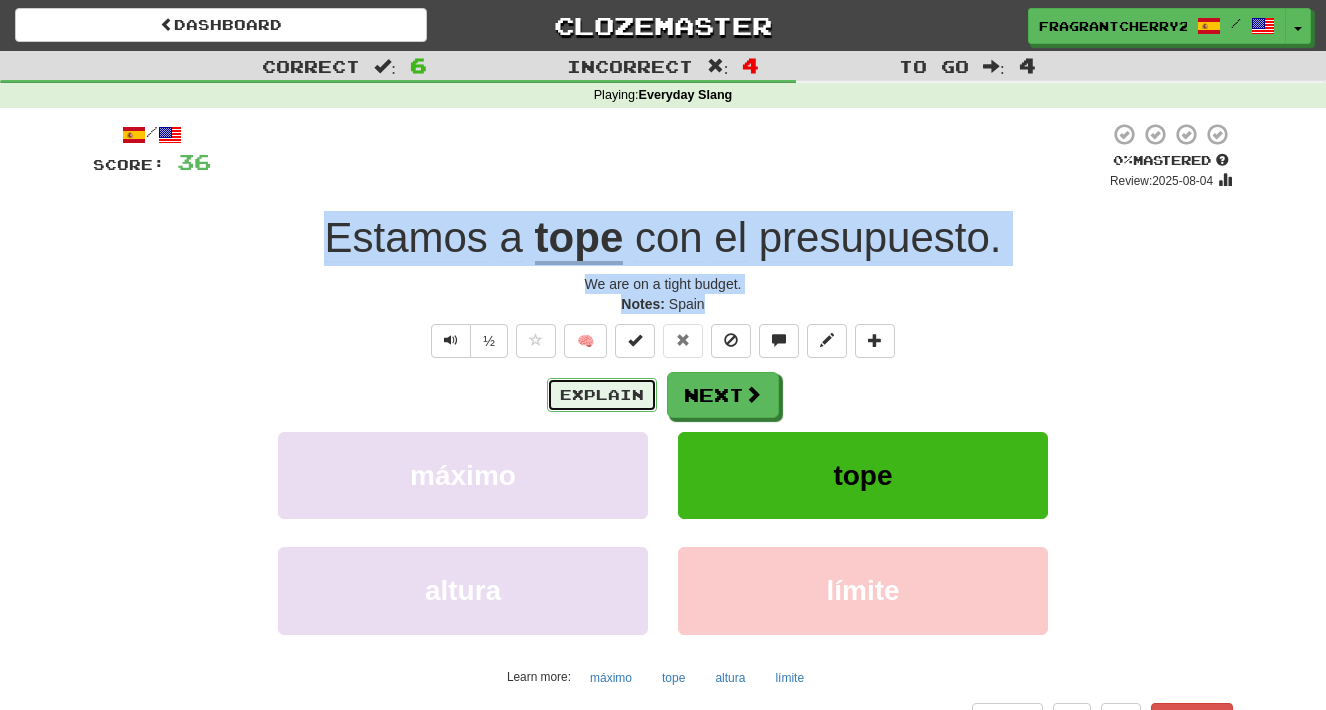 click on "Explain" at bounding box center (602, 395) 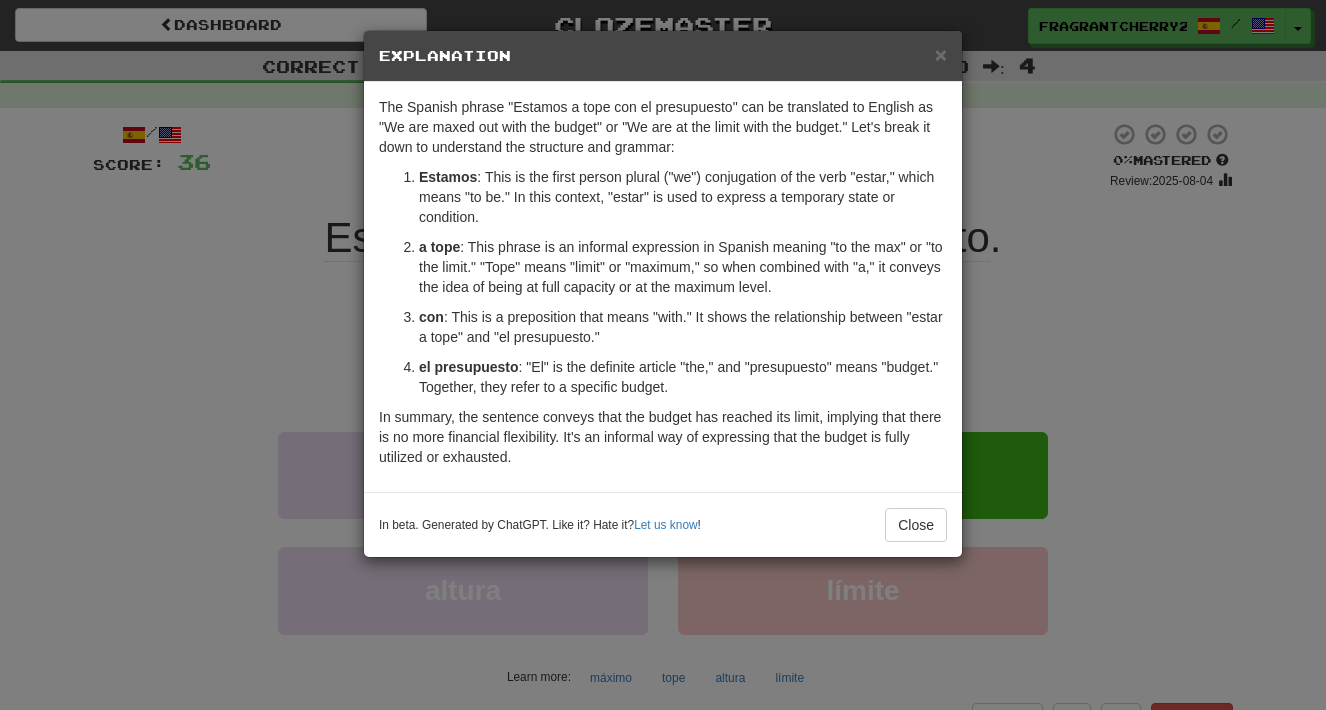 click on "× Explanation The Spanish phrase "Estamos a tope con el presupuesto" can be translated to English as "We are maxed out with the budget" or "We are at the limit with the budget." Let's break it down to understand the structure and grammar:
Estamos : This is the first person plural ("we") conjugation of the verb "estar," which means "to be." In this context, "estar" is used to express a temporary state or condition.
a tope : This phrase is an informal expression in Spanish meaning "to the max" or "to the limit." "Tope" means "limit" or "maximum," so when combined with "a," it conveys the idea of being at full capacity or at the maximum level.
con : This is a preposition that means "with." It shows the relationship between "estar a tope" and "el presupuesto."
el presupuesto : "El" is the definite article "the," and "presupuesto" means "budget." Together, they refer to a specific budget.
In beta. Generated by ChatGPT. Like it? Hate it?  Let us know ! Close" at bounding box center (663, 355) 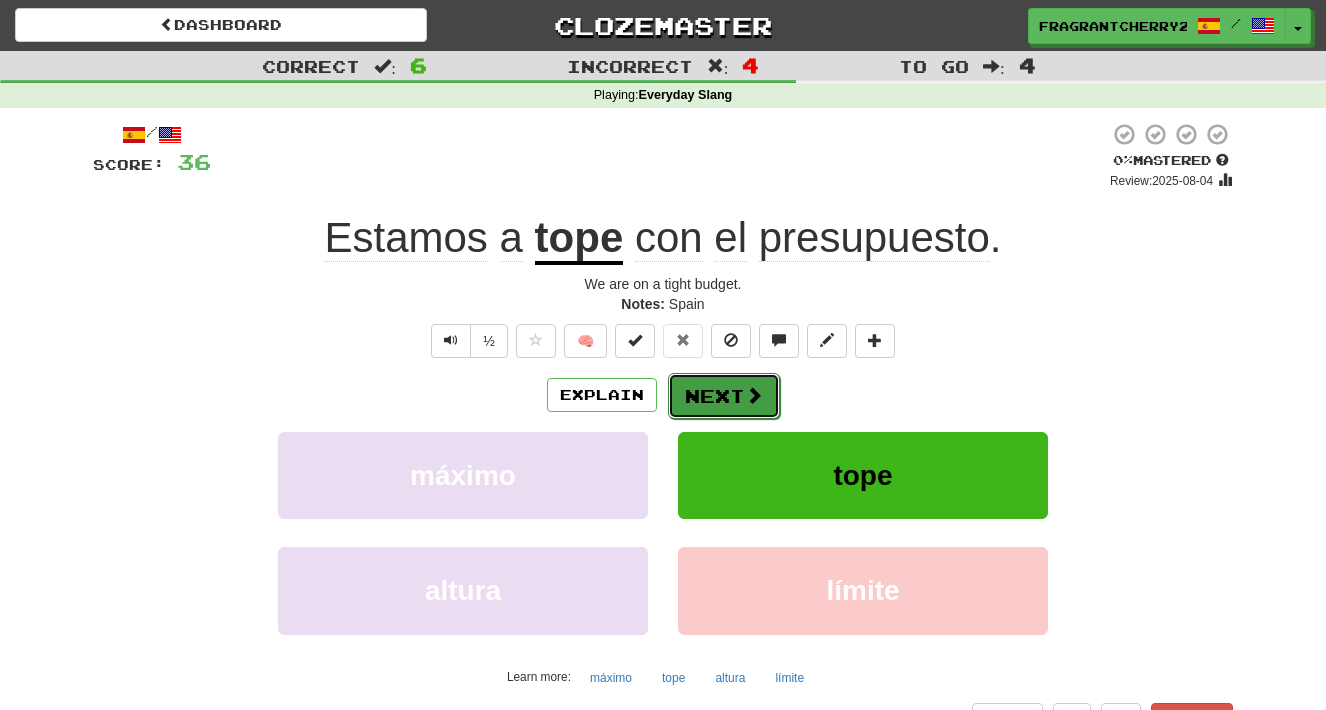 click on "Next" at bounding box center (724, 396) 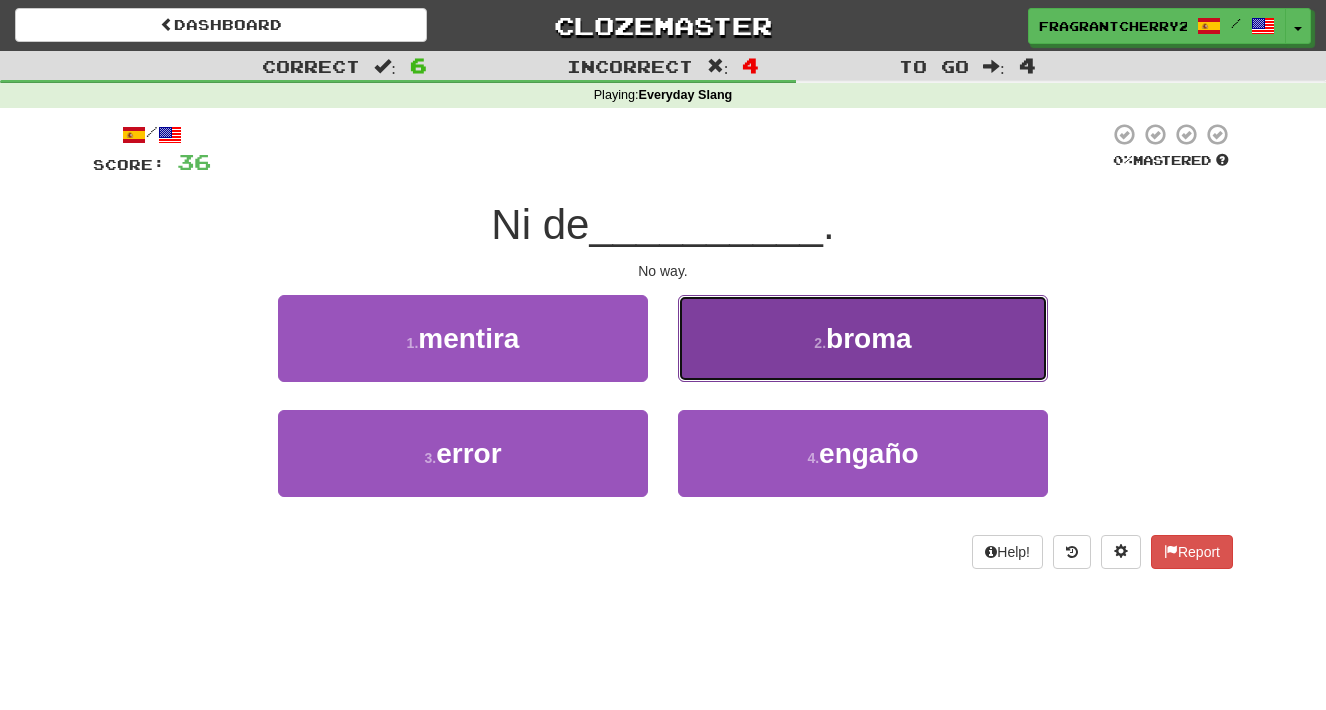 click on "2 .  broma" at bounding box center [863, 338] 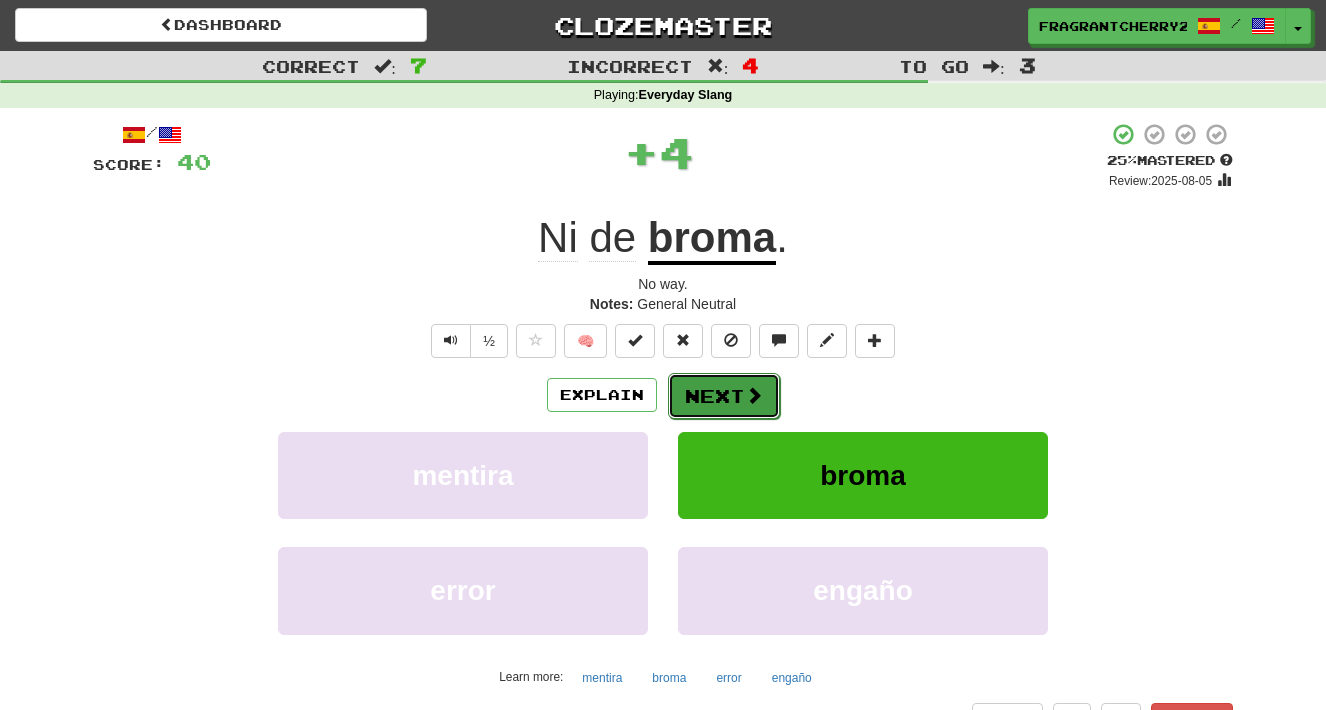 click on "Next" at bounding box center [724, 396] 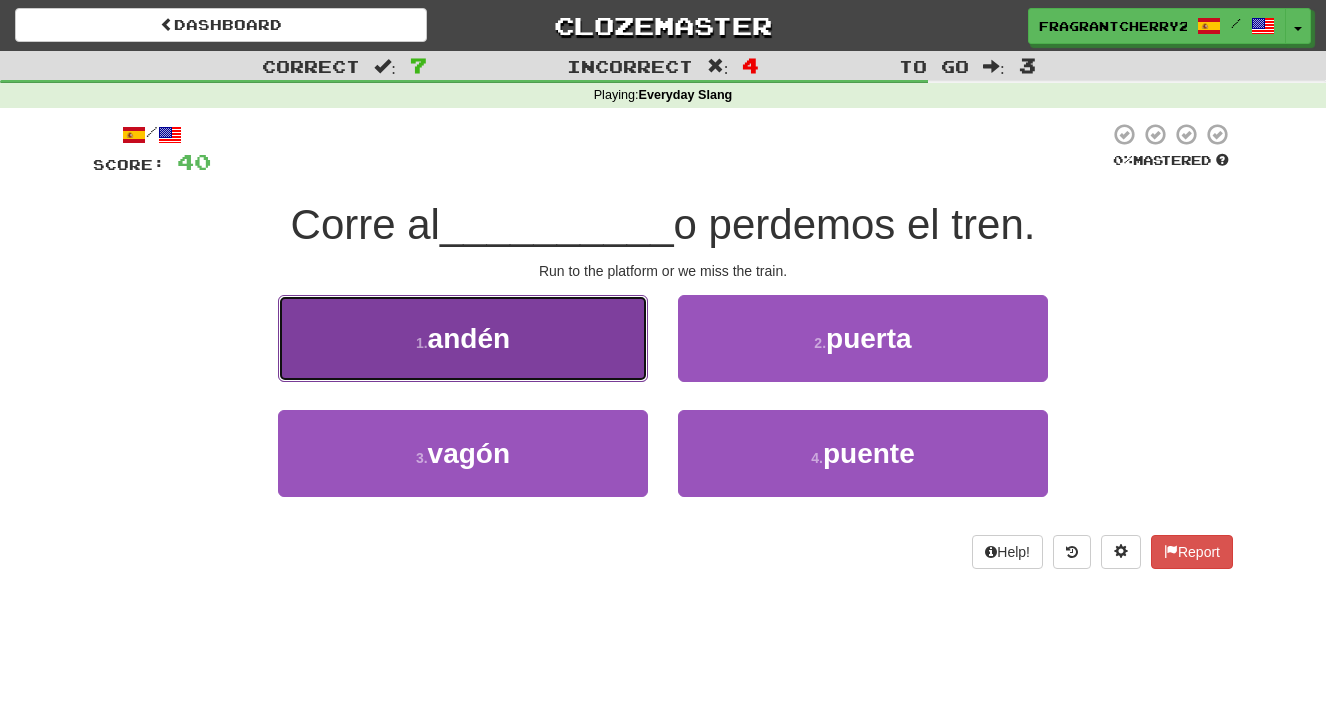 click on "1 .  andén" at bounding box center [463, 338] 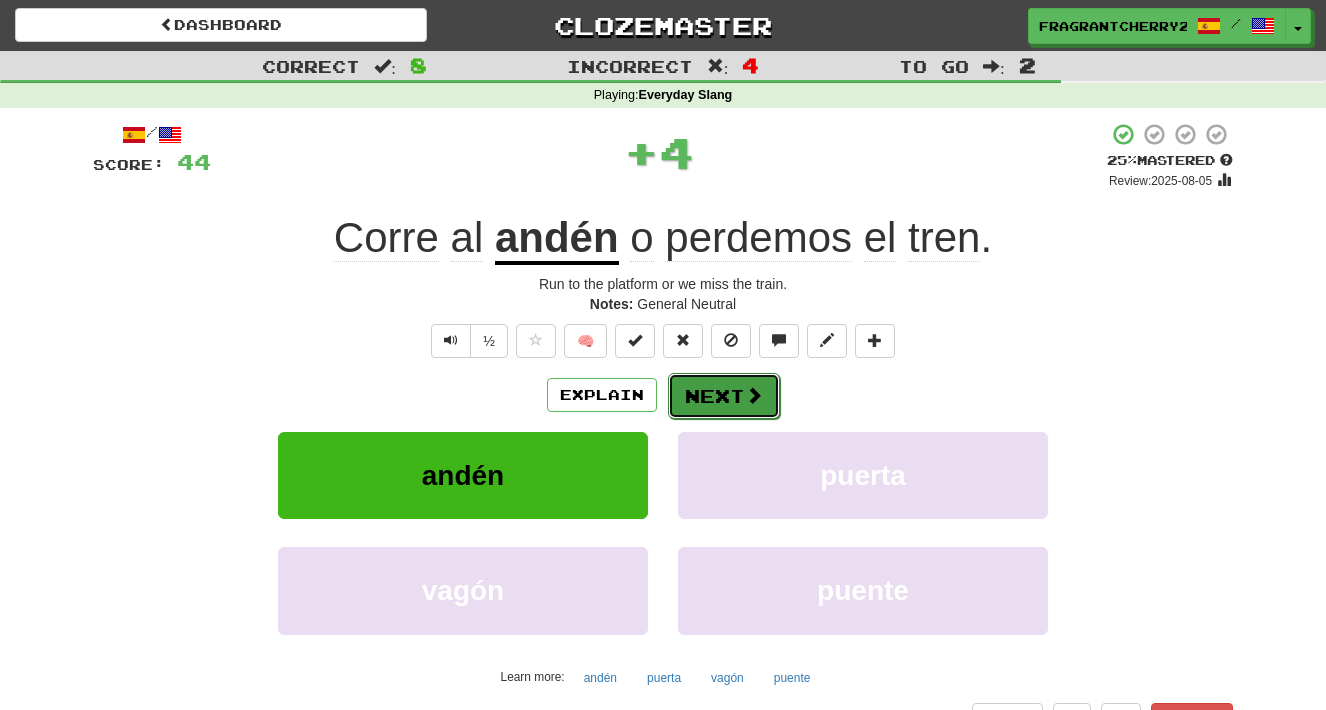click on "Next" at bounding box center (724, 396) 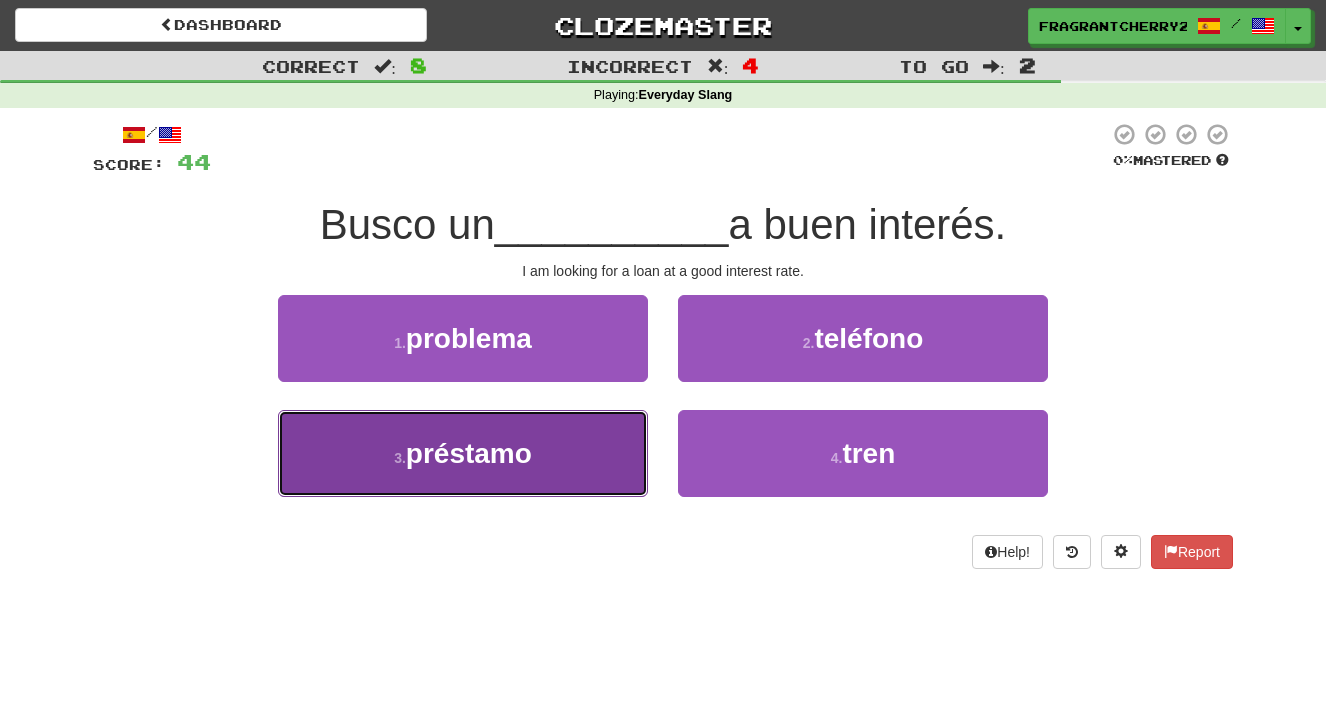 click on "3 .  préstamo" at bounding box center [463, 453] 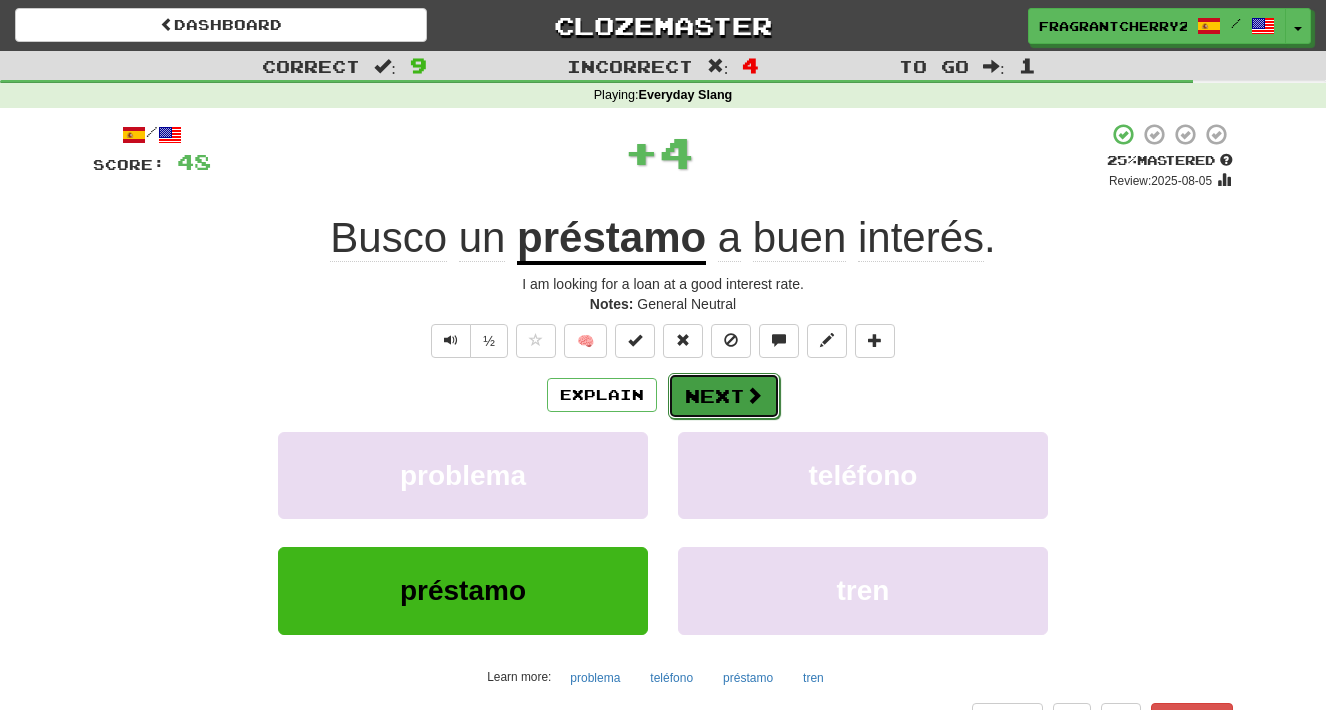 click on "Next" at bounding box center [724, 396] 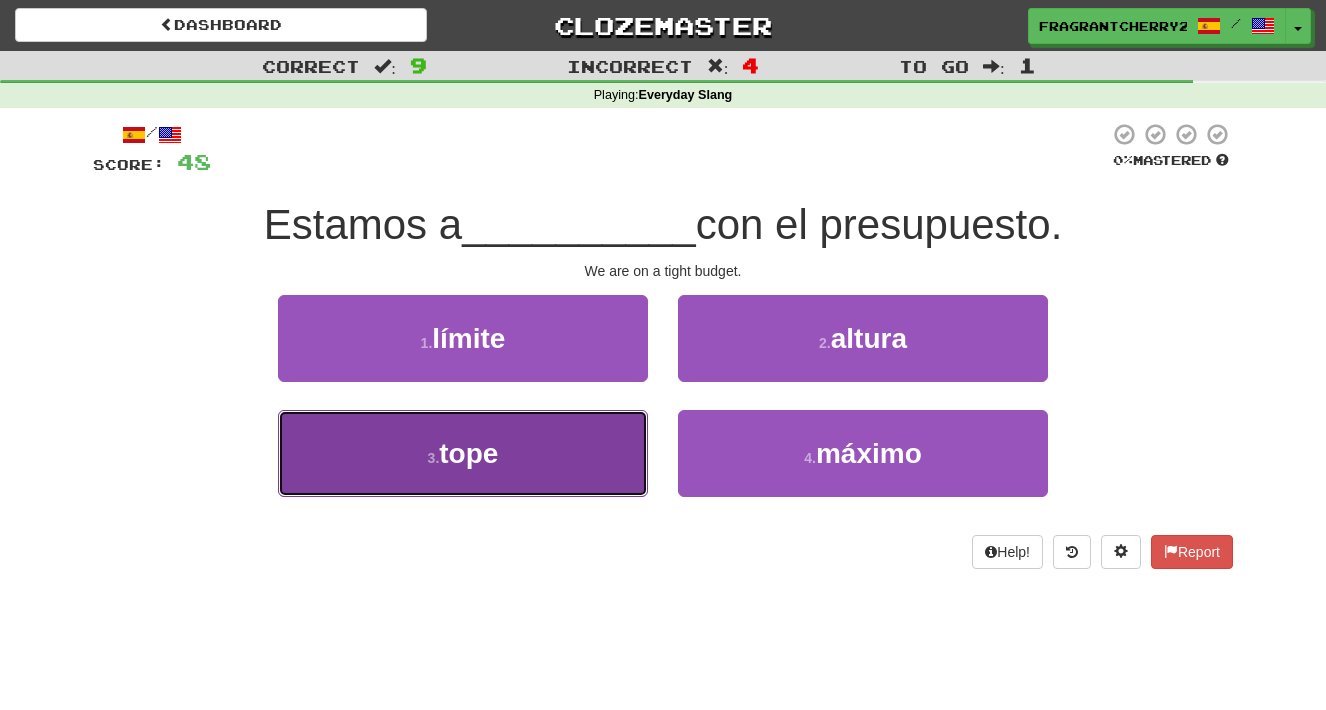 click on "3 .  tope" at bounding box center [463, 453] 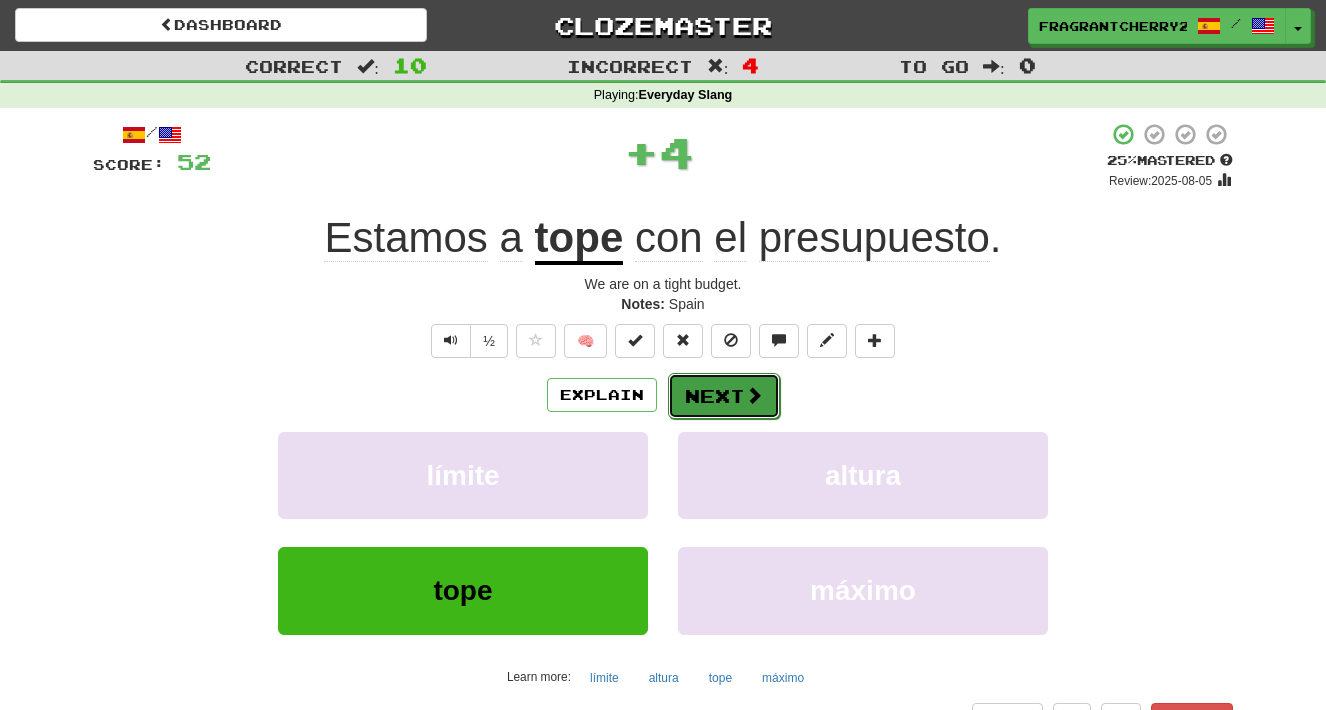 click on "Next" at bounding box center (724, 396) 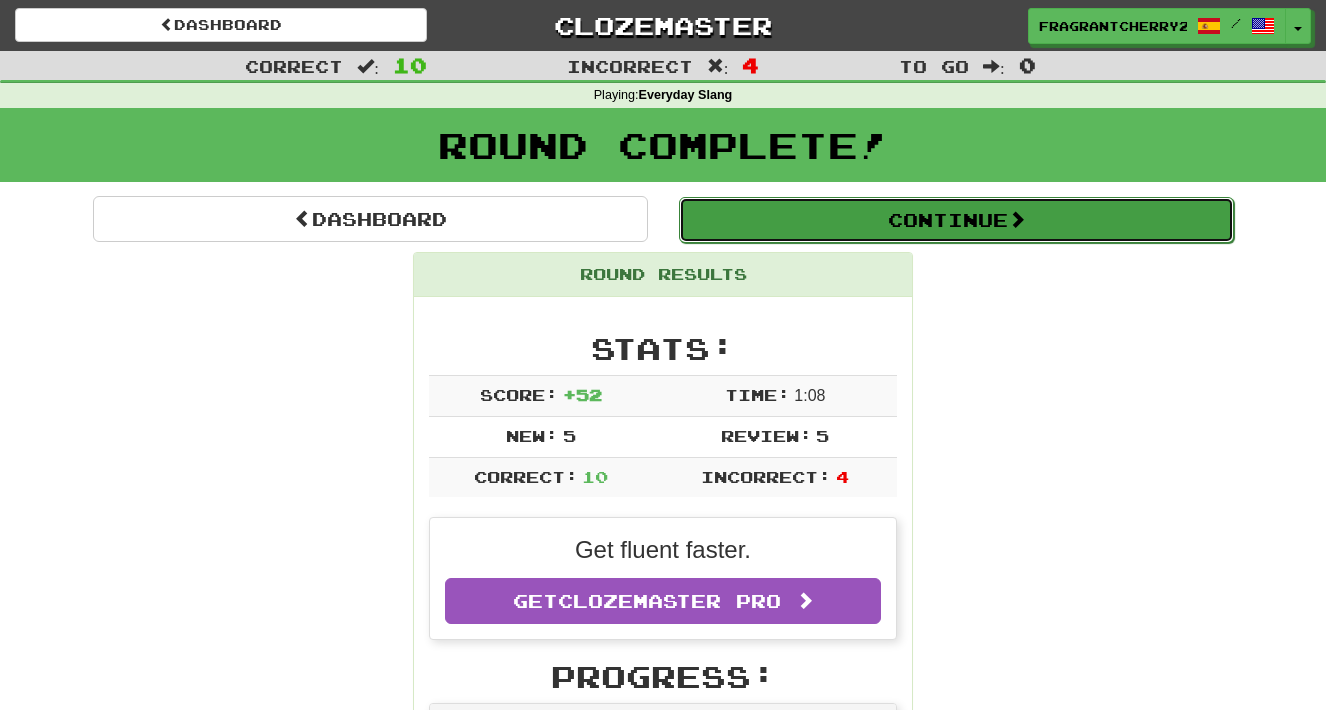 click on "Continue" at bounding box center (956, 220) 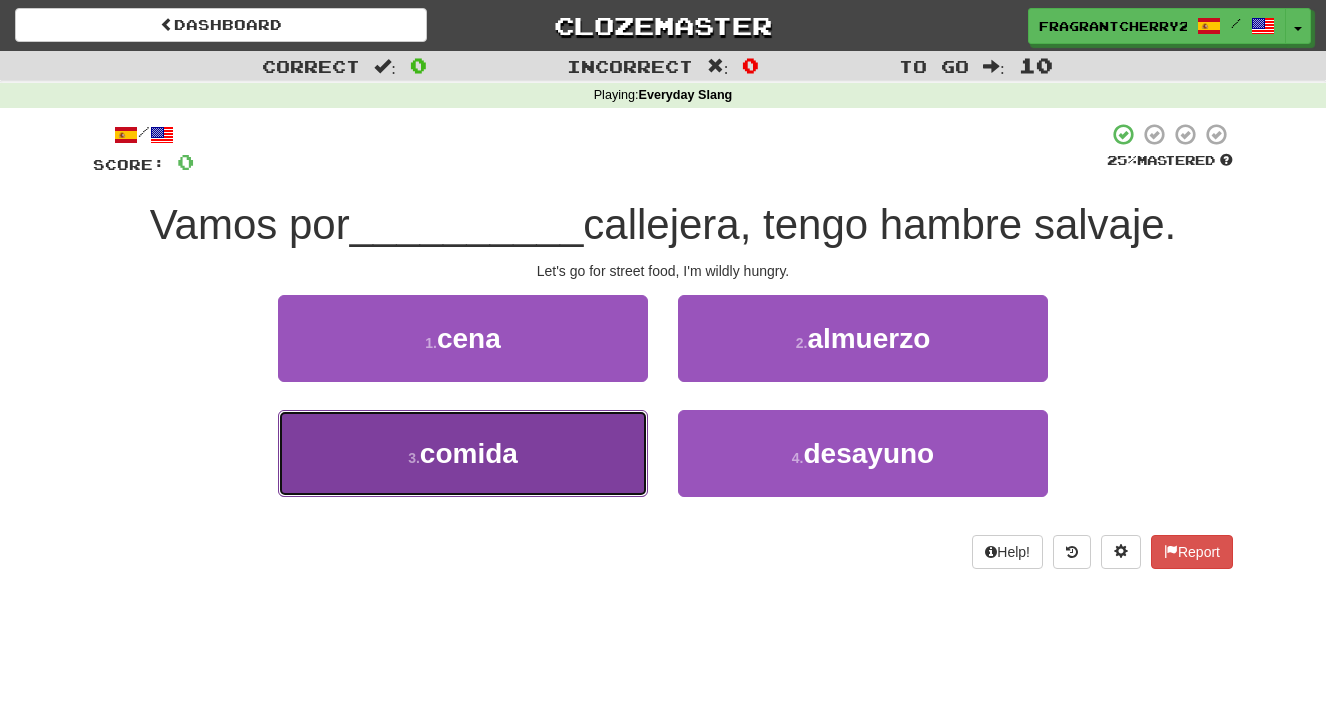 click on "3 .  comida" at bounding box center [463, 453] 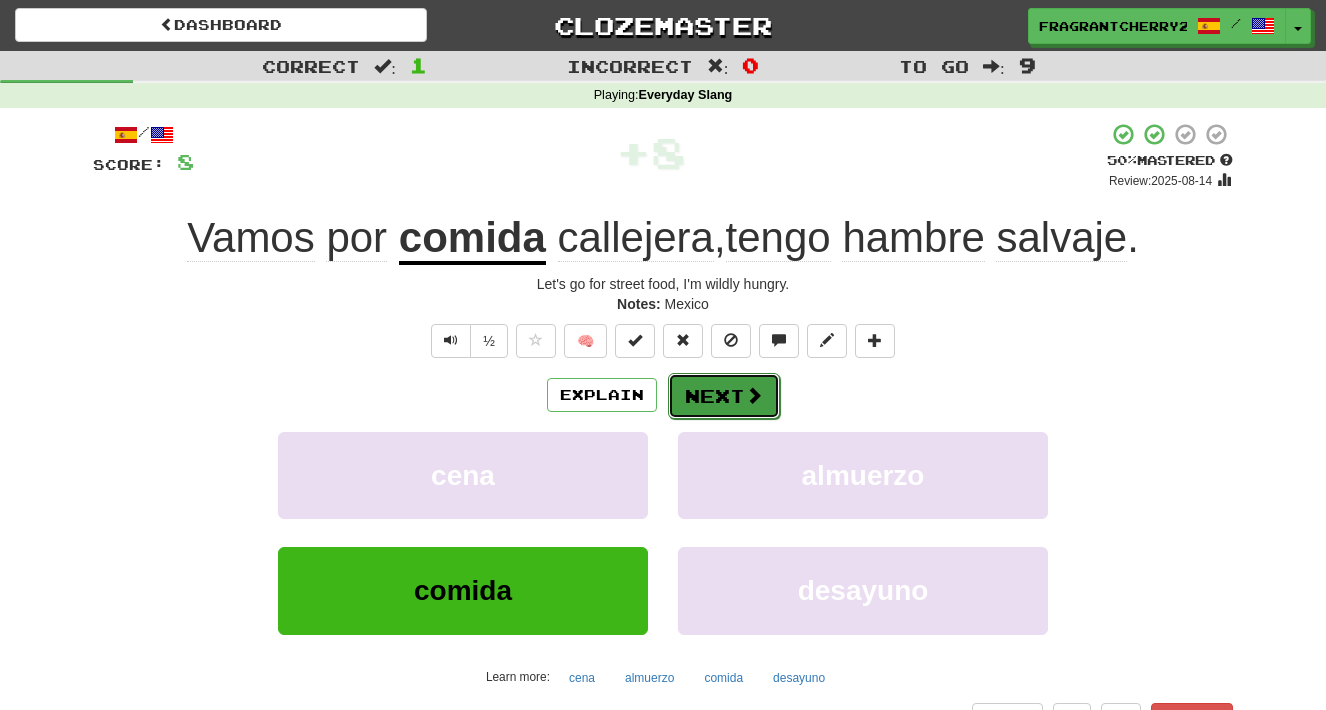 click on "Next" at bounding box center (724, 396) 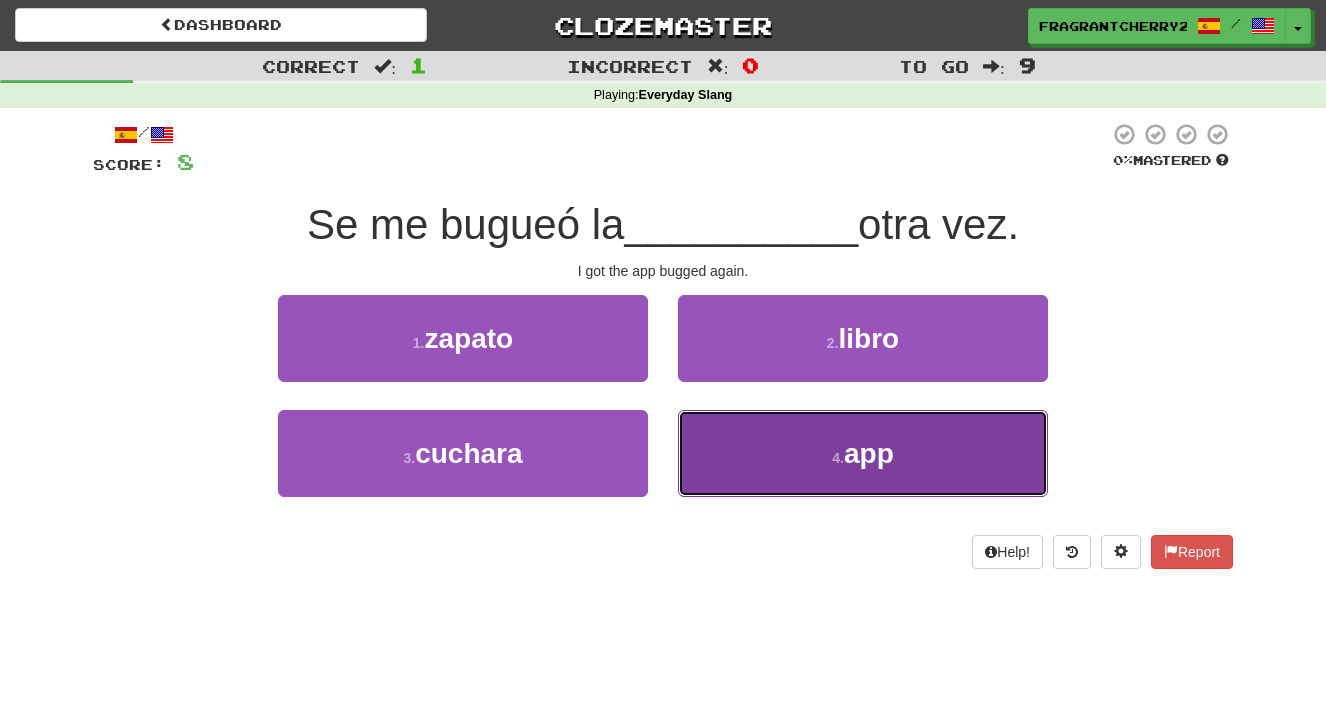 click on "4 .  app" at bounding box center (863, 453) 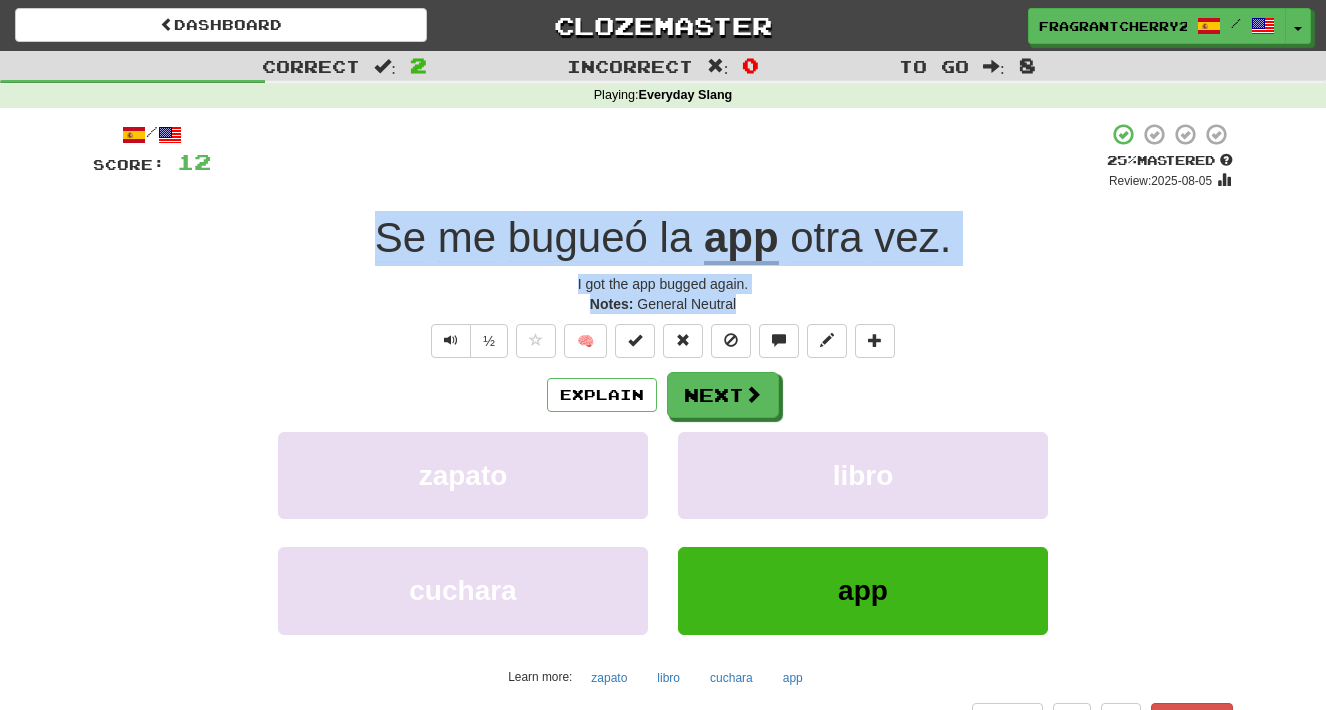 drag, startPoint x: 748, startPoint y: 307, endPoint x: 258, endPoint y: 252, distance: 493.0771 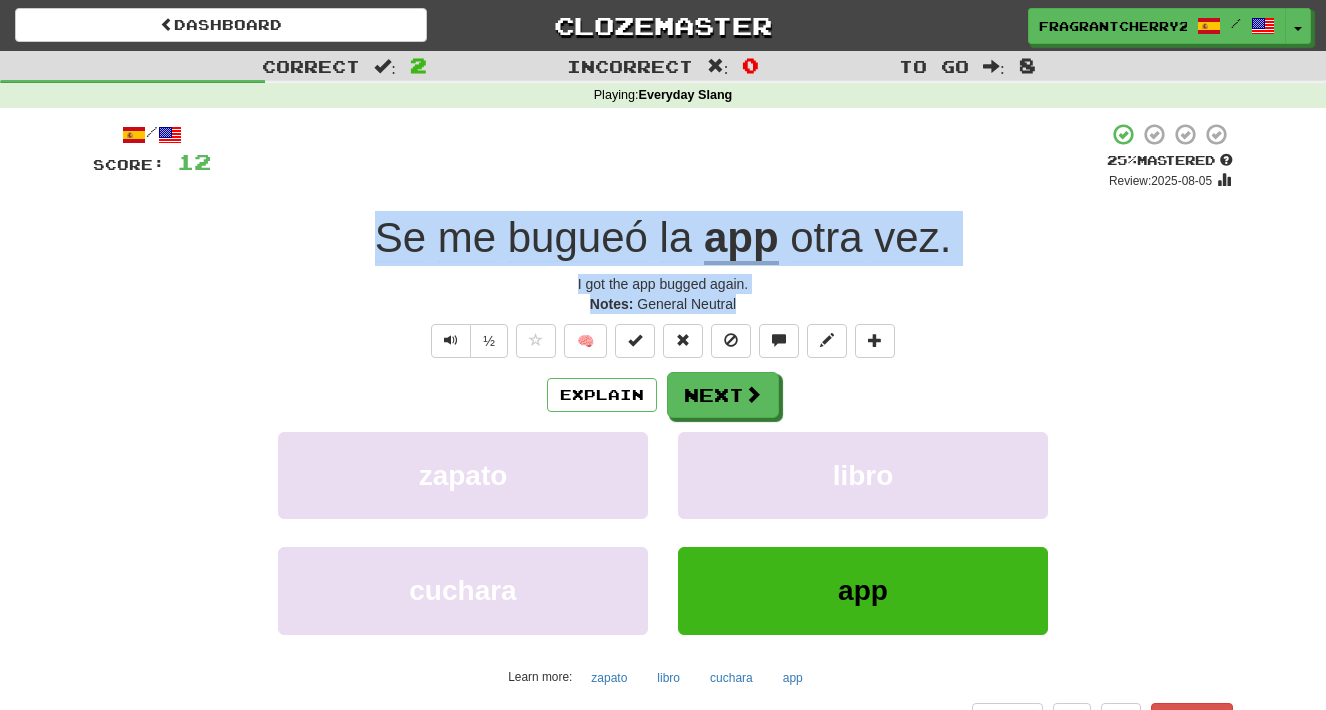 copy on "Se   me   bugueó   la   app   otra   vez . I got the app bugged again. Notes:   General Neutral" 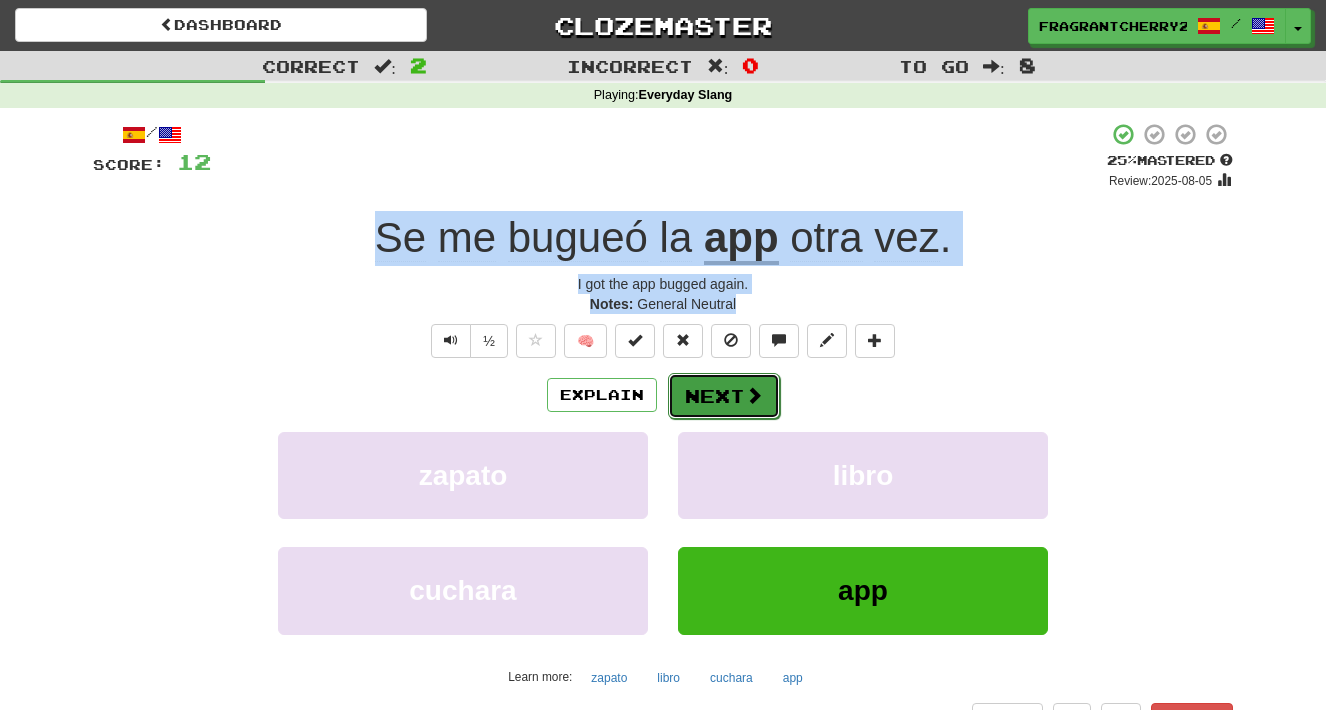 click on "Next" at bounding box center (724, 396) 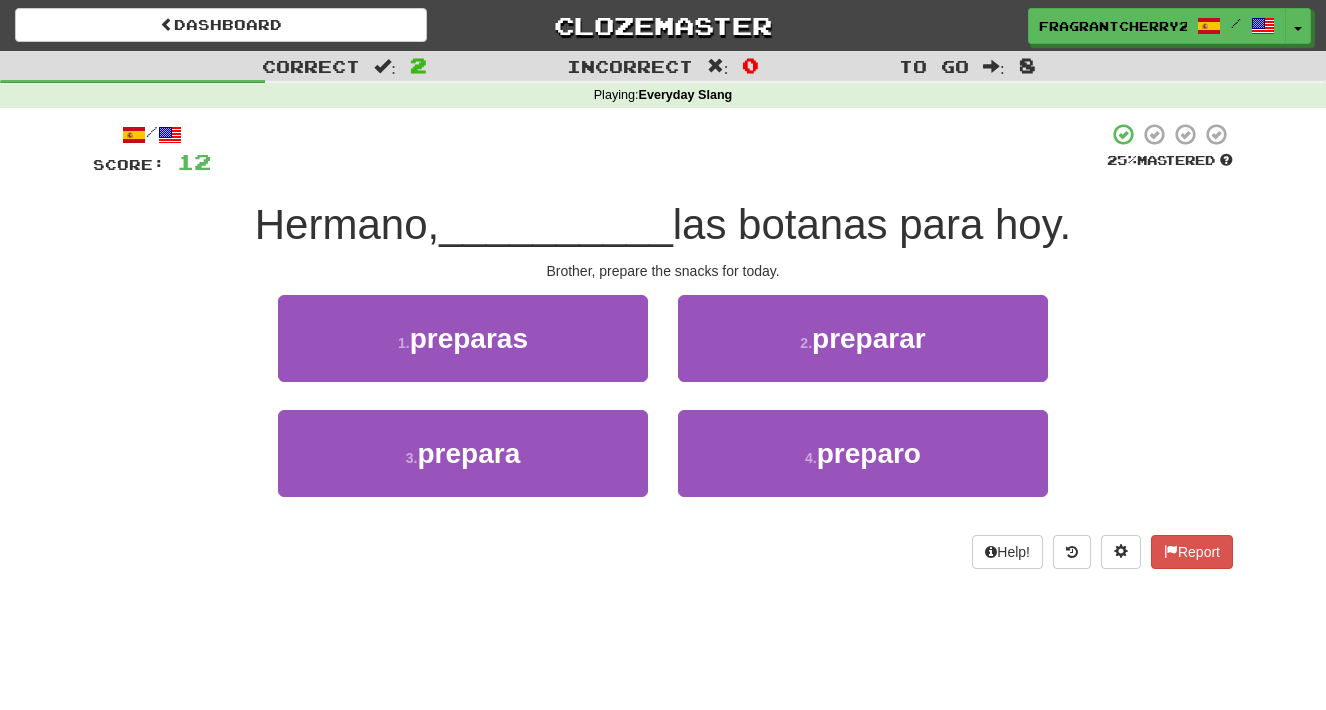 click on "2 .  preparar" at bounding box center [863, 352] 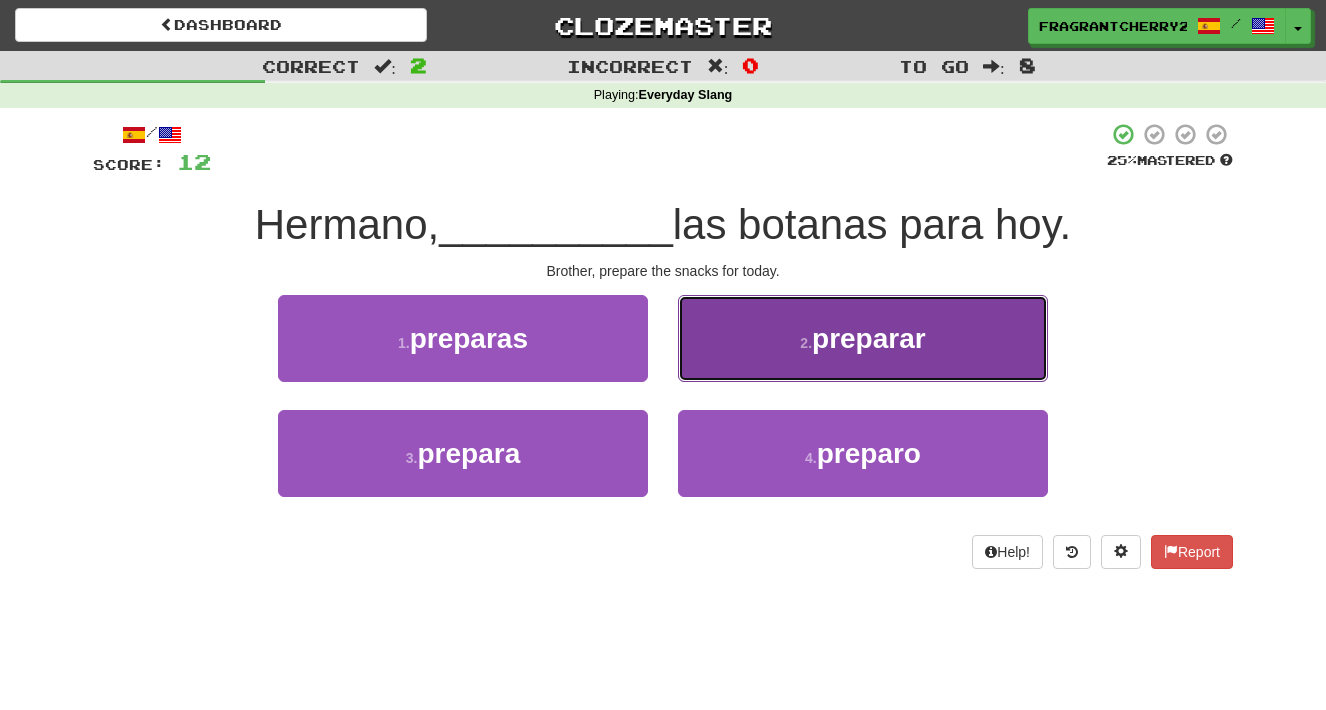 click on "2 .  preparar" at bounding box center (863, 338) 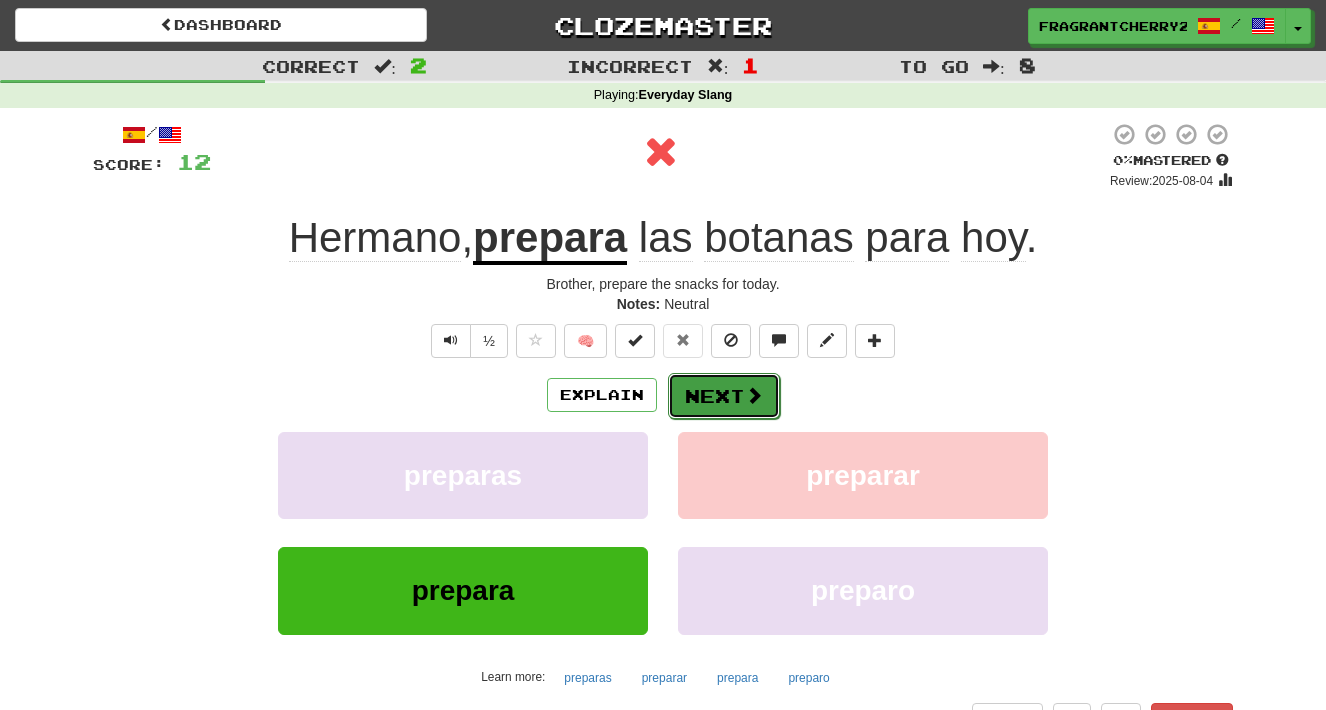 click on "Next" at bounding box center (724, 396) 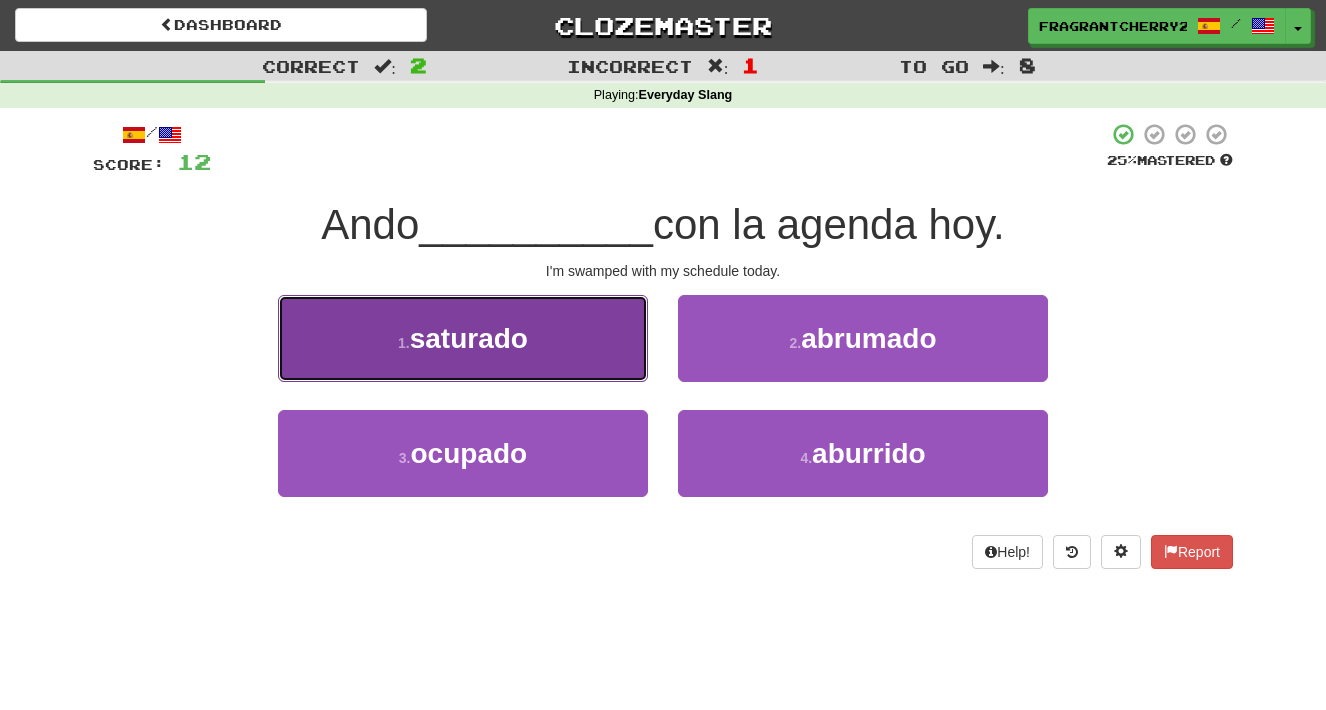 click on "1 .  saturado" at bounding box center [463, 338] 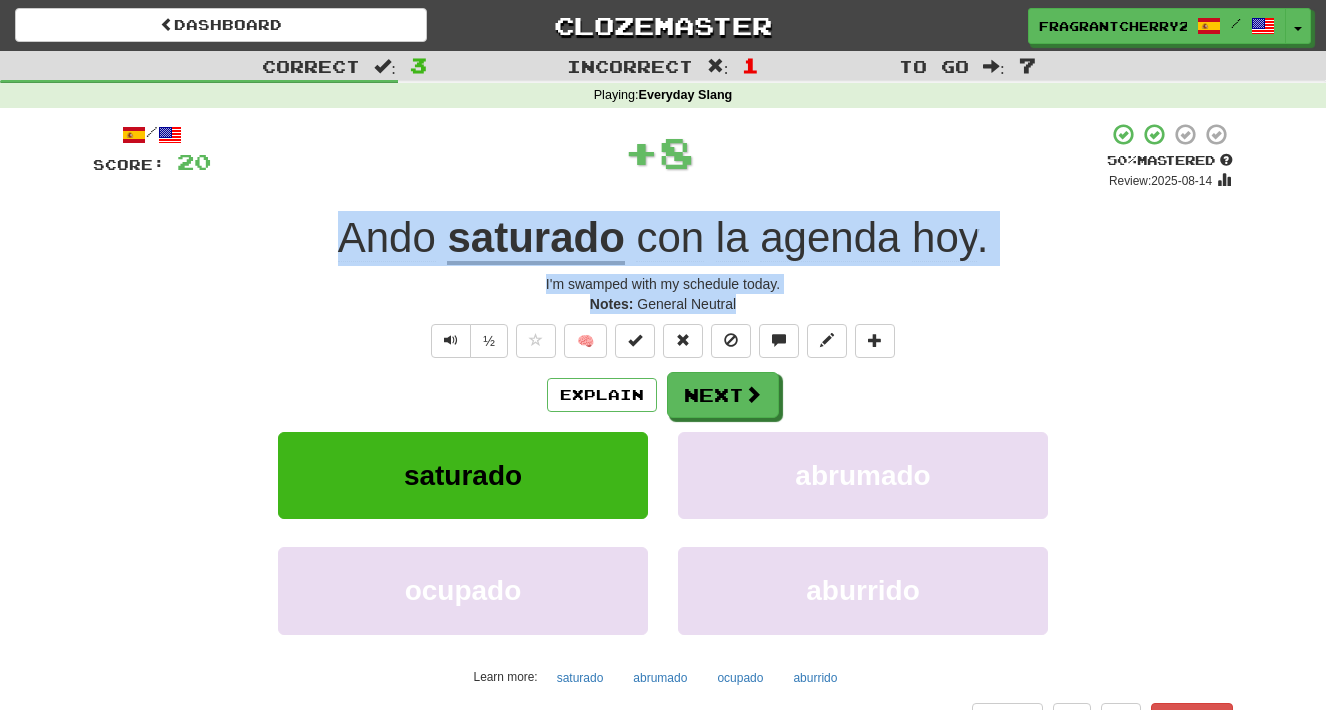 drag, startPoint x: 758, startPoint y: 308, endPoint x: 307, endPoint y: 251, distance: 454.58774 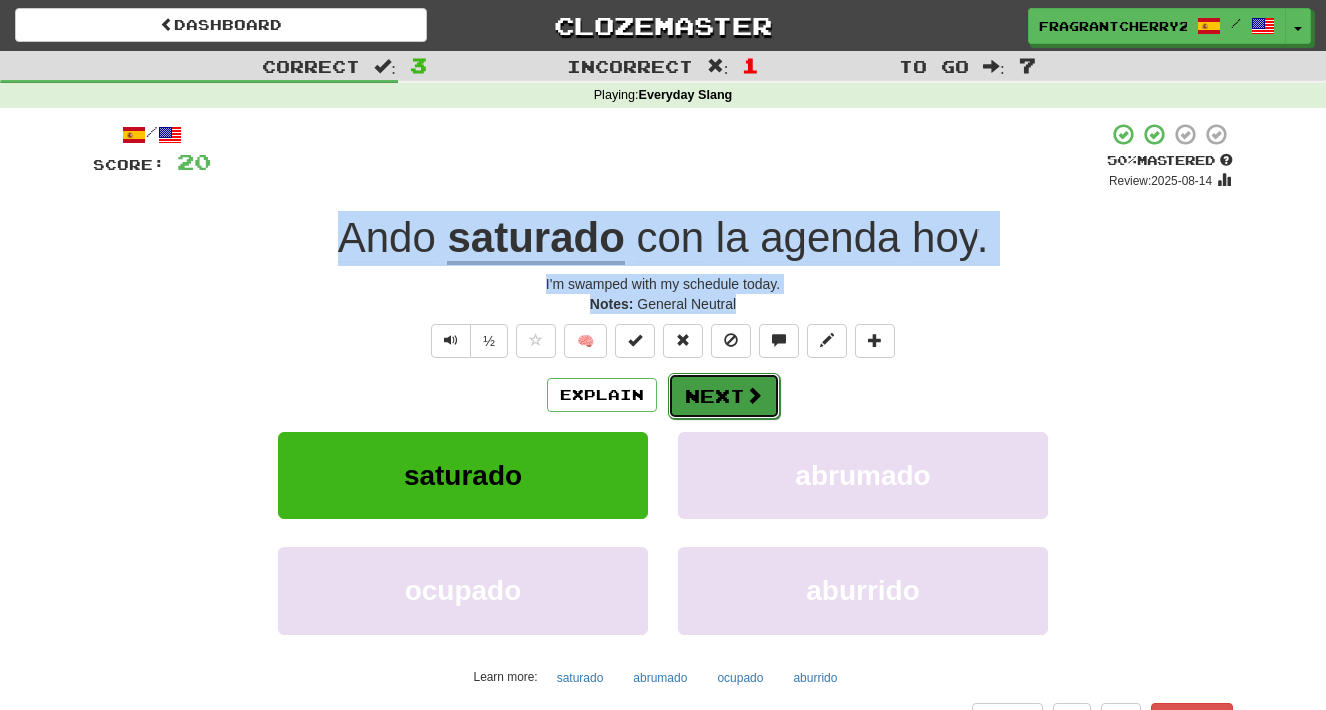 click on "Next" at bounding box center [724, 396] 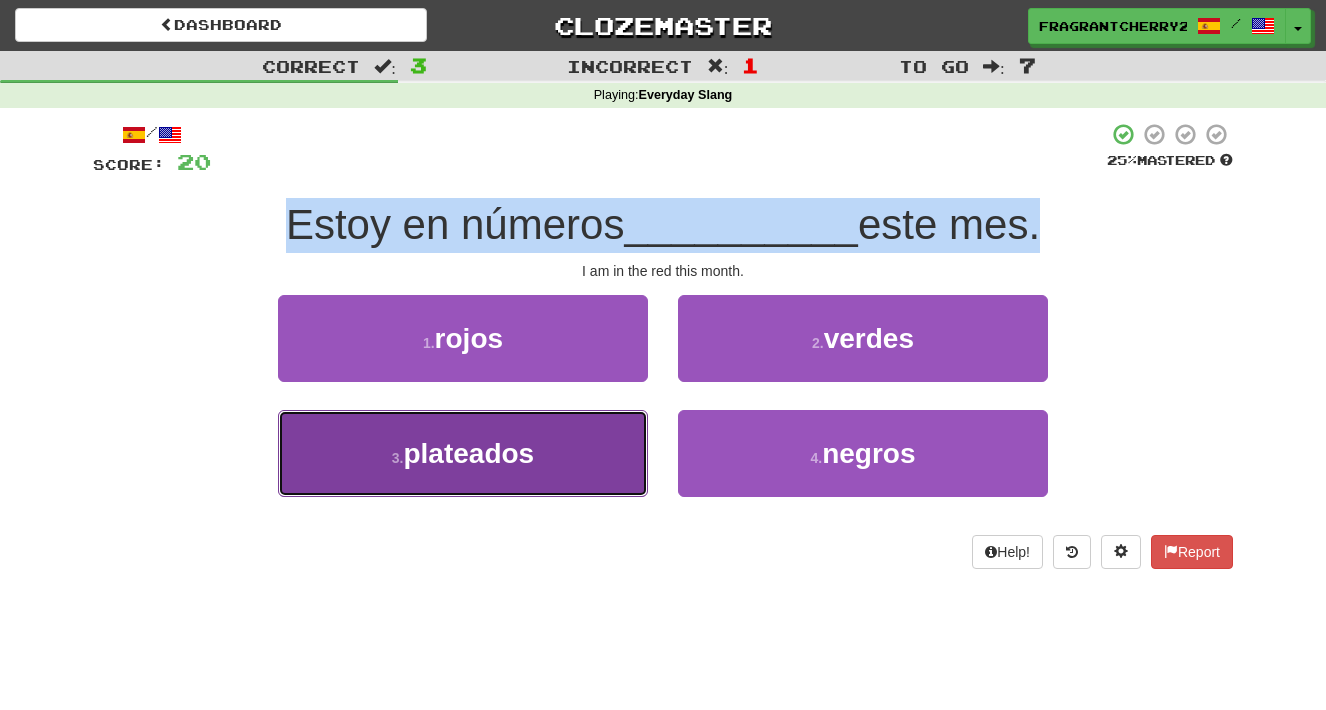 click on "3 .  plateados" at bounding box center (463, 453) 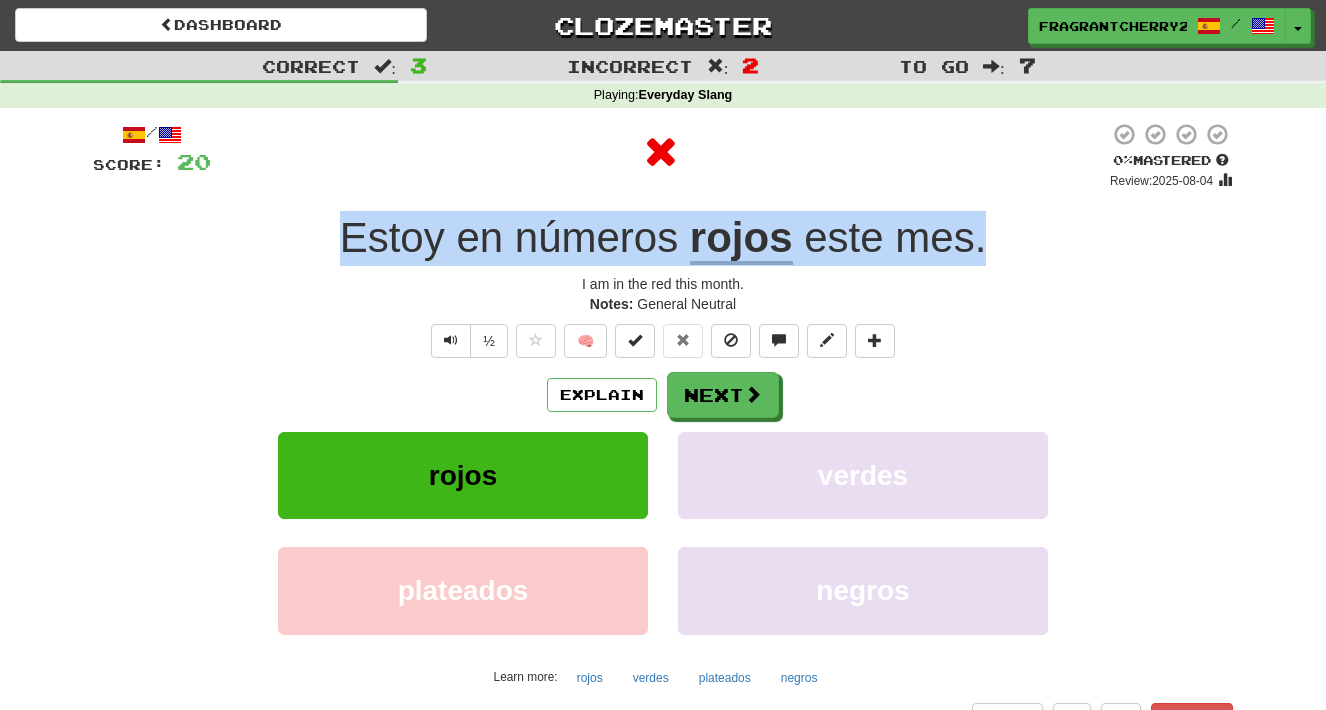 click on "I am in the red this month." at bounding box center (663, 284) 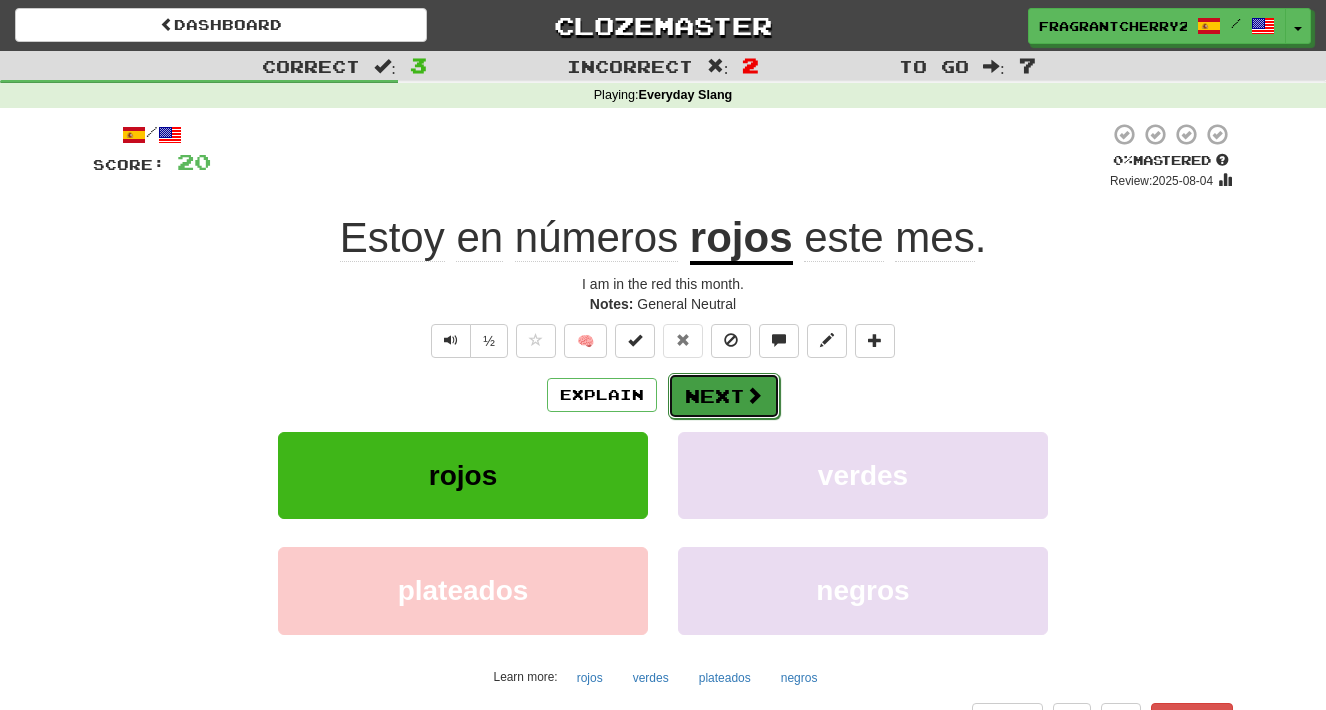 click on "Next" at bounding box center (724, 396) 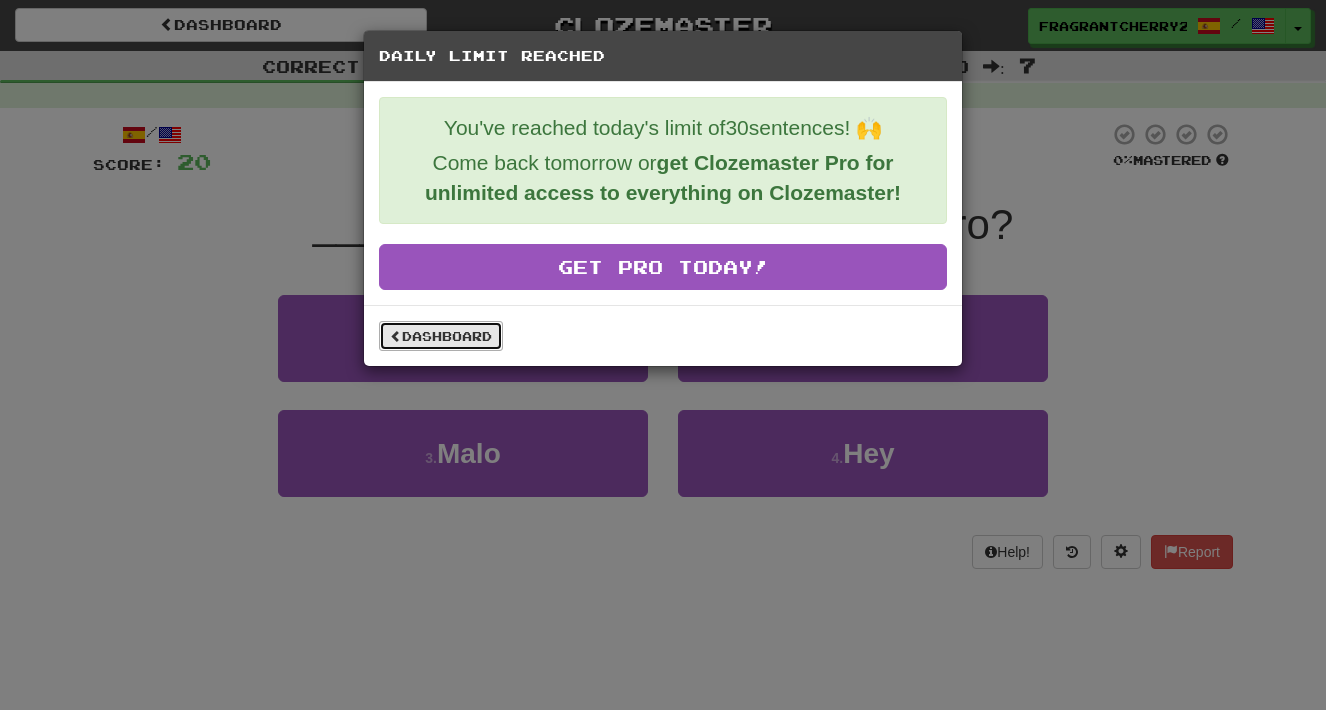 click on "Dashboard" at bounding box center (441, 336) 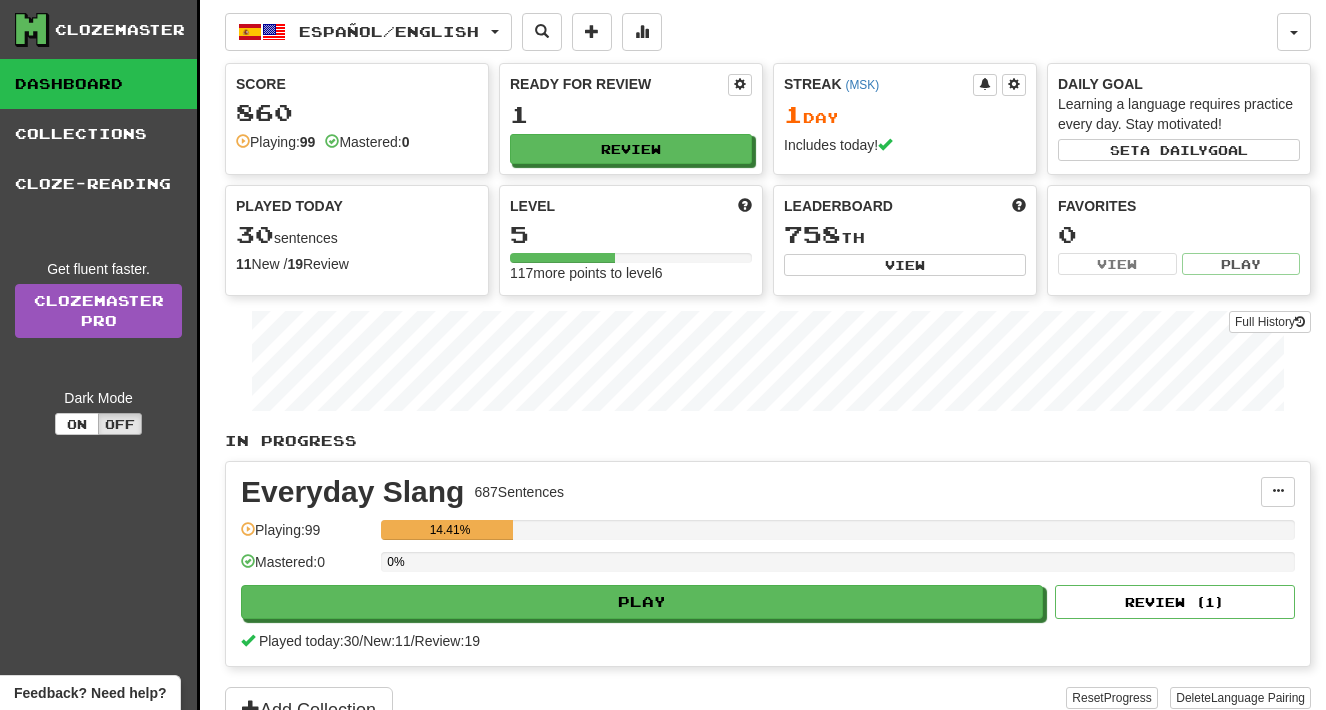 scroll, scrollTop: 0, scrollLeft: 0, axis: both 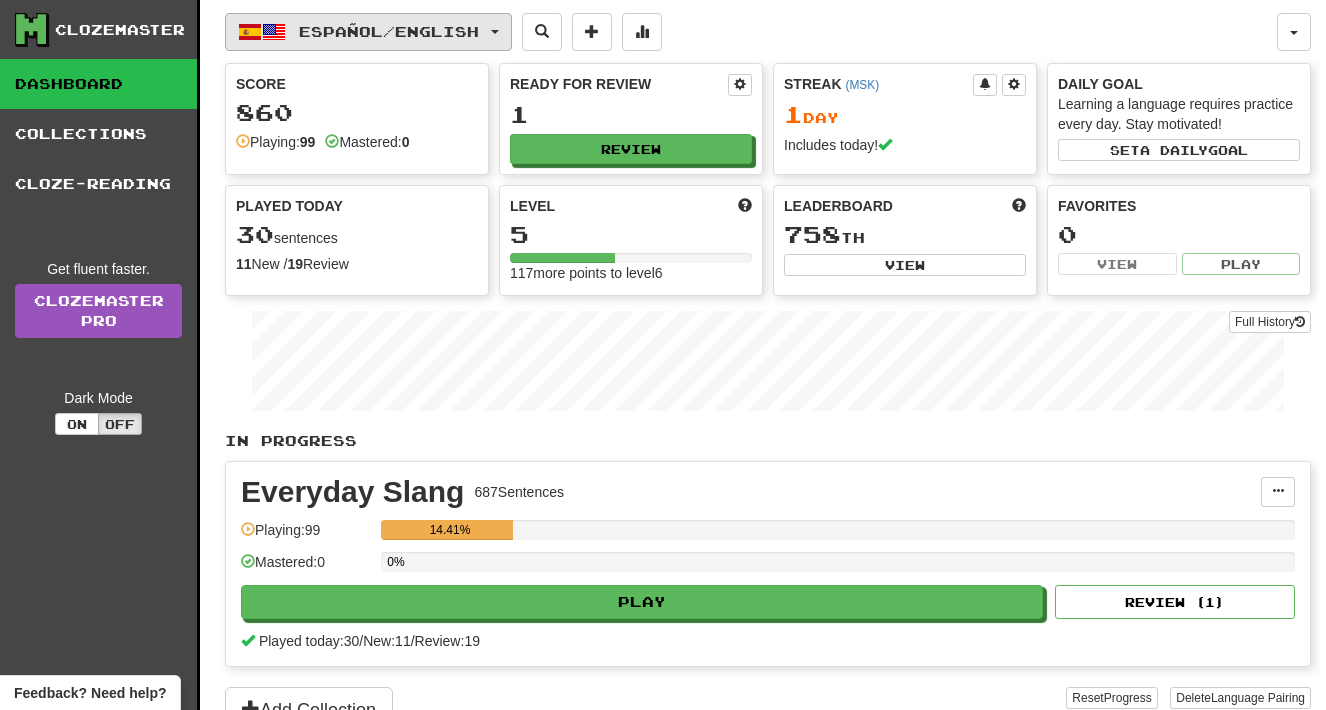 click on "Español  /  English" at bounding box center (368, 32) 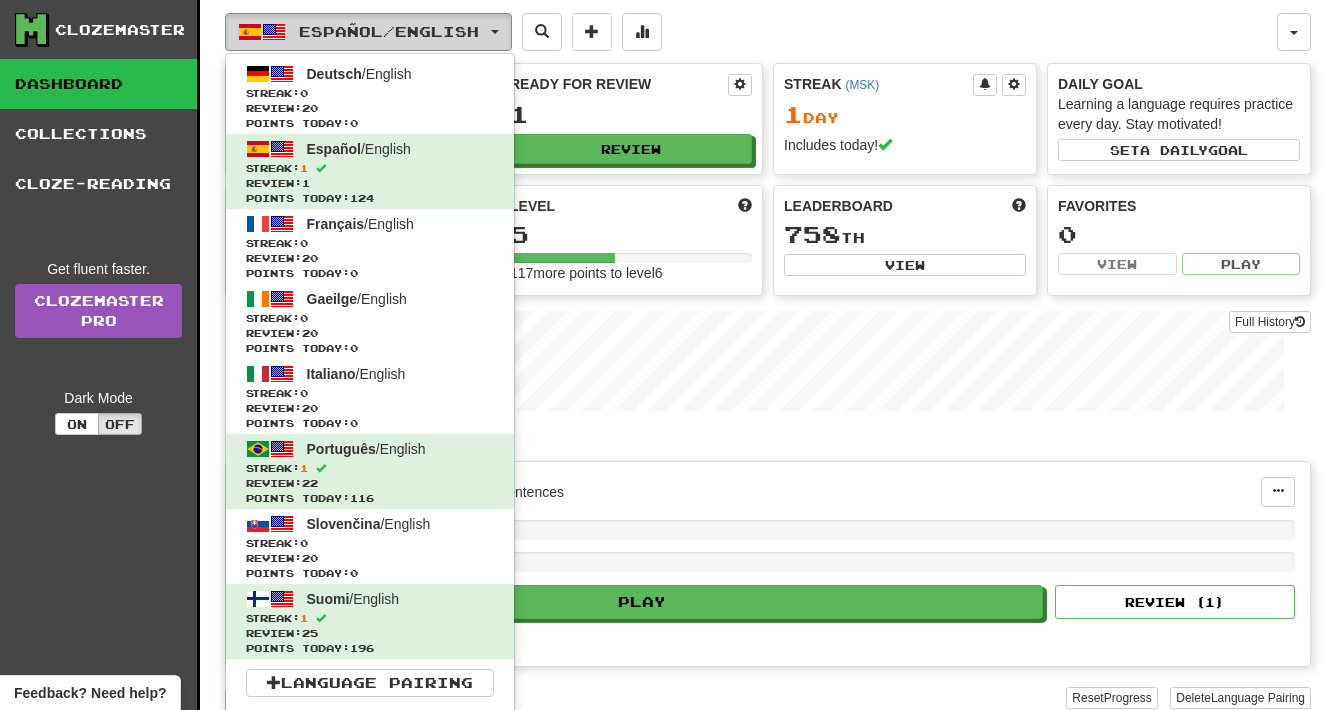 click on "Español  /  English" at bounding box center [368, 32] 